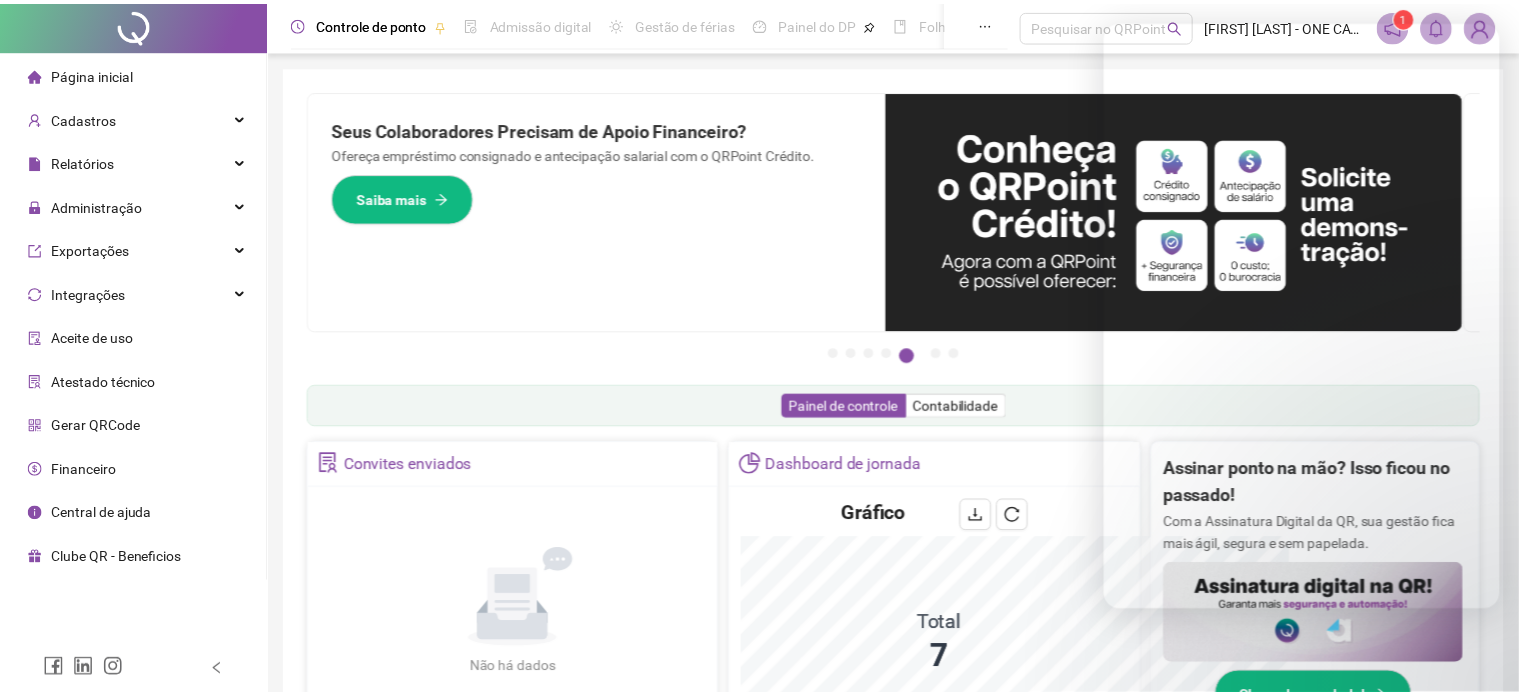 scroll, scrollTop: 0, scrollLeft: 0, axis: both 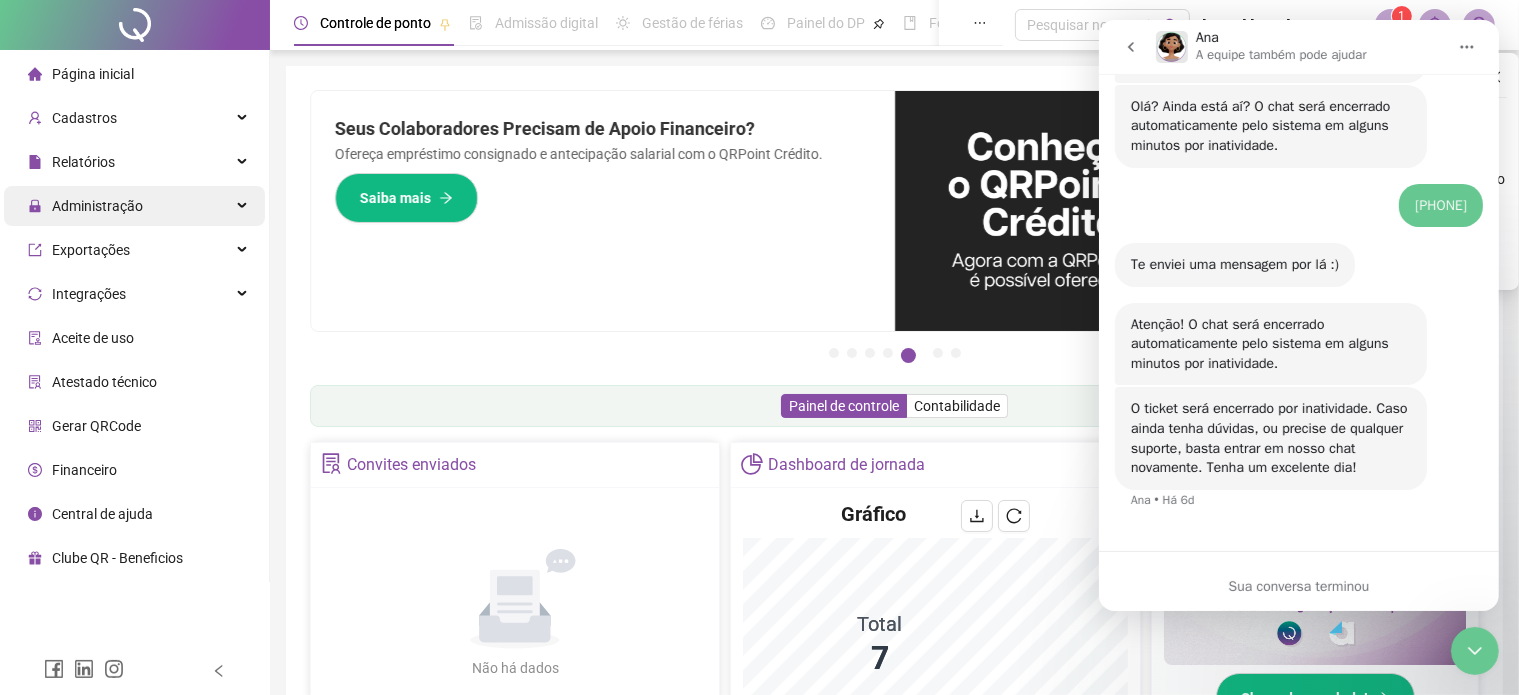 click on "Administração" at bounding box center (97, 206) 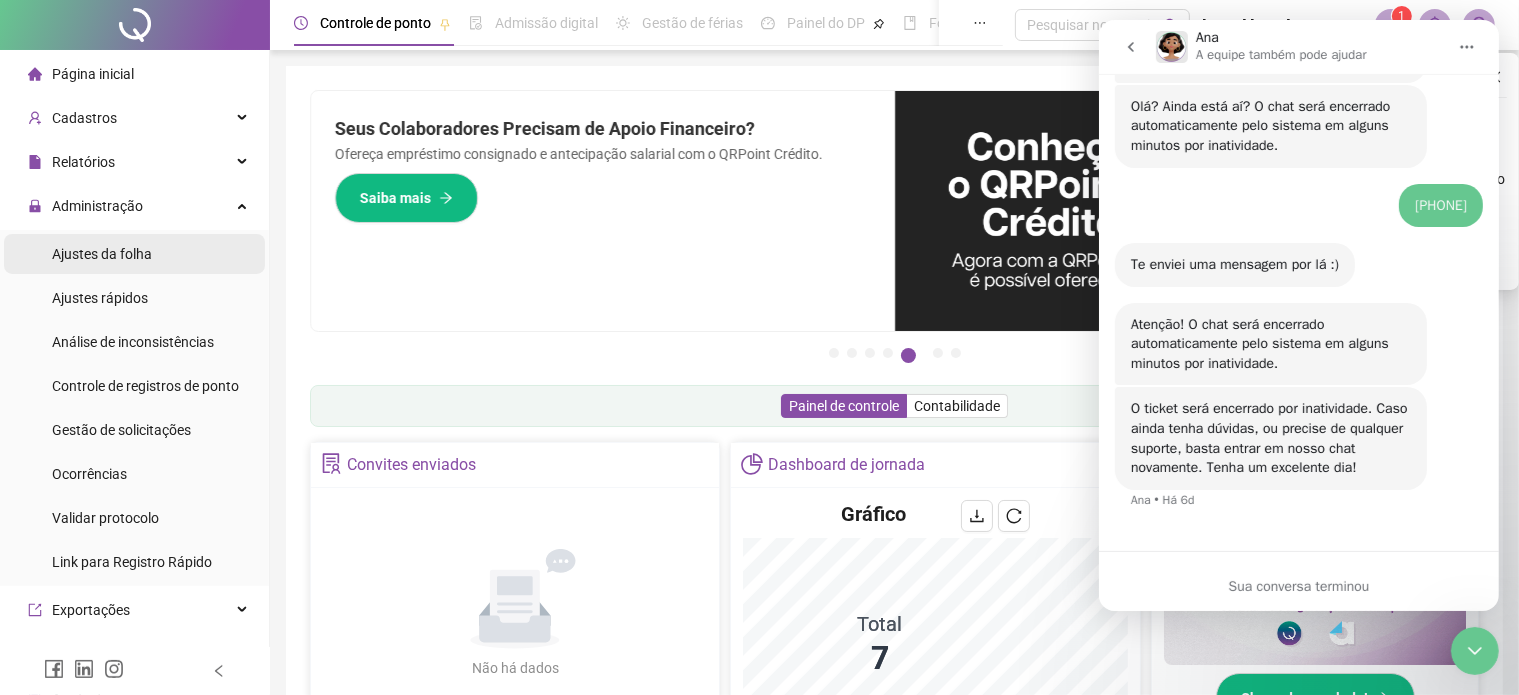 click on "Ajustes da folha" at bounding box center (102, 254) 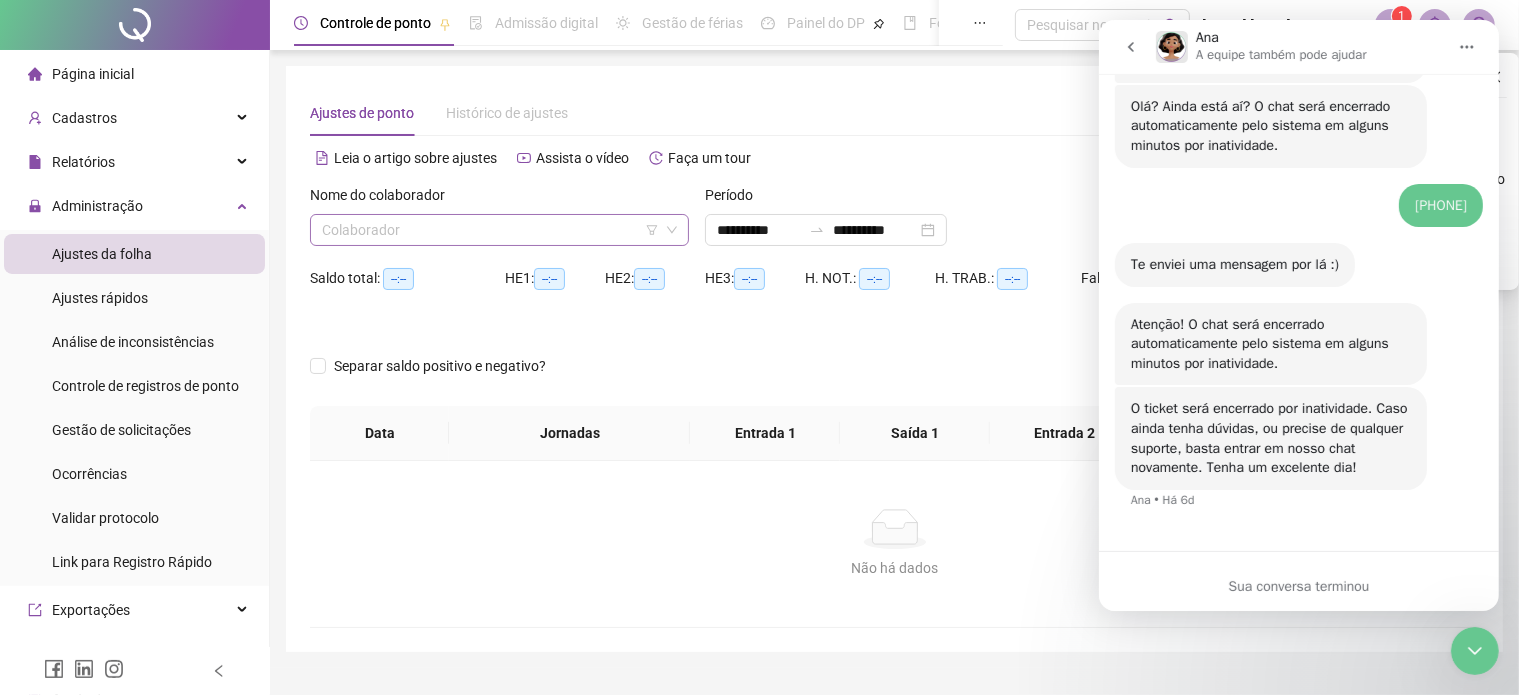 click at bounding box center [490, 230] 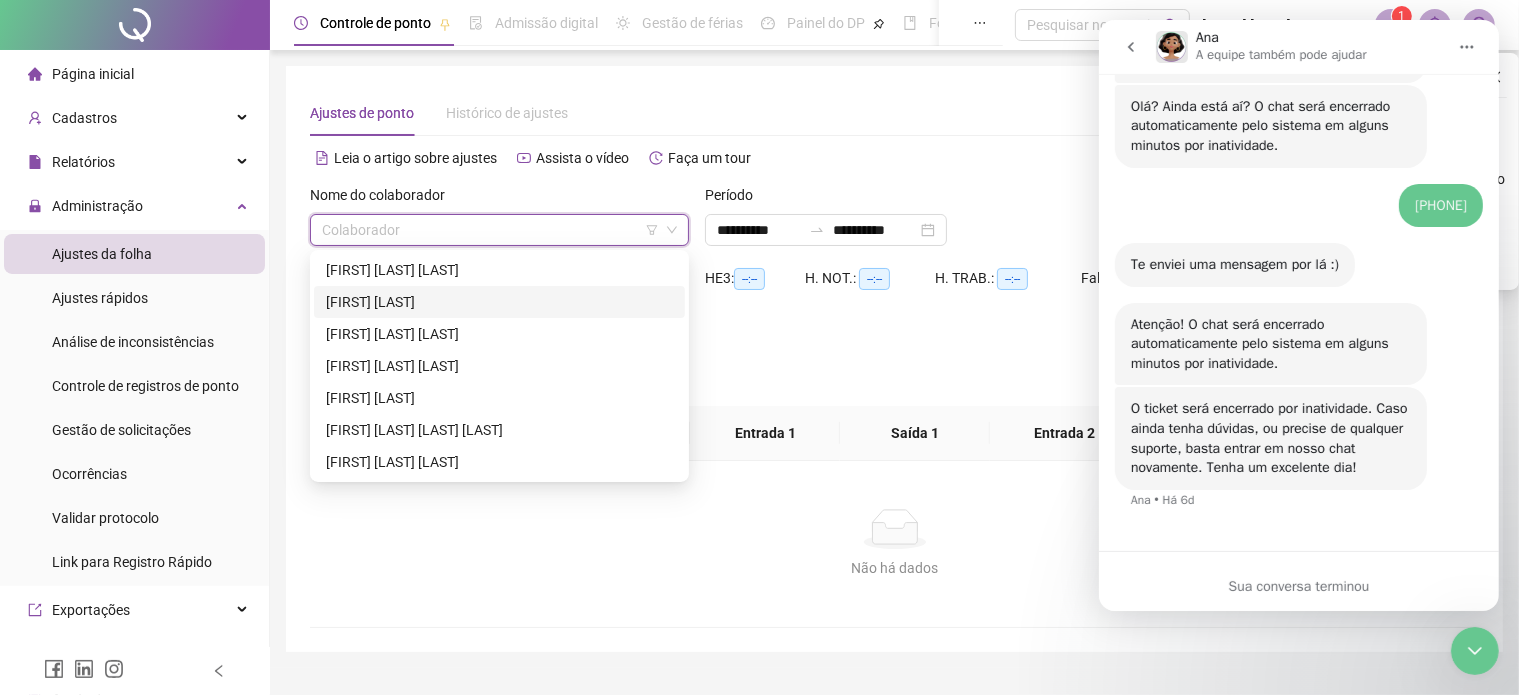 click on "[FIRST] [LAST]" at bounding box center (499, 302) 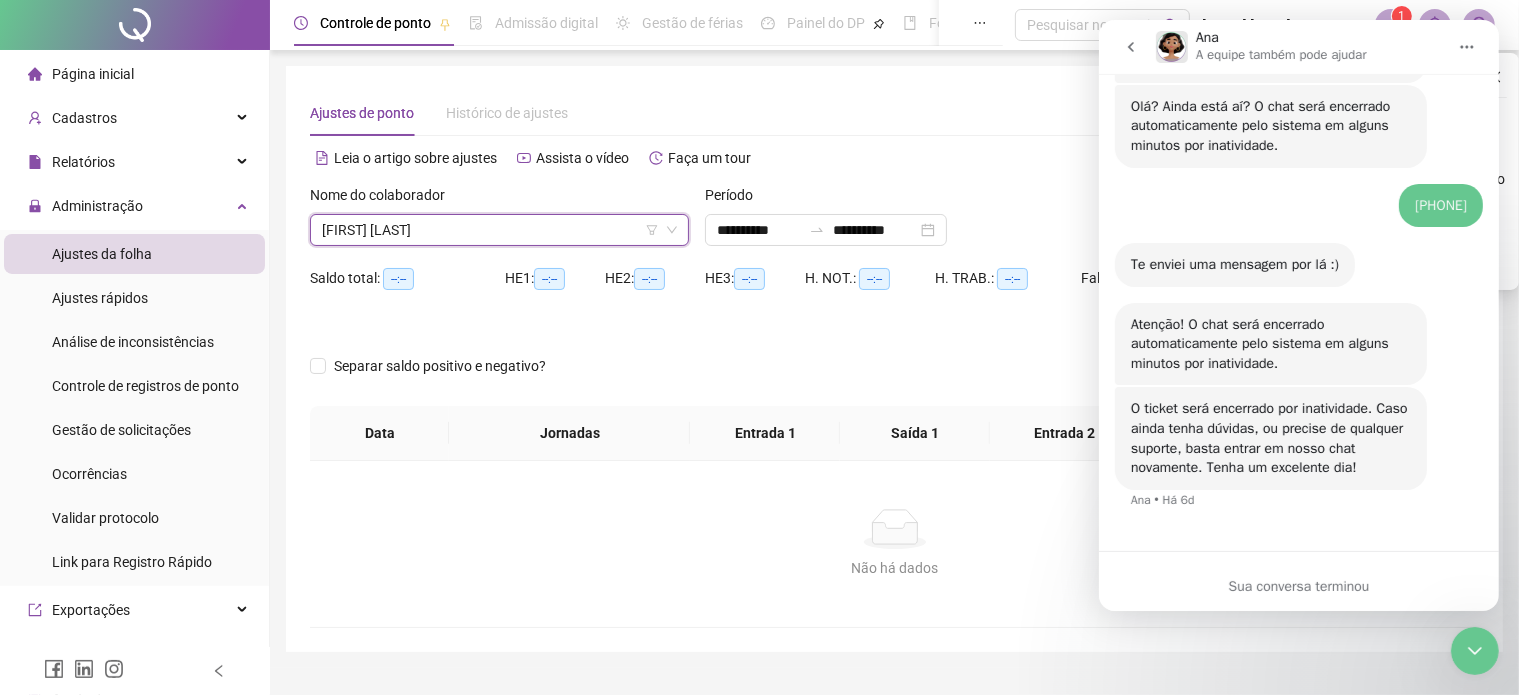 drag, startPoint x: 1475, startPoint y: 644, endPoint x: 2516, endPoint y: 1129, distance: 1148.4363 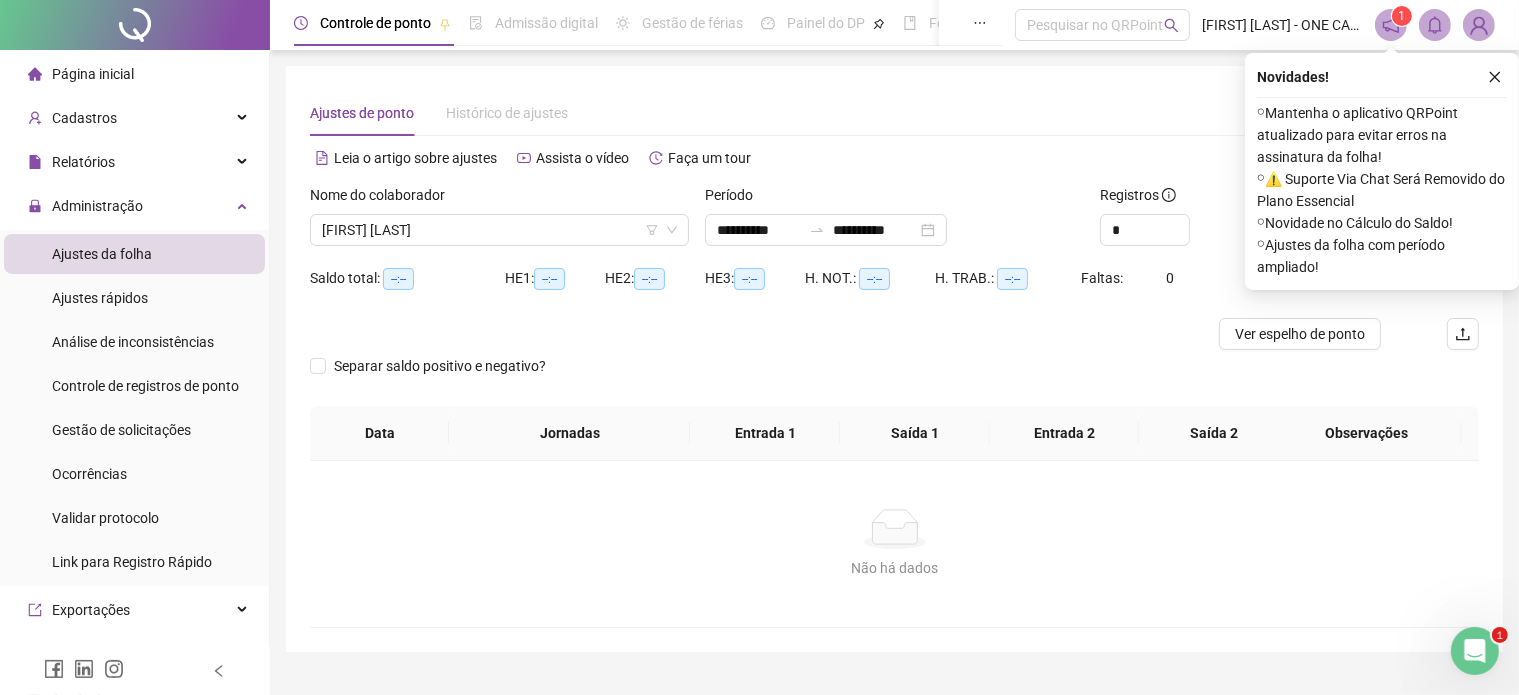 scroll, scrollTop: 0, scrollLeft: 0, axis: both 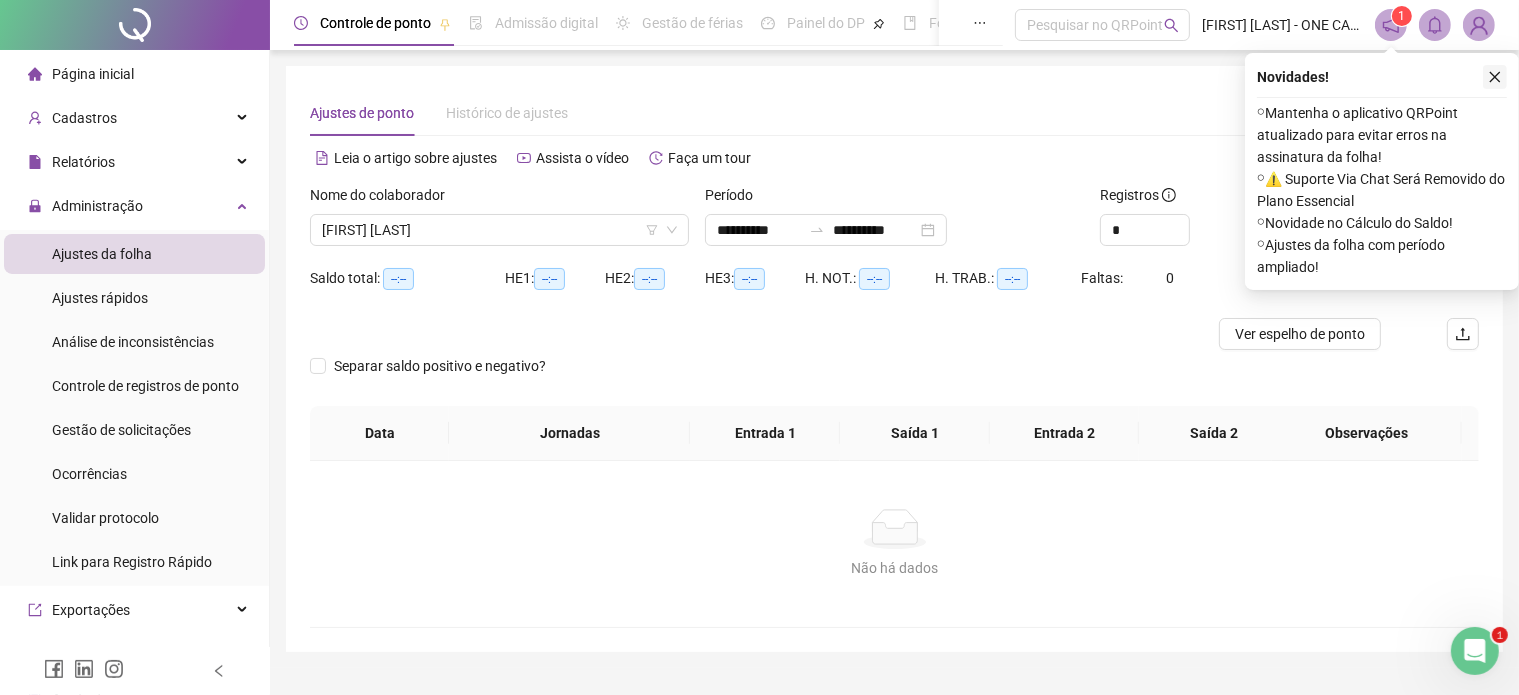click 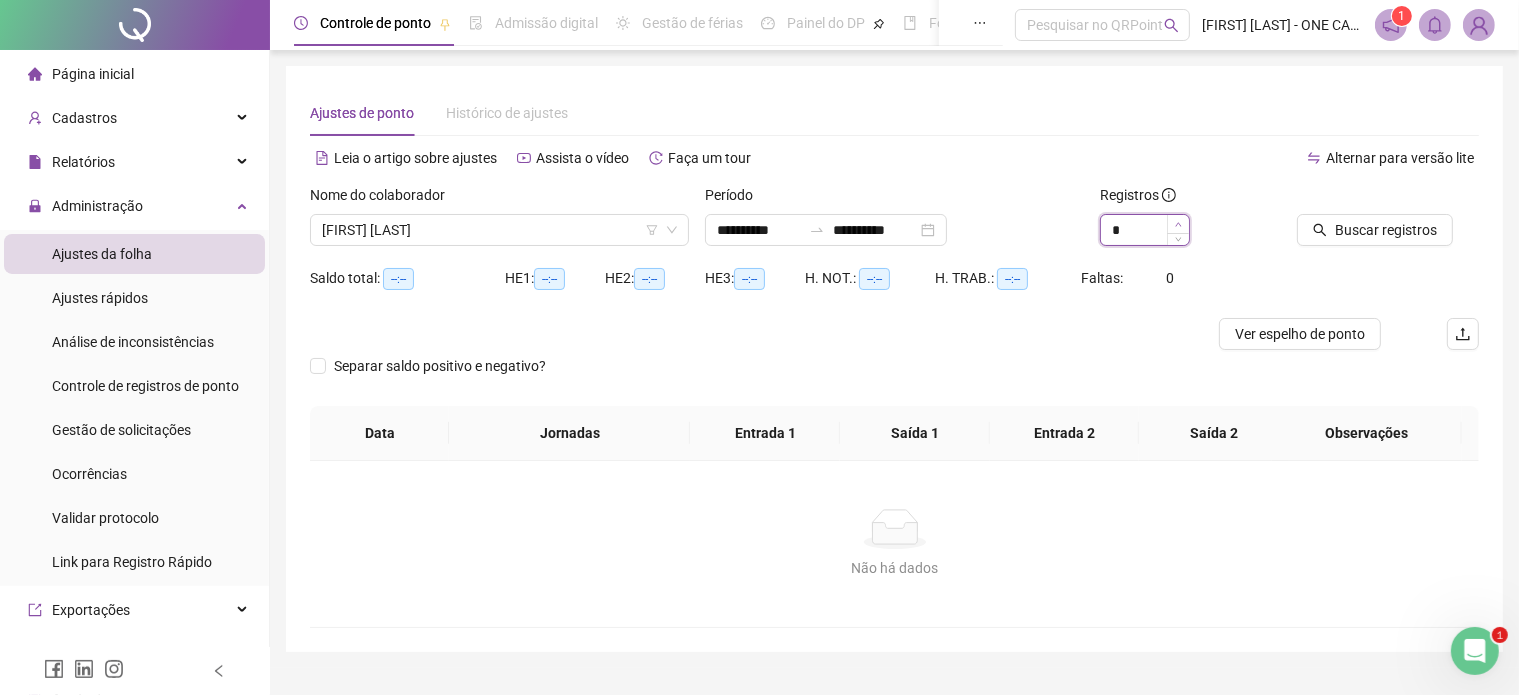 type on "*" 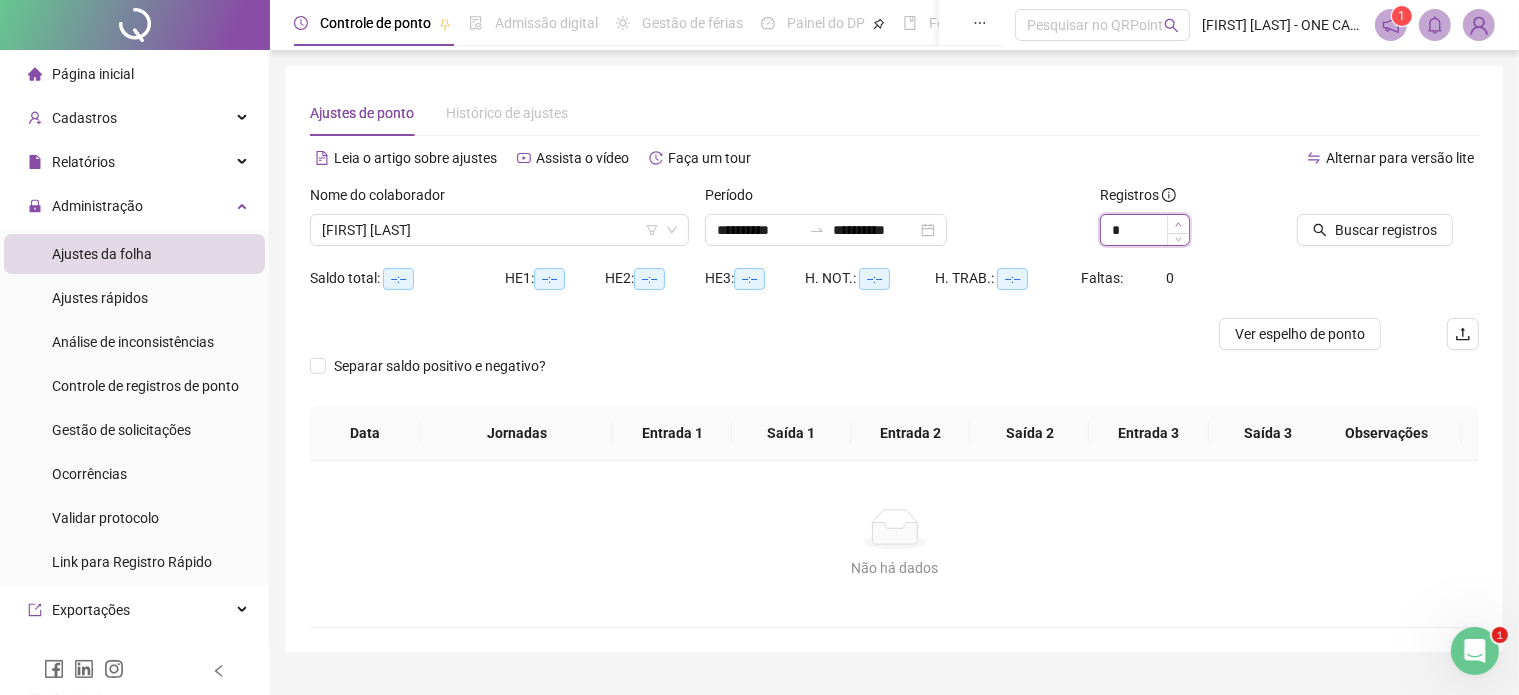 drag, startPoint x: 1183, startPoint y: 224, endPoint x: 1304, endPoint y: 224, distance: 121 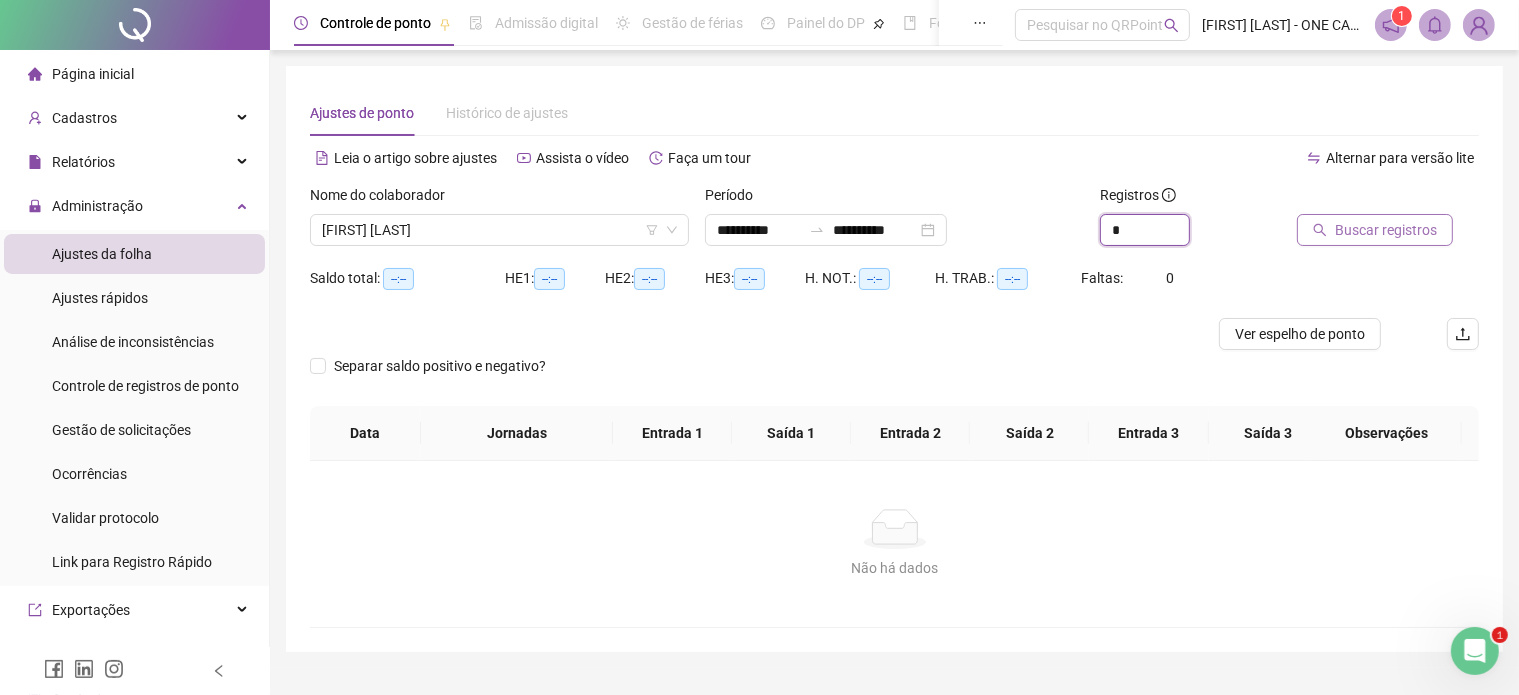click at bounding box center [1189, 222] 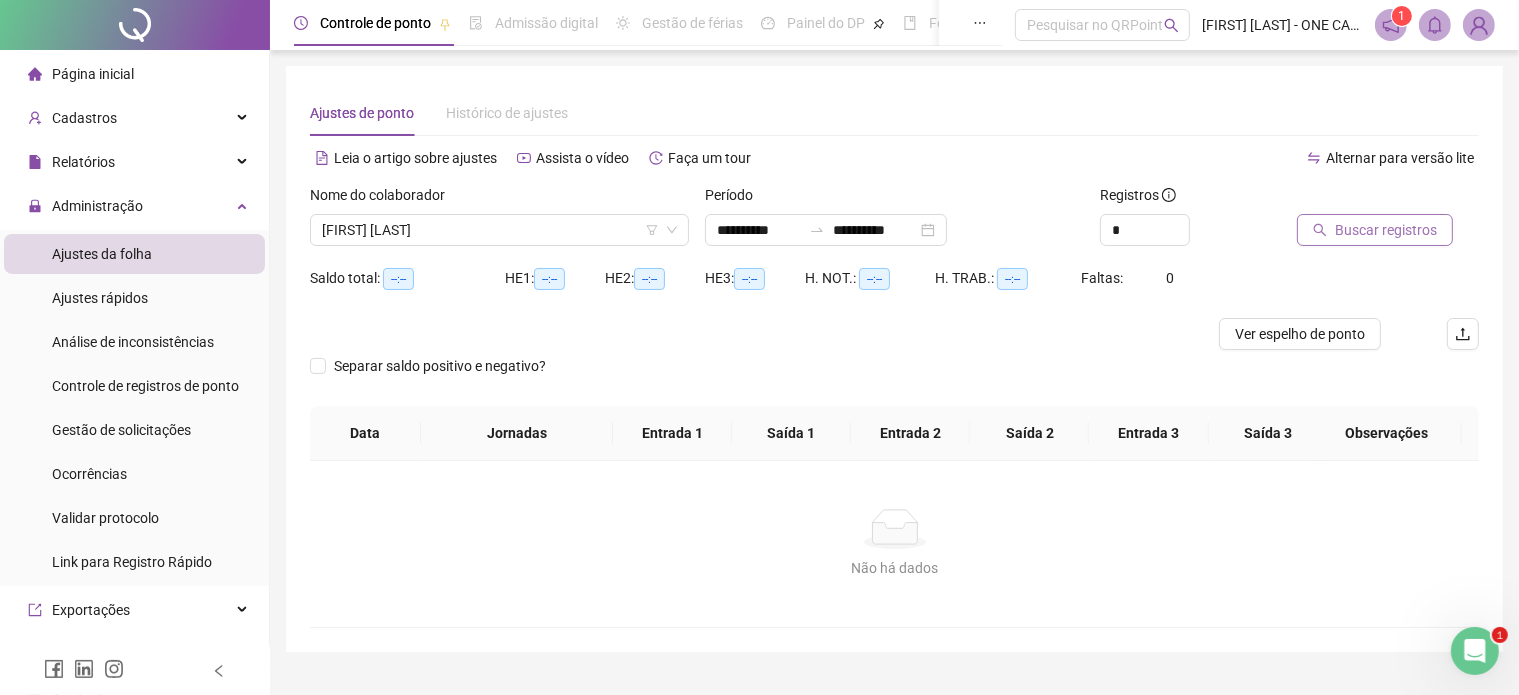 click on "Buscar registros" at bounding box center (1386, 230) 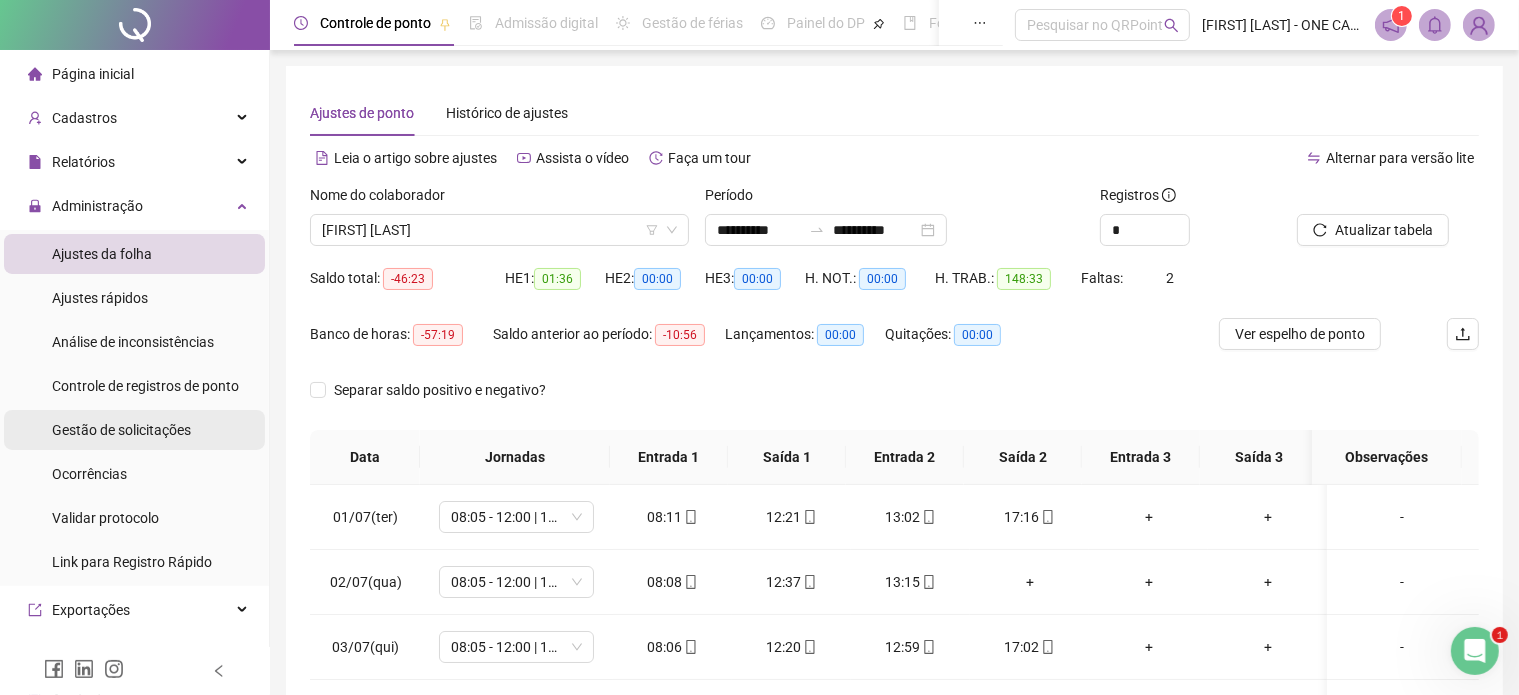 click on "Gestão de solicitações" at bounding box center (121, 430) 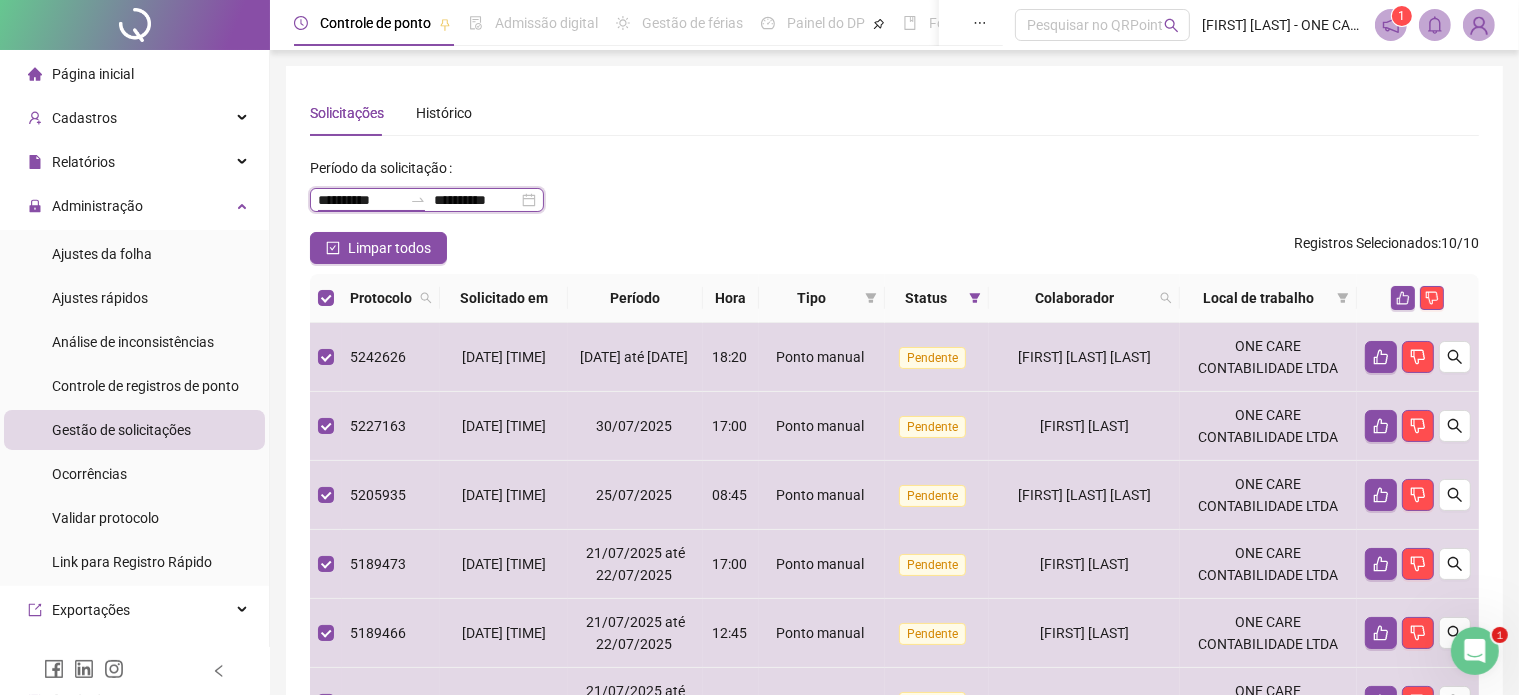 click on "**********" at bounding box center [360, 200] 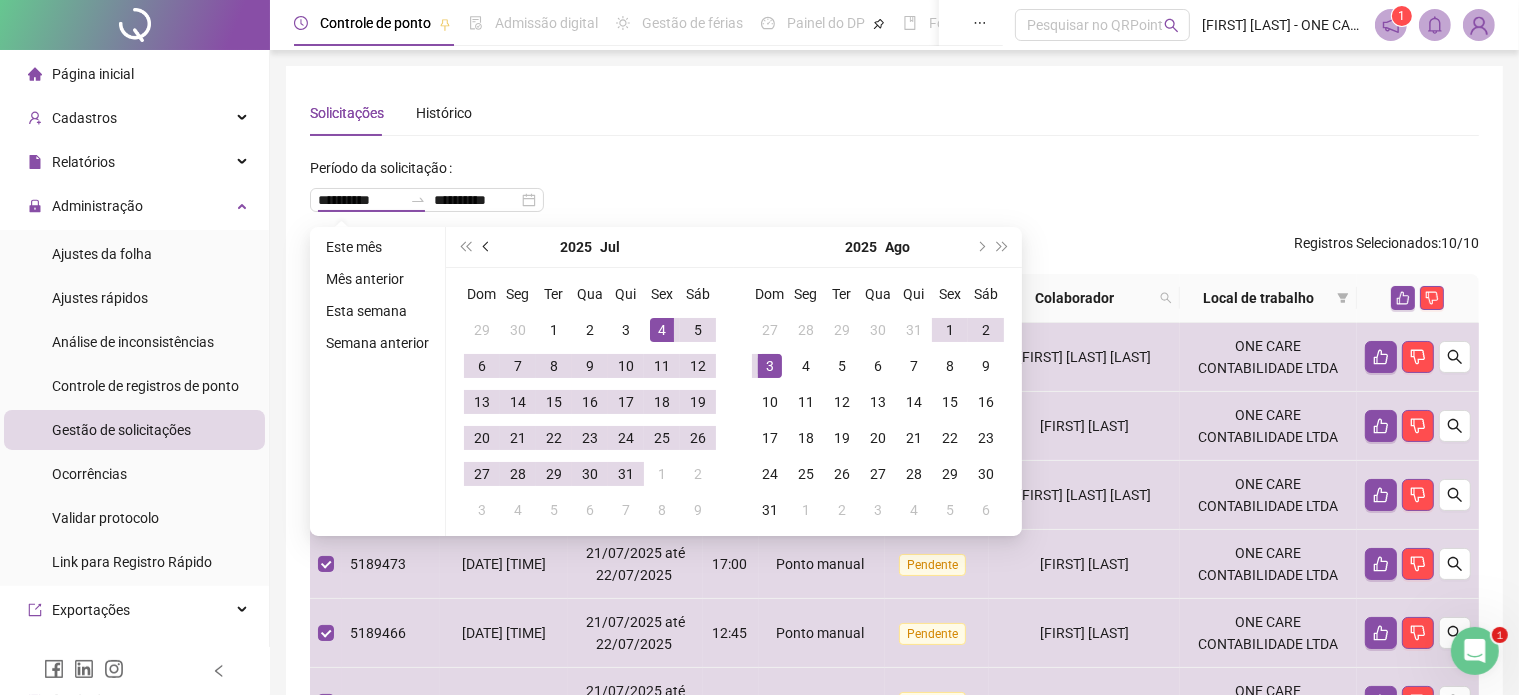 click at bounding box center [487, 247] 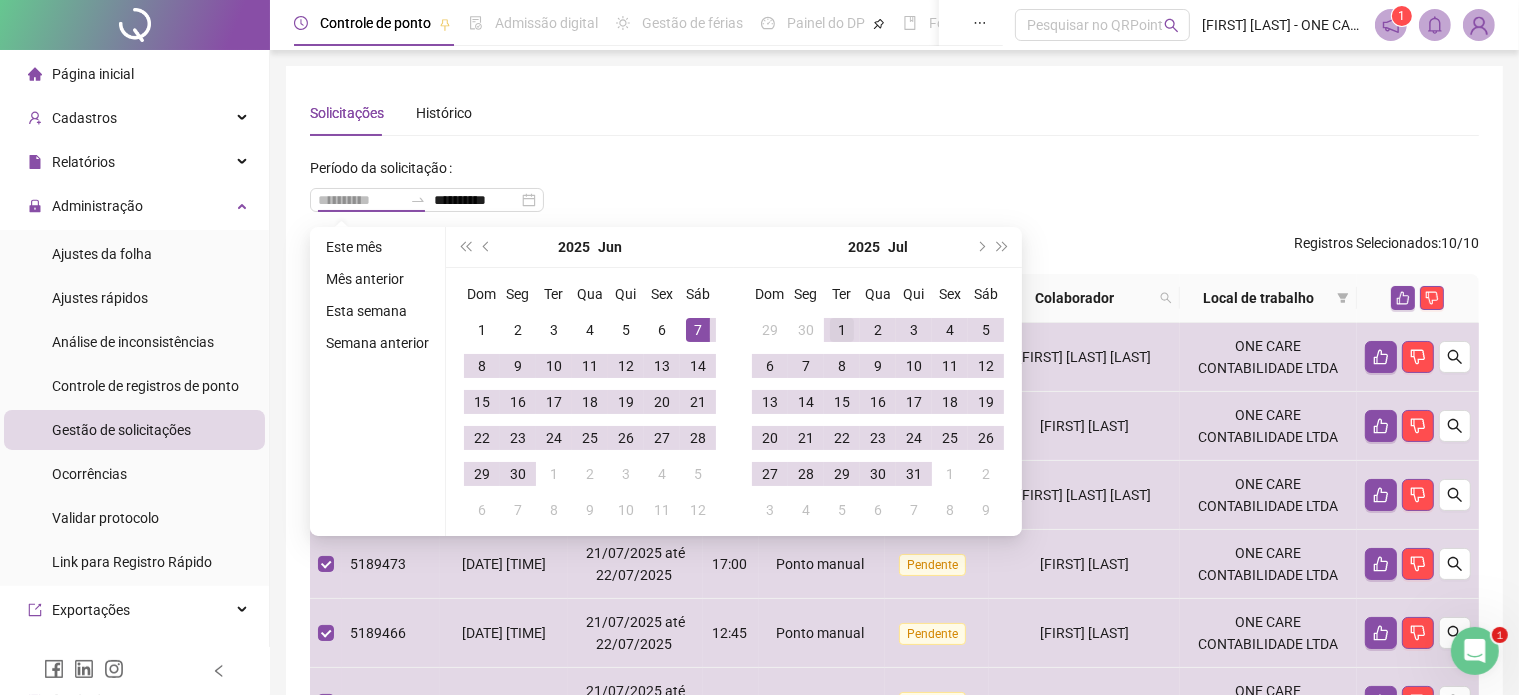 type on "**********" 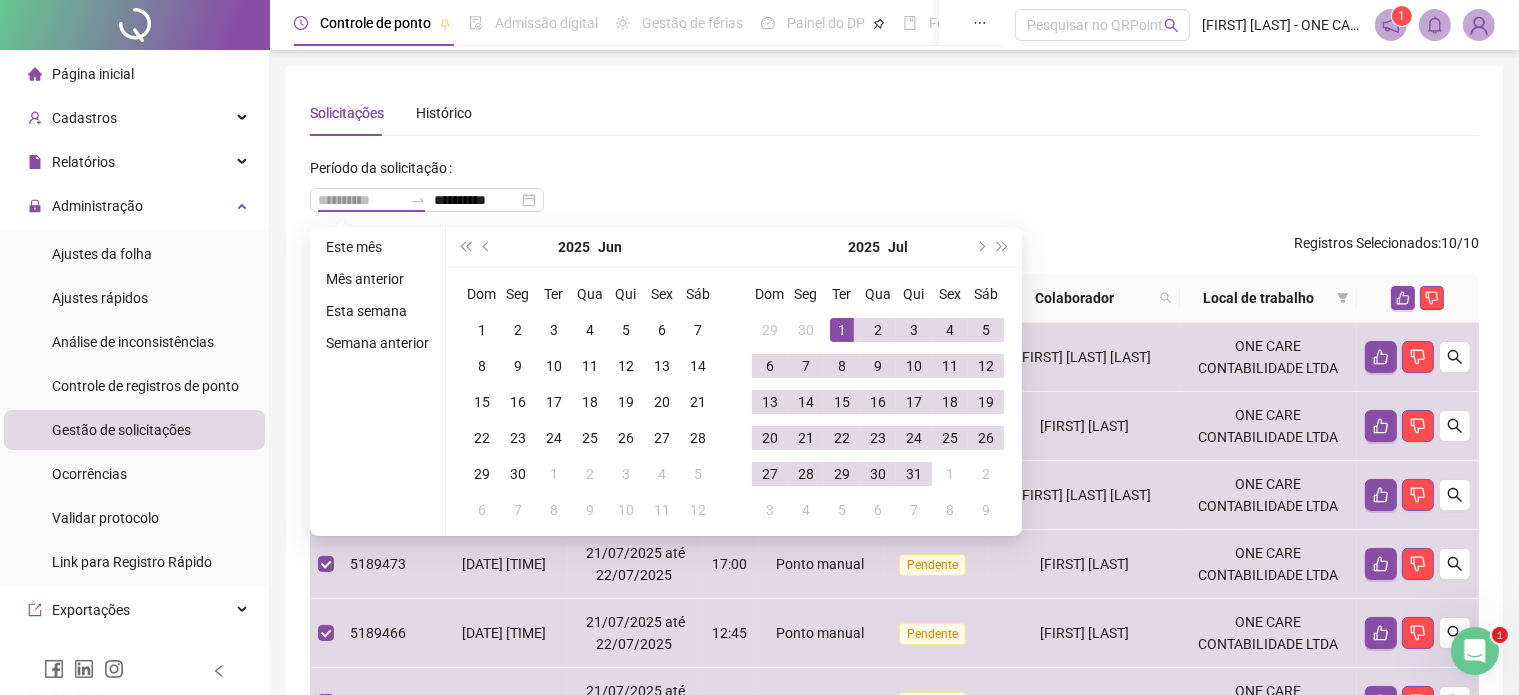 click on "1" at bounding box center (842, 330) 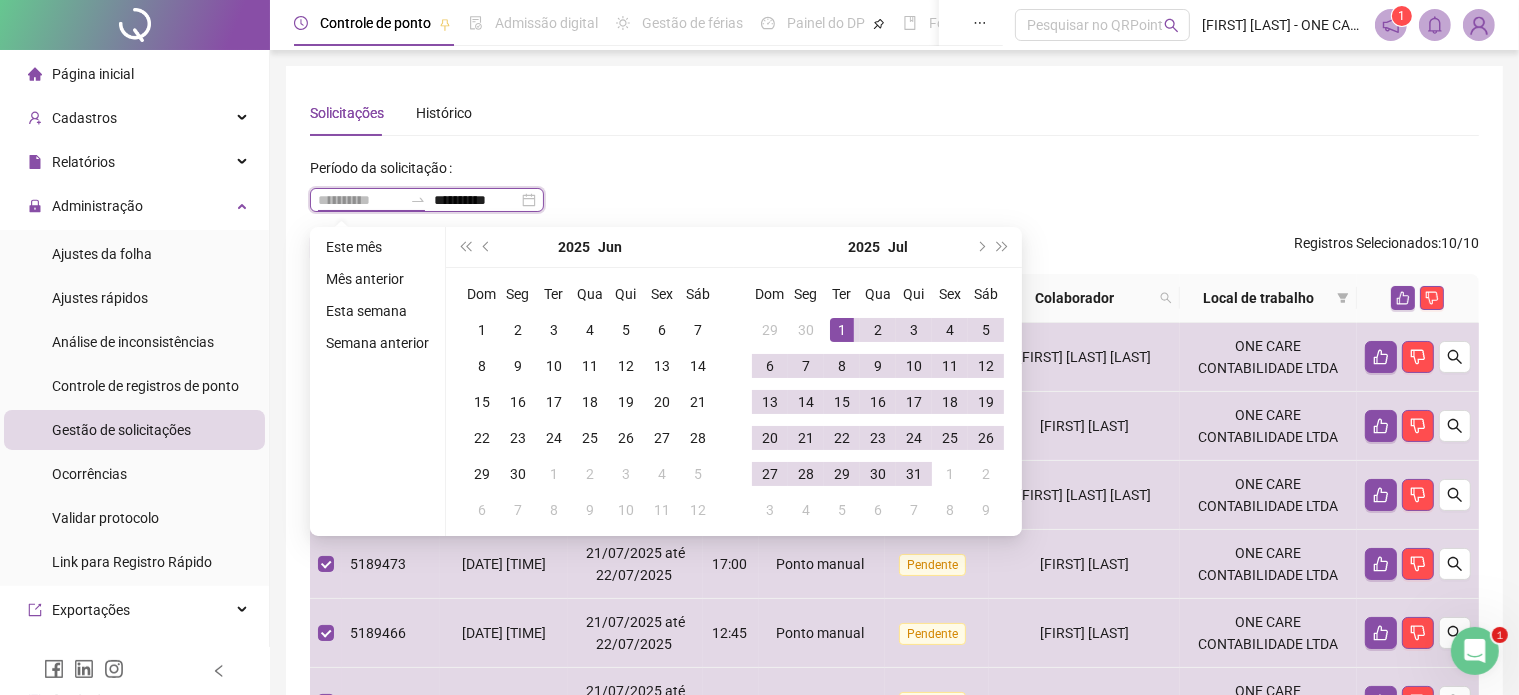 type on "**********" 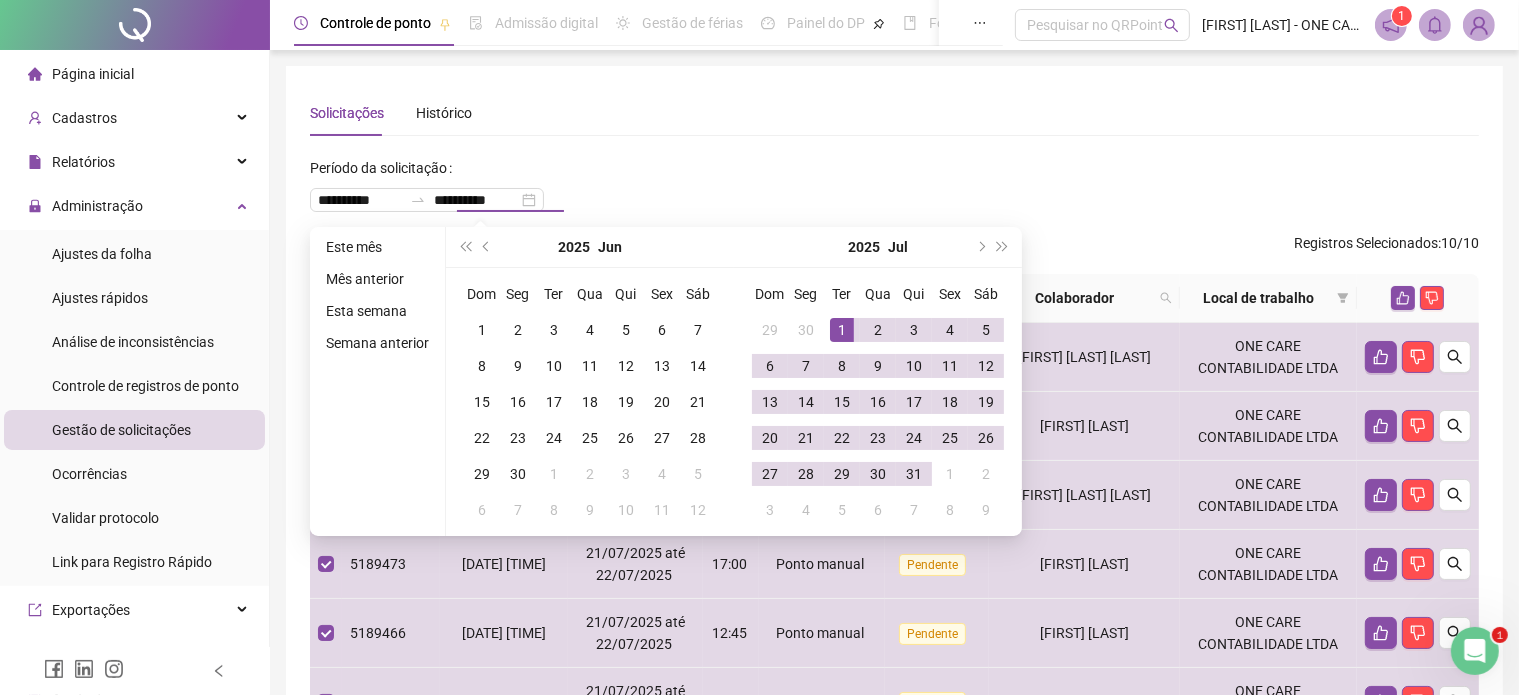 click on "Solicitações Histórico" at bounding box center [894, 113] 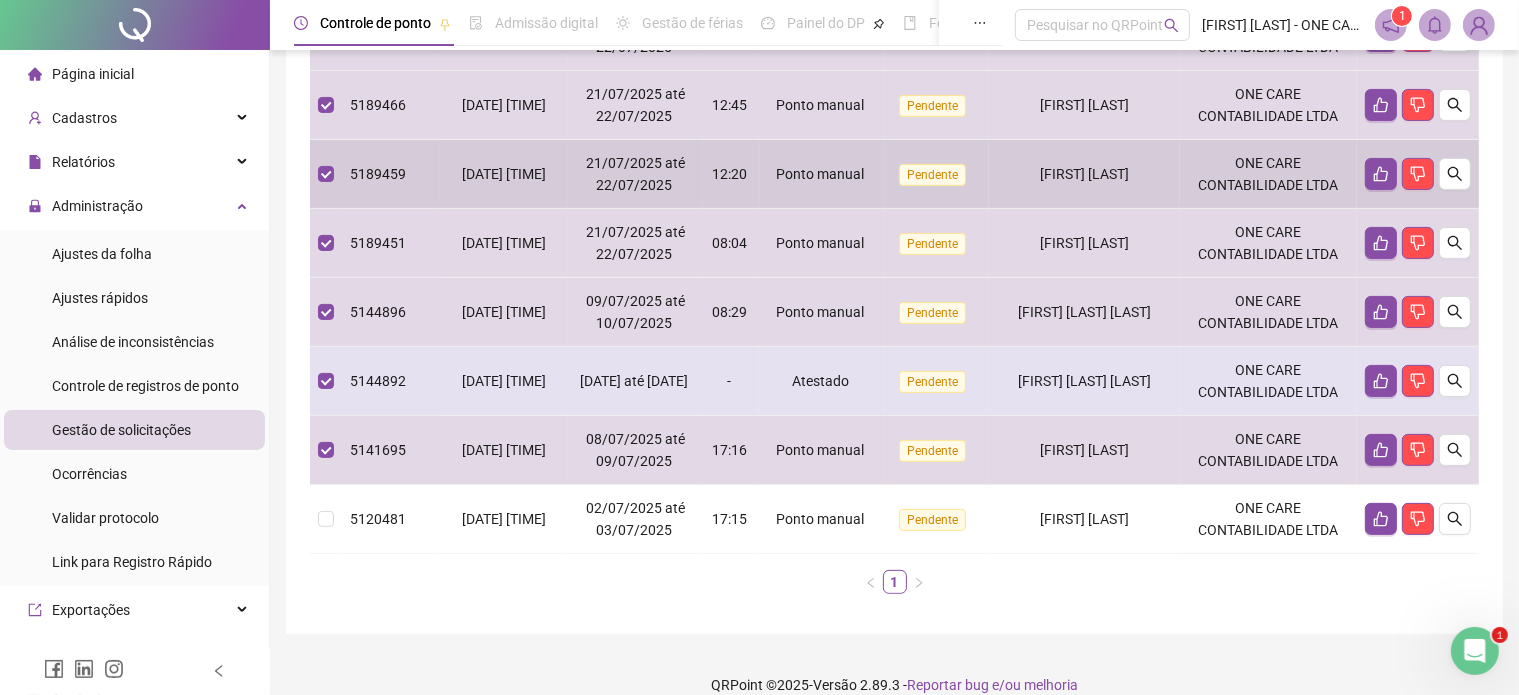 scroll, scrollTop: 550, scrollLeft: 0, axis: vertical 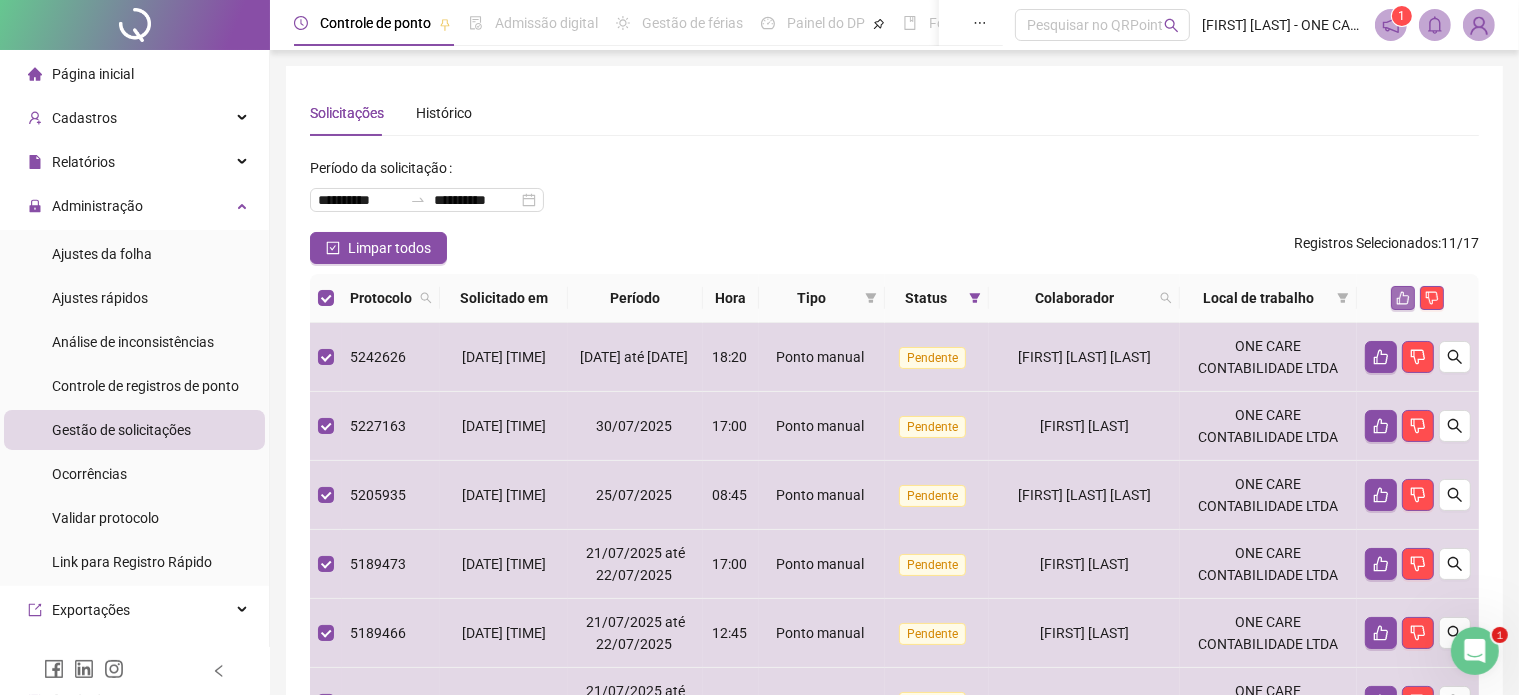 click at bounding box center (1403, 298) 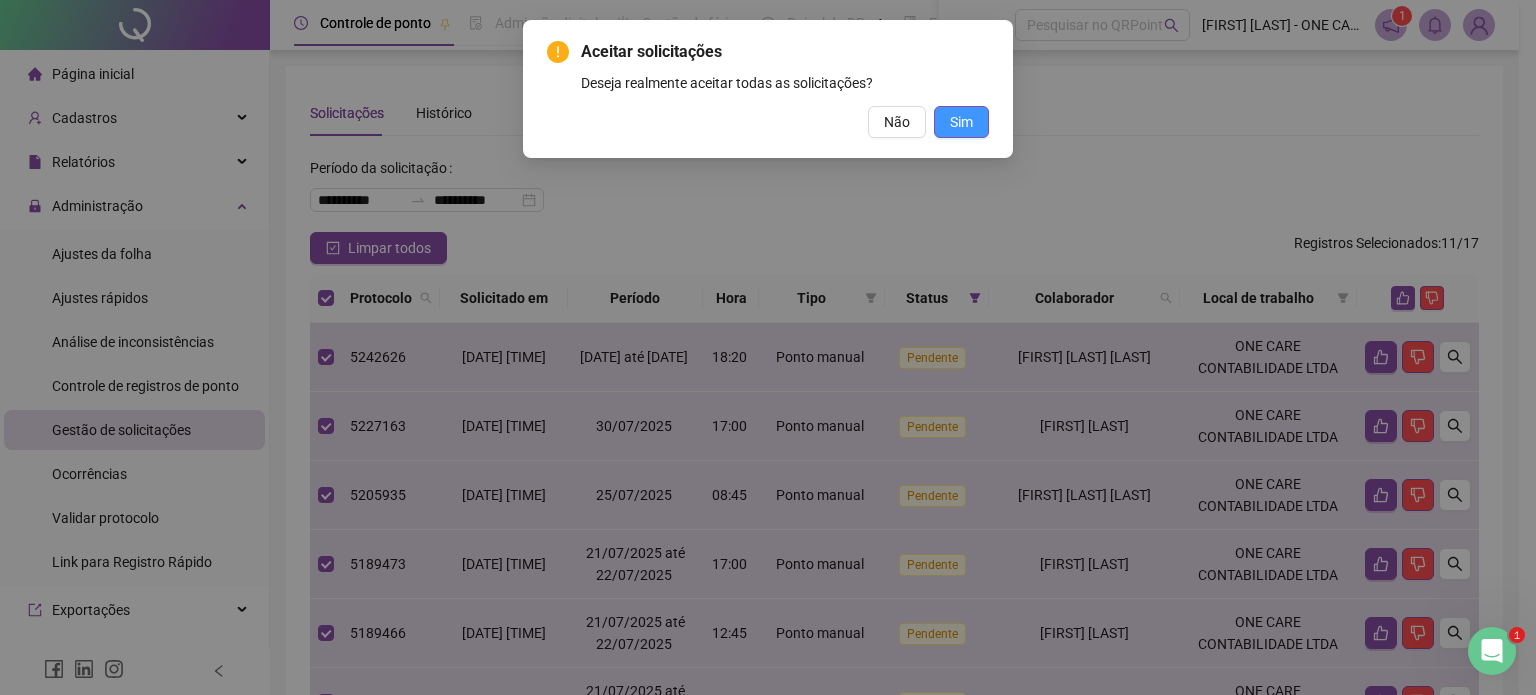 click on "Sim" at bounding box center (961, 122) 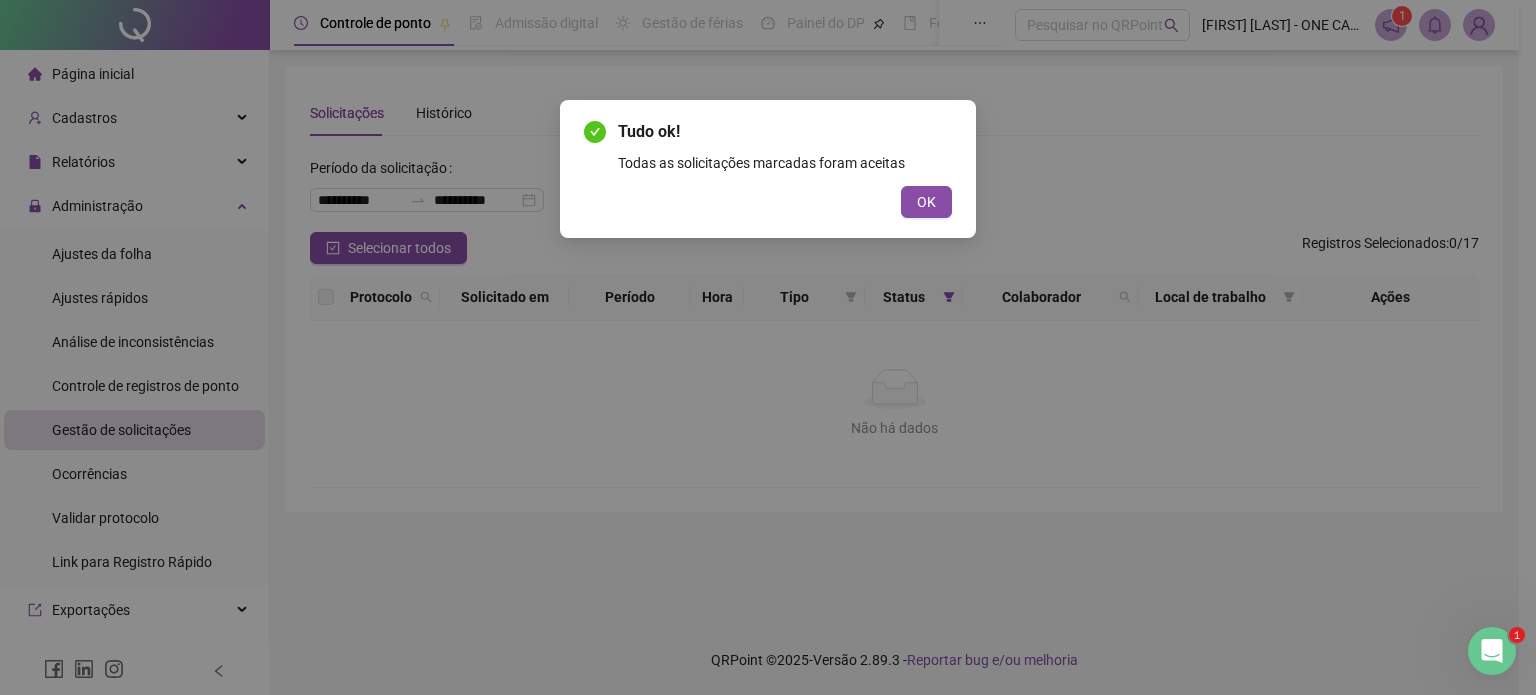 drag, startPoint x: 931, startPoint y: 202, endPoint x: 735, endPoint y: 223, distance: 197.1218 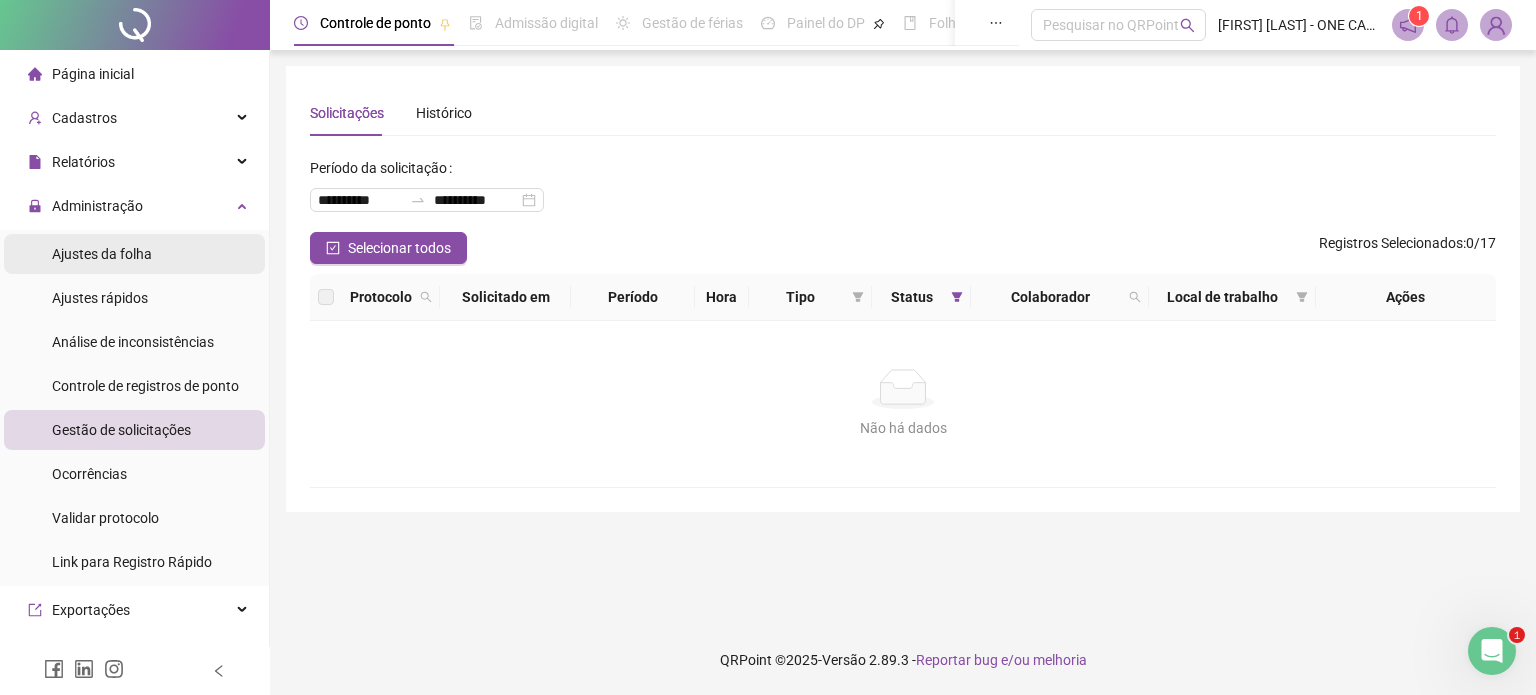 click on "Ajustes da folha" at bounding box center (102, 254) 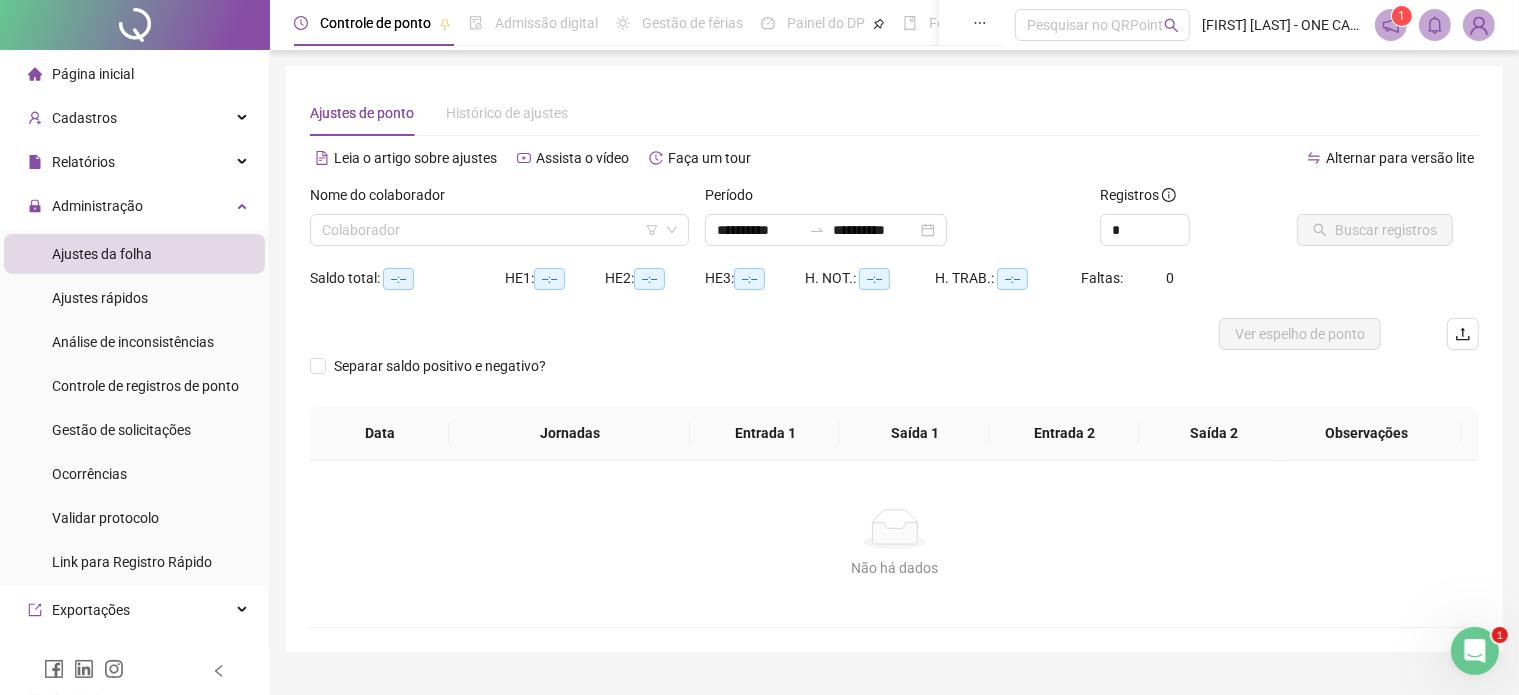 click on "Nome do colaborador" at bounding box center [384, 195] 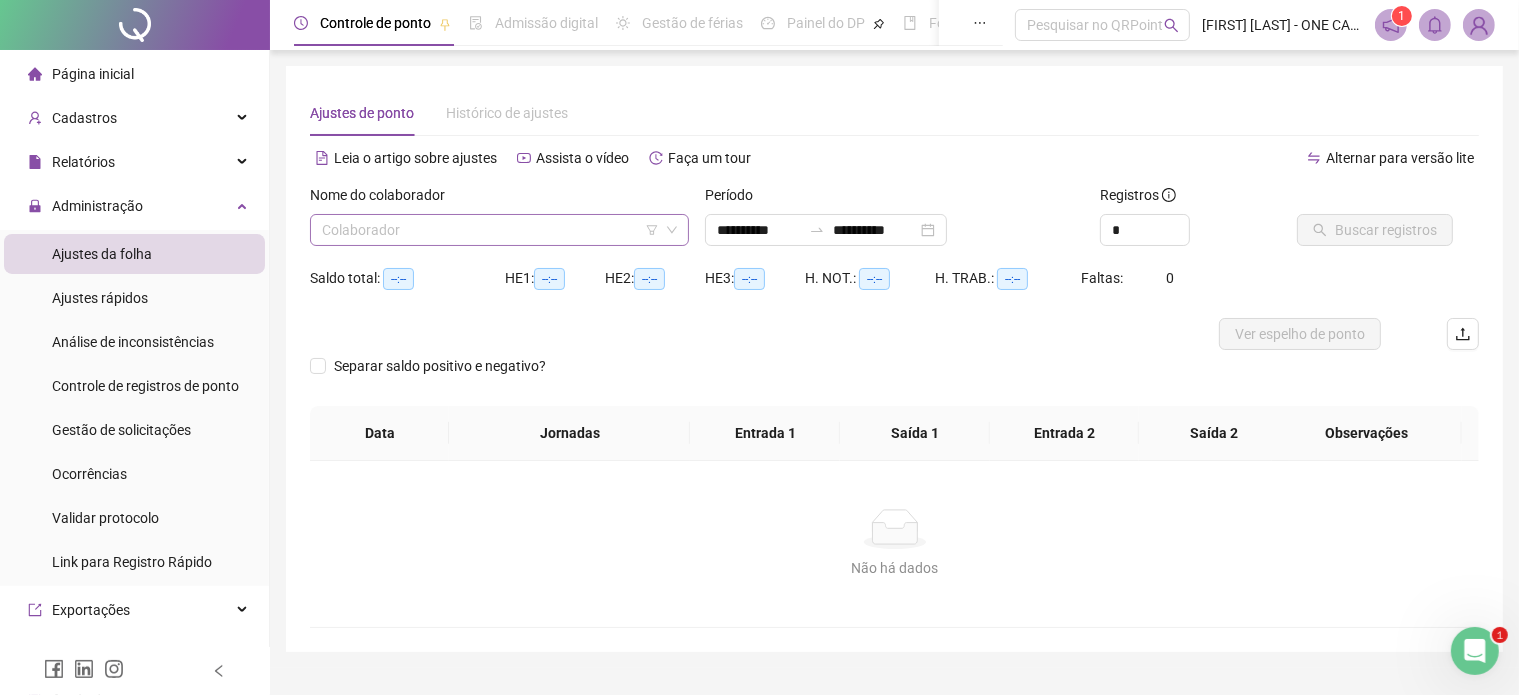 click at bounding box center [490, 230] 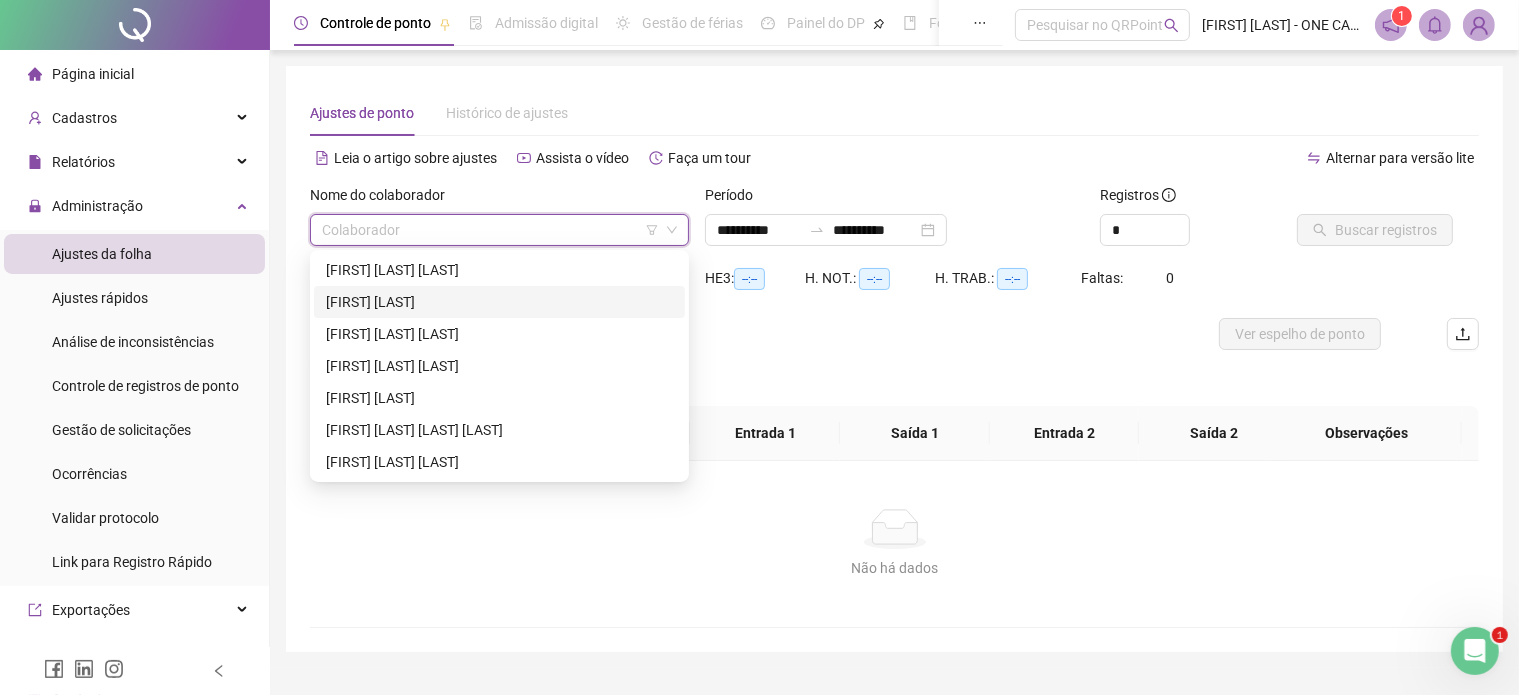 click on "[FIRST] [LAST]" at bounding box center [499, 302] 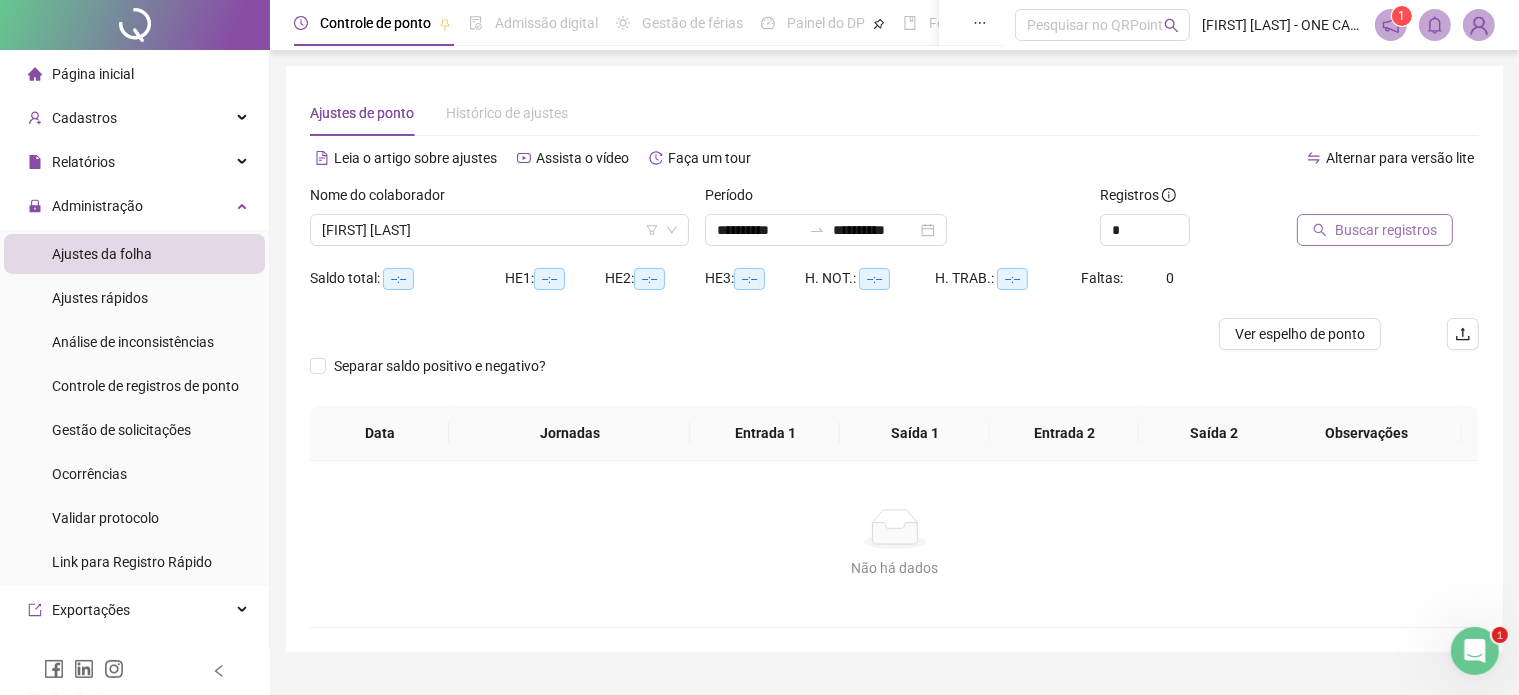 click on "Buscar registros" at bounding box center (1386, 230) 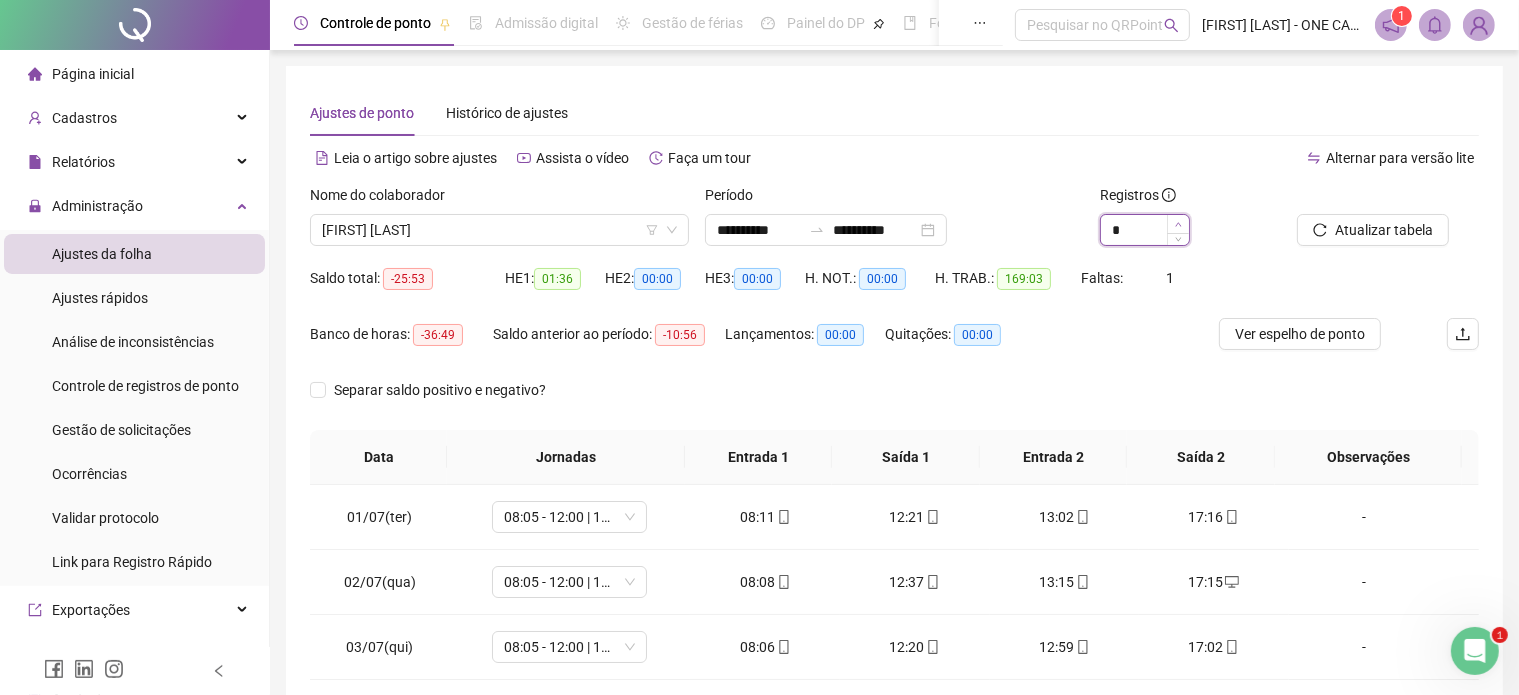 click 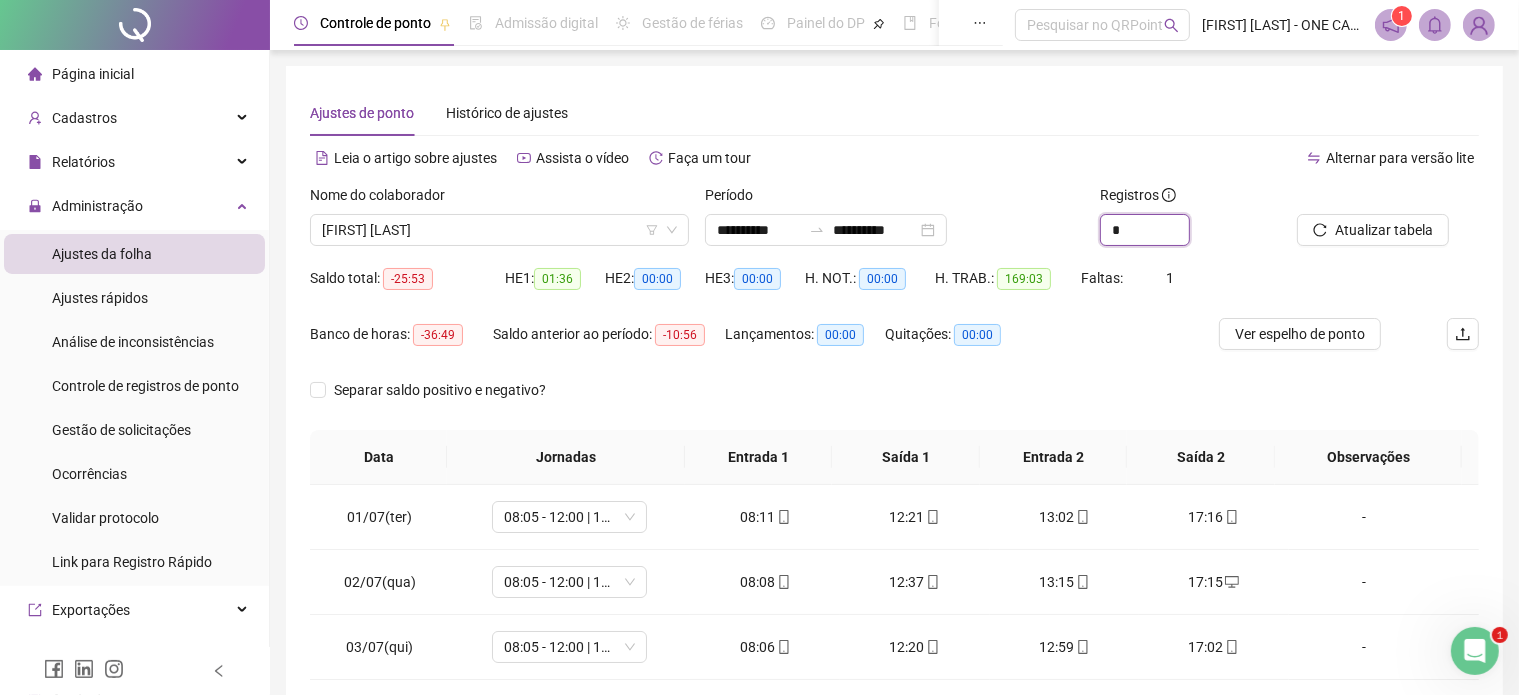 type on "*" 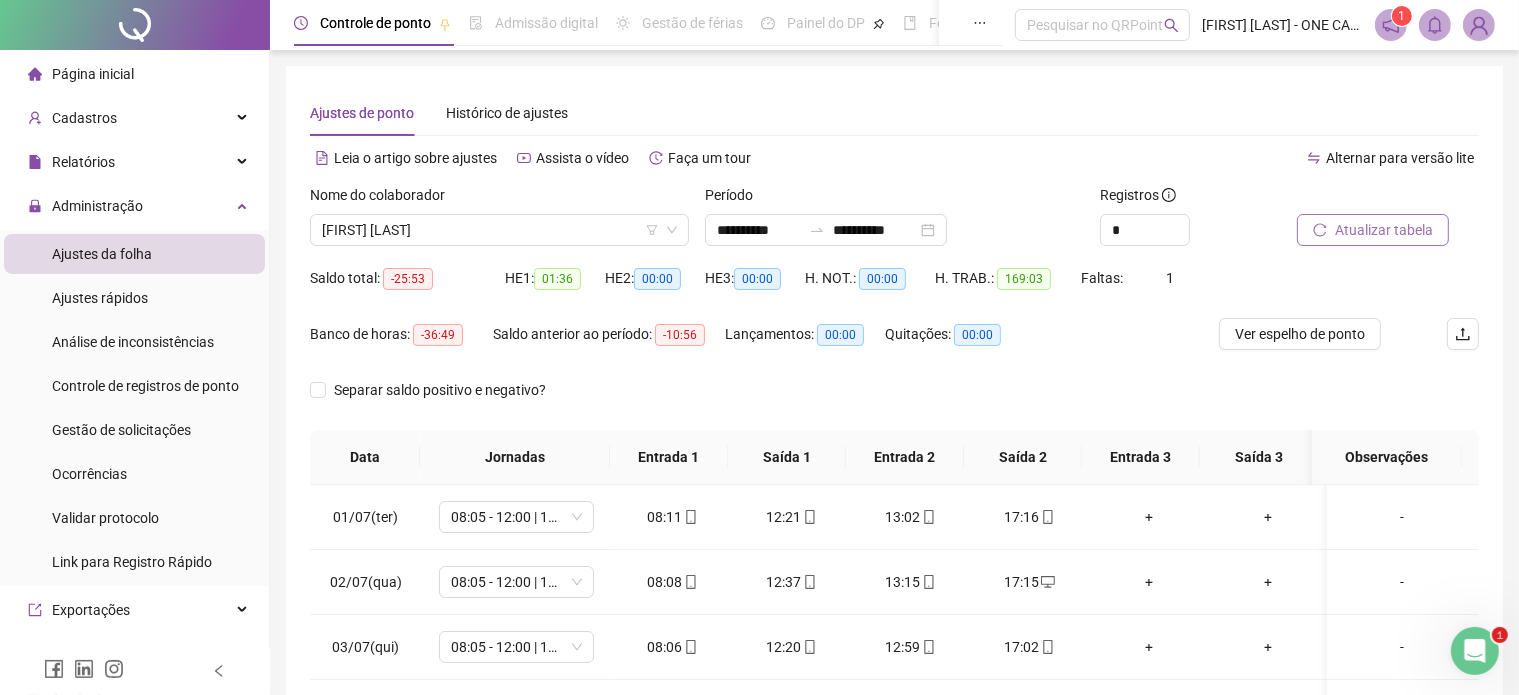 click on "Atualizar tabela" at bounding box center (1384, 230) 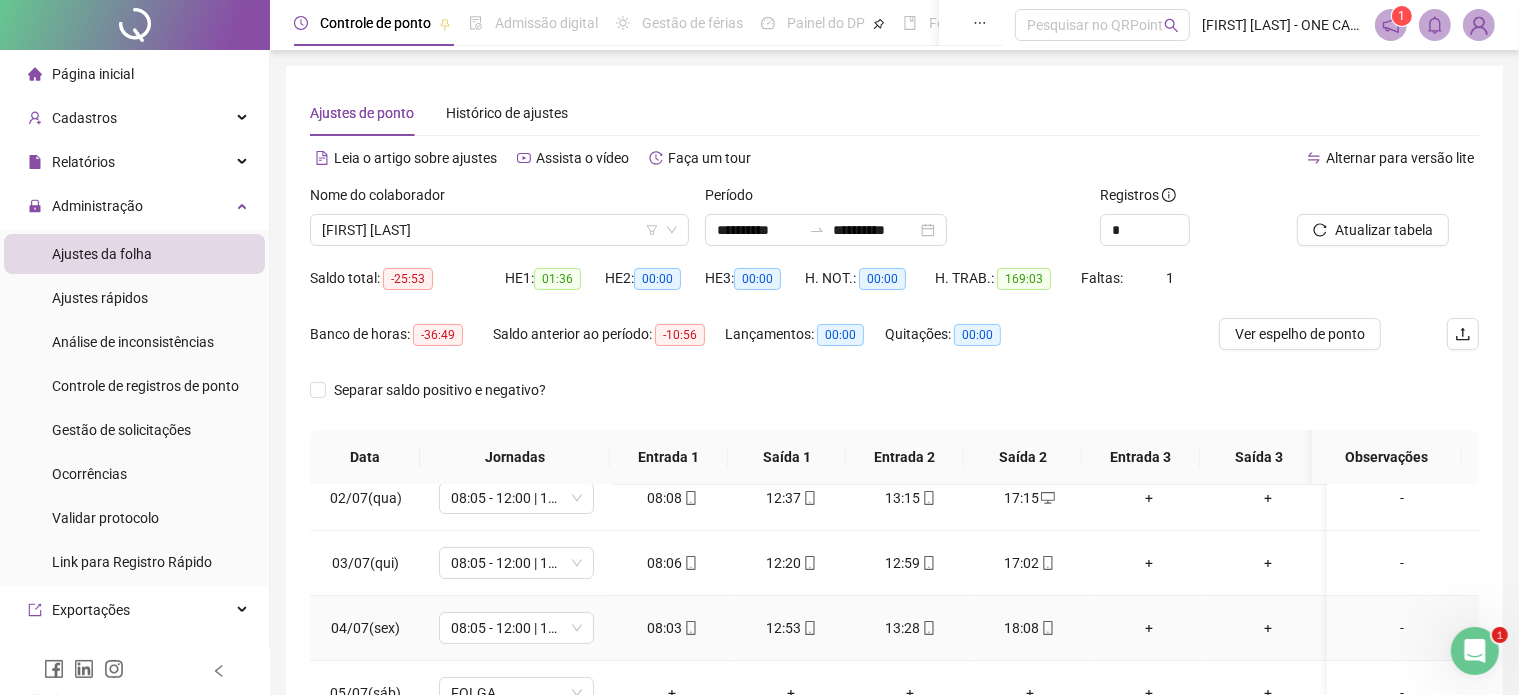 scroll, scrollTop: 0, scrollLeft: 0, axis: both 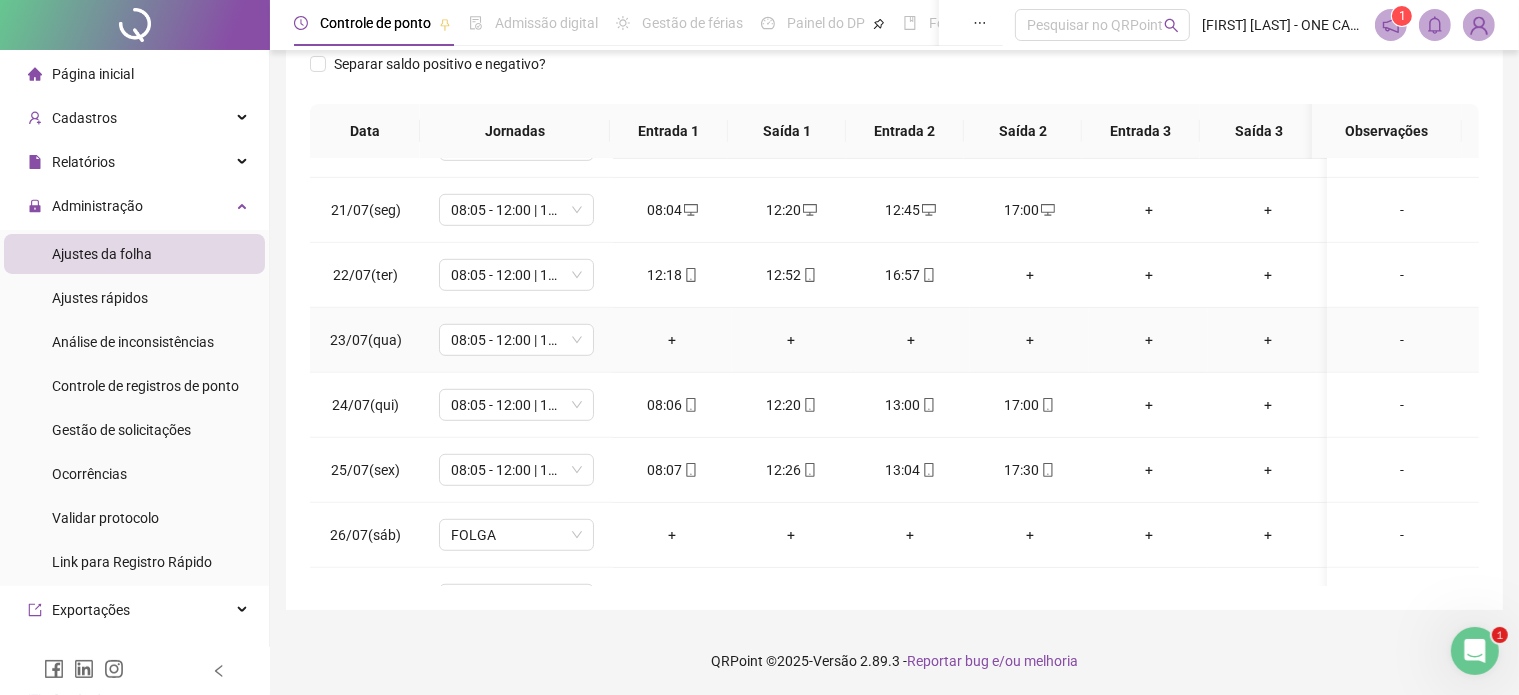 click on "-" at bounding box center (1402, 340) 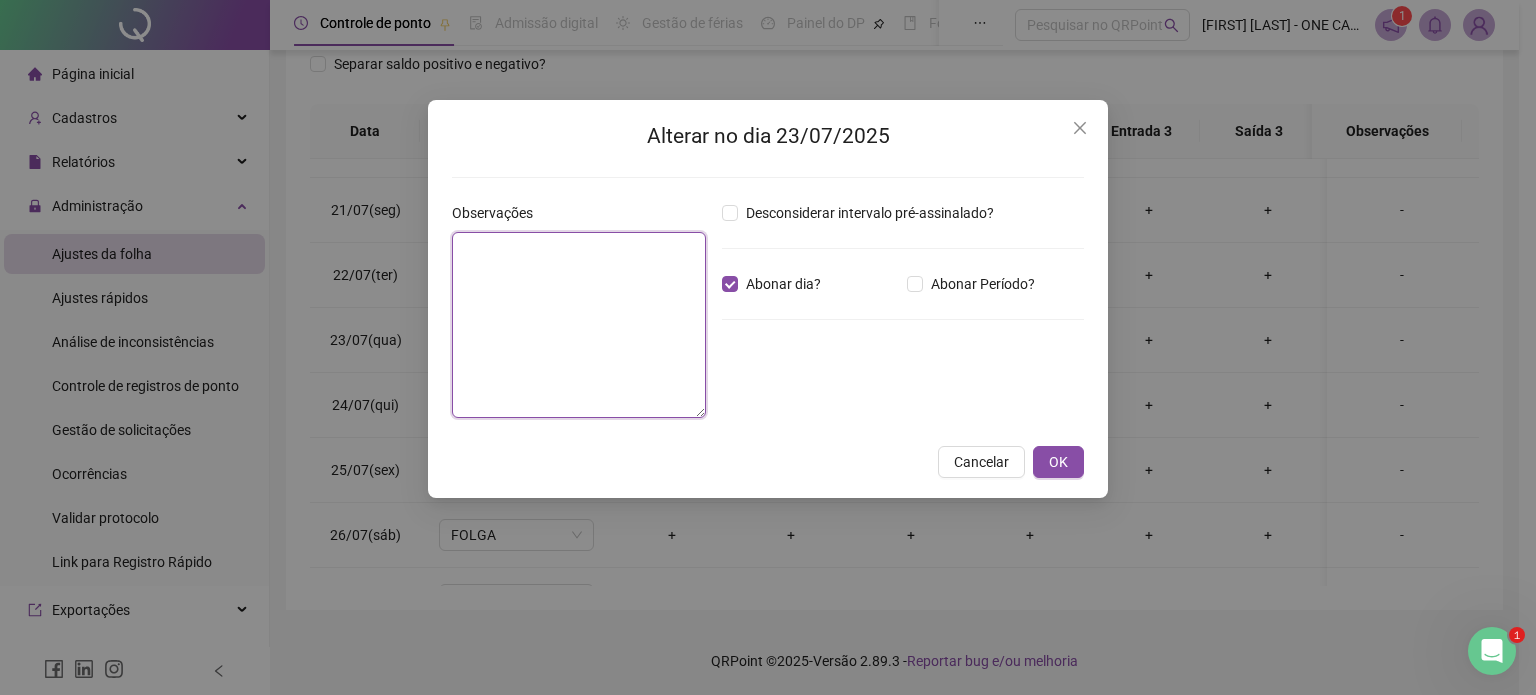 click at bounding box center [579, 325] 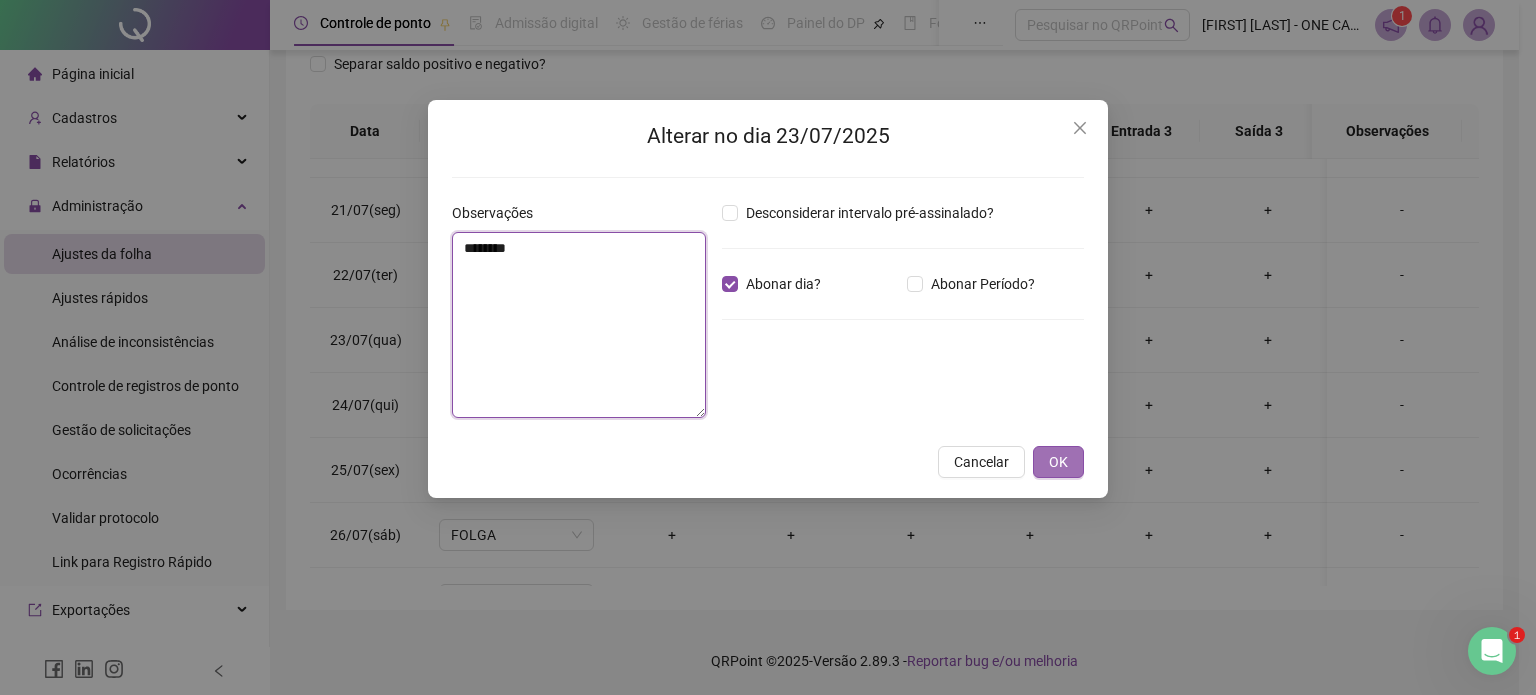 type on "********" 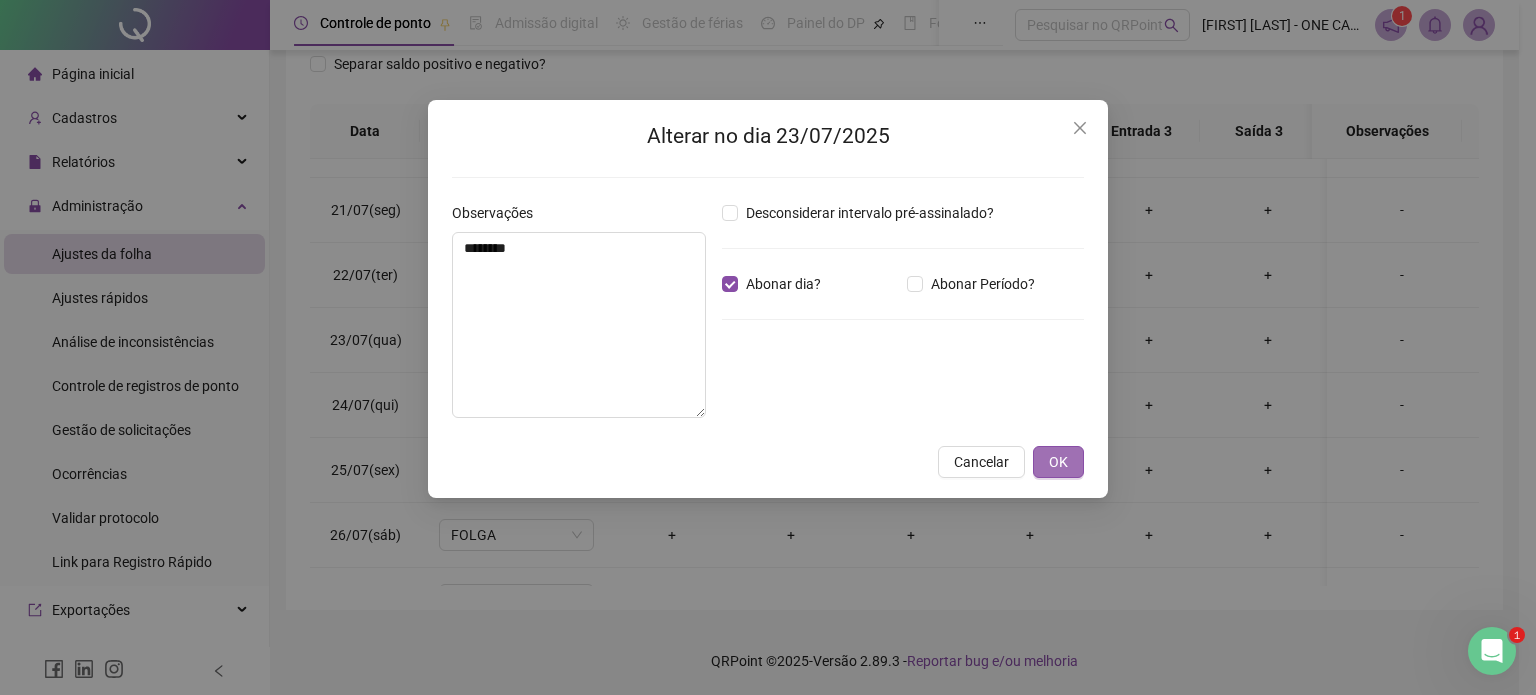 click on "OK" at bounding box center [1058, 462] 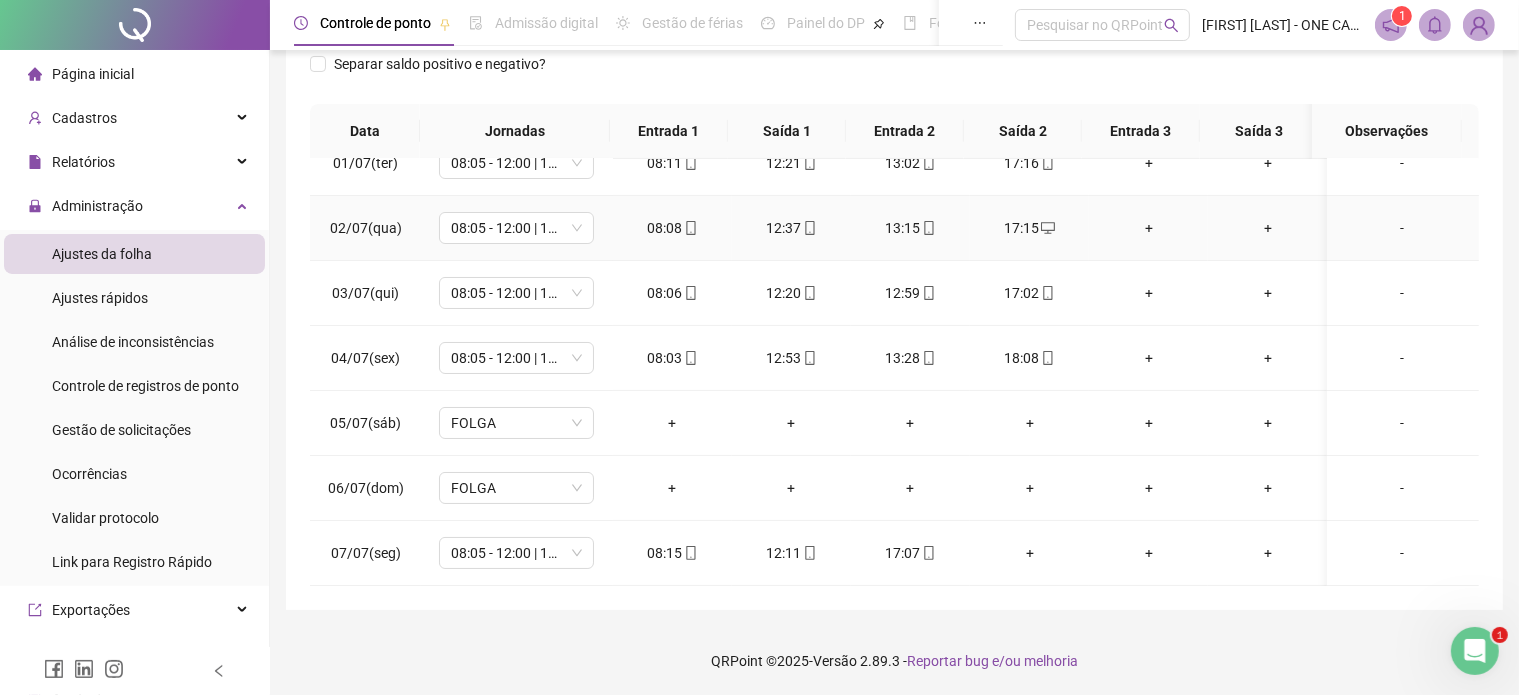 scroll, scrollTop: 0, scrollLeft: 0, axis: both 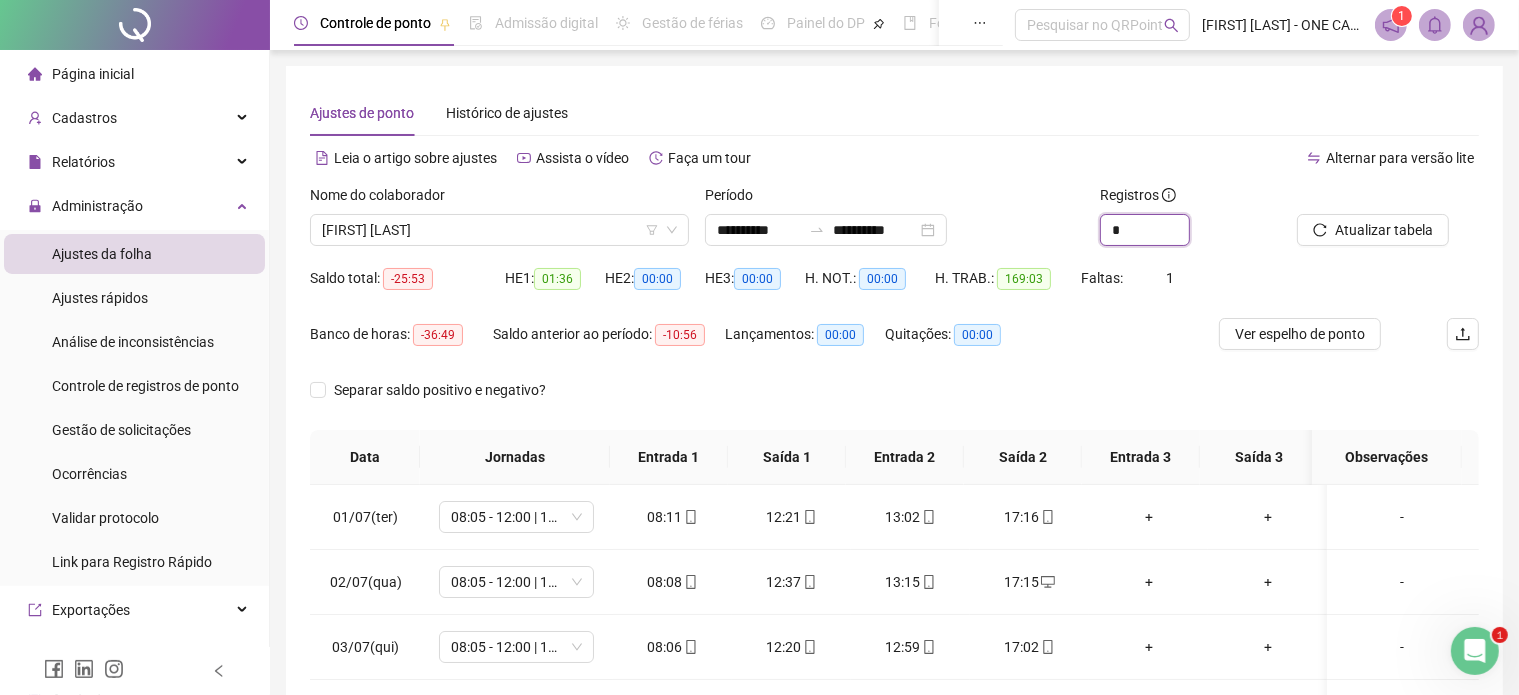 drag, startPoint x: 1179, startPoint y: 237, endPoint x: 1291, endPoint y: 259, distance: 114.14027 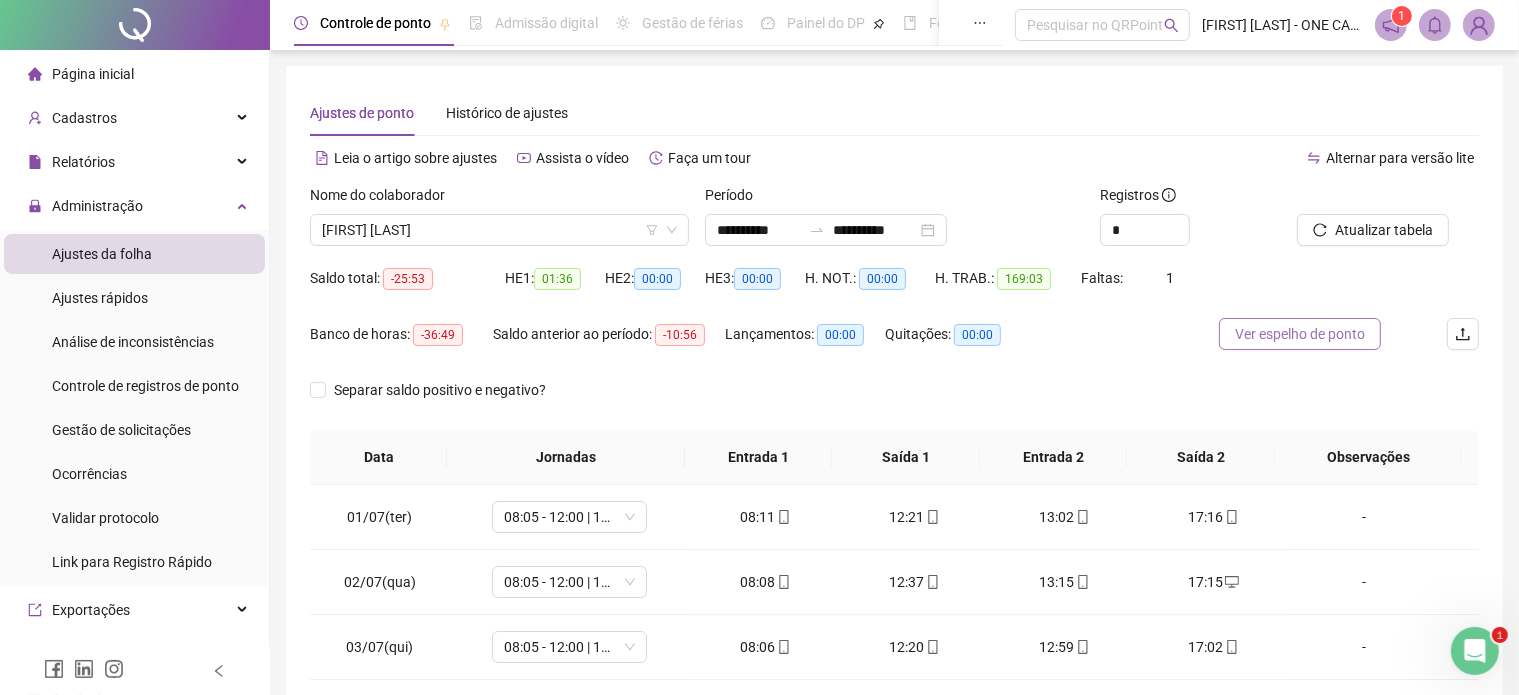 click on "Ver espelho de ponto" at bounding box center (1300, 334) 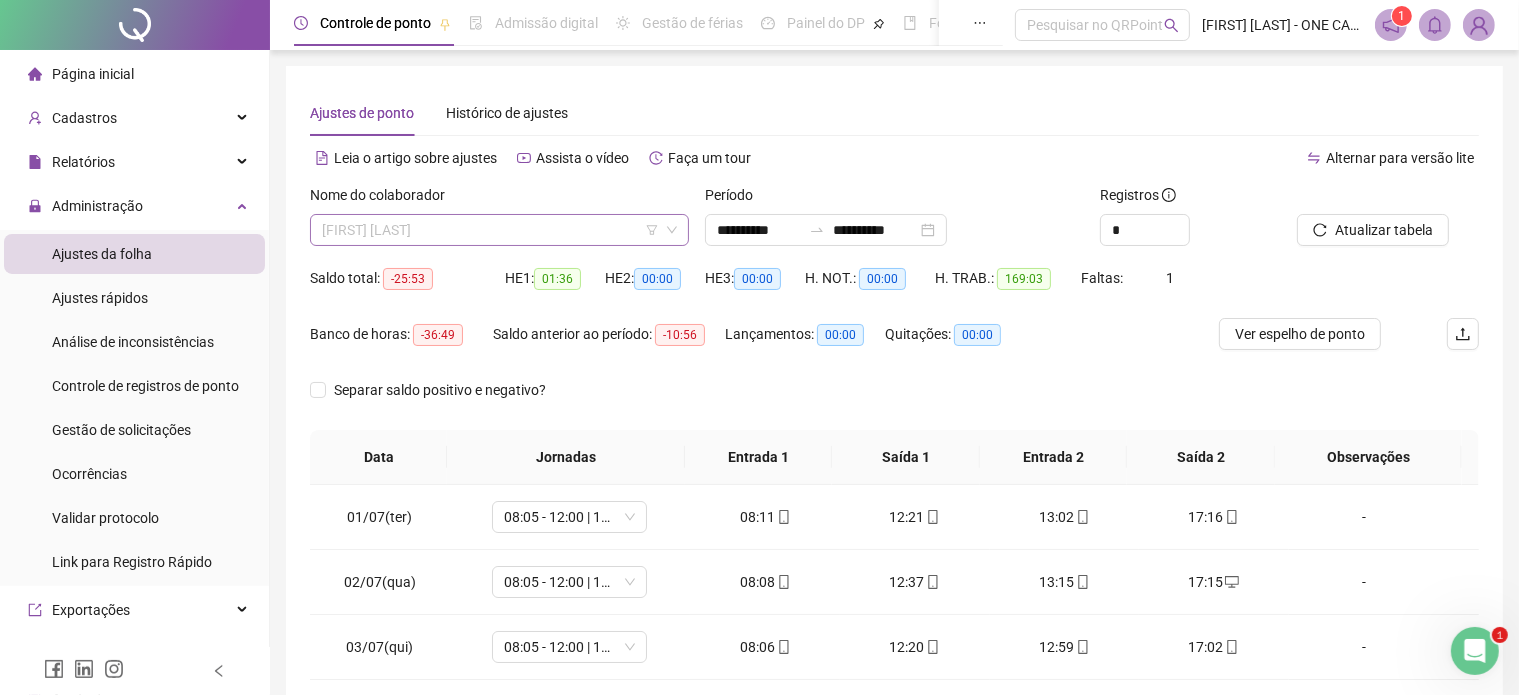 click on "[FIRST] [LAST]" at bounding box center (499, 230) 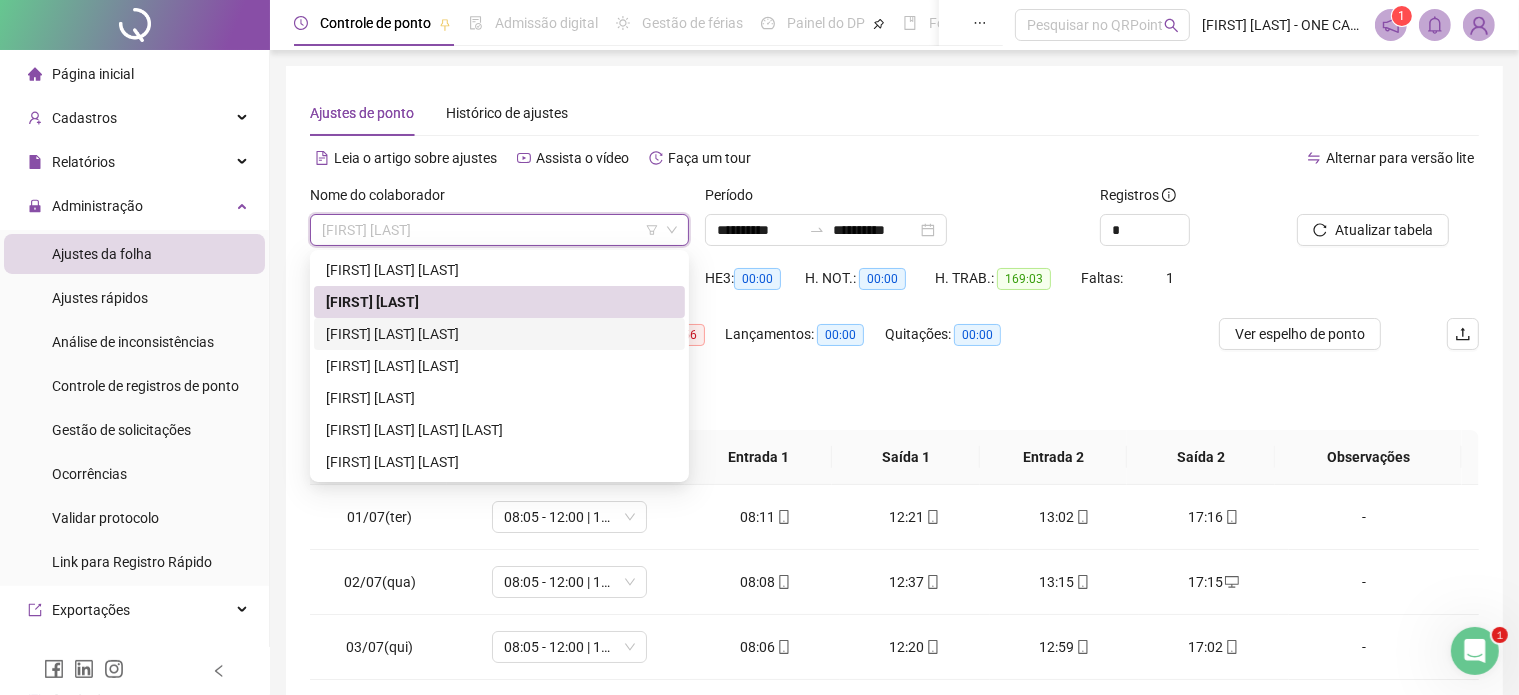 click on "[FIRST] [LAST] [LAST]" at bounding box center [499, 334] 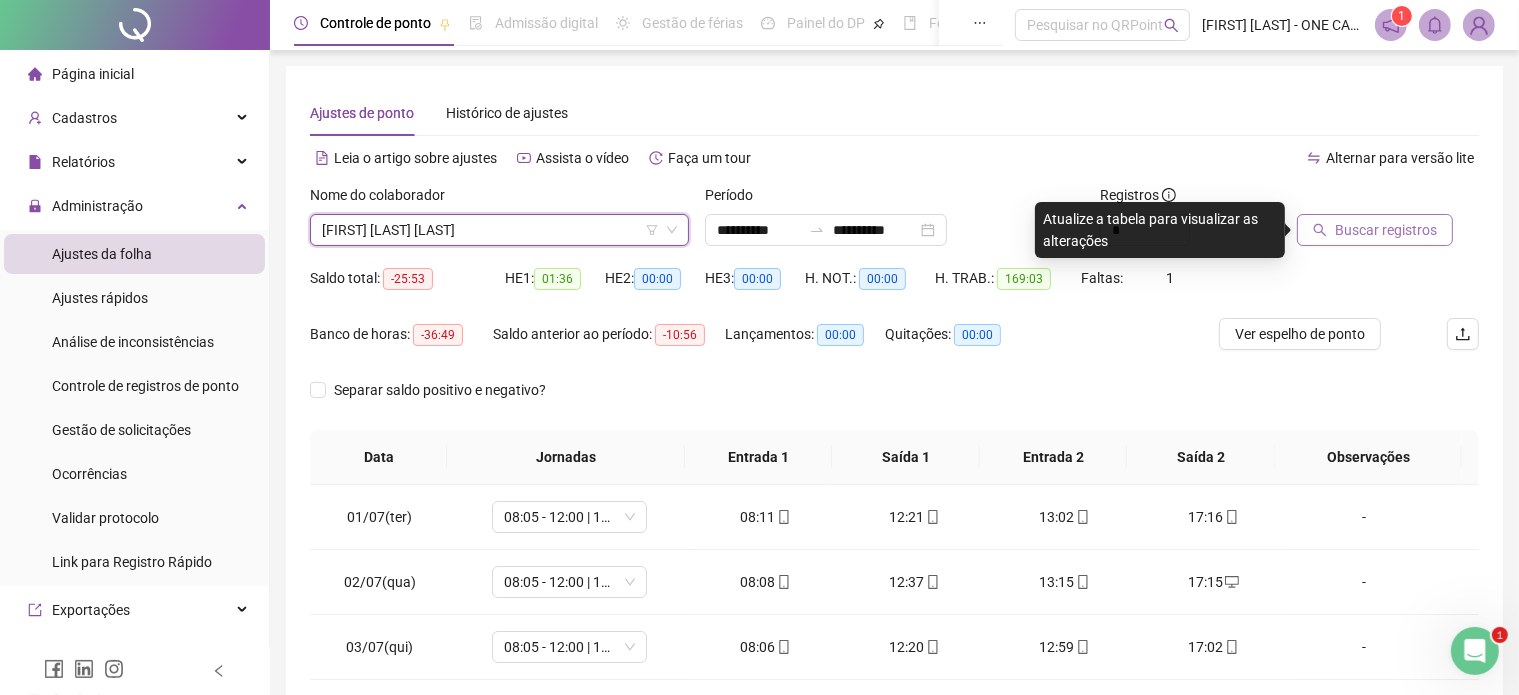 click on "Buscar registros" at bounding box center (1386, 230) 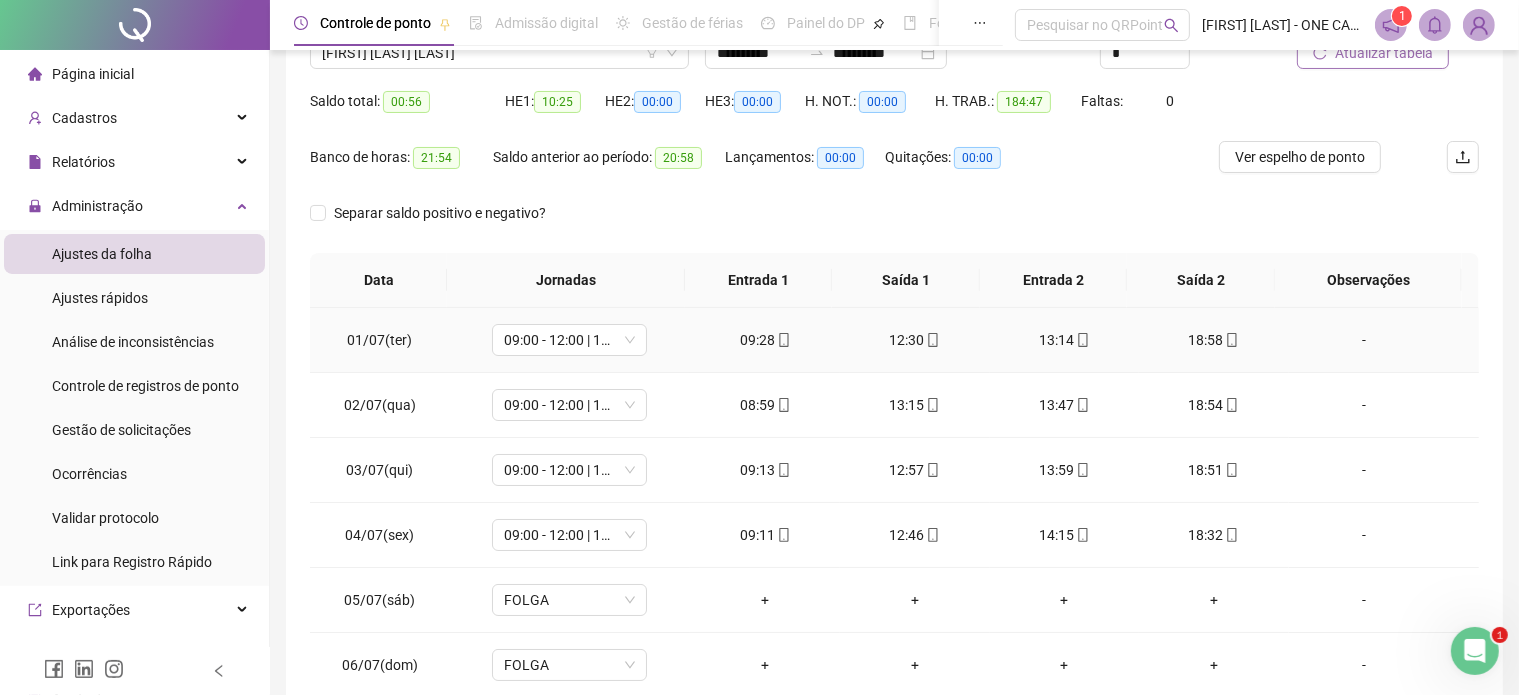 scroll, scrollTop: 200, scrollLeft: 0, axis: vertical 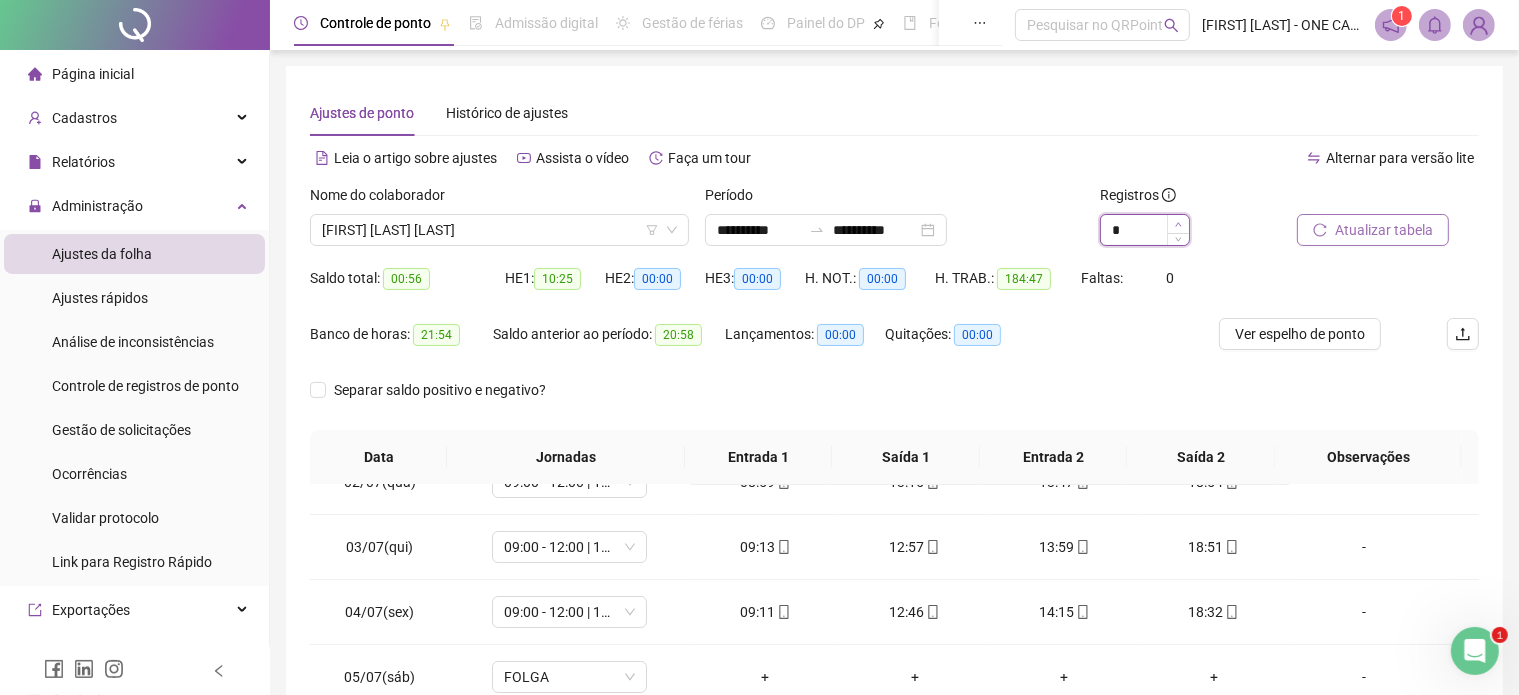 click 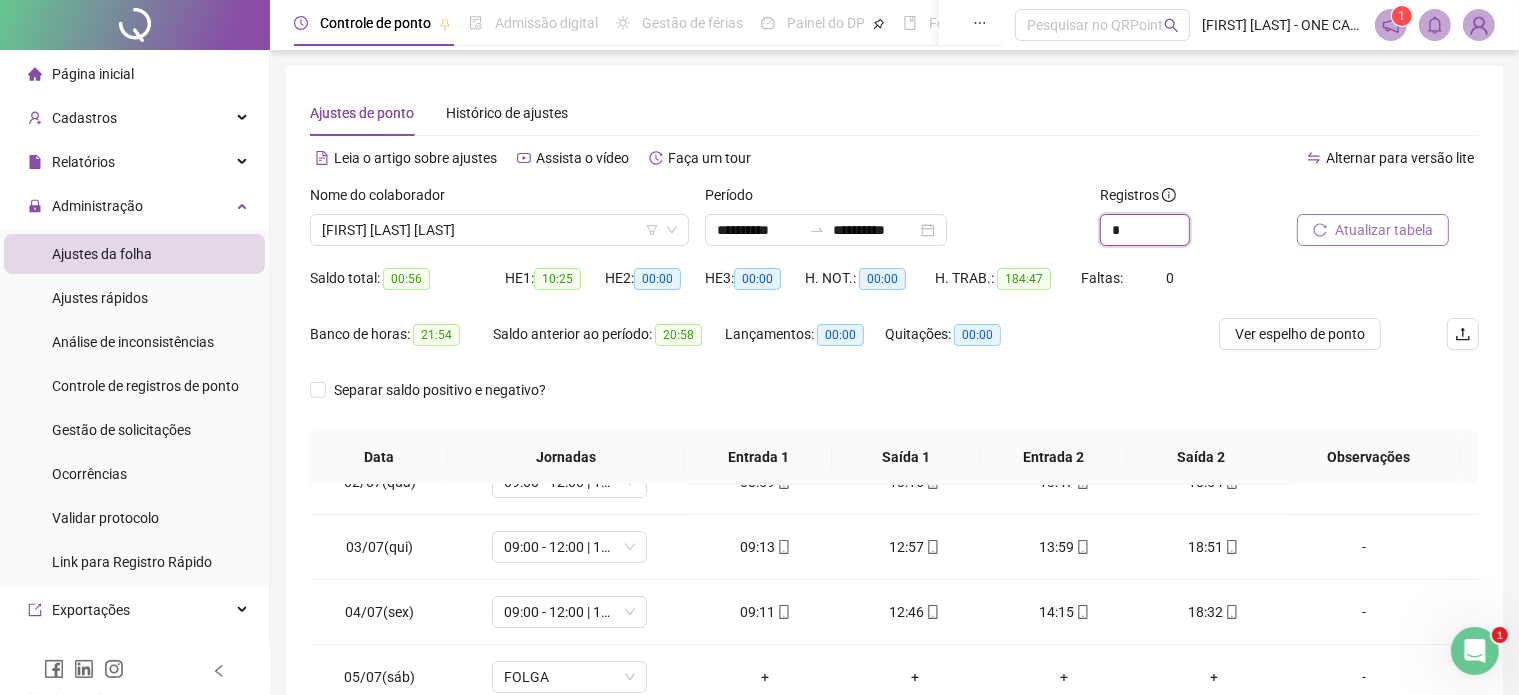 type on "*" 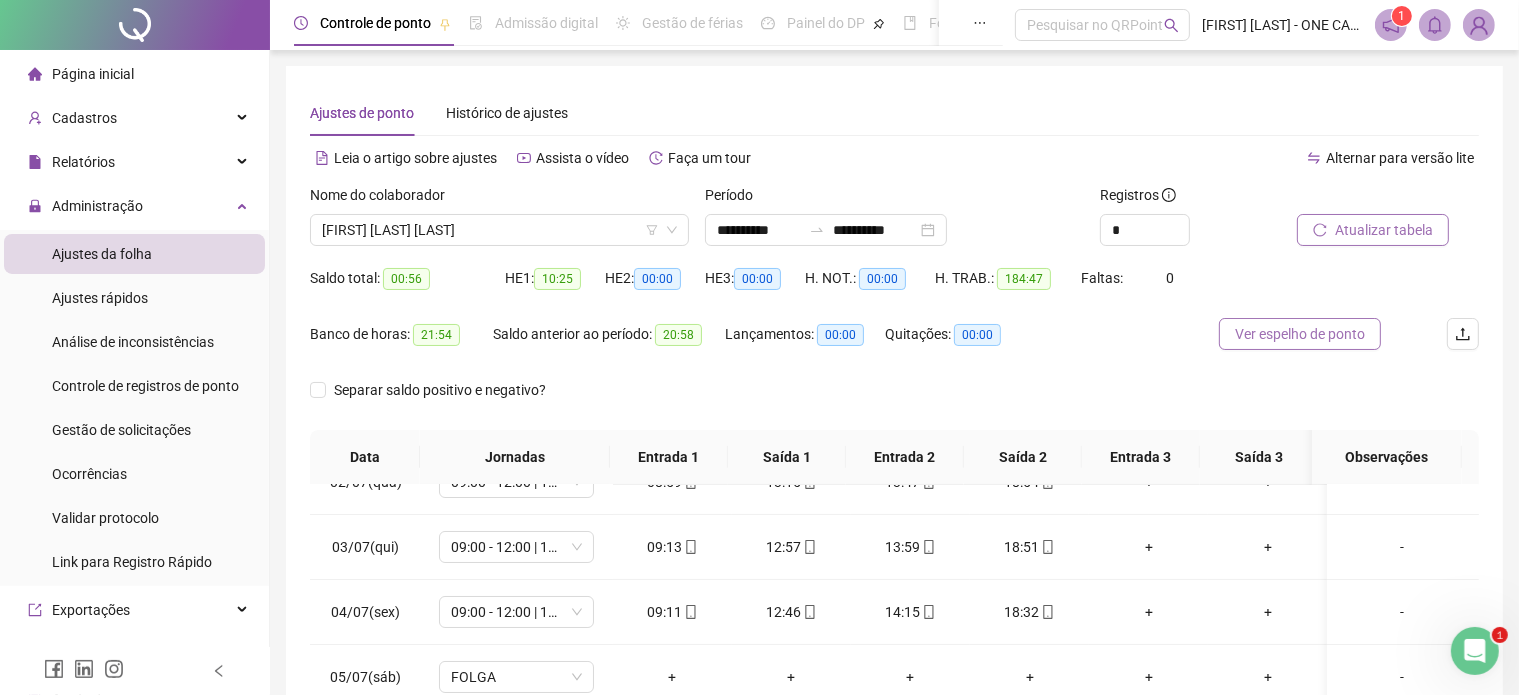 click on "Ver espelho de ponto" at bounding box center (1300, 334) 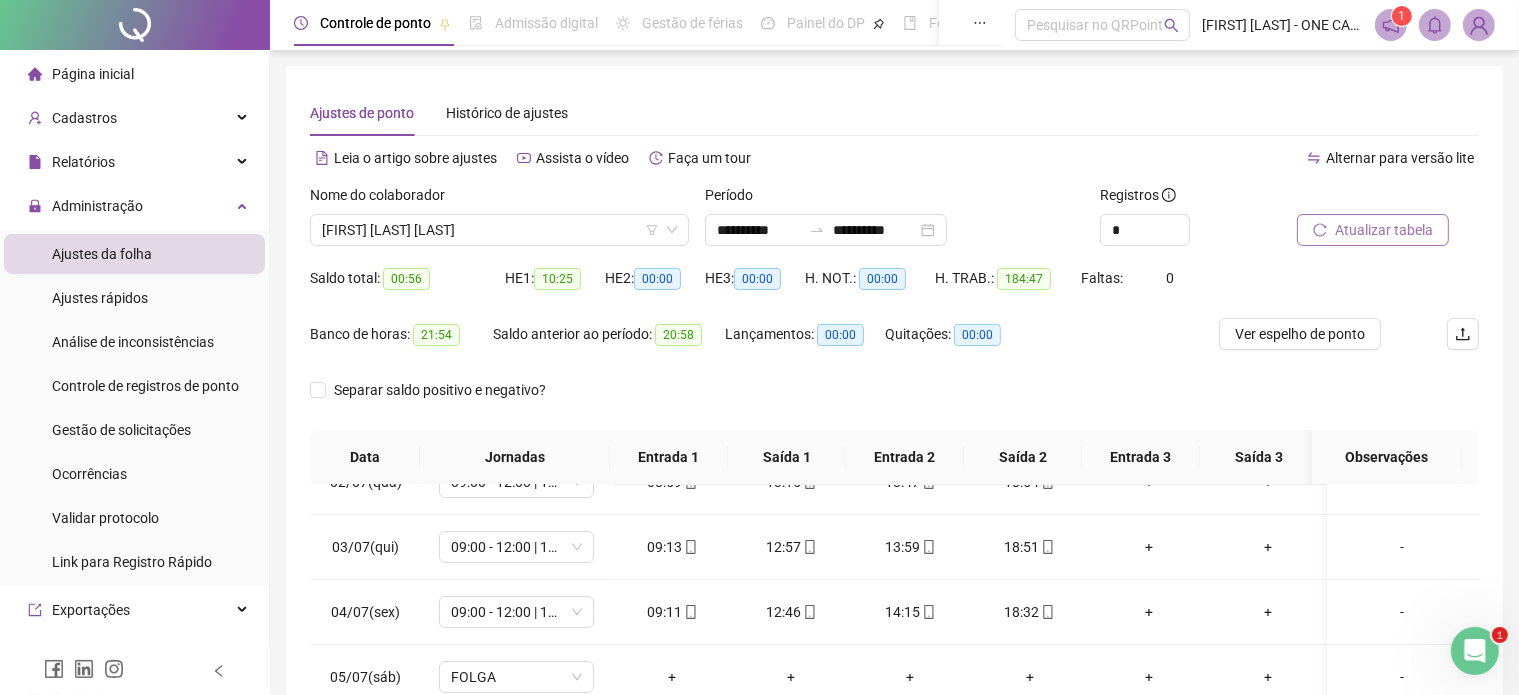 click on "Atualizar tabela" at bounding box center (1384, 230) 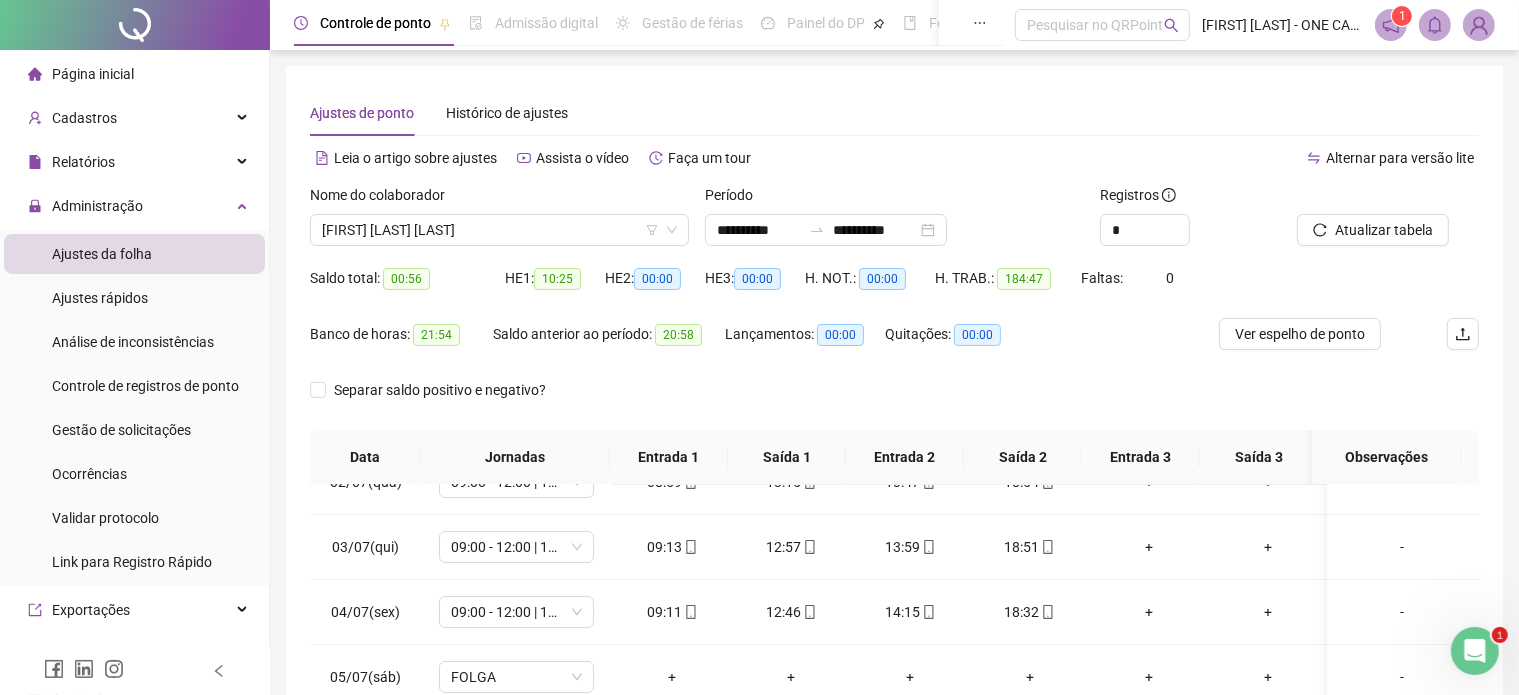 scroll, scrollTop: 100, scrollLeft: 0, axis: vertical 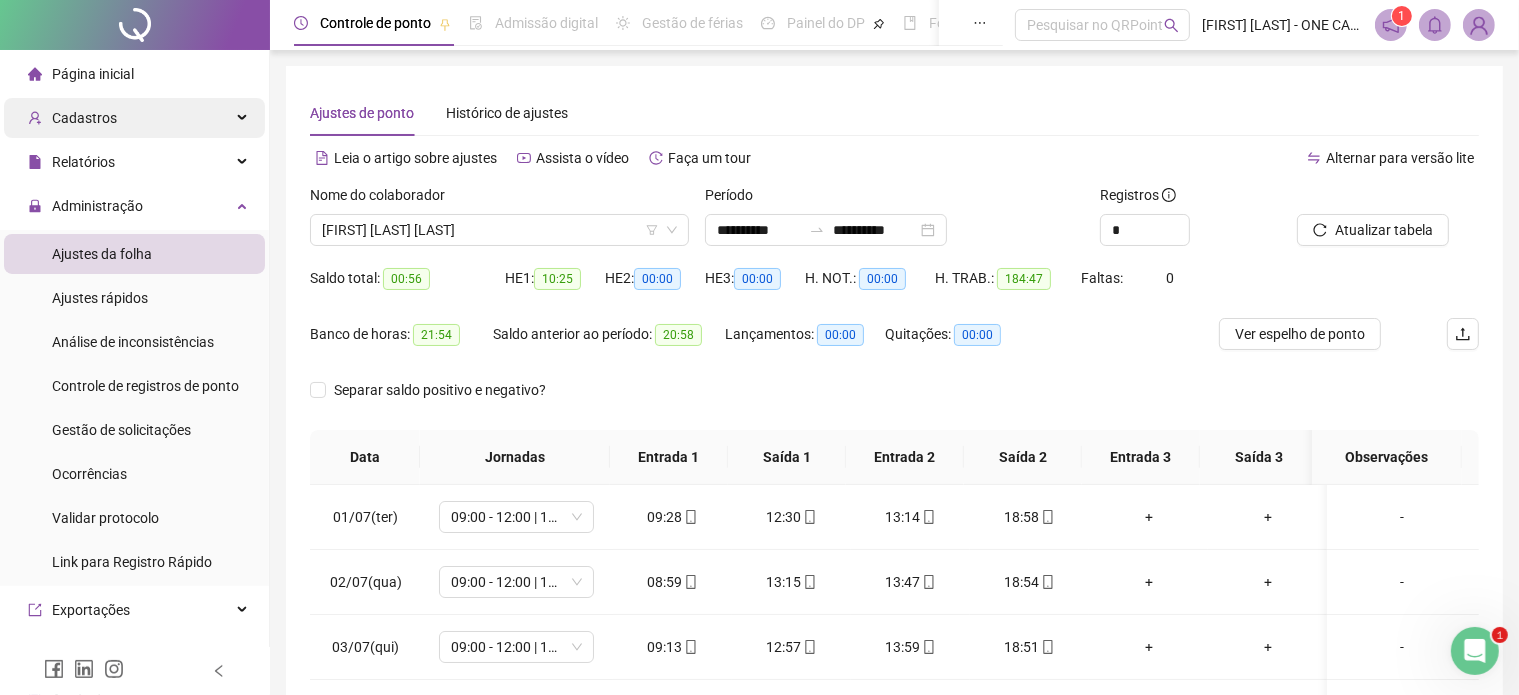 click on "Cadastros" at bounding box center [84, 118] 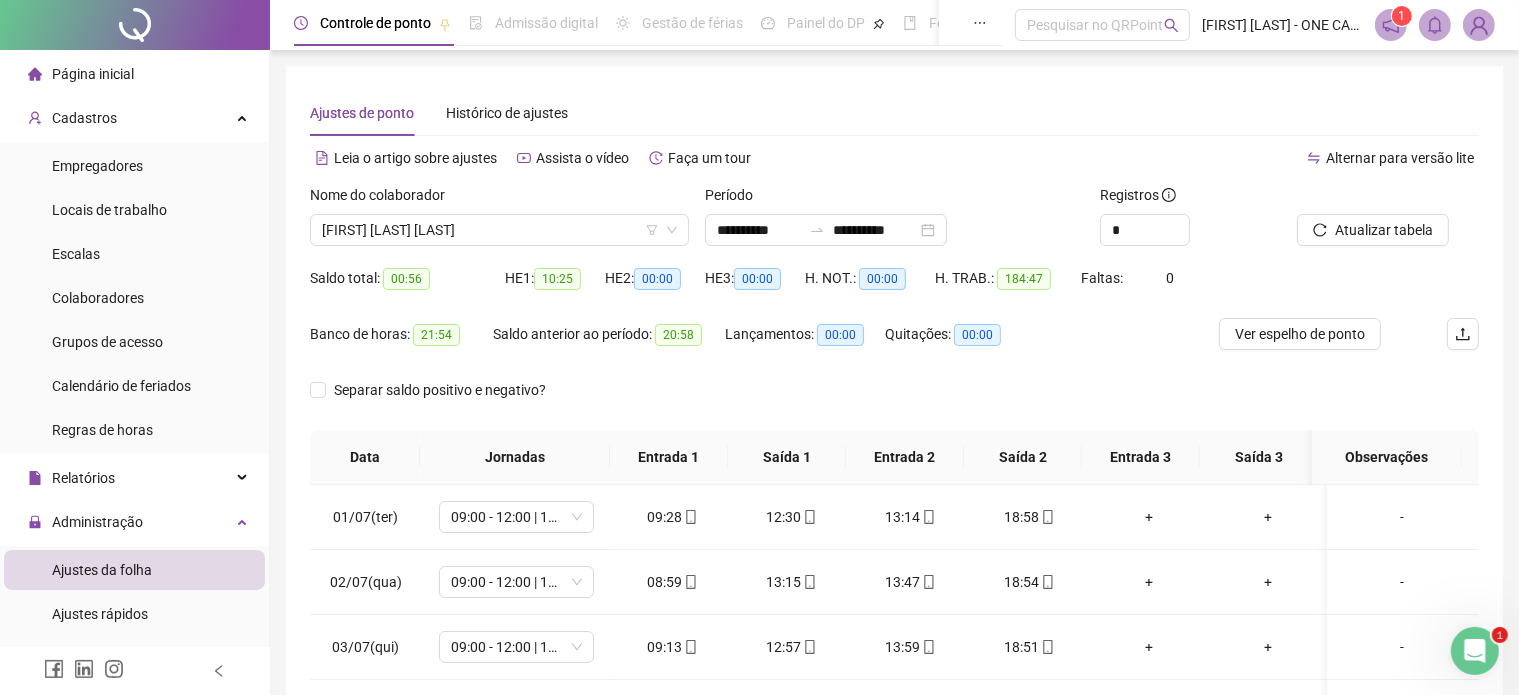 drag, startPoint x: 101, startPoint y: 295, endPoint x: 251, endPoint y: 300, distance: 150.08331 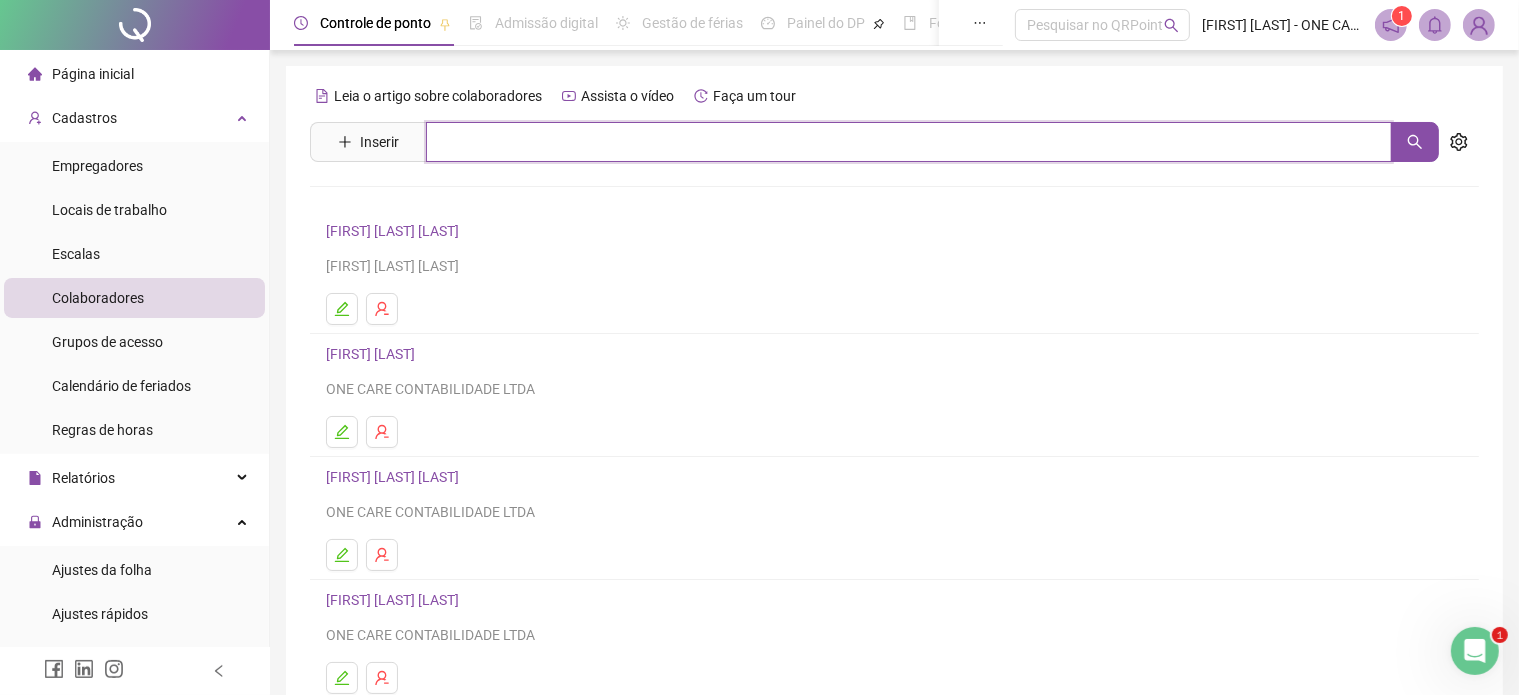 click at bounding box center (909, 142) 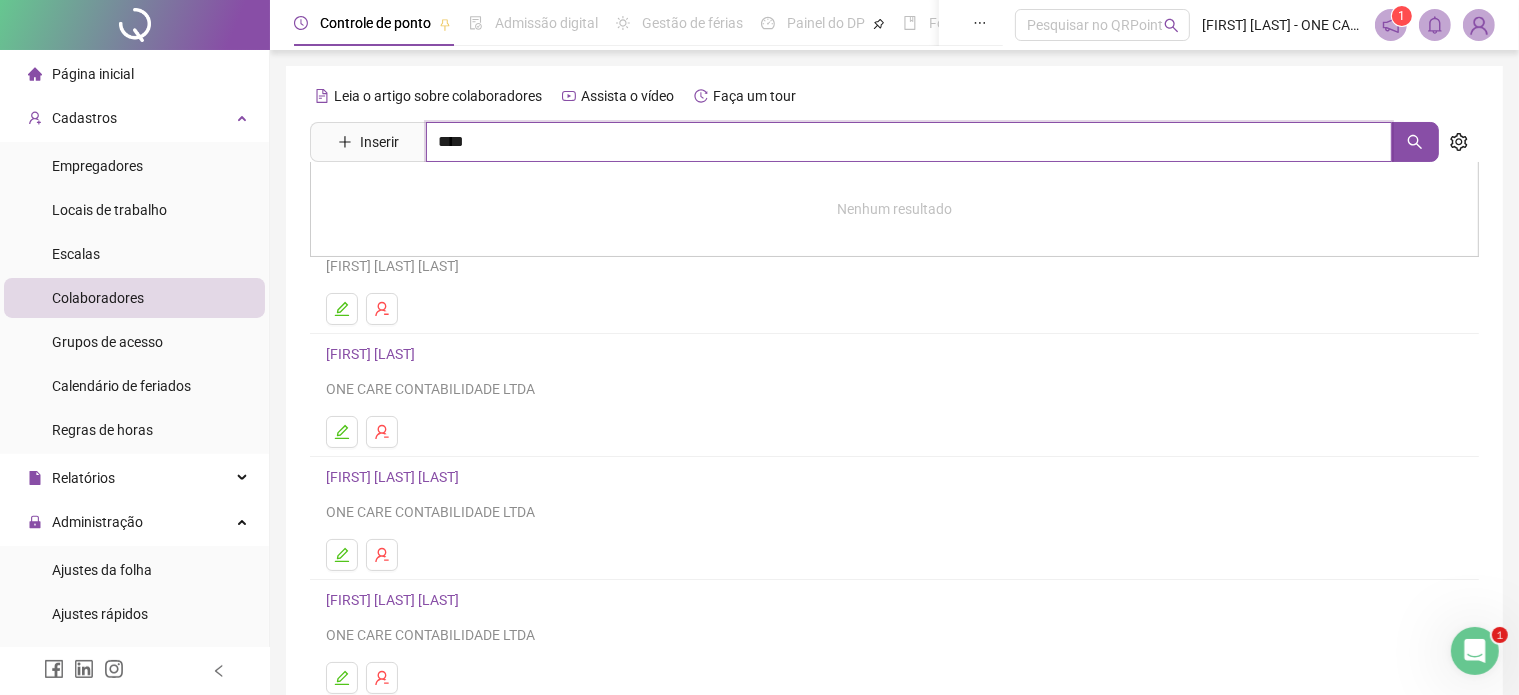 type on "****" 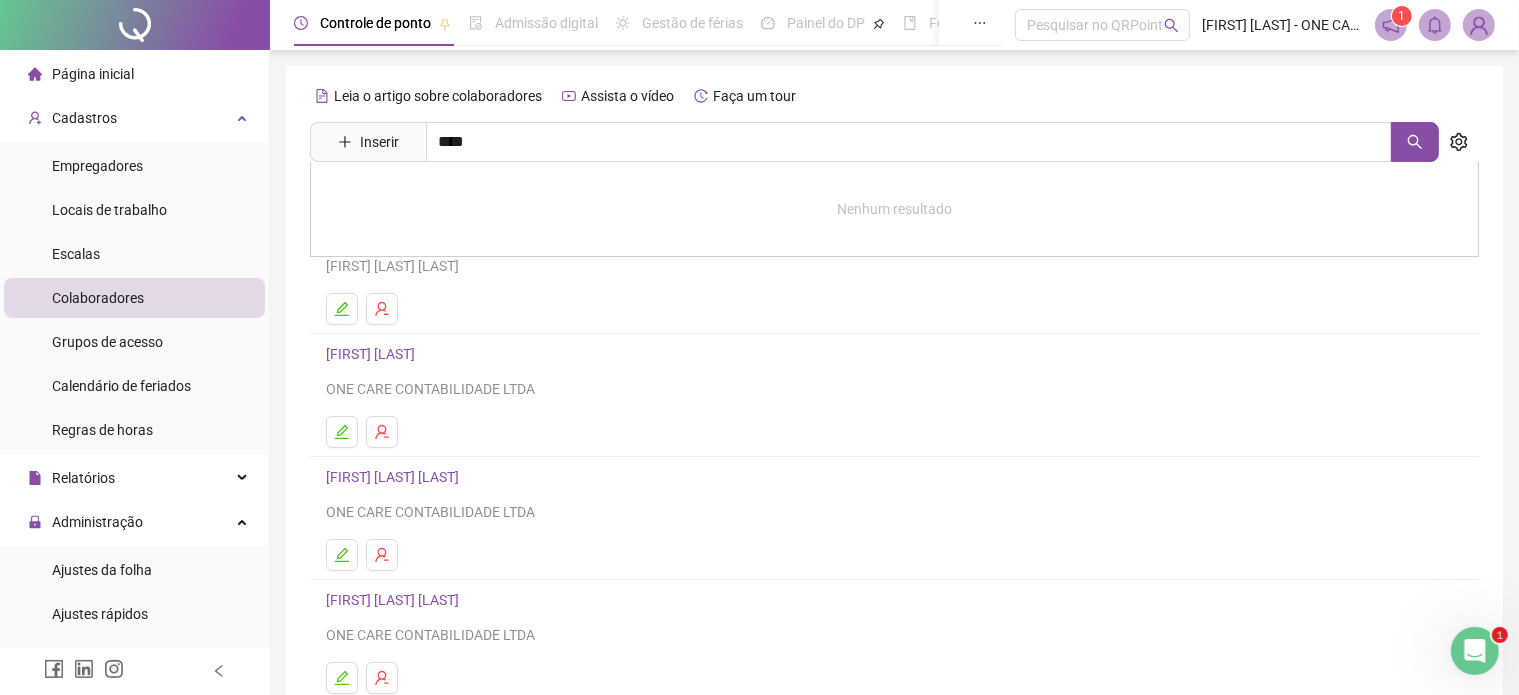 click on "[FIRST] [LAST] [LAST]" at bounding box center [395, 477] 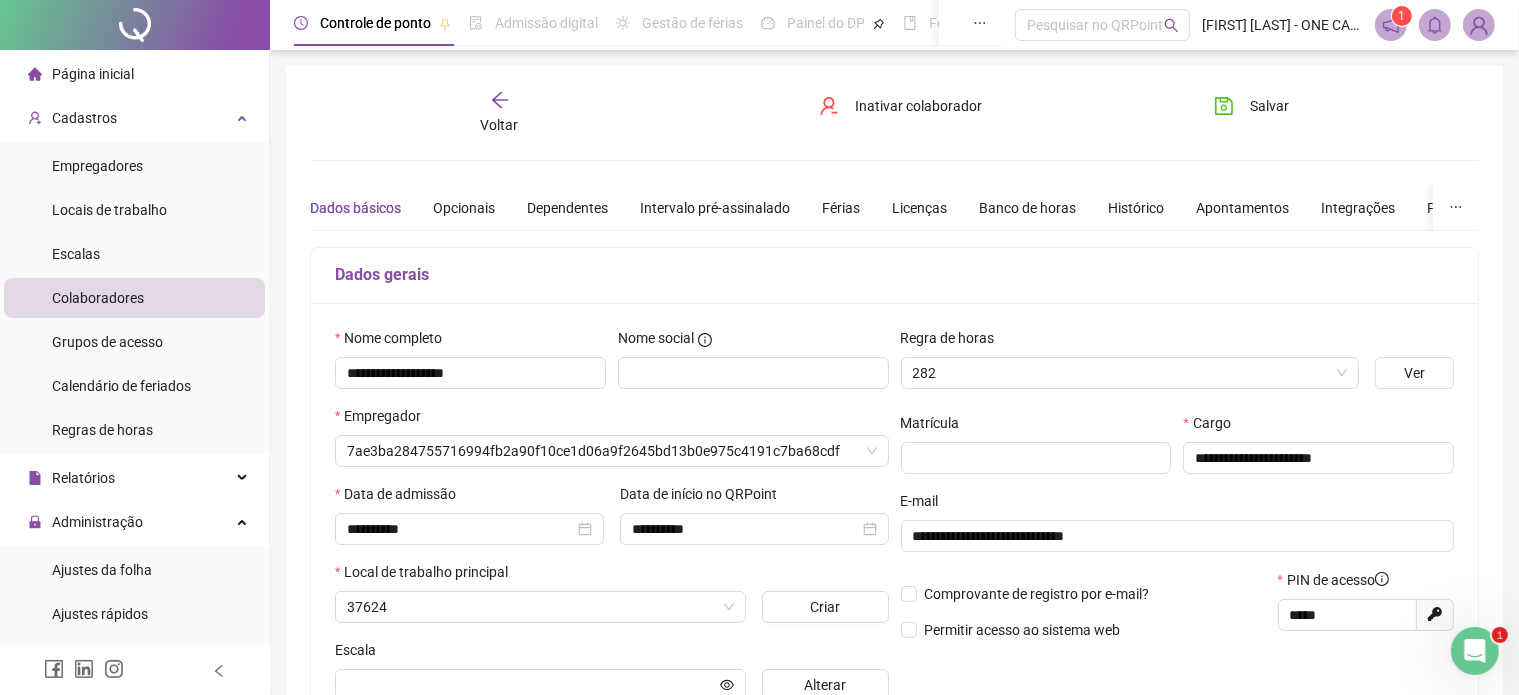 type on "**********" 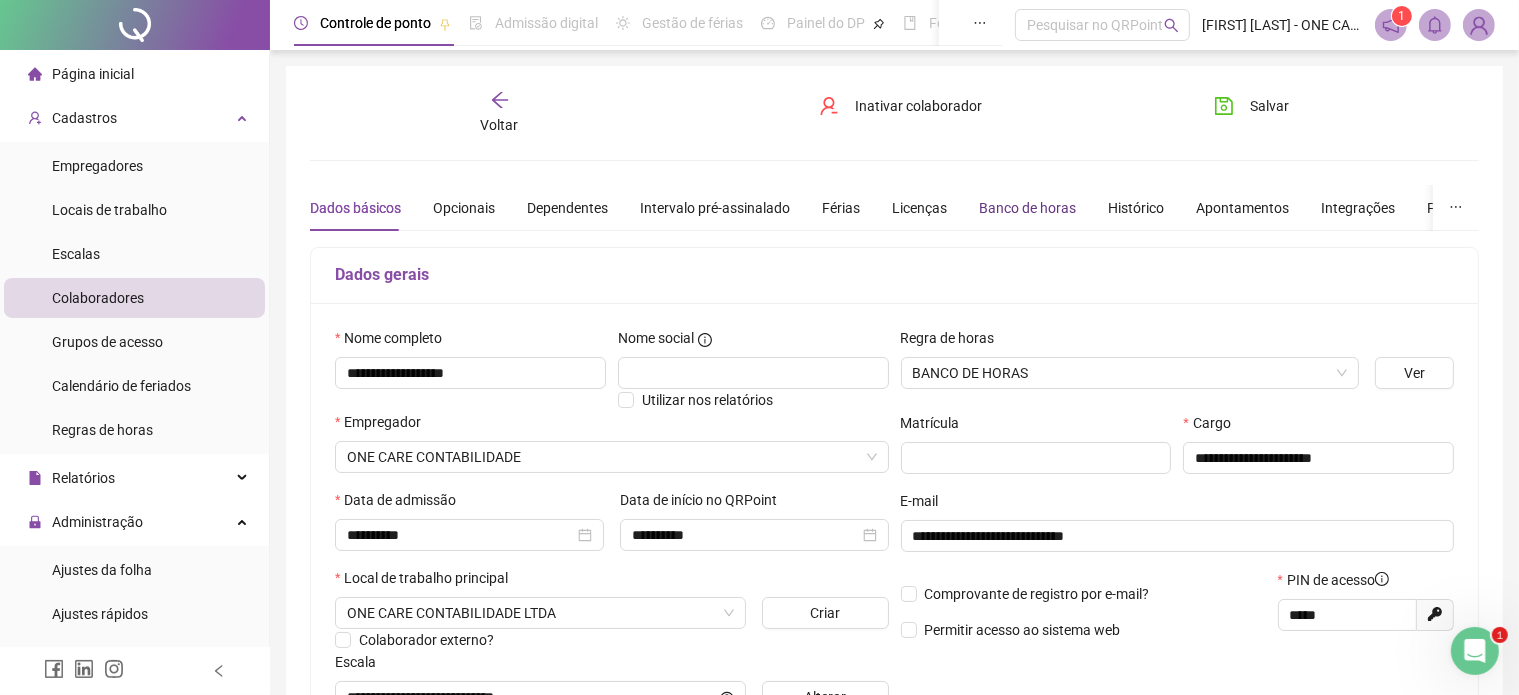 click on "Banco de horas" at bounding box center (1027, 208) 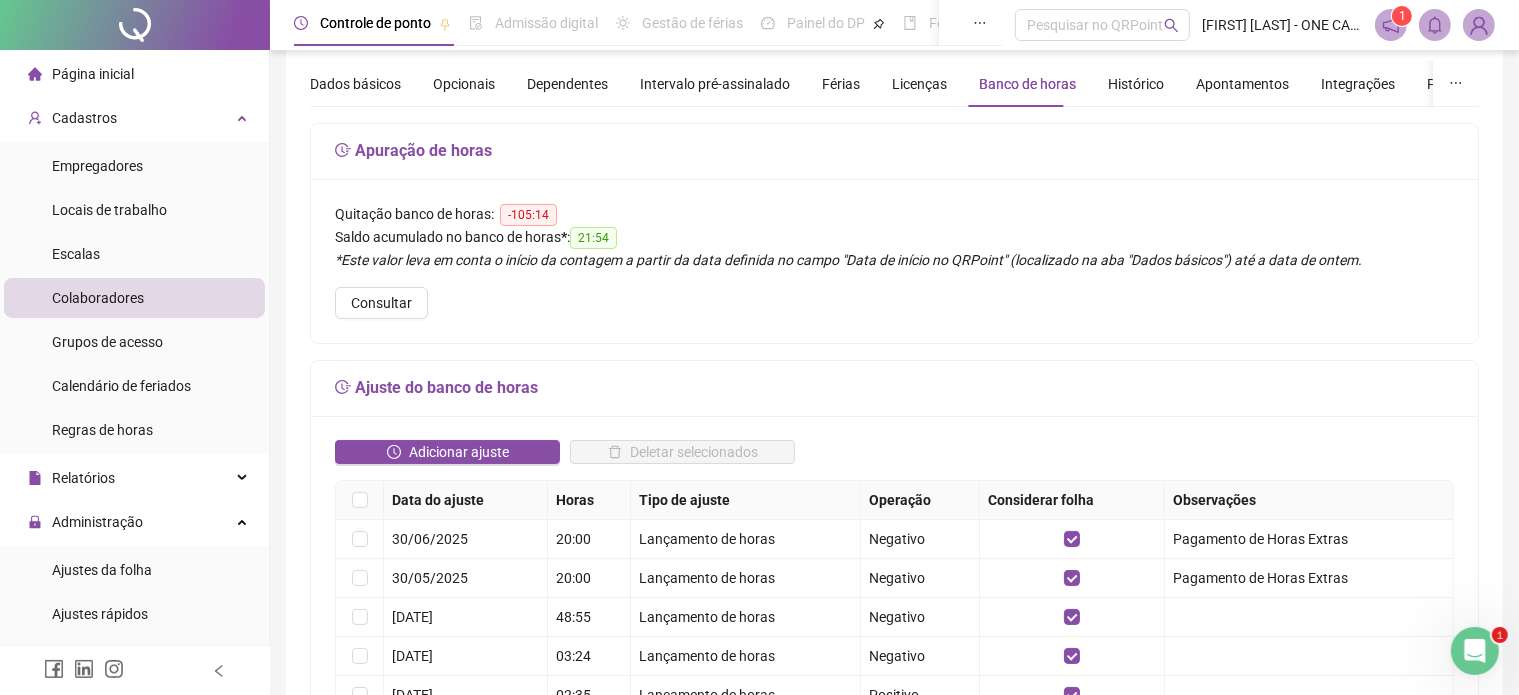 scroll, scrollTop: 300, scrollLeft: 0, axis: vertical 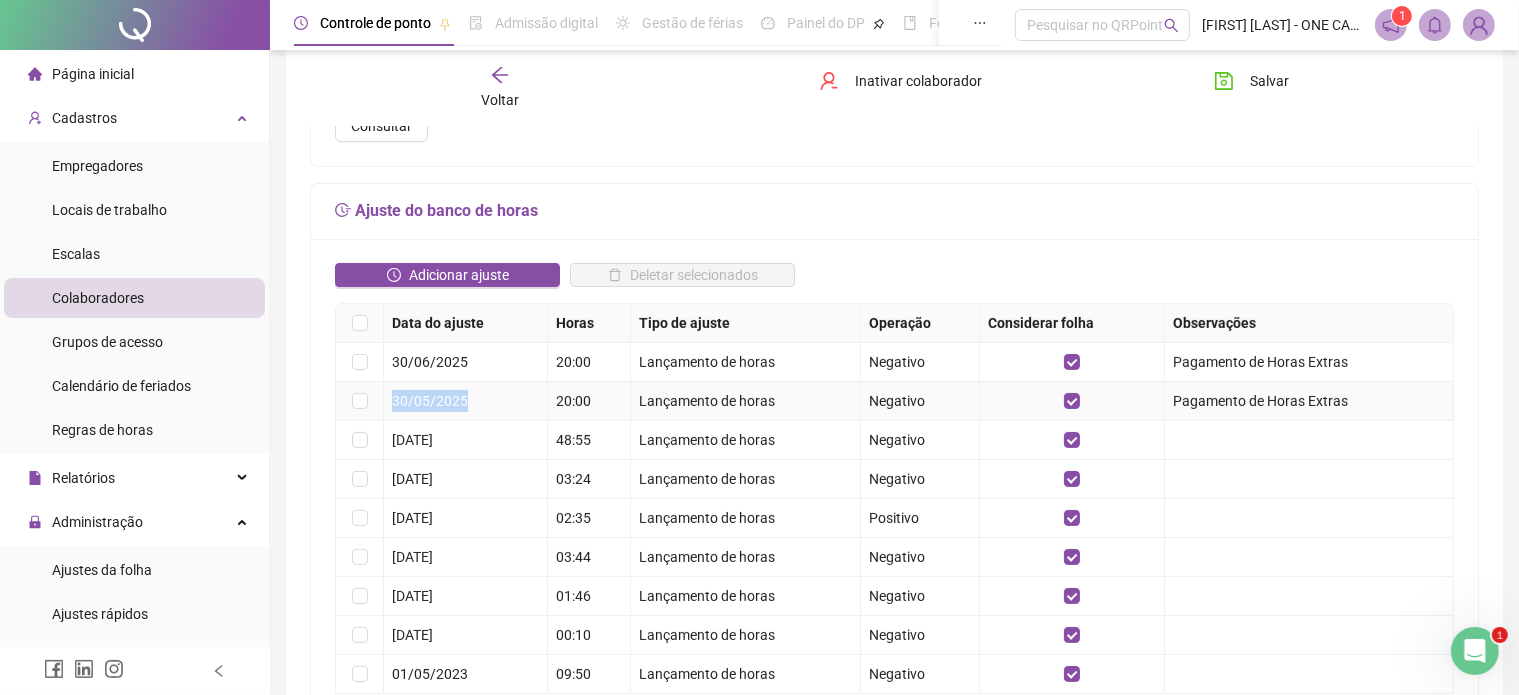 drag, startPoint x: 463, startPoint y: 402, endPoint x: 392, endPoint y: 387, distance: 72.56721 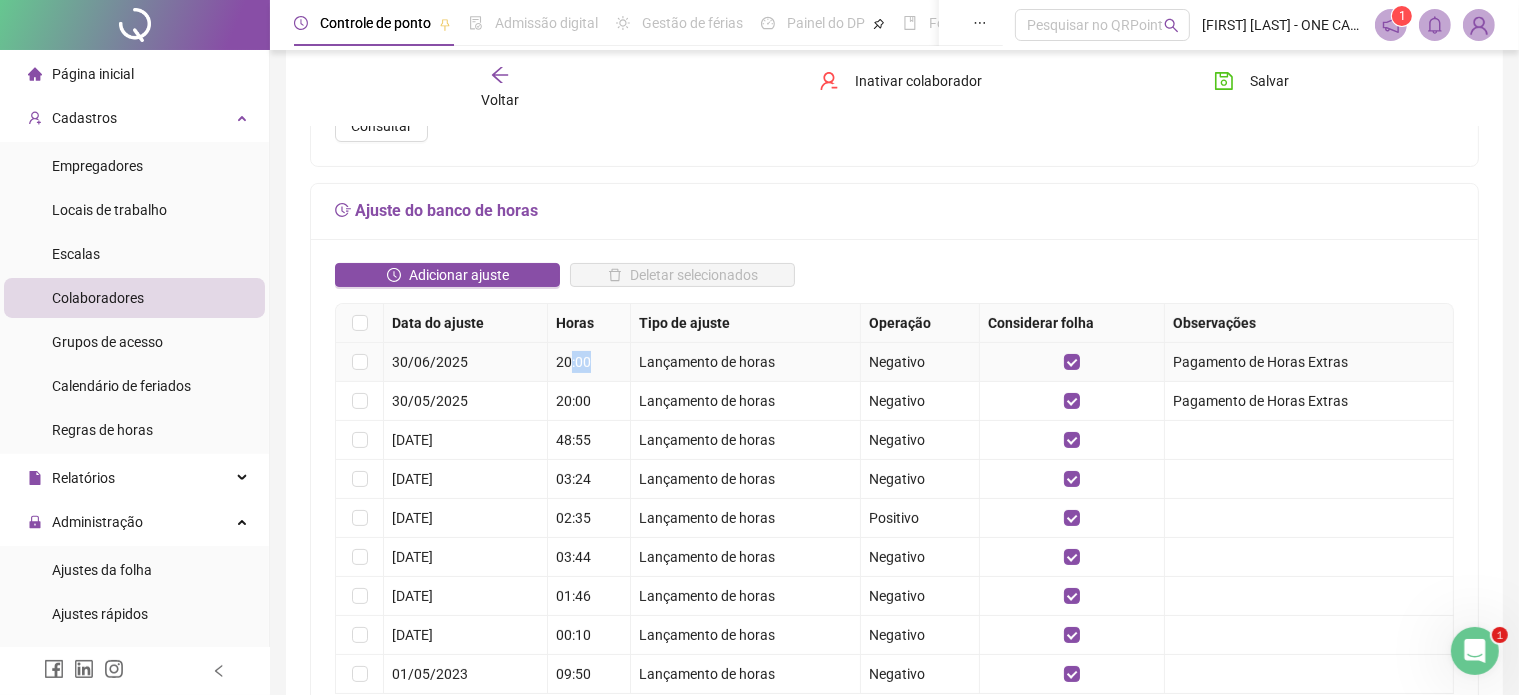 drag, startPoint x: 604, startPoint y: 361, endPoint x: 629, endPoint y: 357, distance: 25.317978 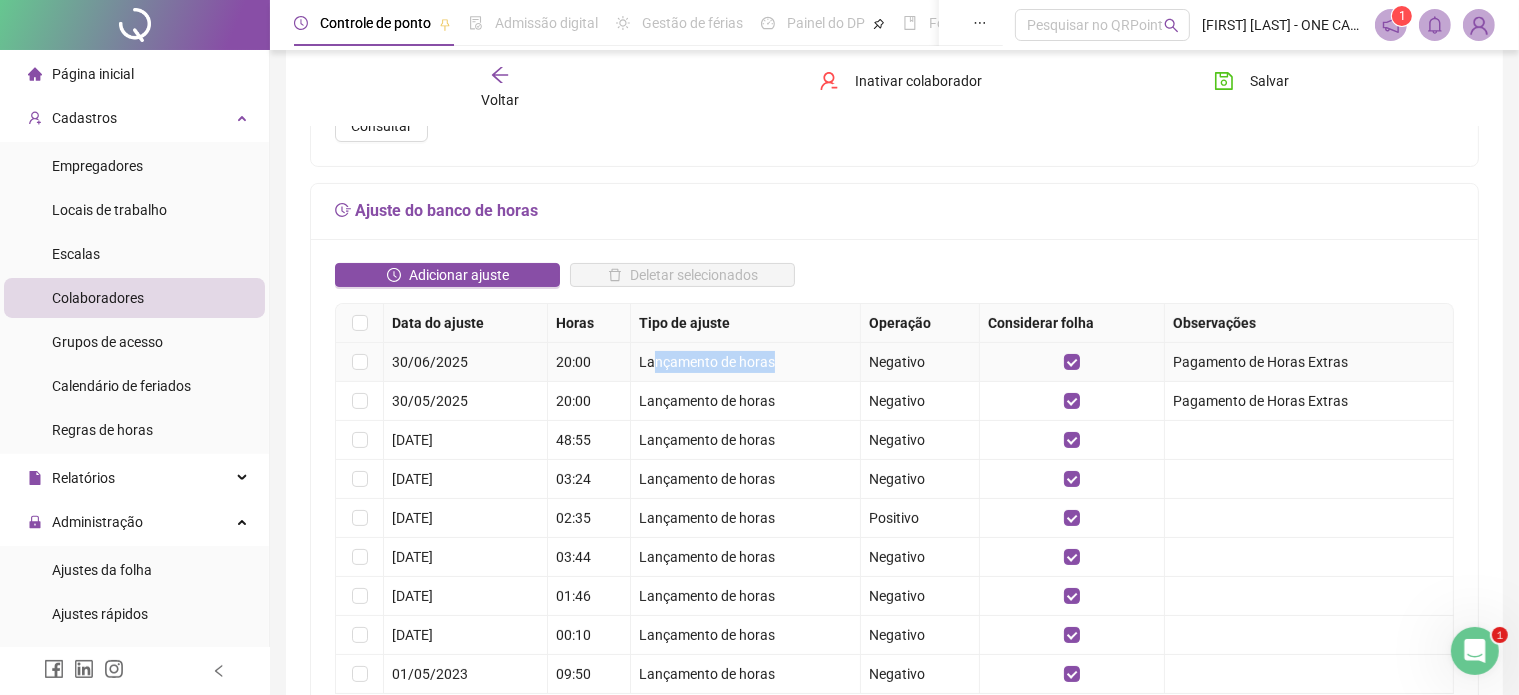 drag, startPoint x: 854, startPoint y: 365, endPoint x: 653, endPoint y: 365, distance: 201 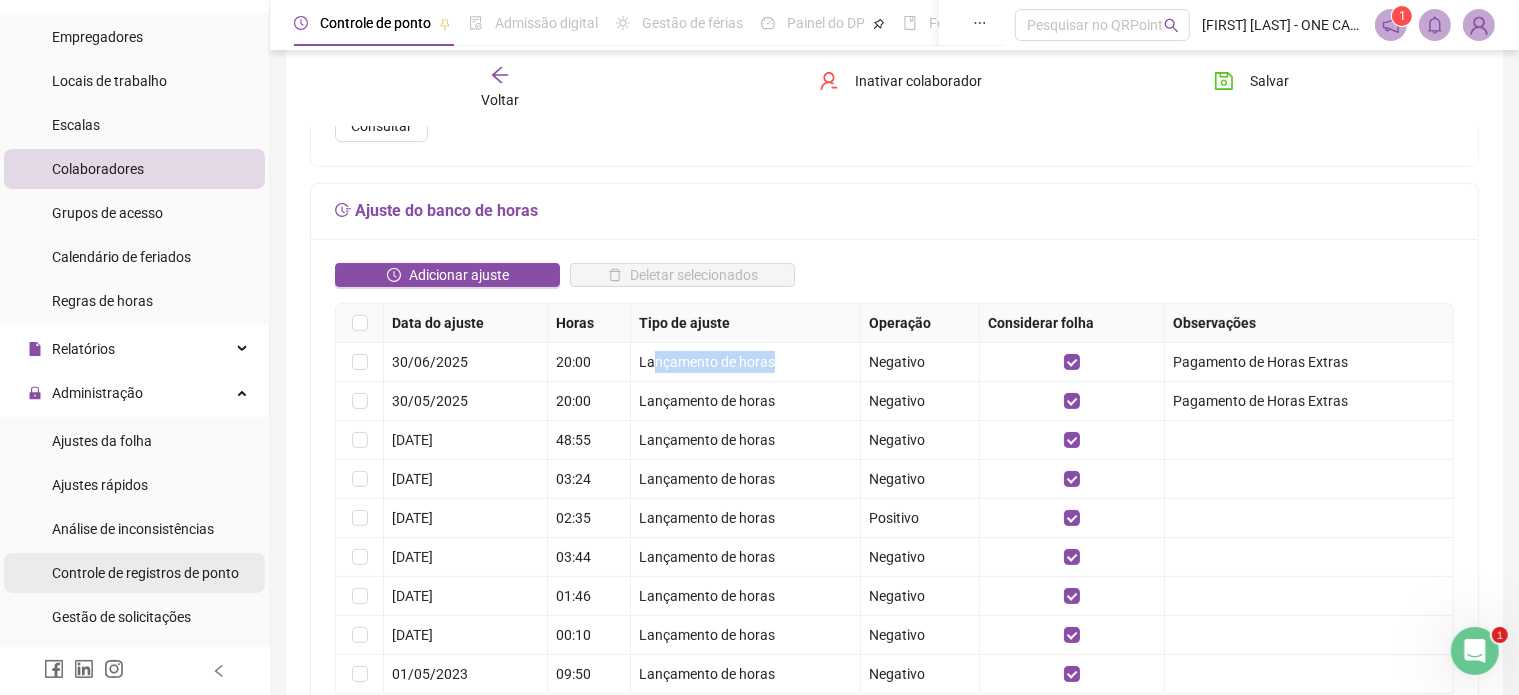 scroll, scrollTop: 300, scrollLeft: 0, axis: vertical 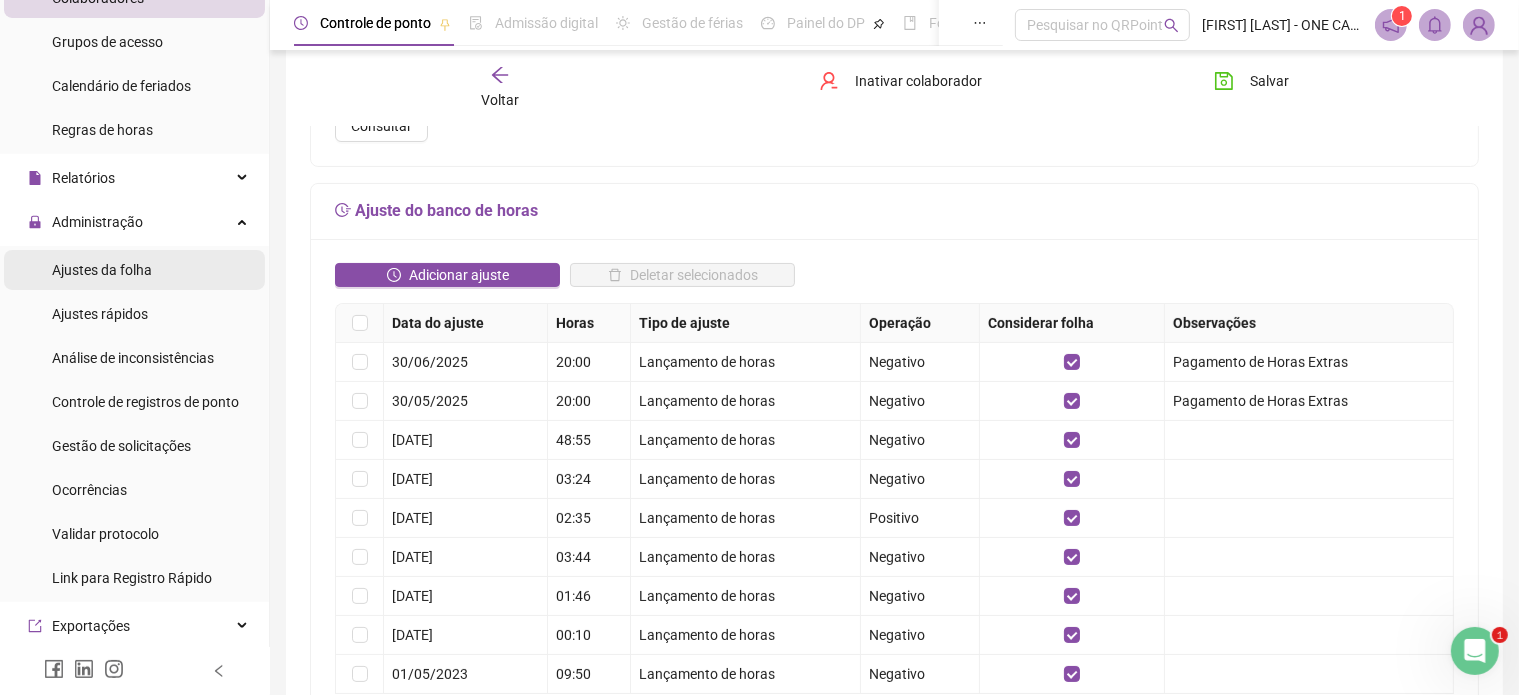 click on "Ajustes da folha" at bounding box center (102, 270) 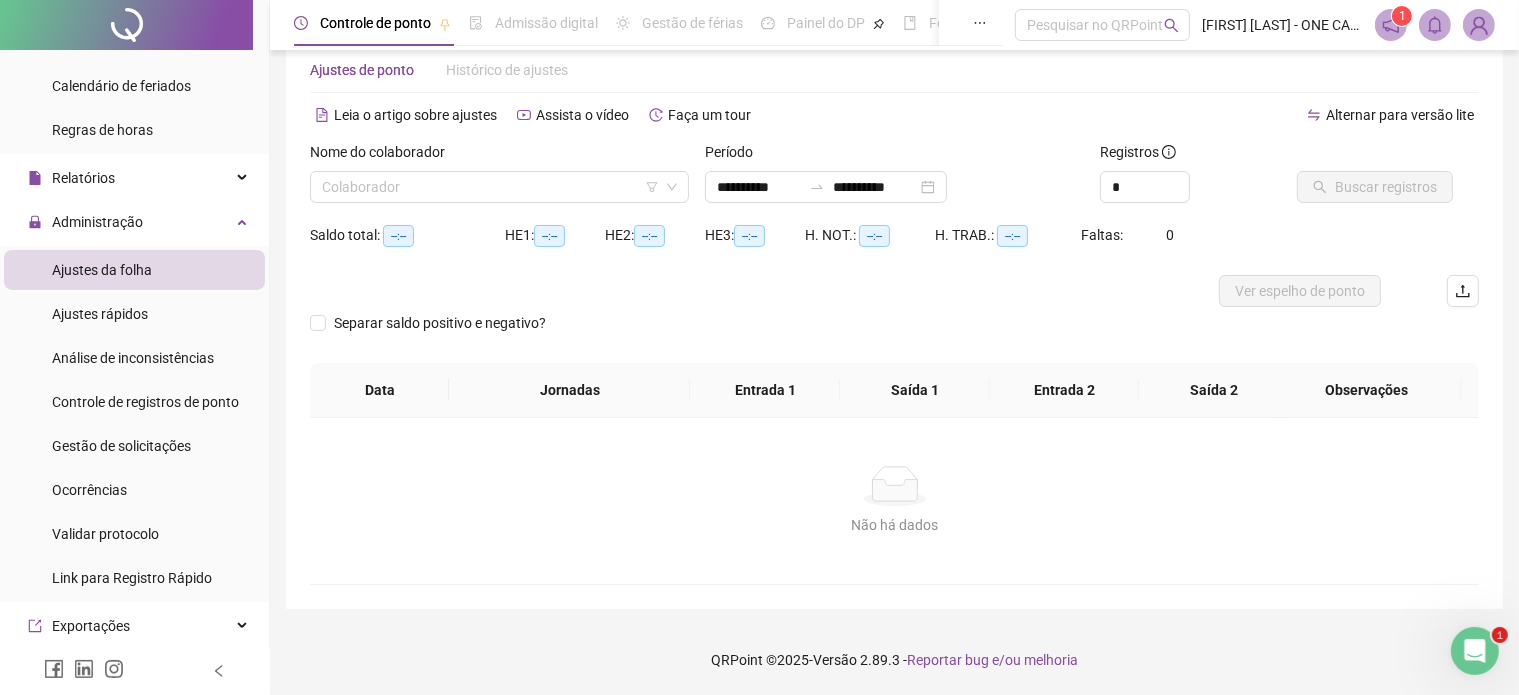 scroll, scrollTop: 42, scrollLeft: 0, axis: vertical 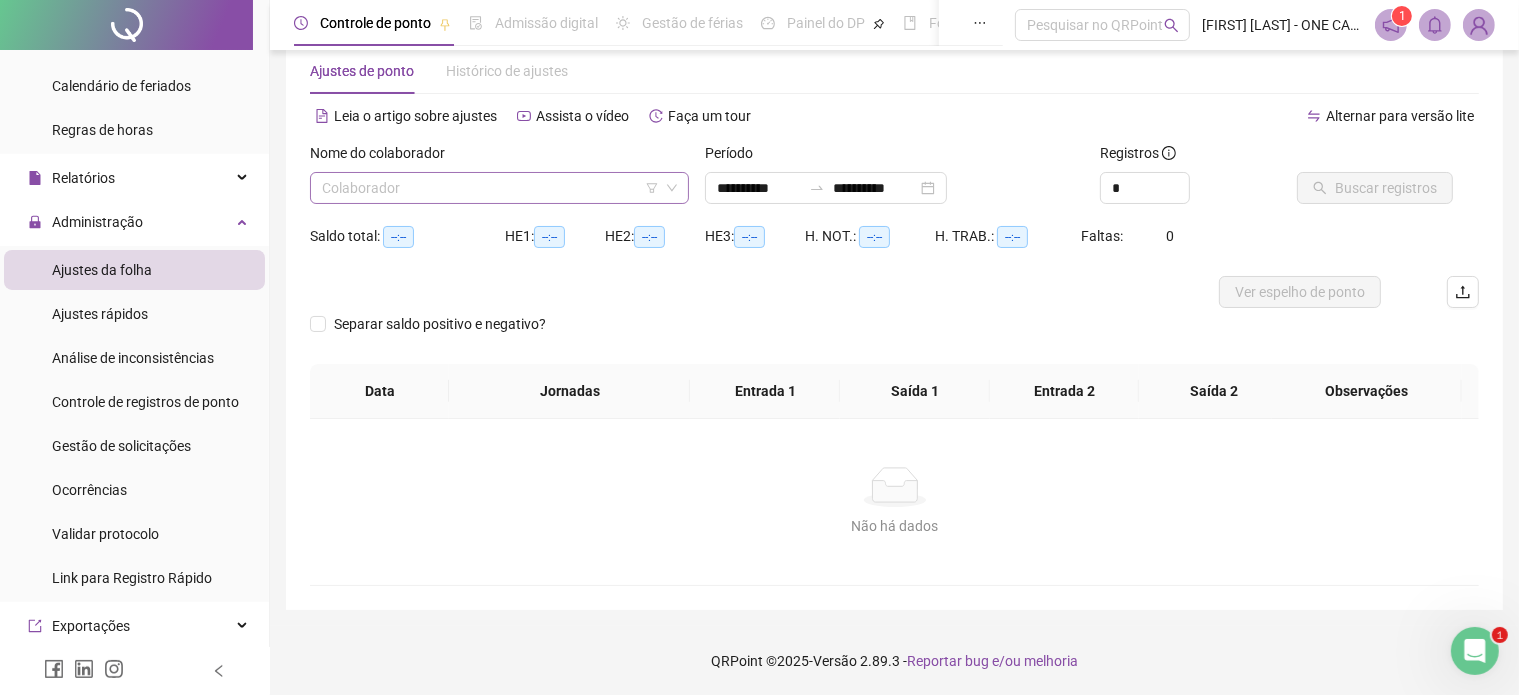 click at bounding box center (490, 188) 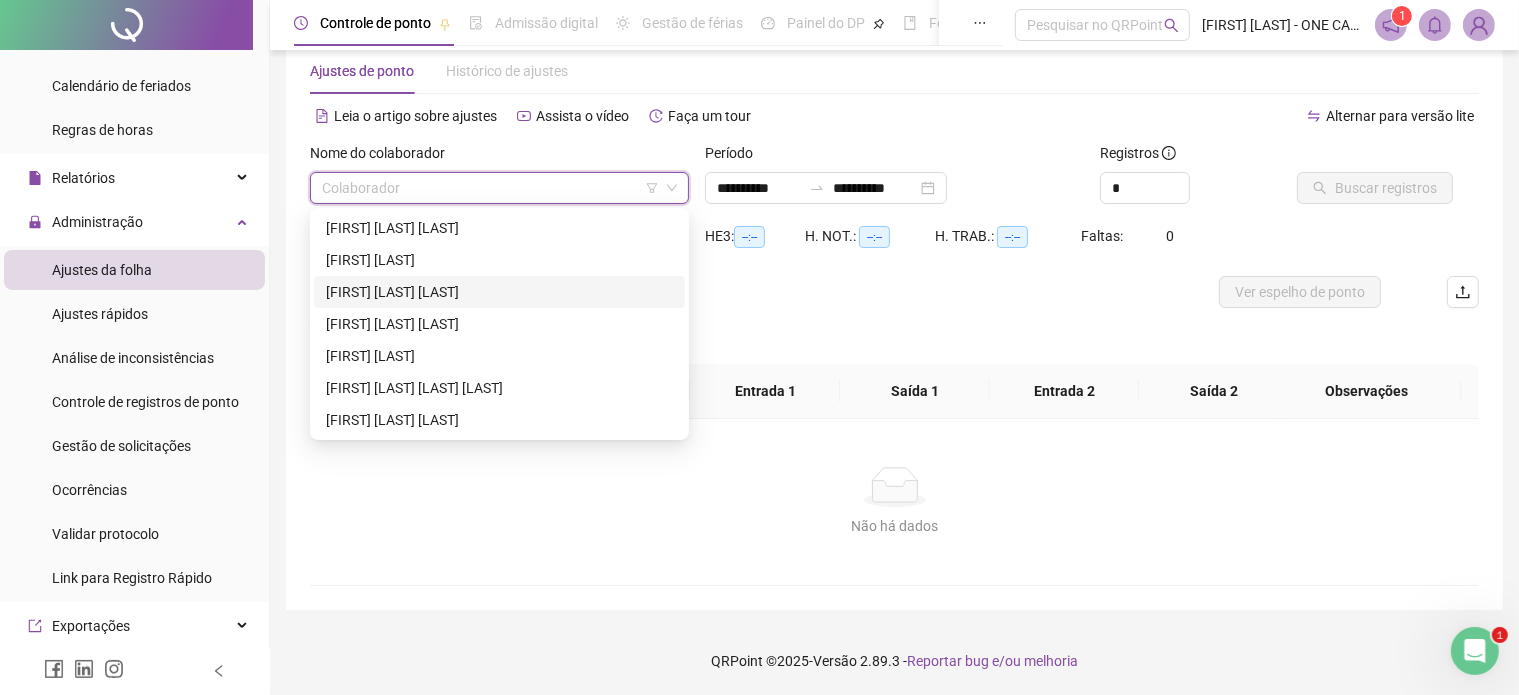 click on "[FIRST] [LAST] [LAST]" at bounding box center [499, 292] 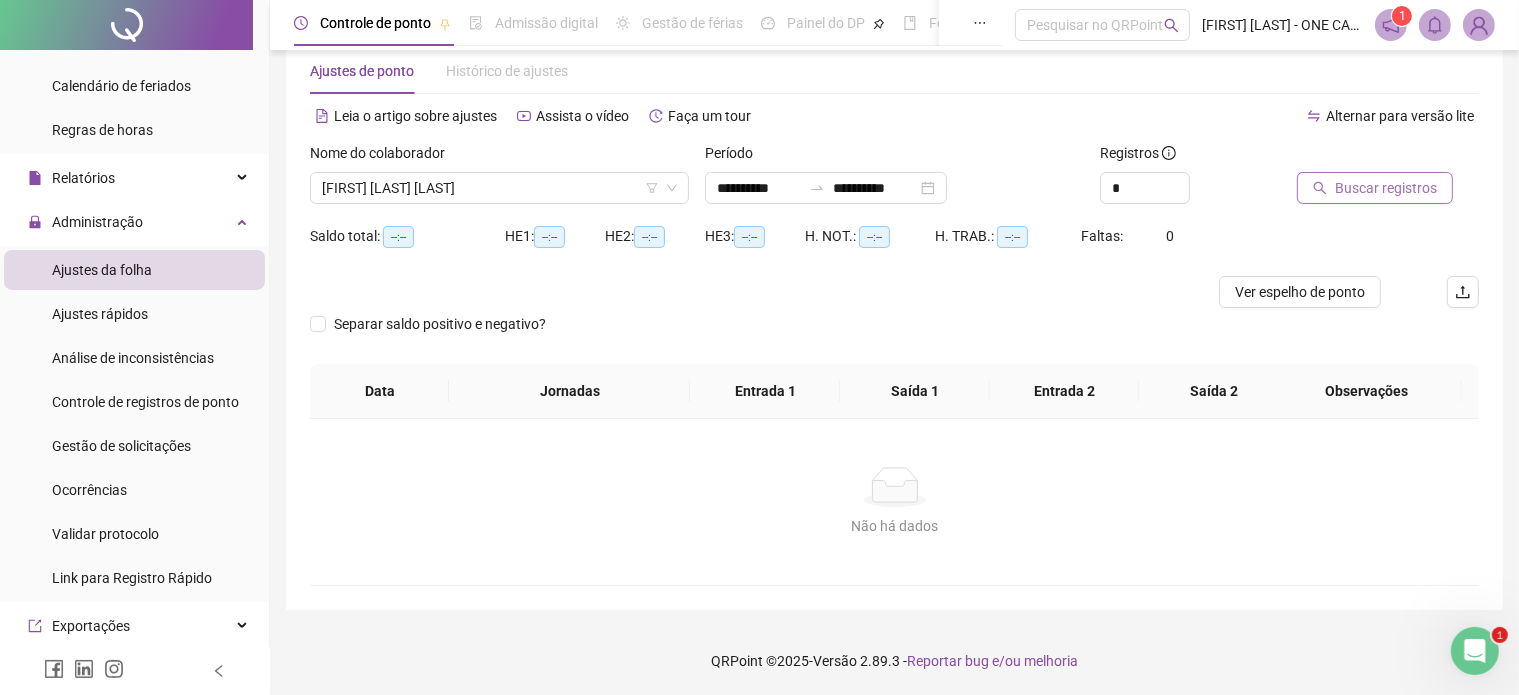 click on "Buscar registros" at bounding box center [1386, 188] 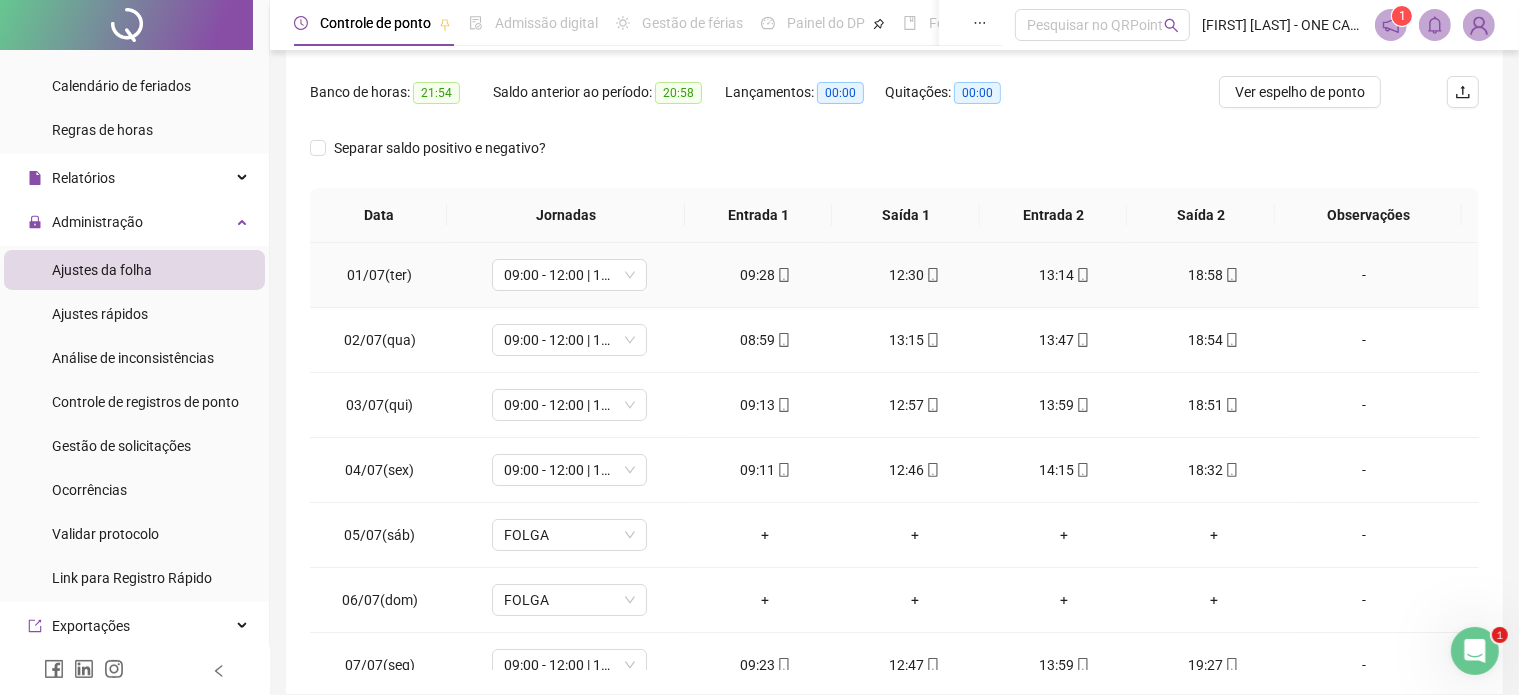 scroll, scrollTop: 142, scrollLeft: 0, axis: vertical 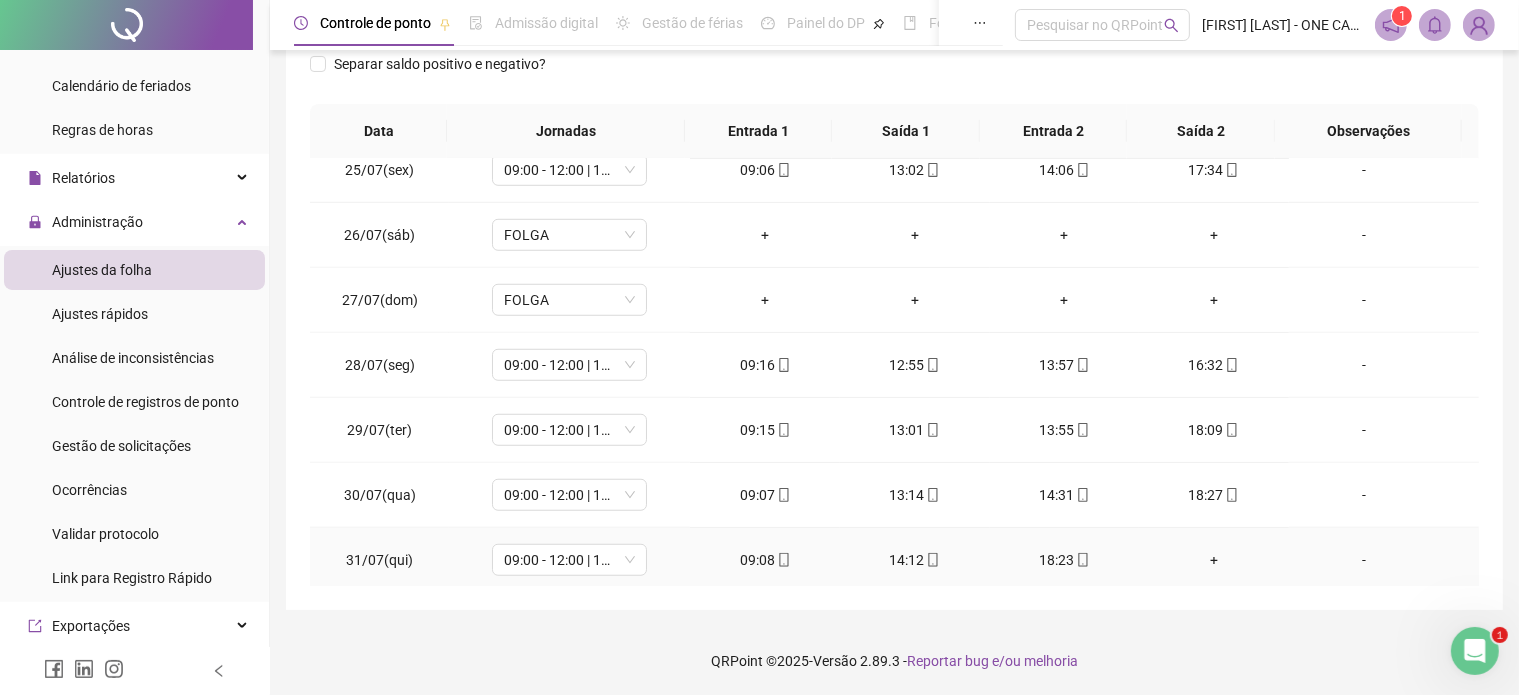 drag, startPoint x: 1071, startPoint y: 551, endPoint x: 1108, endPoint y: 547, distance: 37.215588 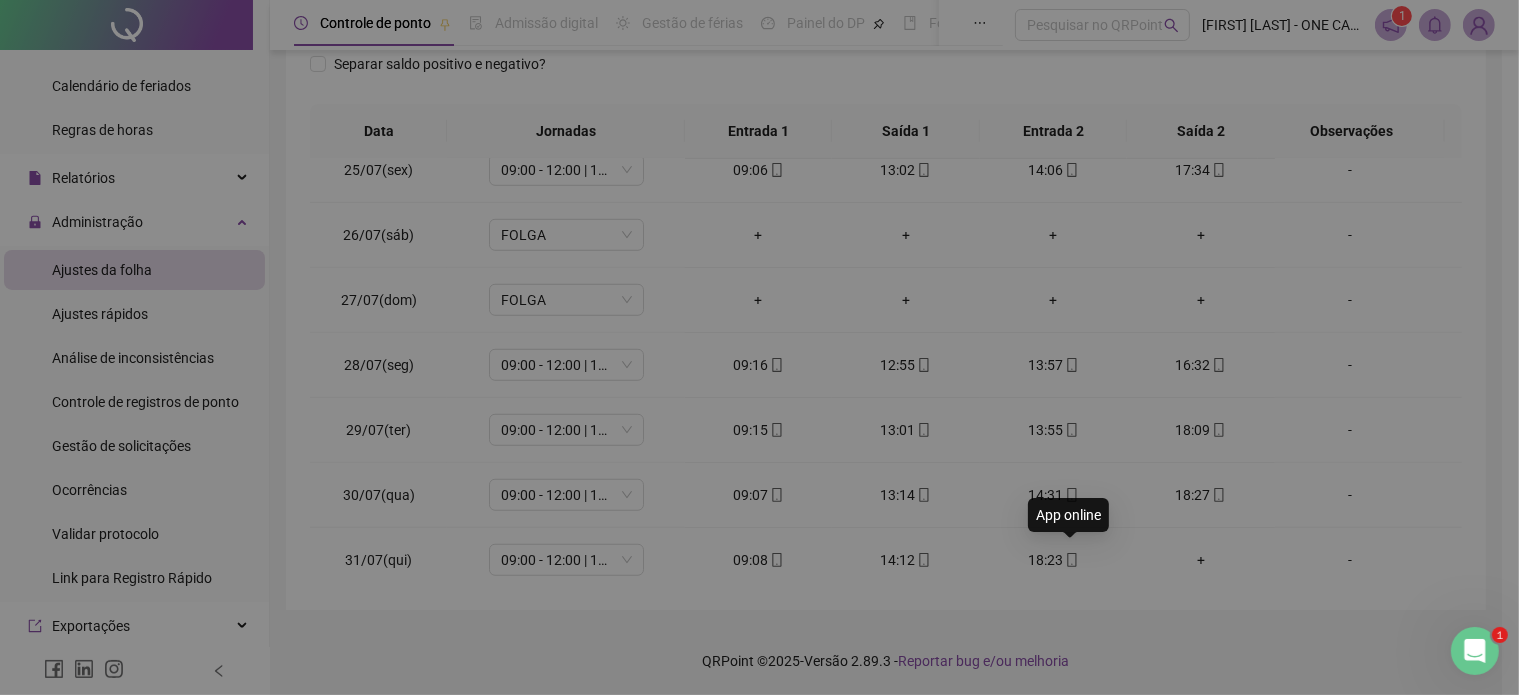 type on "**********" 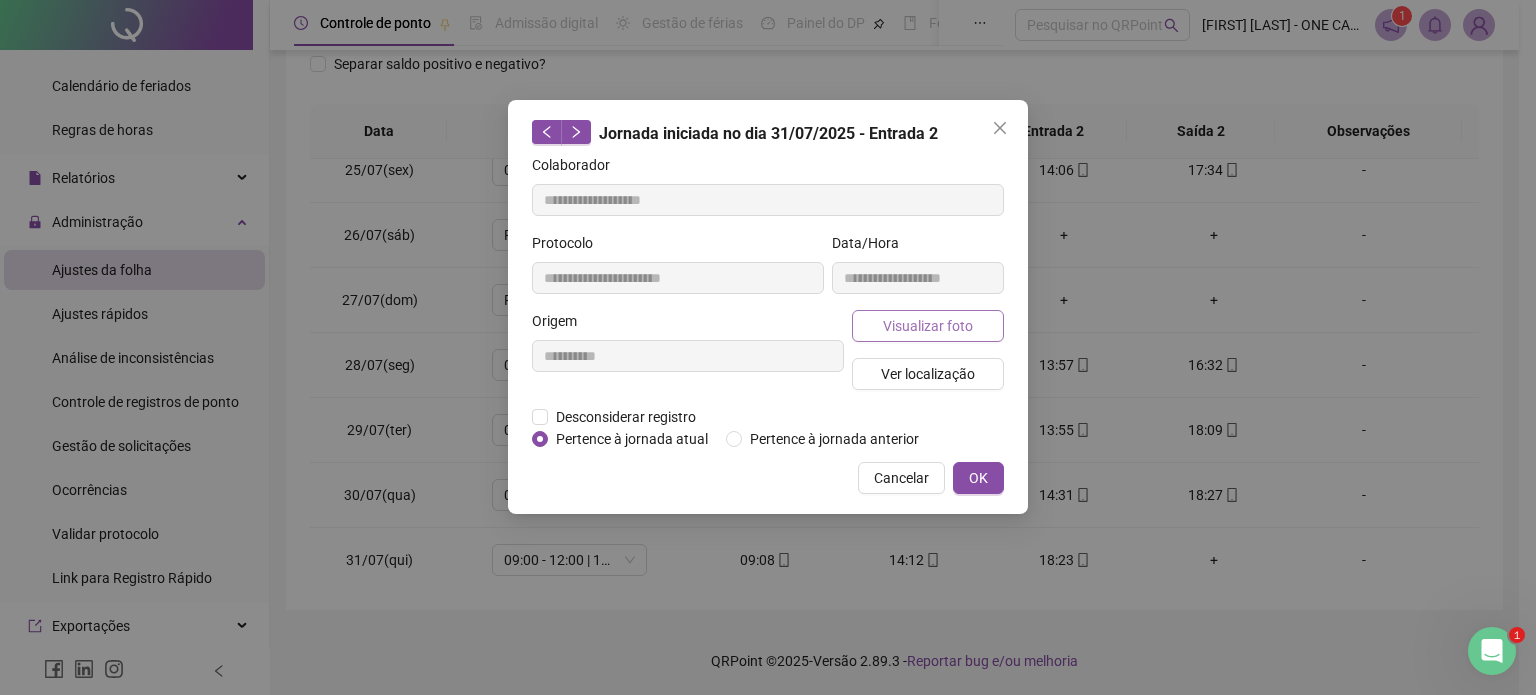 click on "Visualizar foto" at bounding box center [928, 326] 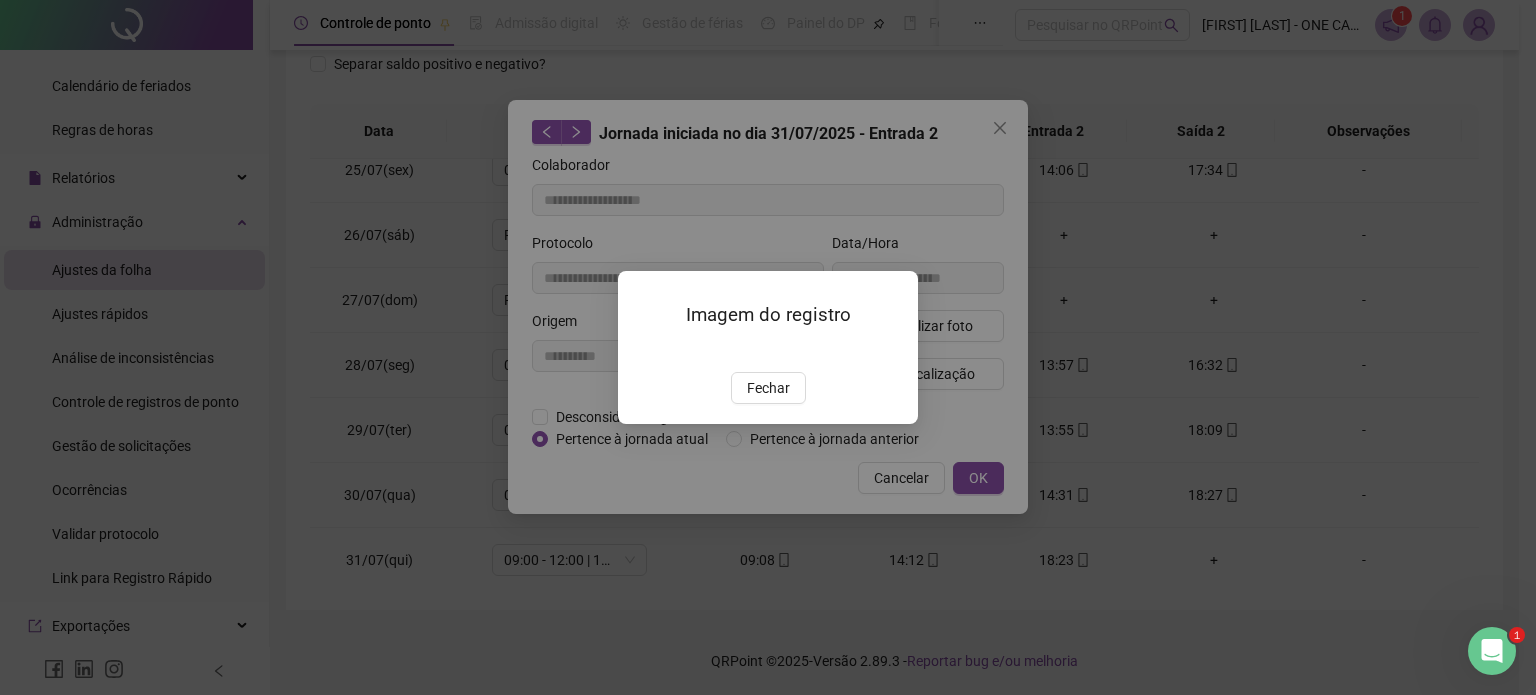 click on "Imagem do registro Fechar" at bounding box center (768, 347) 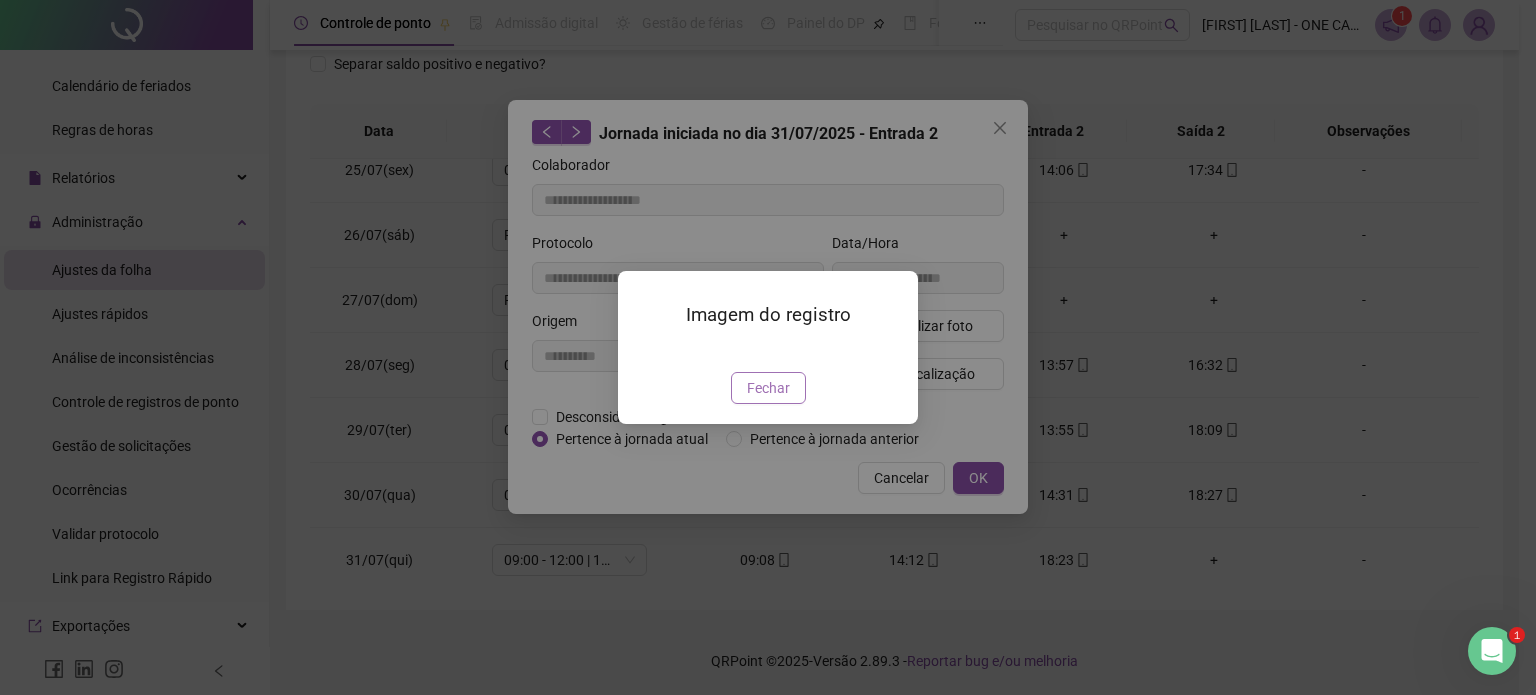 click on "Fechar" at bounding box center [768, 388] 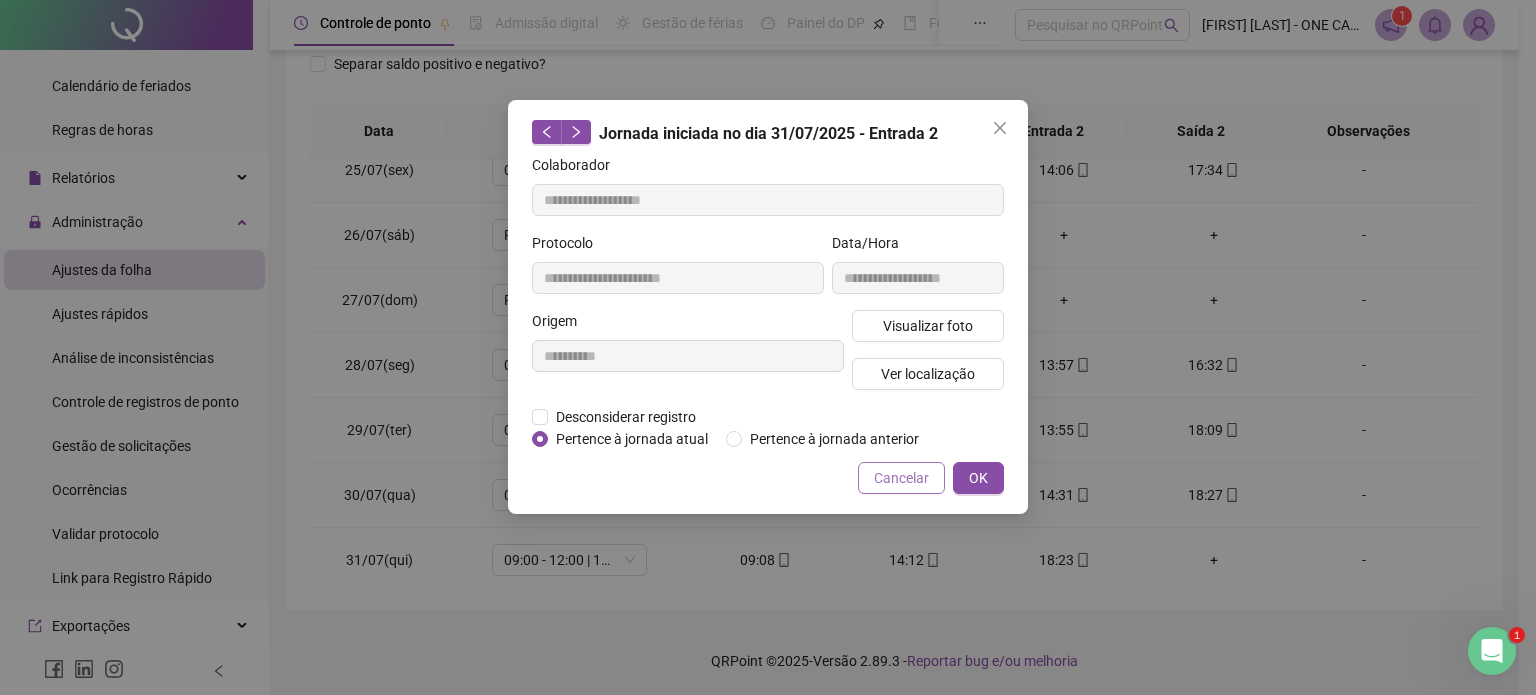 click on "Cancelar" at bounding box center [901, 478] 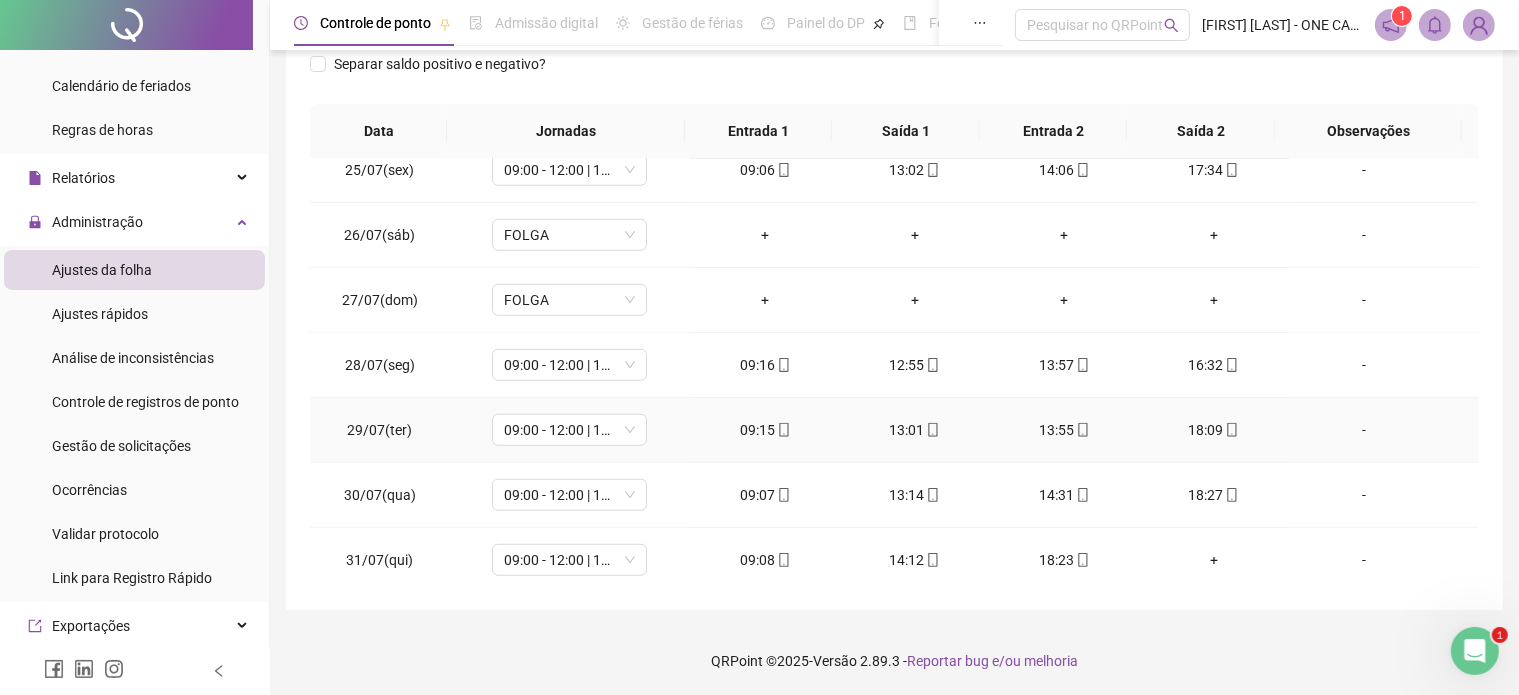 click on "13:01" at bounding box center (915, 430) 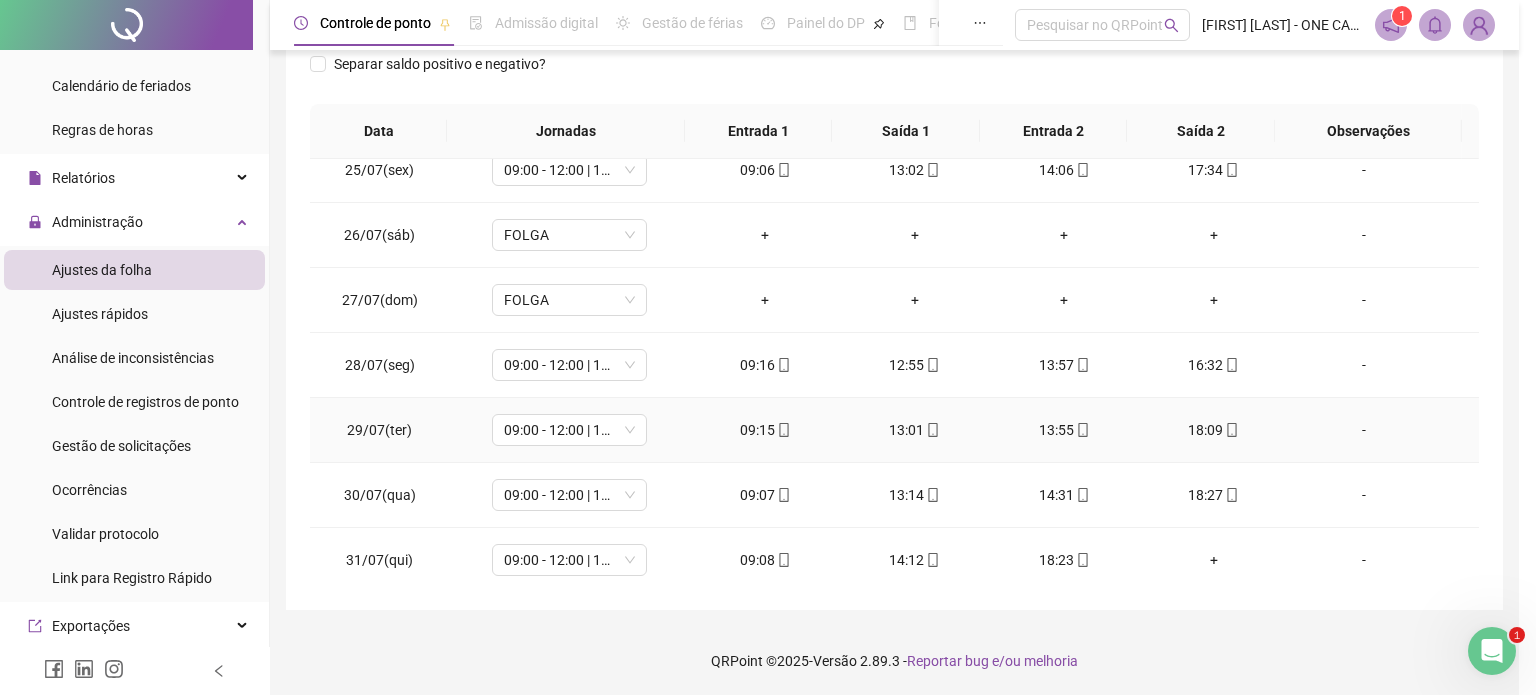 type on "**********" 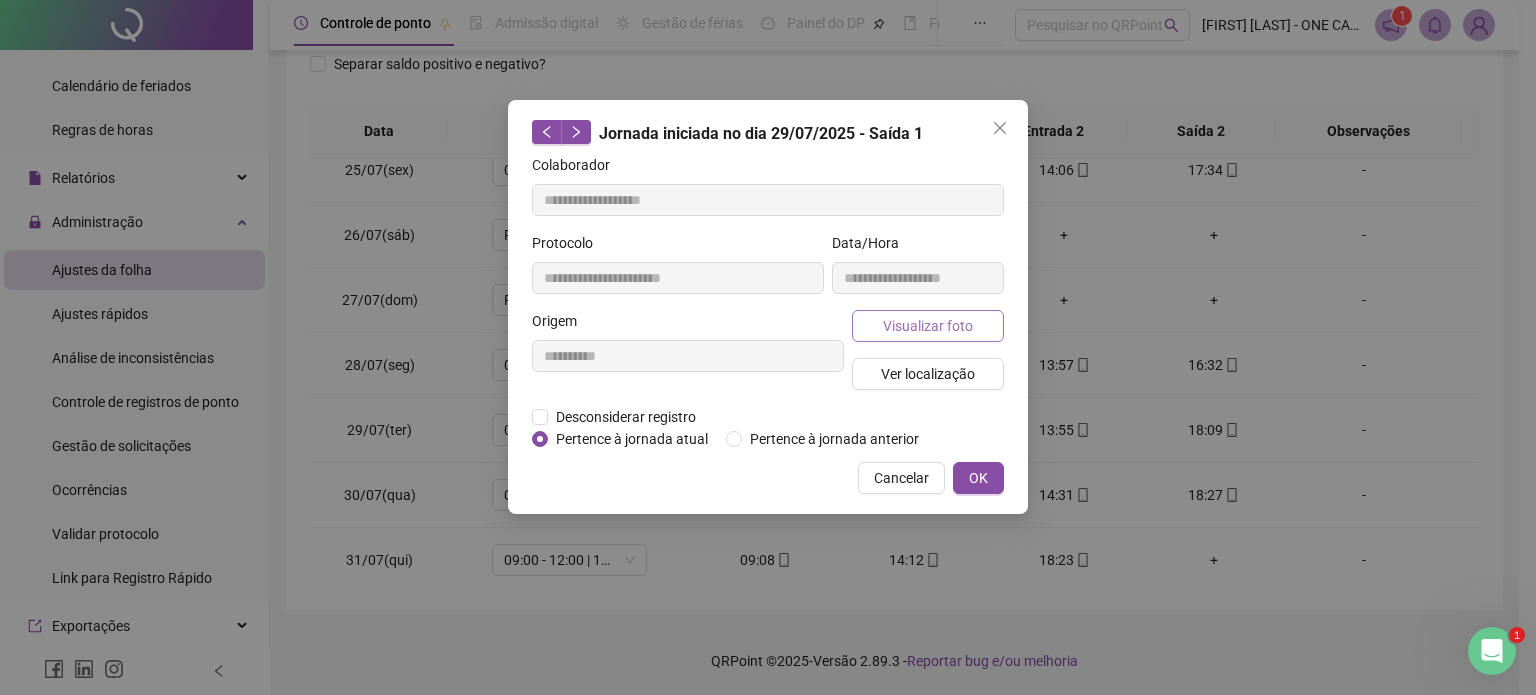 click on "Visualizar foto" at bounding box center (928, 326) 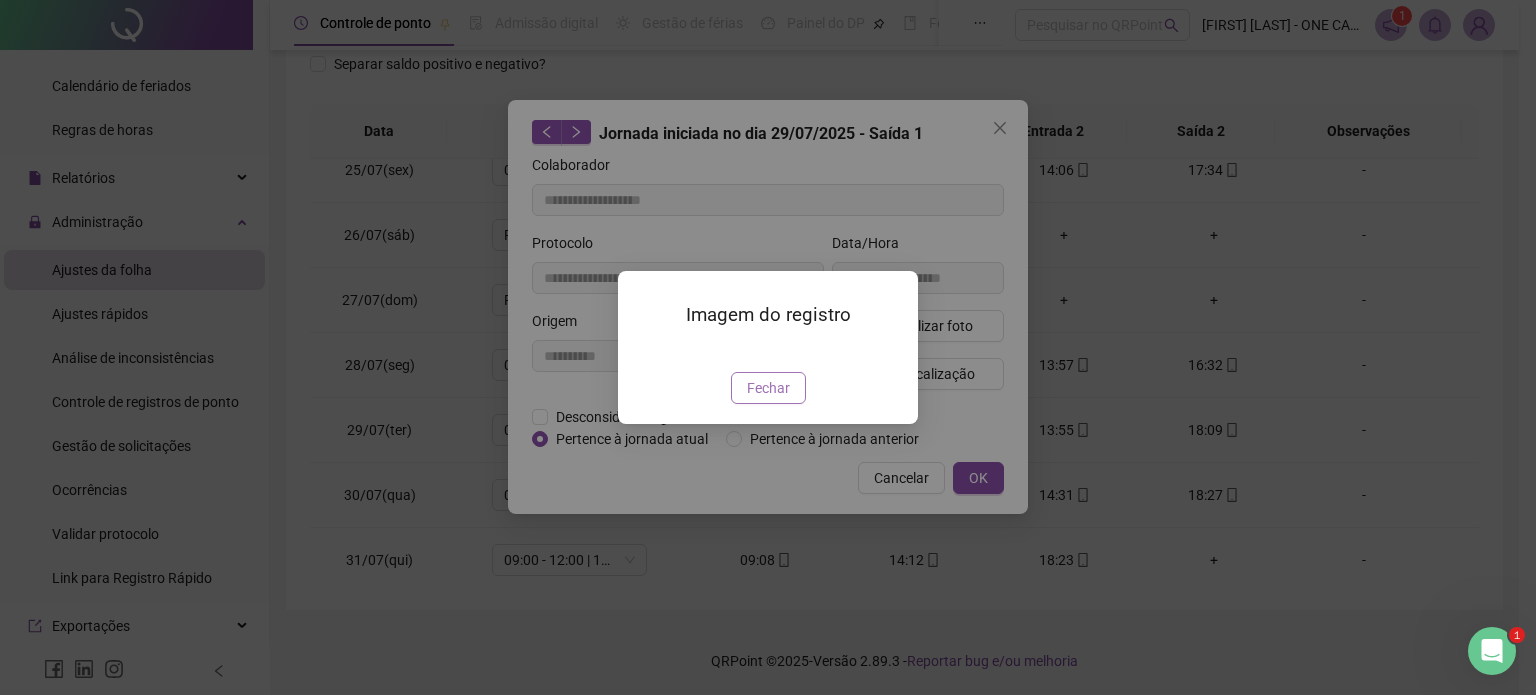 click on "Fechar" at bounding box center (768, 388) 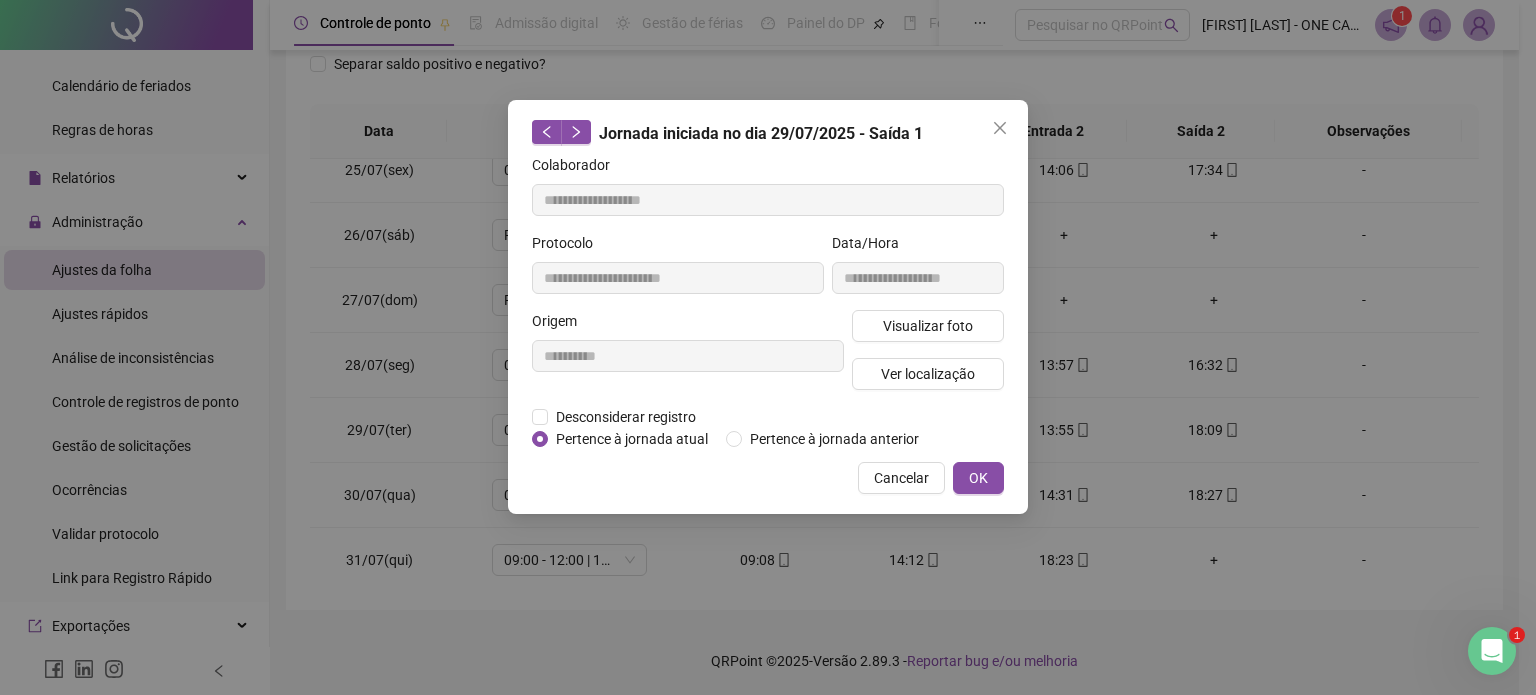click 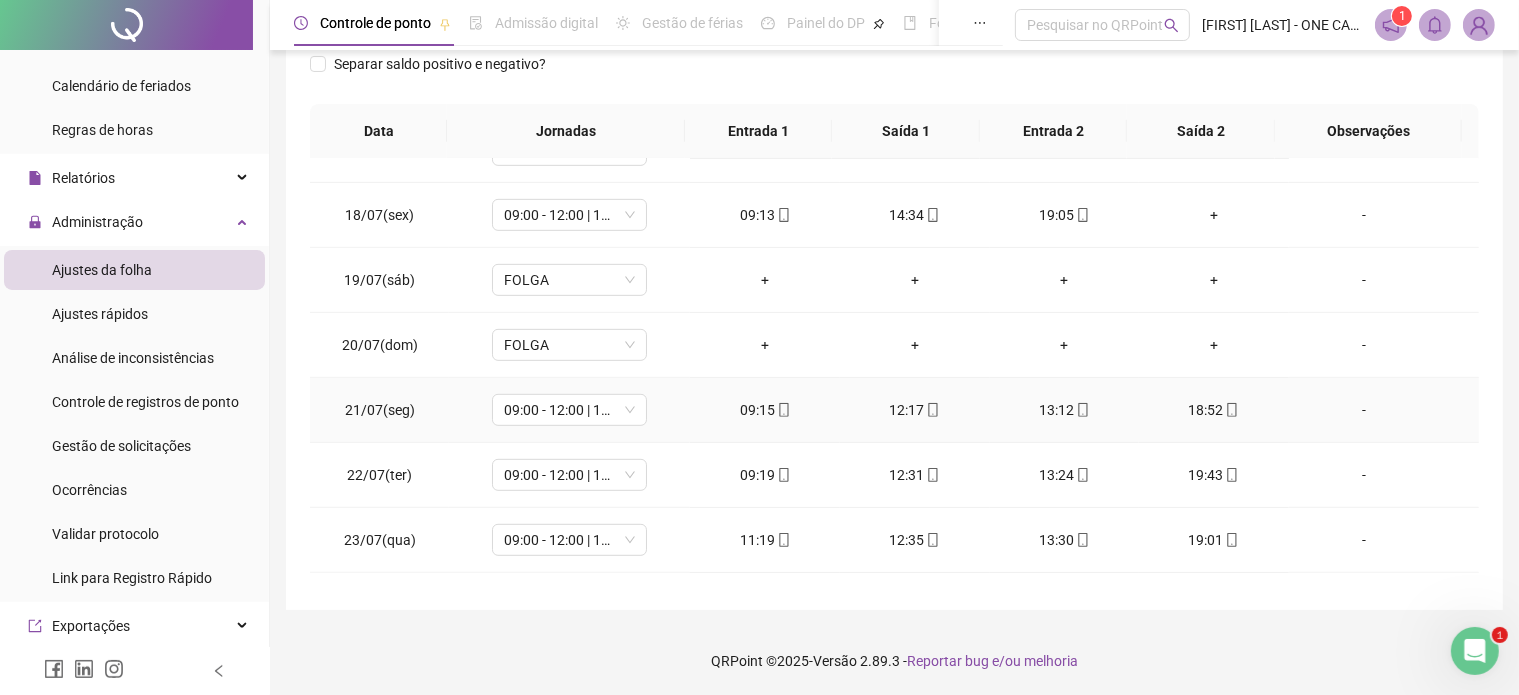scroll, scrollTop: 1281, scrollLeft: 0, axis: vertical 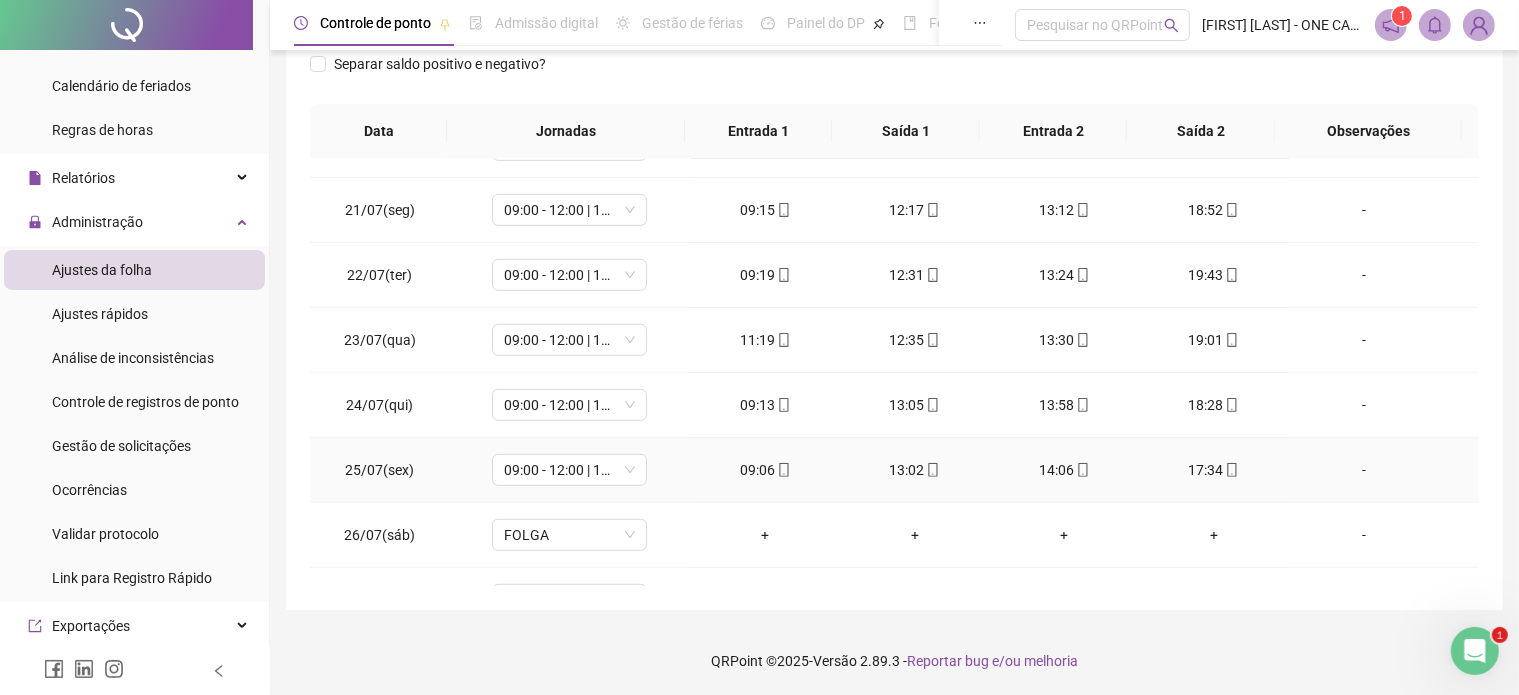 click on "14:06" at bounding box center (1065, 470) 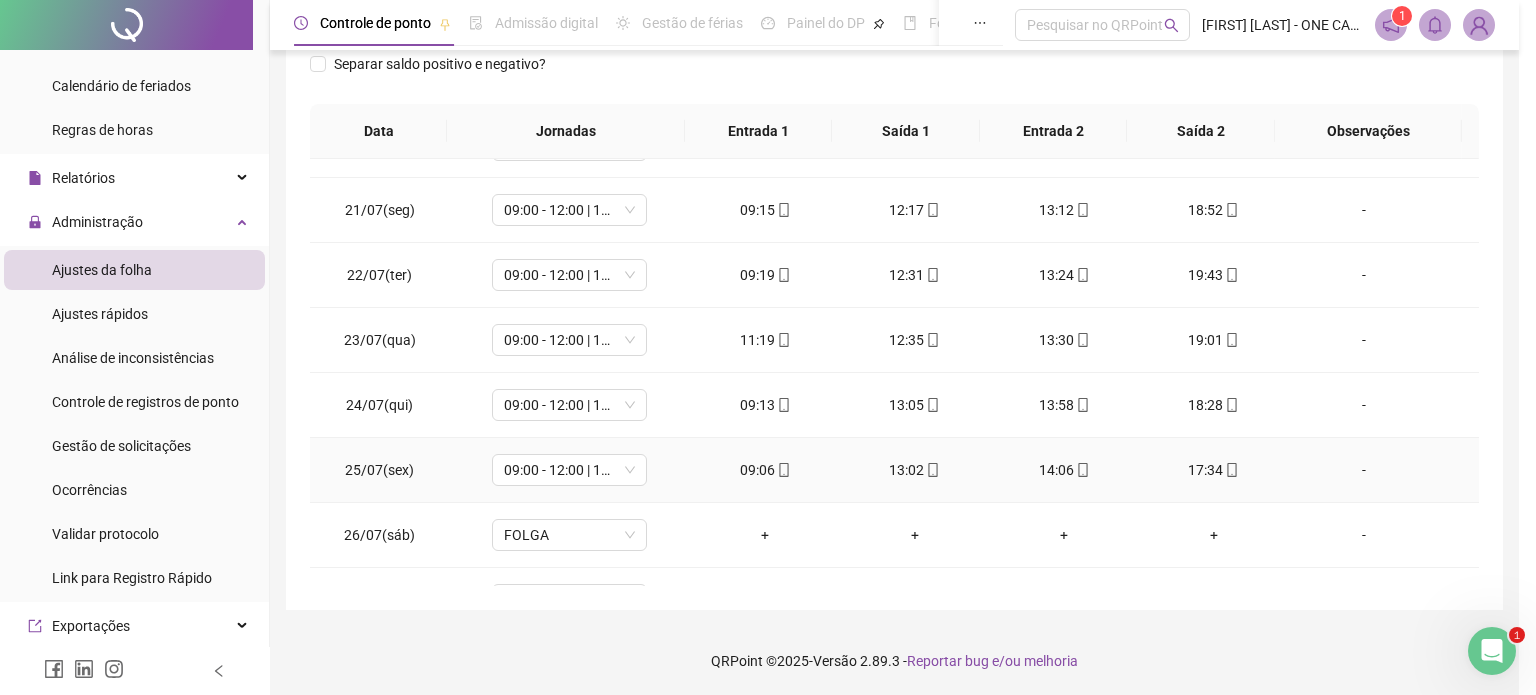 type on "**********" 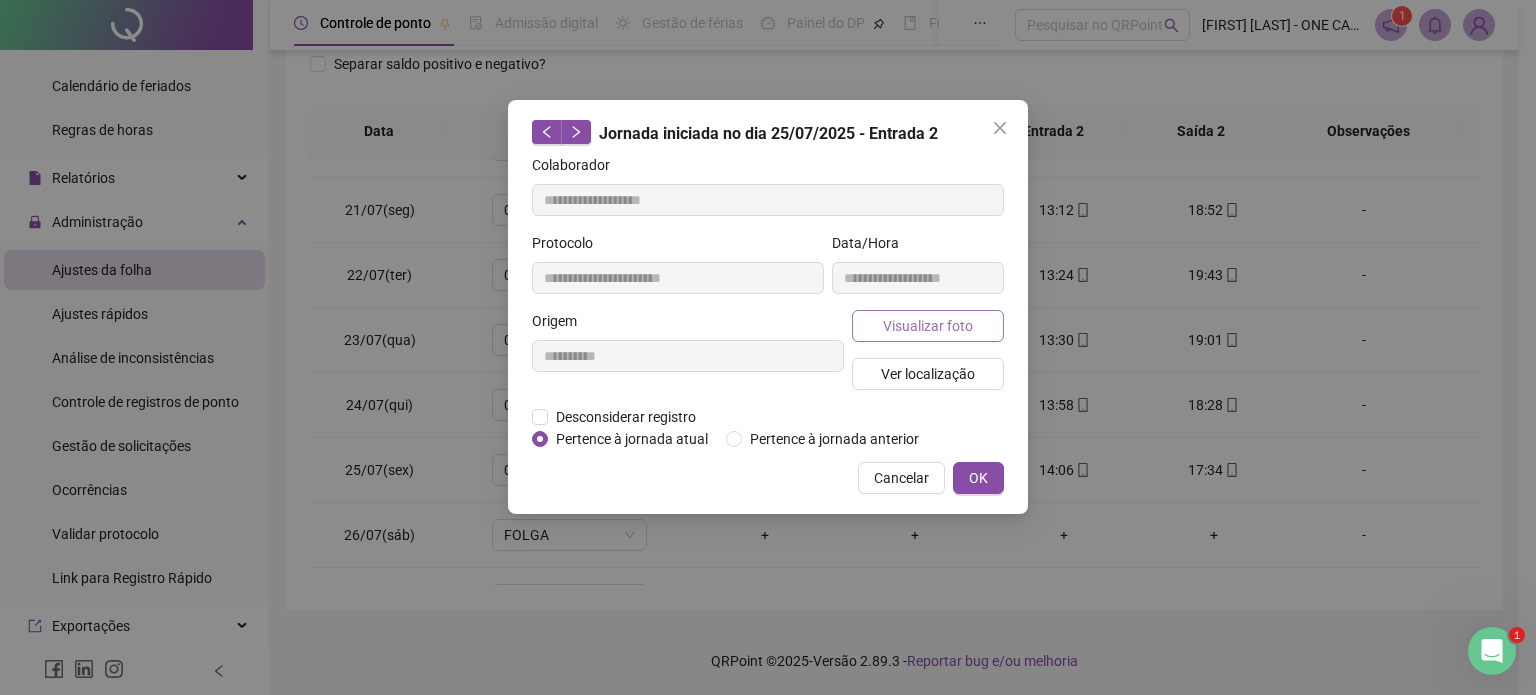 click on "Visualizar foto" at bounding box center [928, 326] 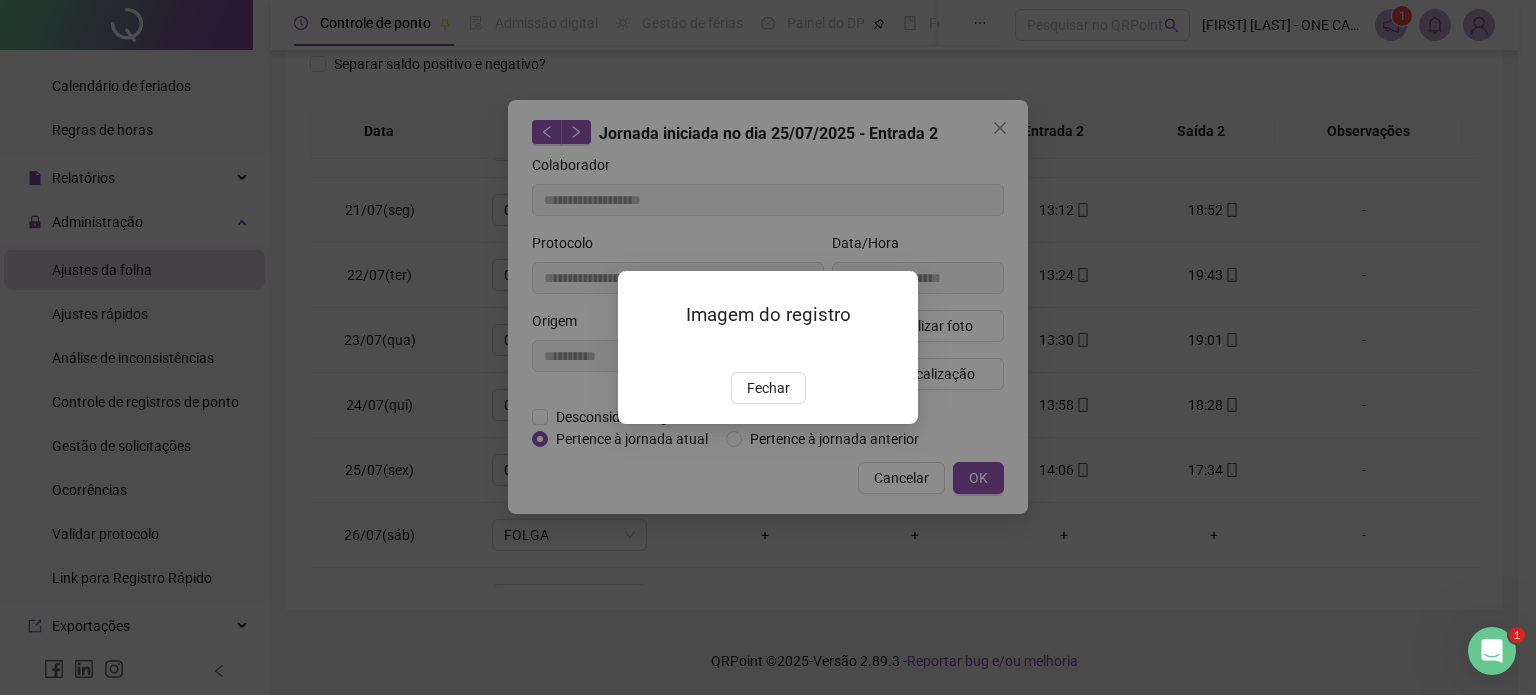 click on "Imagem do registro Fechar" at bounding box center (768, 347) 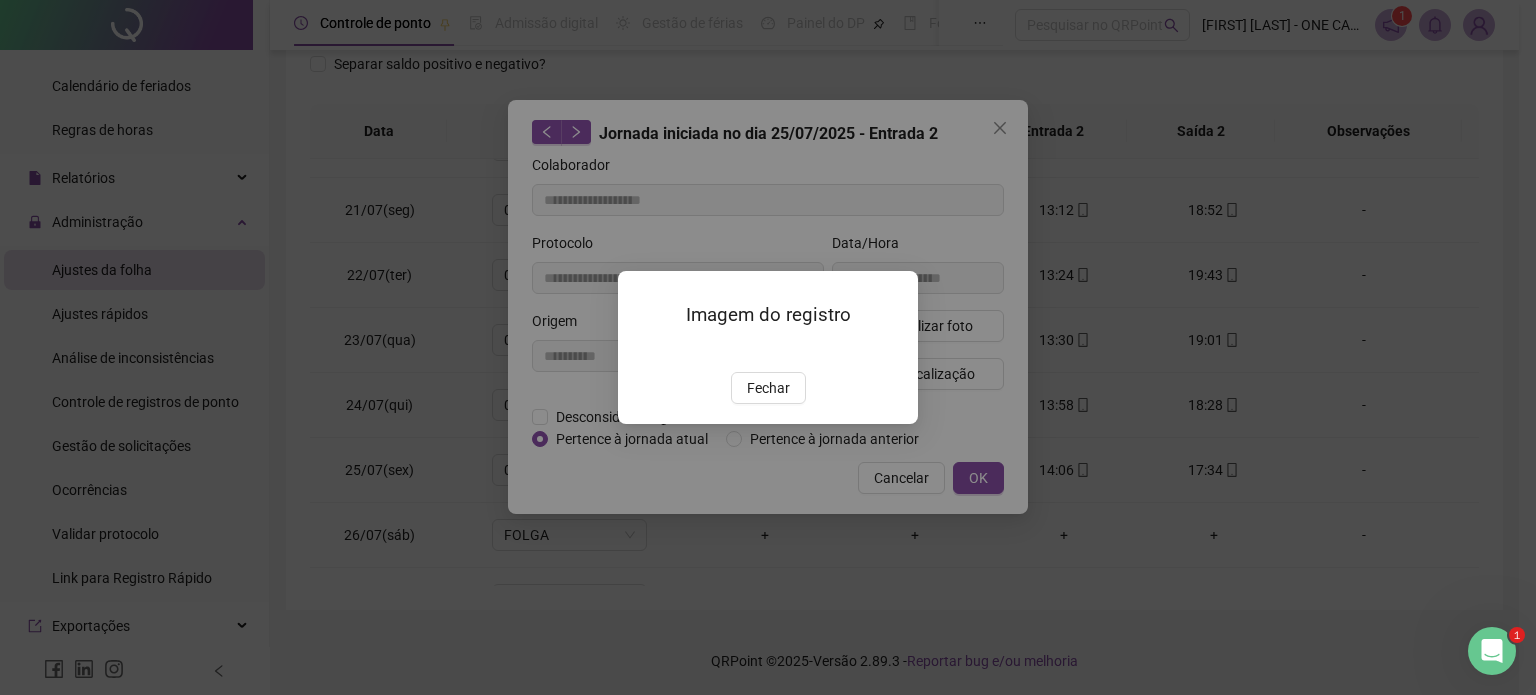 drag, startPoint x: 776, startPoint y: 502, endPoint x: 833, endPoint y: 499, distance: 57.07889 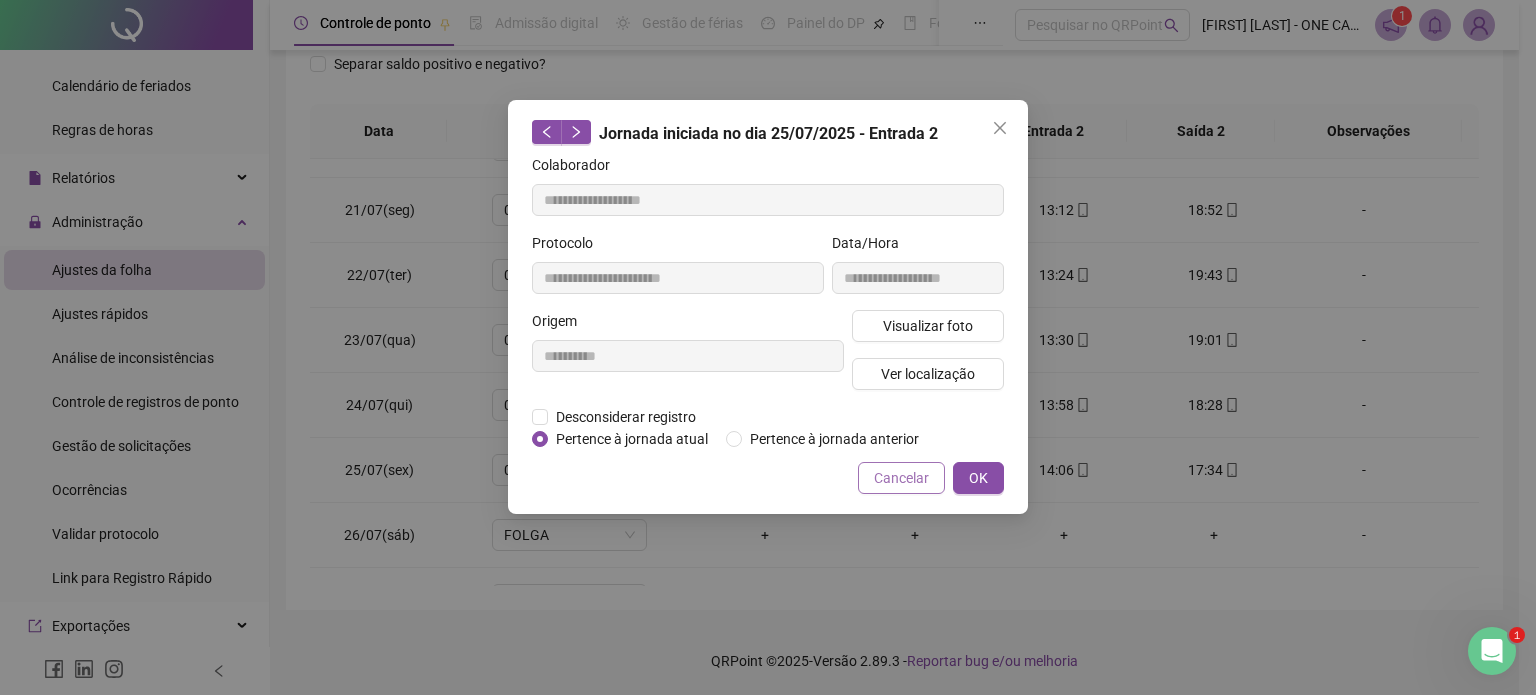 click on "Cancelar" at bounding box center (901, 478) 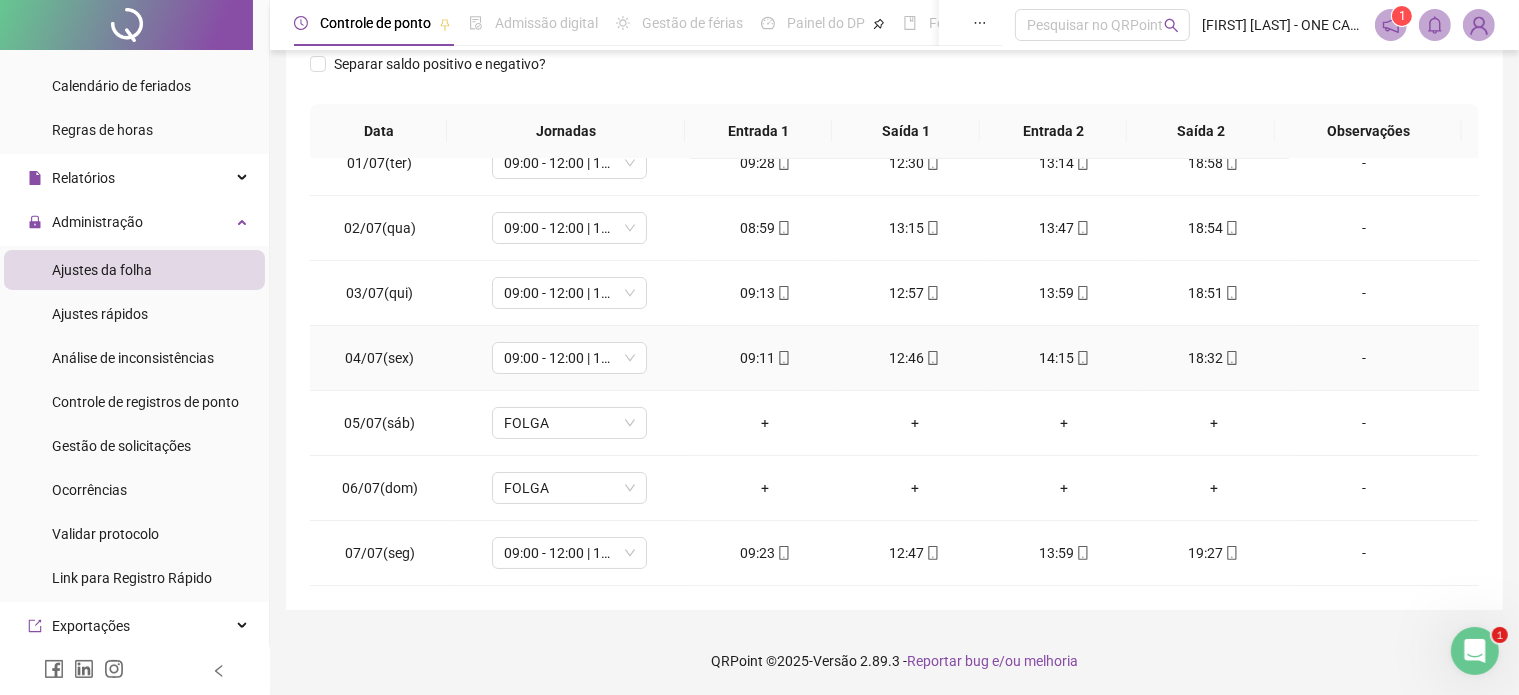 scroll, scrollTop: 0, scrollLeft: 0, axis: both 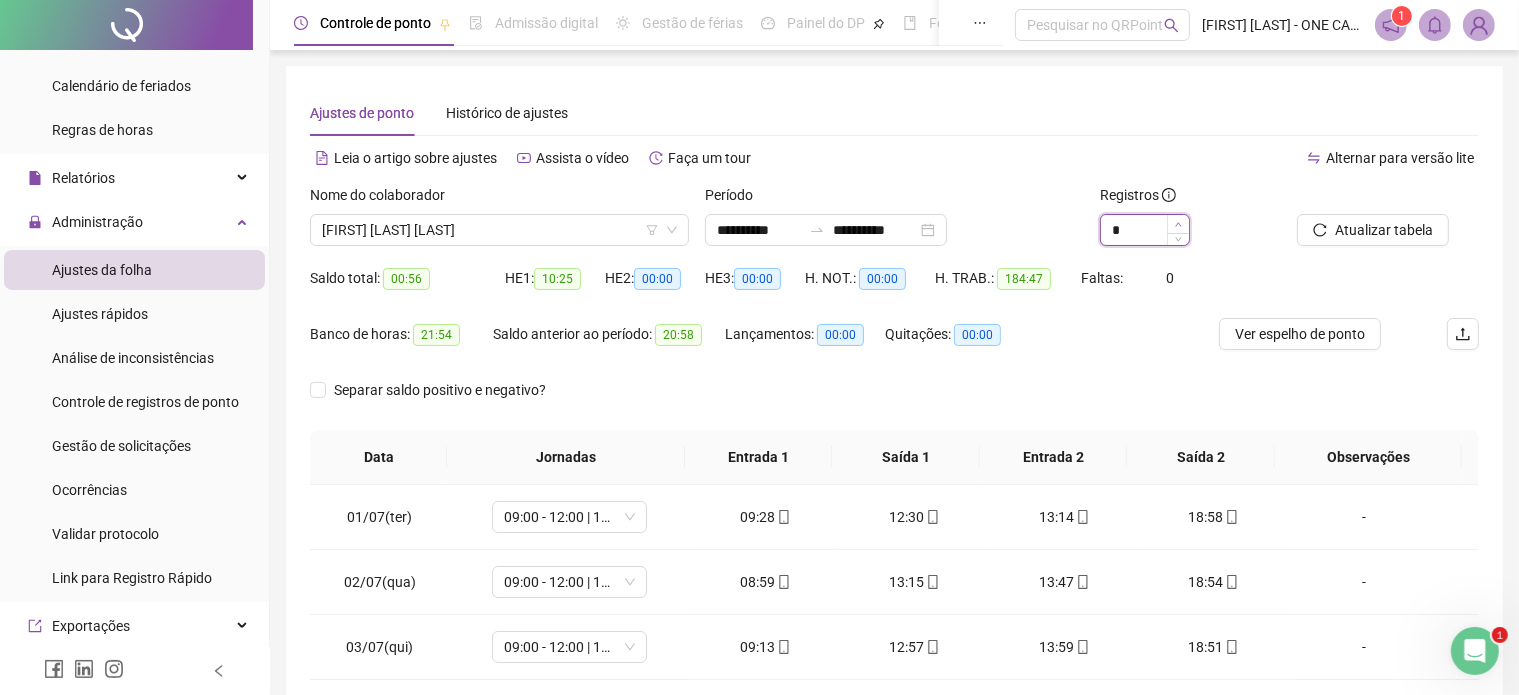 click at bounding box center (1178, 224) 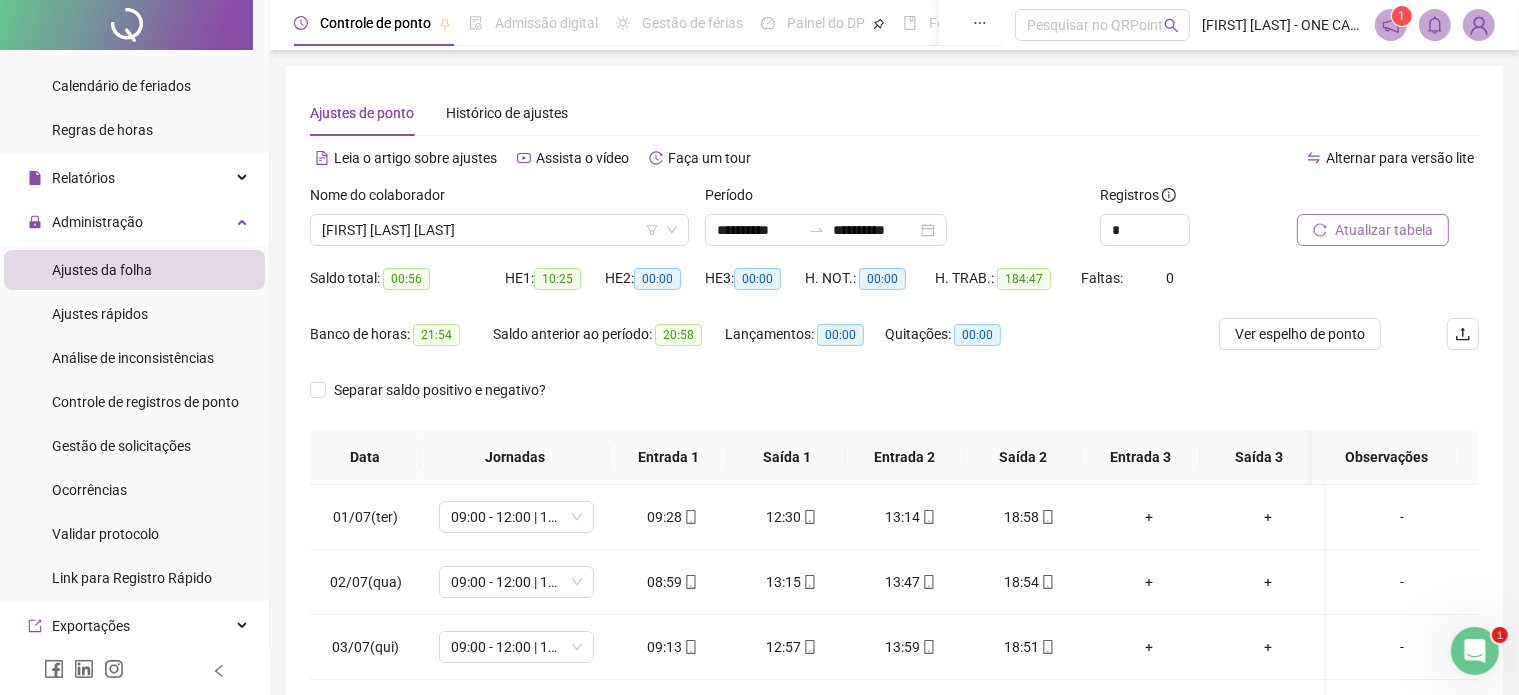 click on "Atualizar tabela" at bounding box center [1384, 230] 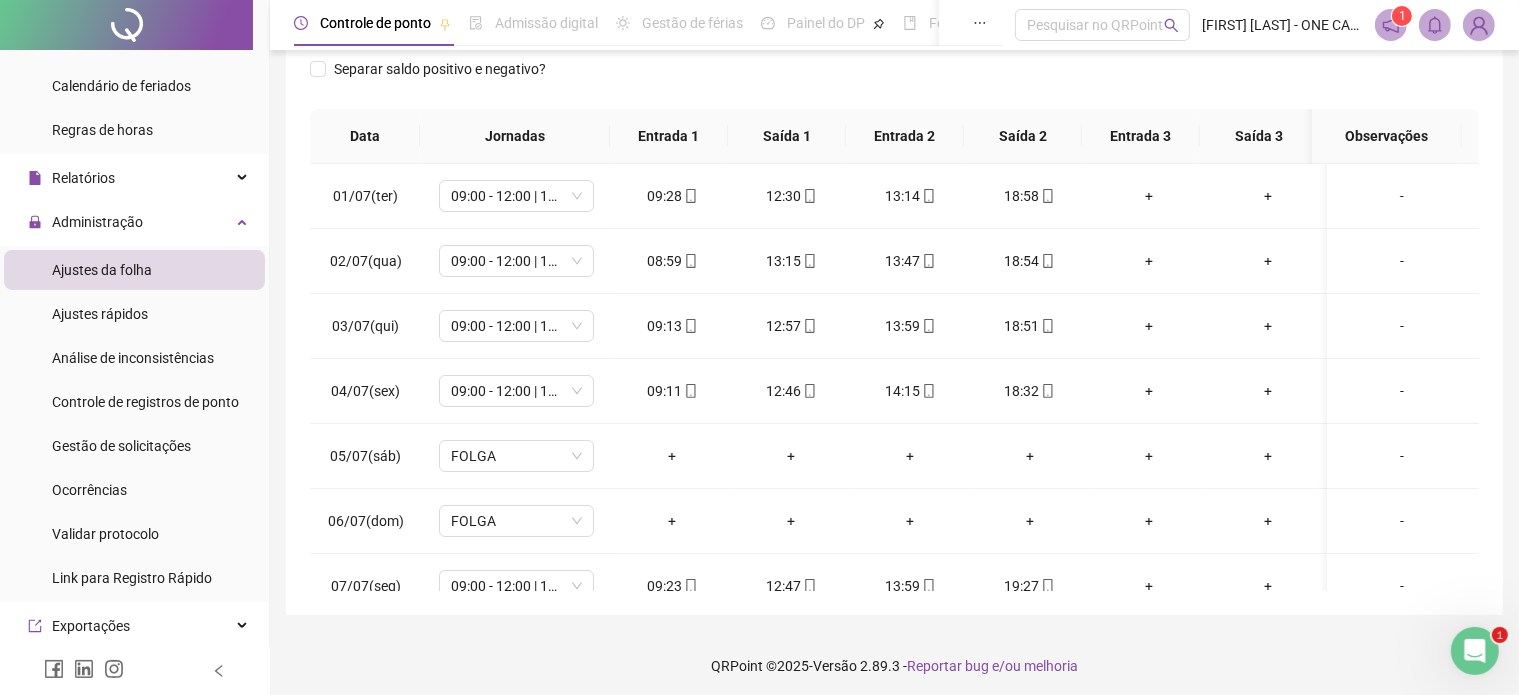 scroll, scrollTop: 326, scrollLeft: 0, axis: vertical 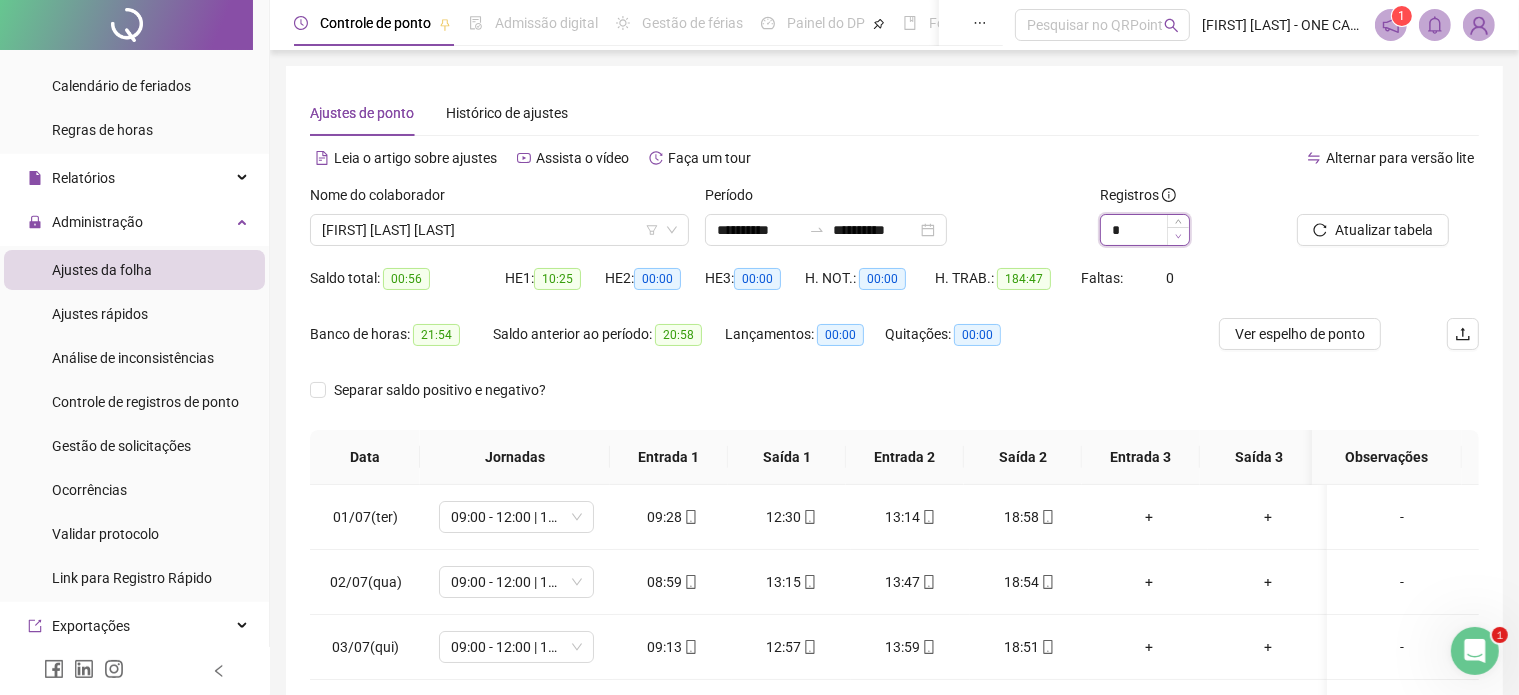 click 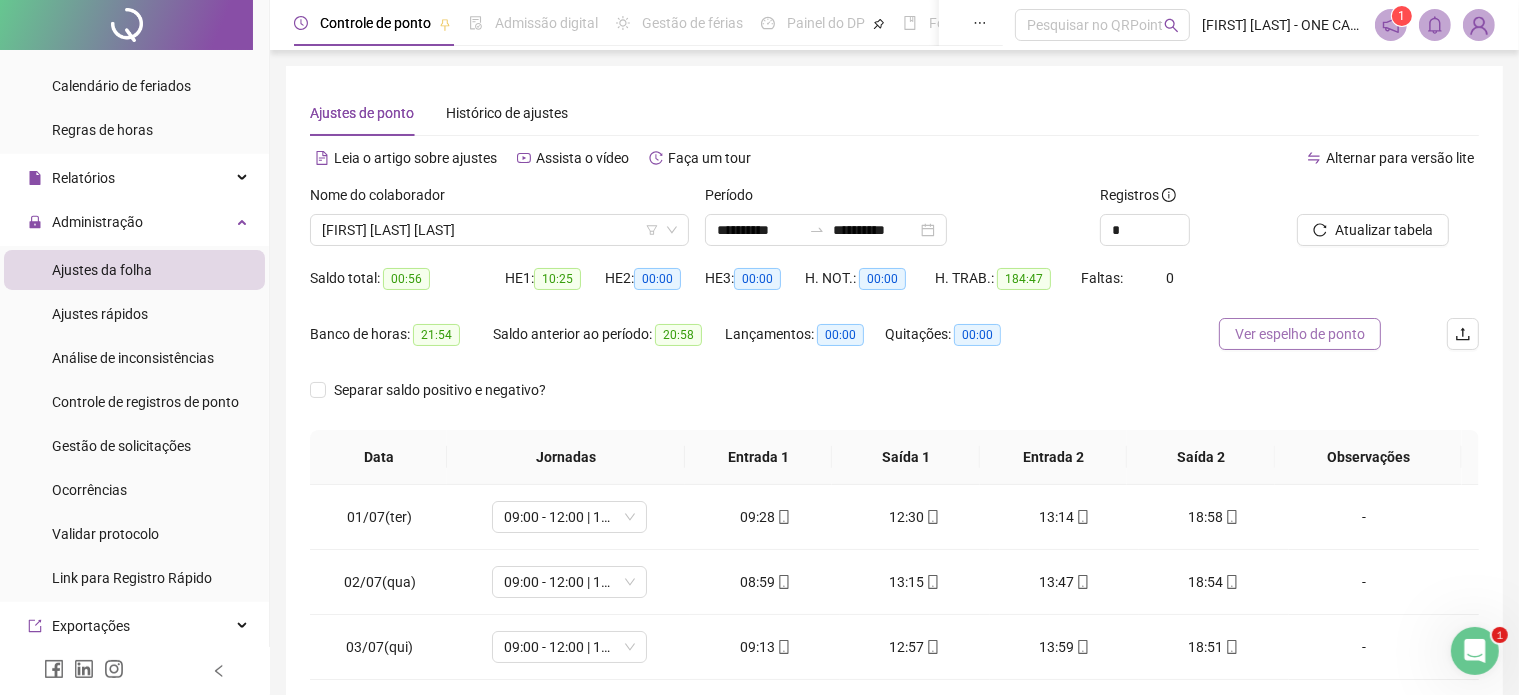 click on "Ver espelho de ponto" at bounding box center [1300, 334] 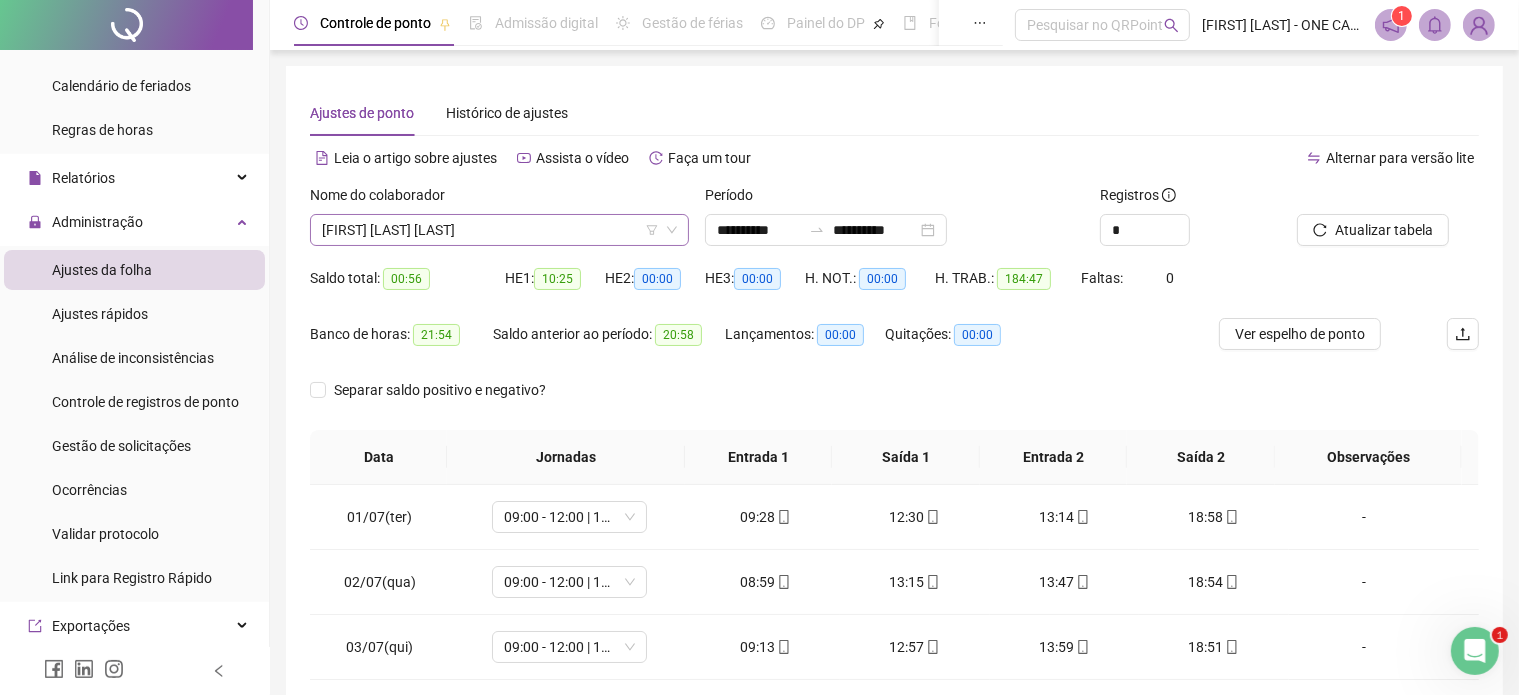 click on "[FIRST] [LAST] [LAST]" at bounding box center (499, 230) 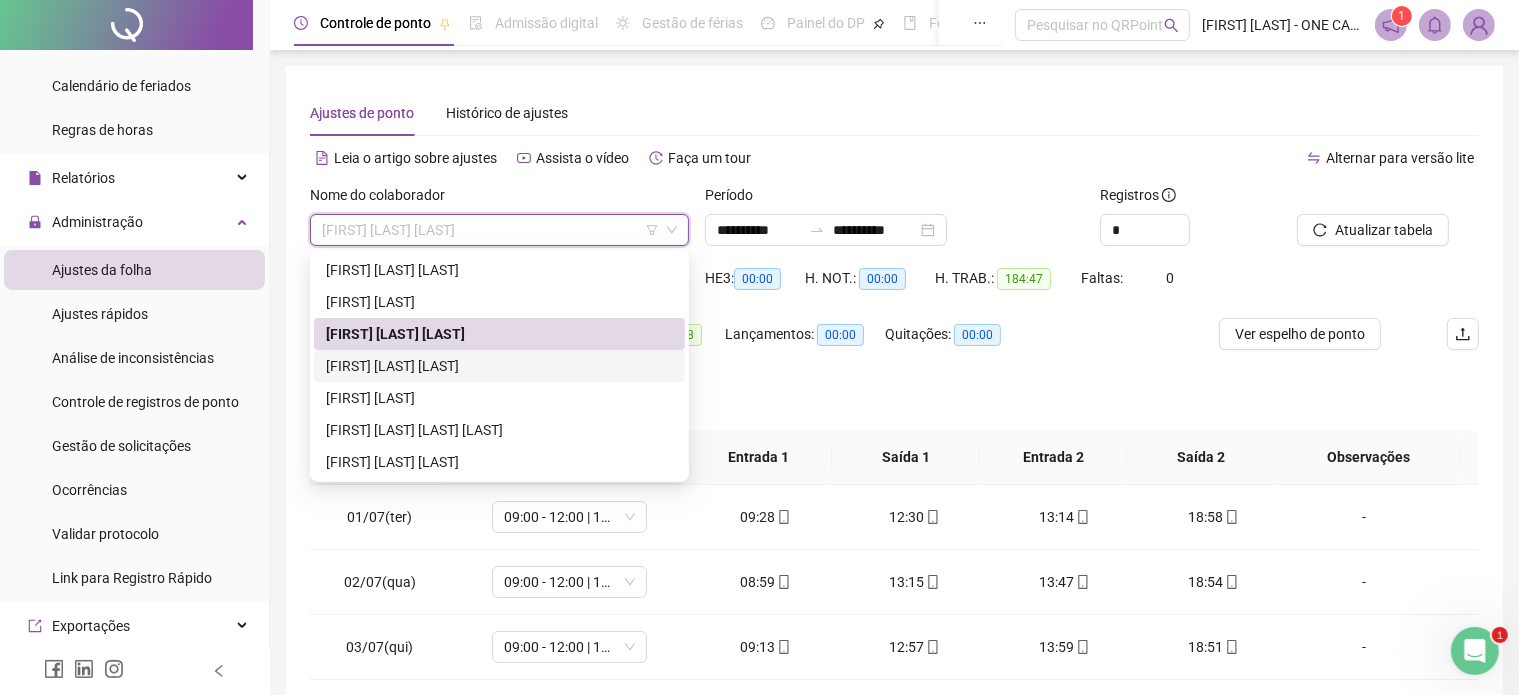 click on "[FIRST] [LAST] [LAST]" at bounding box center [499, 366] 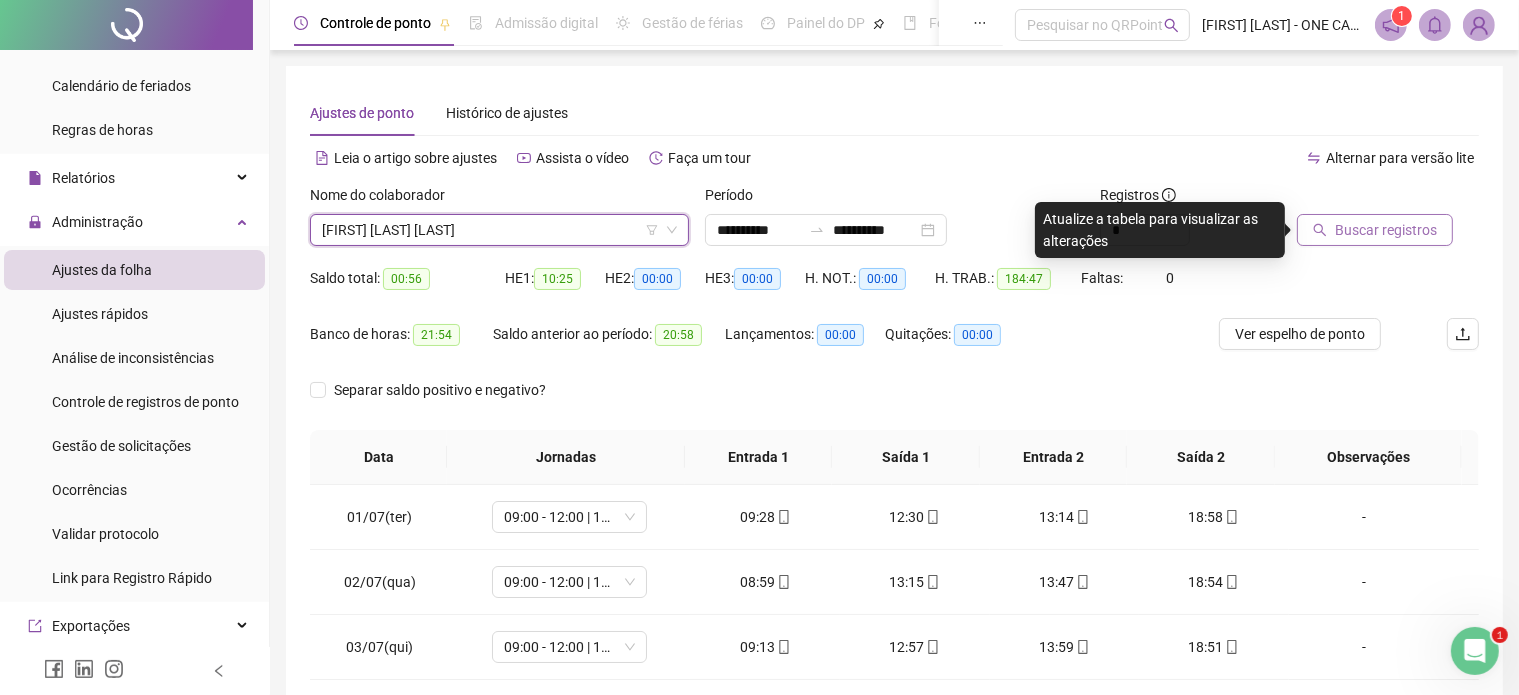 click on "Buscar registros" at bounding box center [1386, 230] 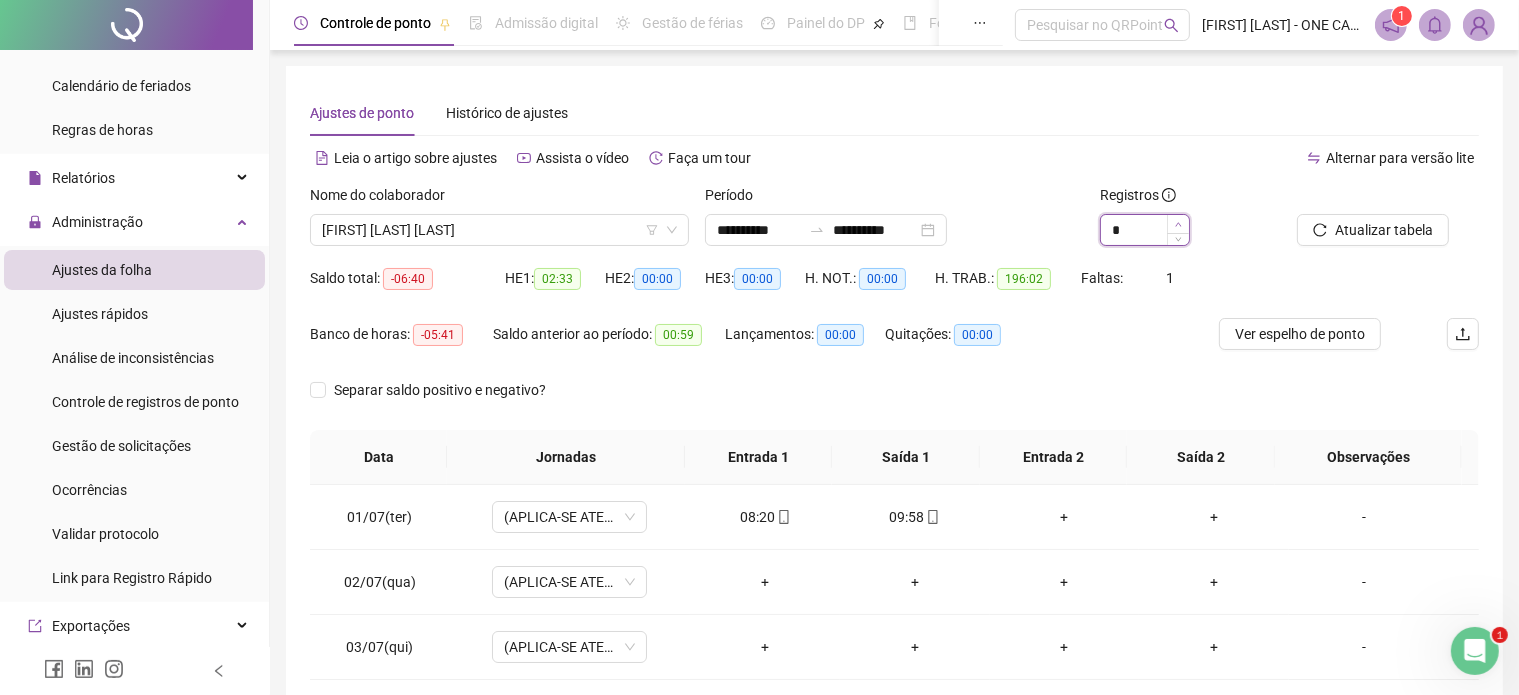 click at bounding box center (1178, 224) 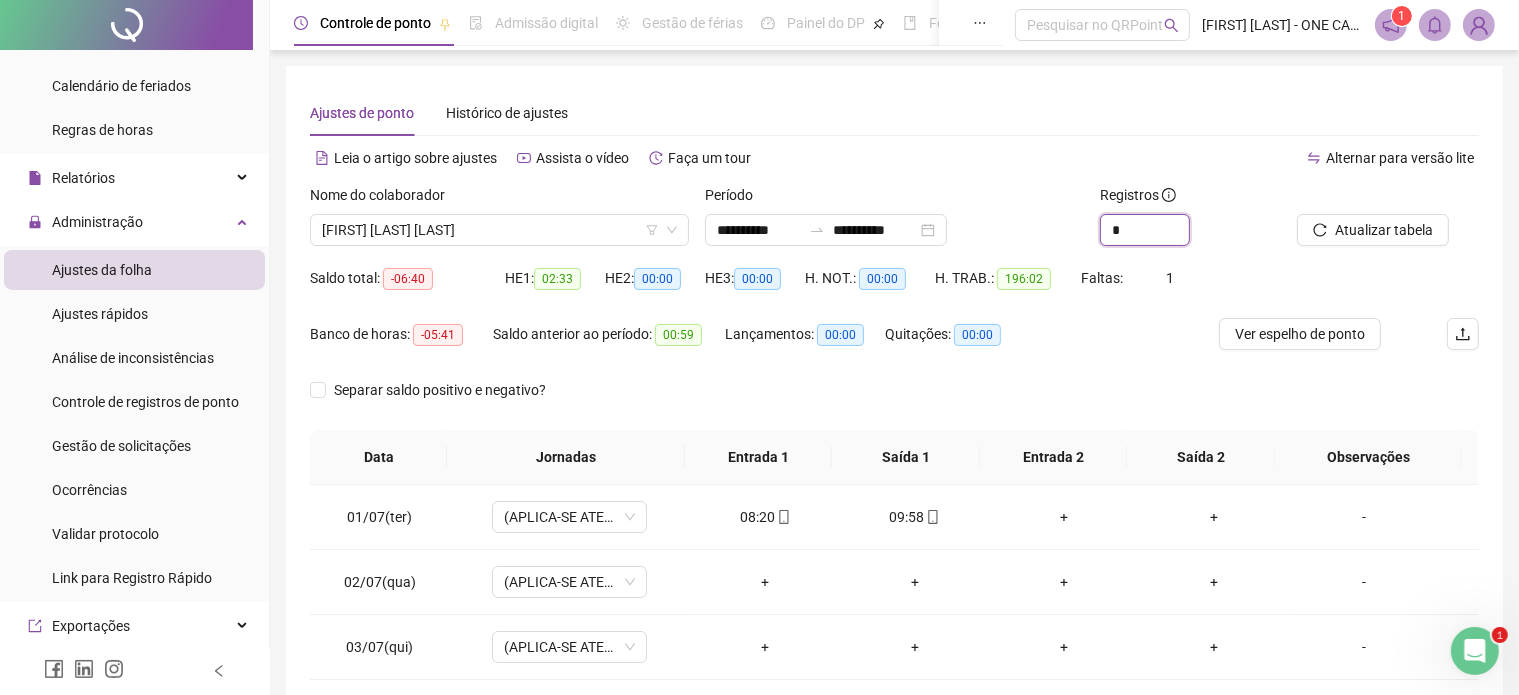 type on "*" 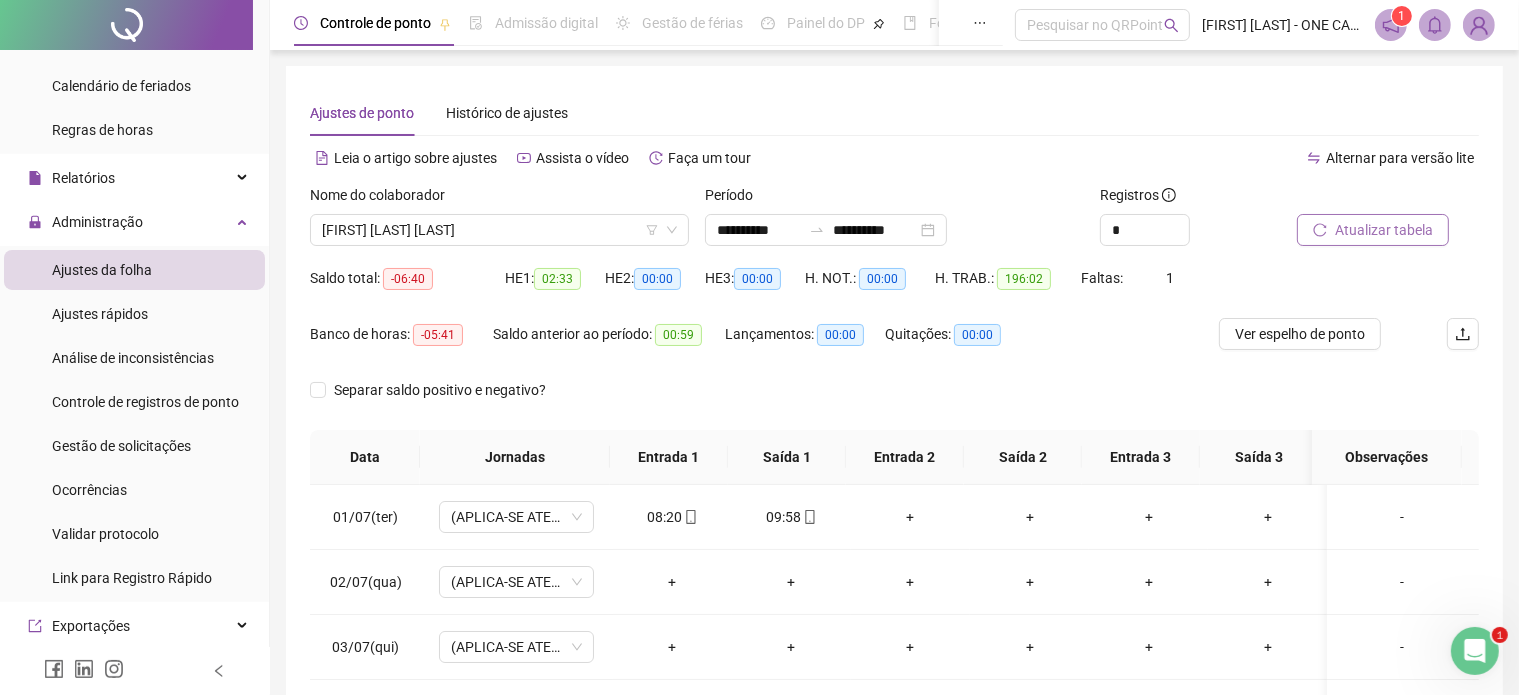 click on "Atualizar tabela" at bounding box center [1384, 230] 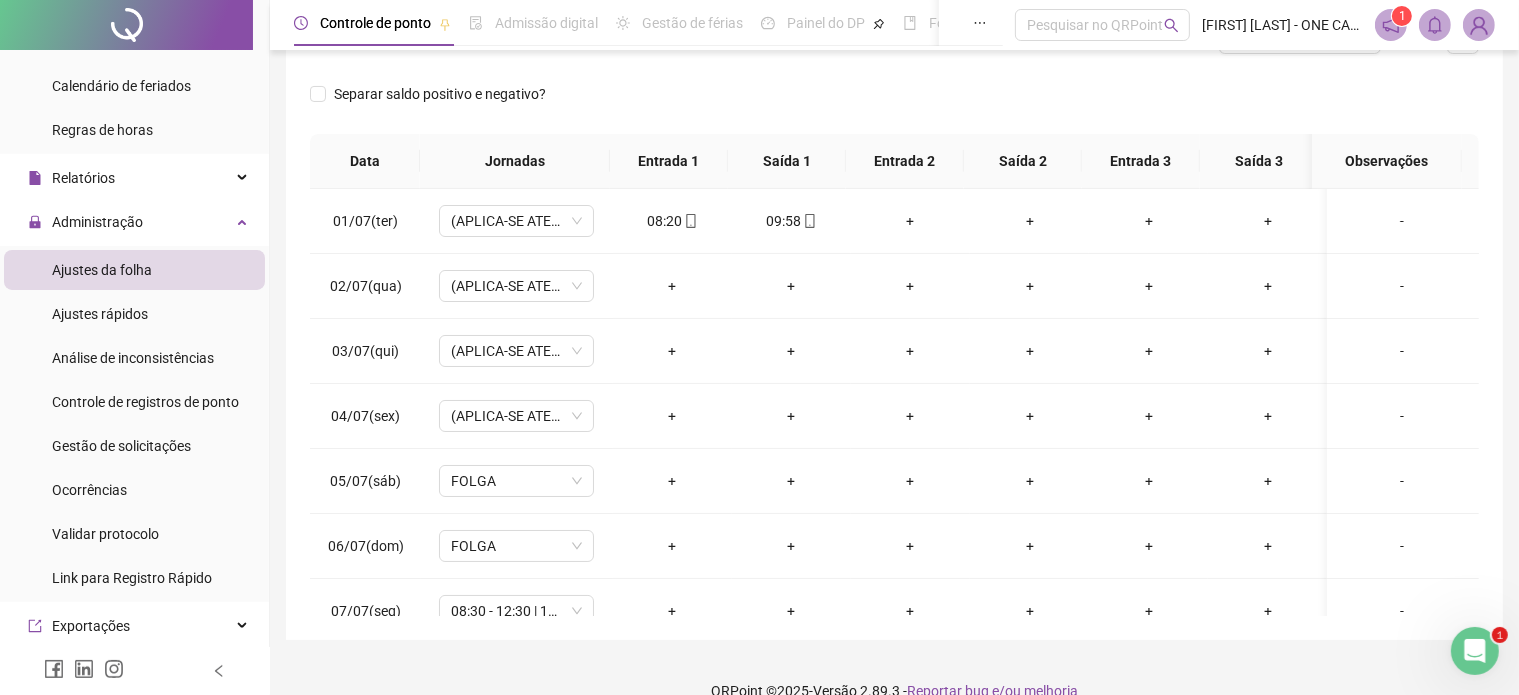 scroll, scrollTop: 326, scrollLeft: 0, axis: vertical 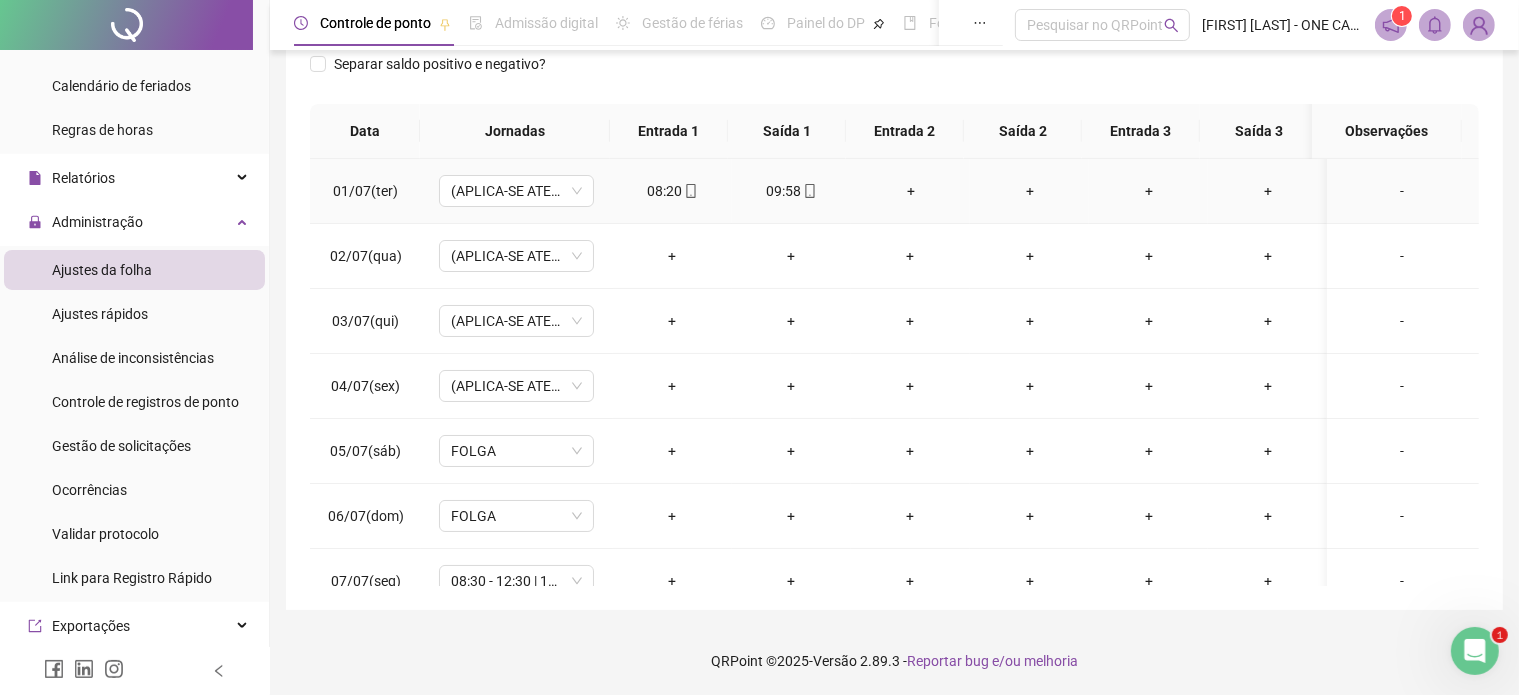 click on "-" at bounding box center (1402, 191) 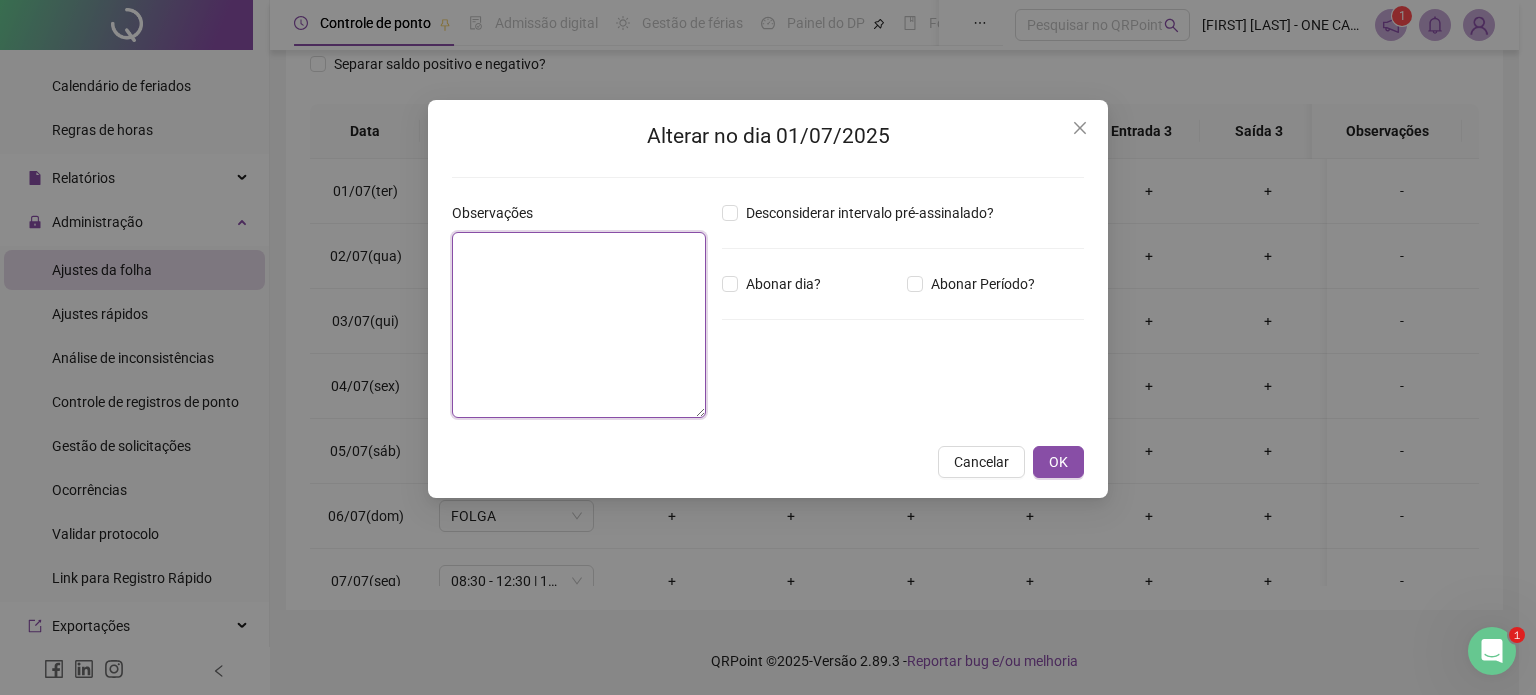 click at bounding box center (579, 325) 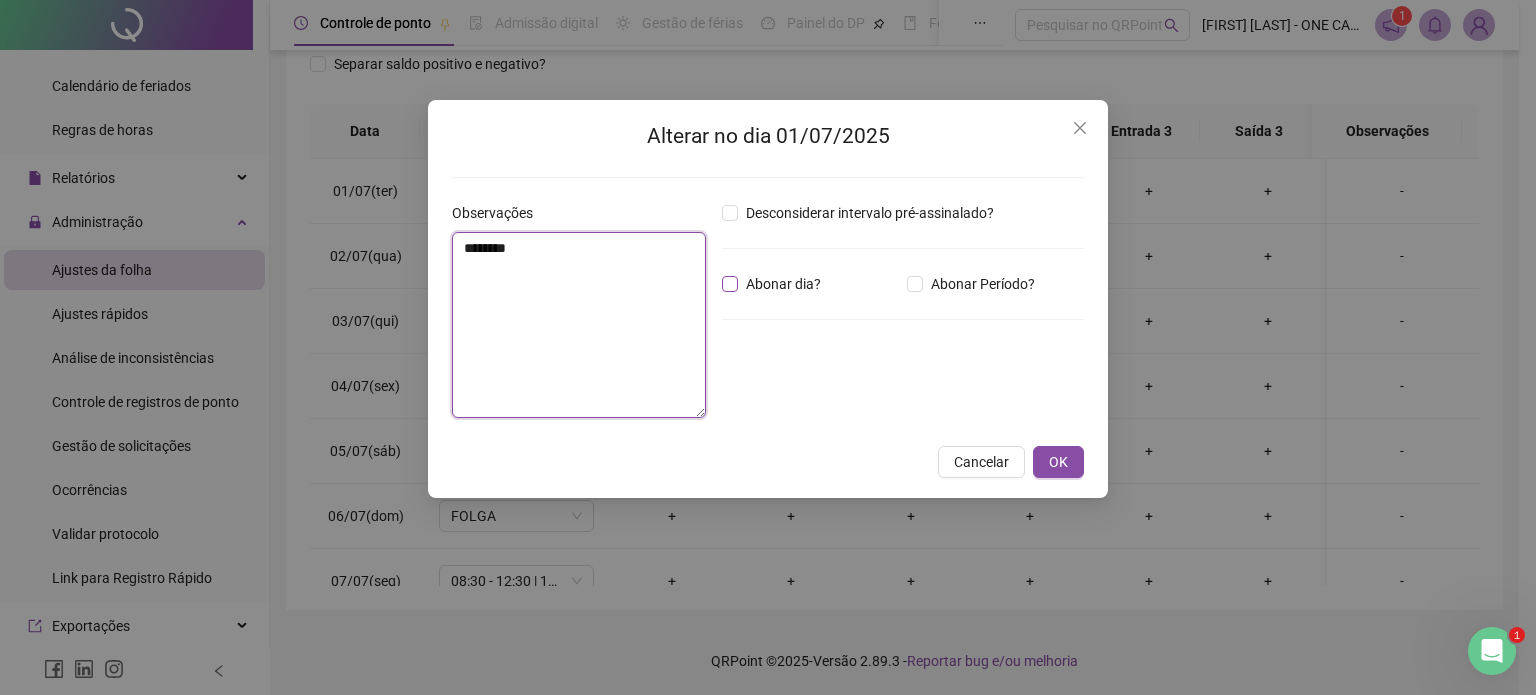 type on "********" 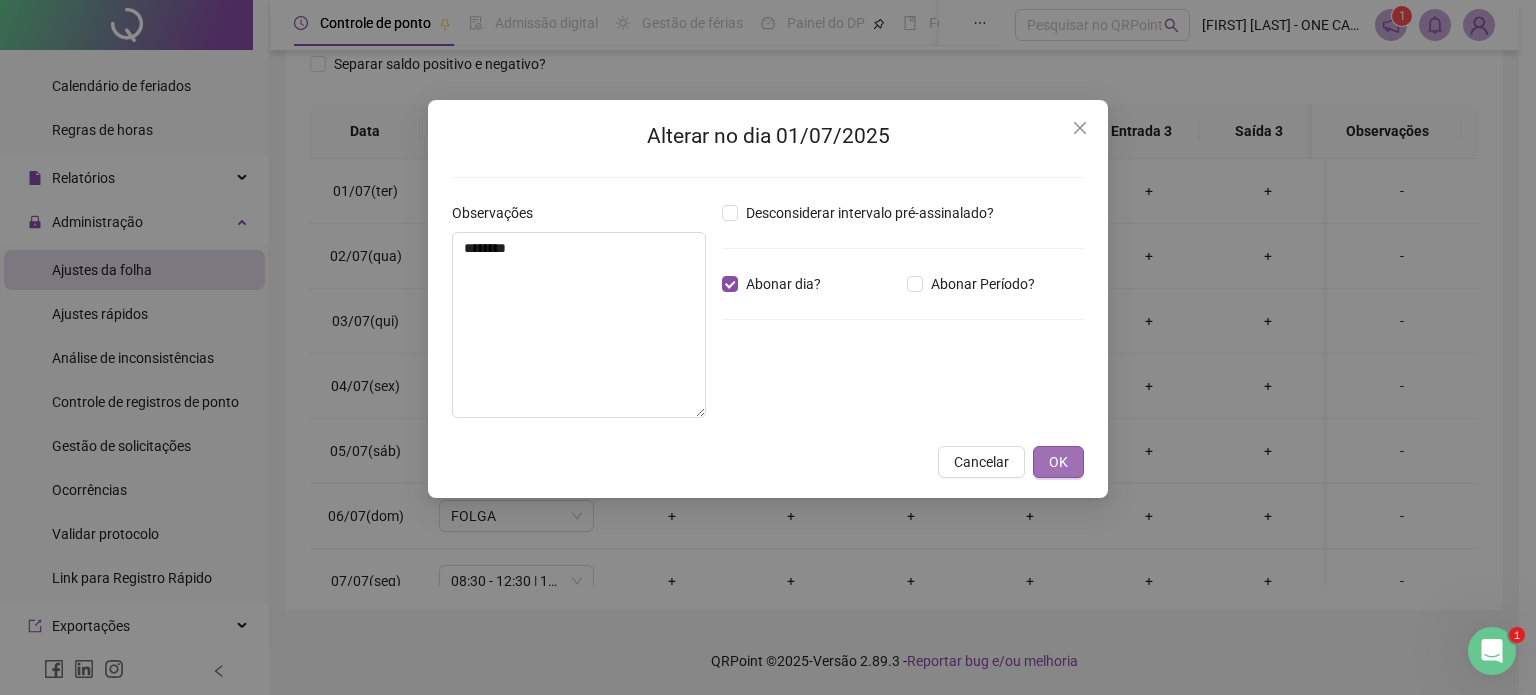 click on "OK" at bounding box center [1058, 462] 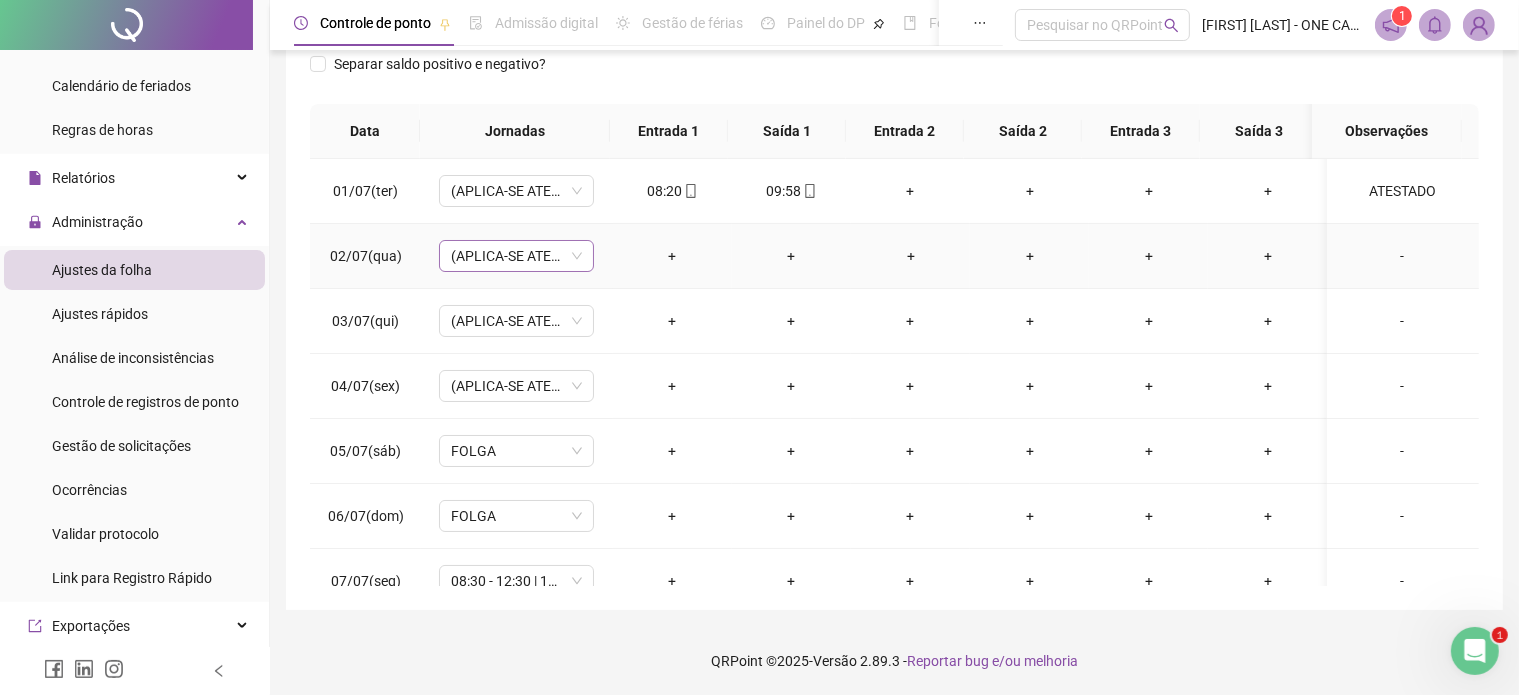 click on "(APLICA-SE ATESTADO)" at bounding box center [516, 256] 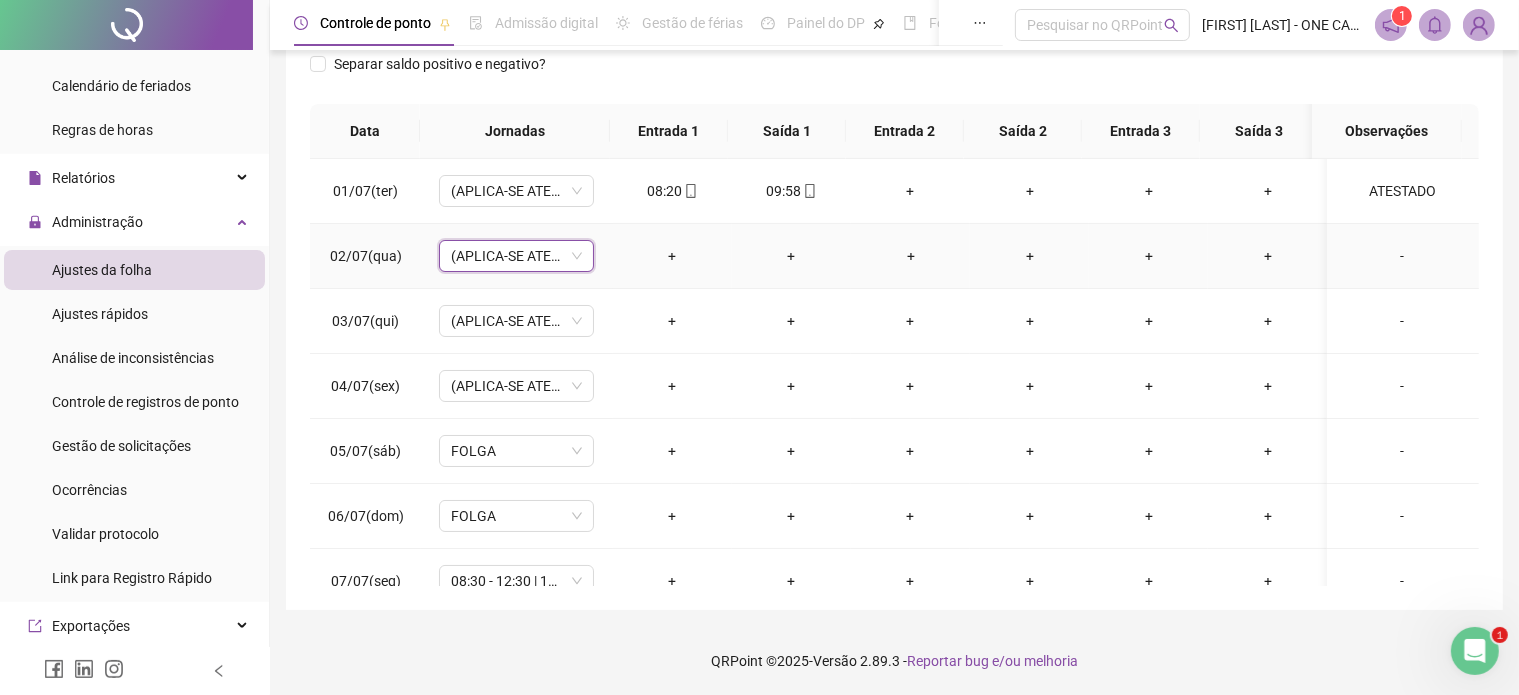 click on "(APLICA-SE ATESTADO)" at bounding box center (516, 256) 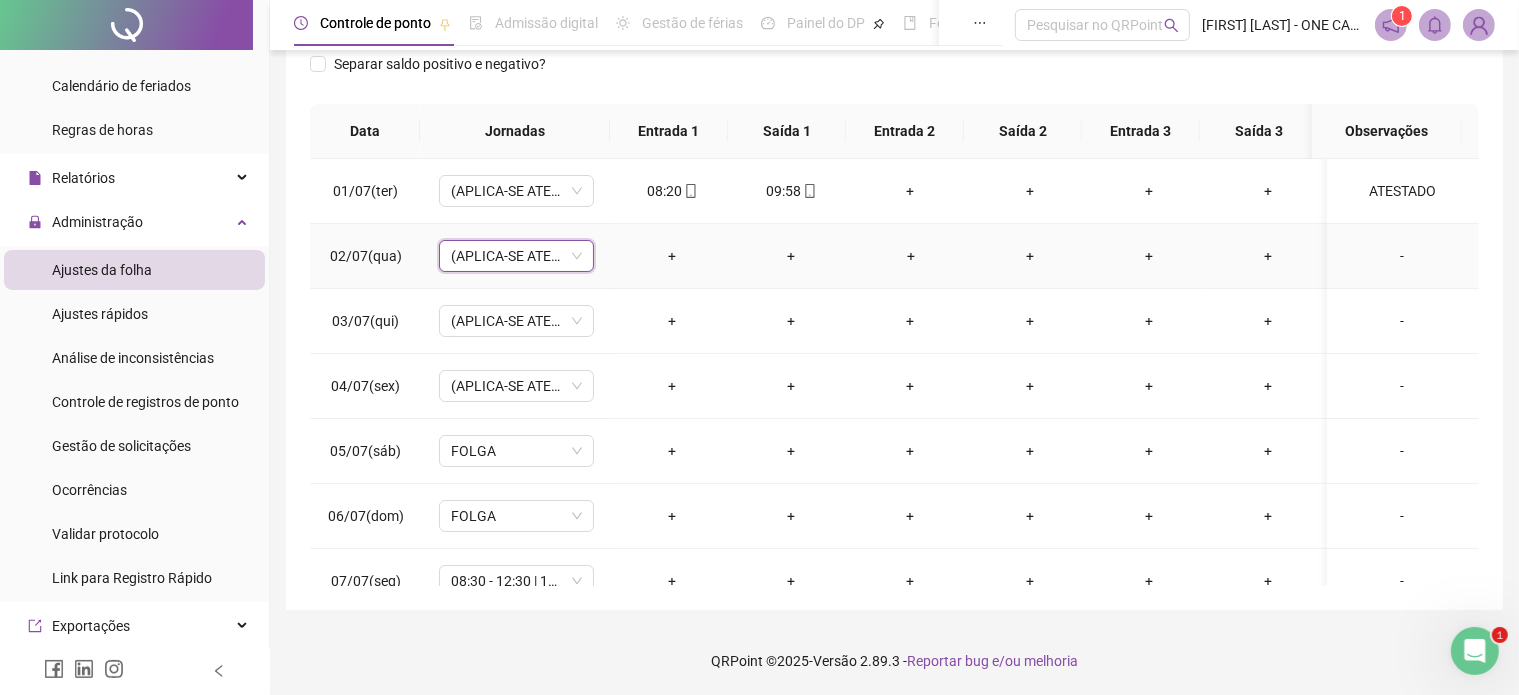 click on "-" at bounding box center [1402, 256] 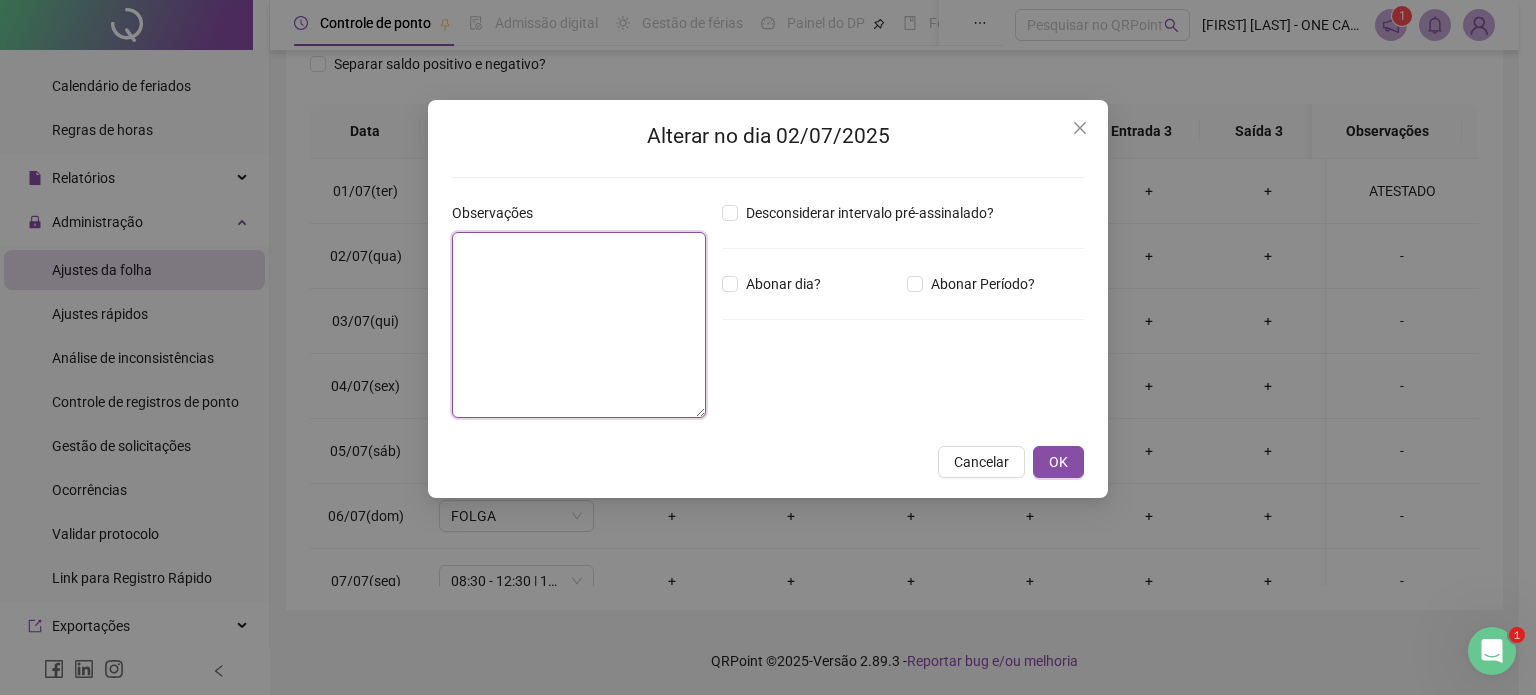 click at bounding box center [579, 325] 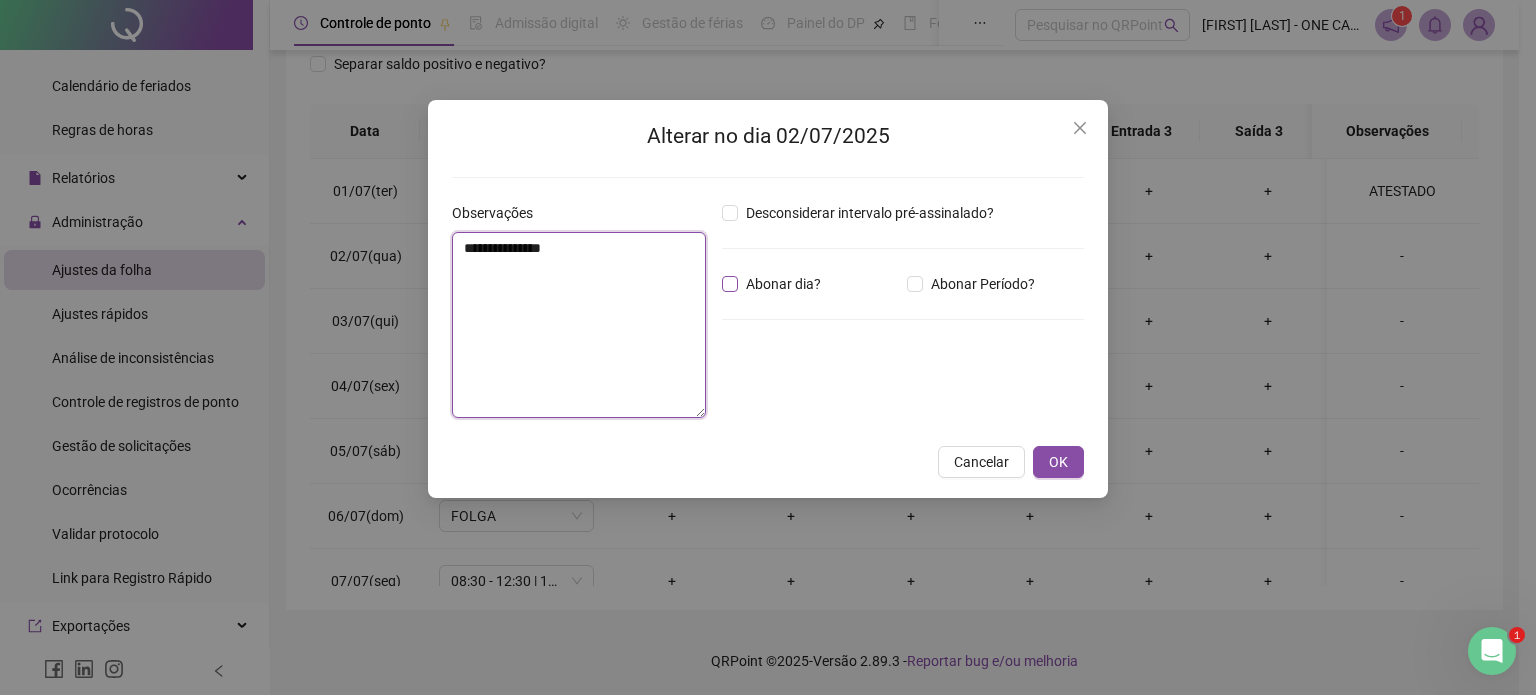type on "**********" 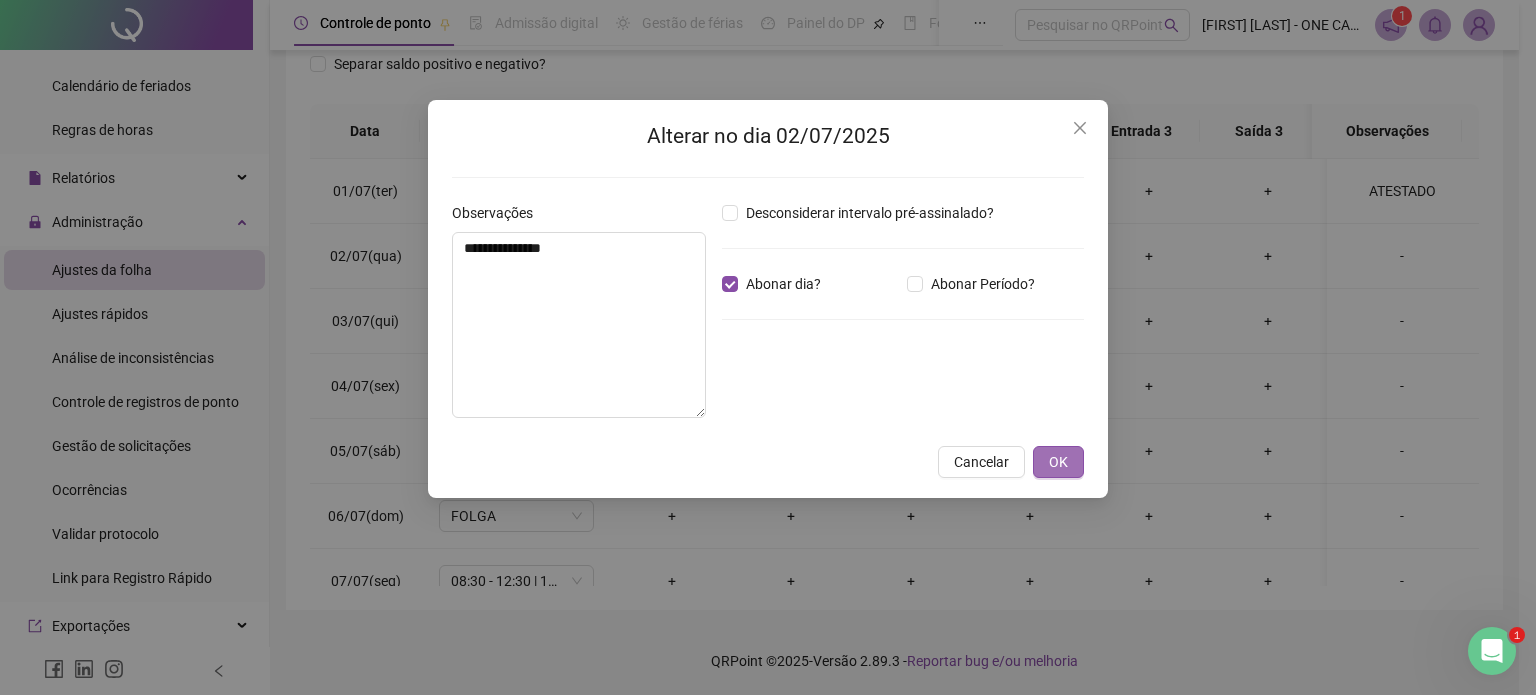 click on "OK" at bounding box center [1058, 462] 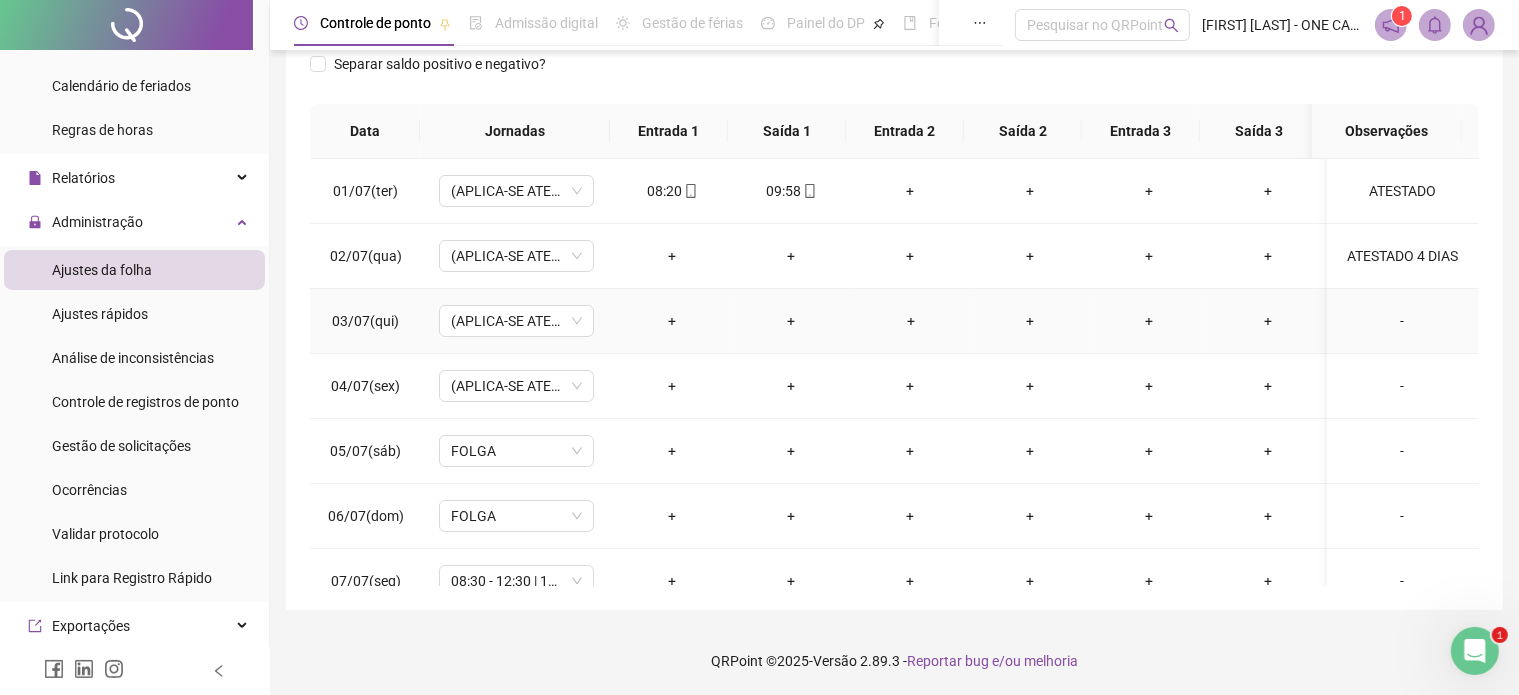 click on "-" at bounding box center (1402, 321) 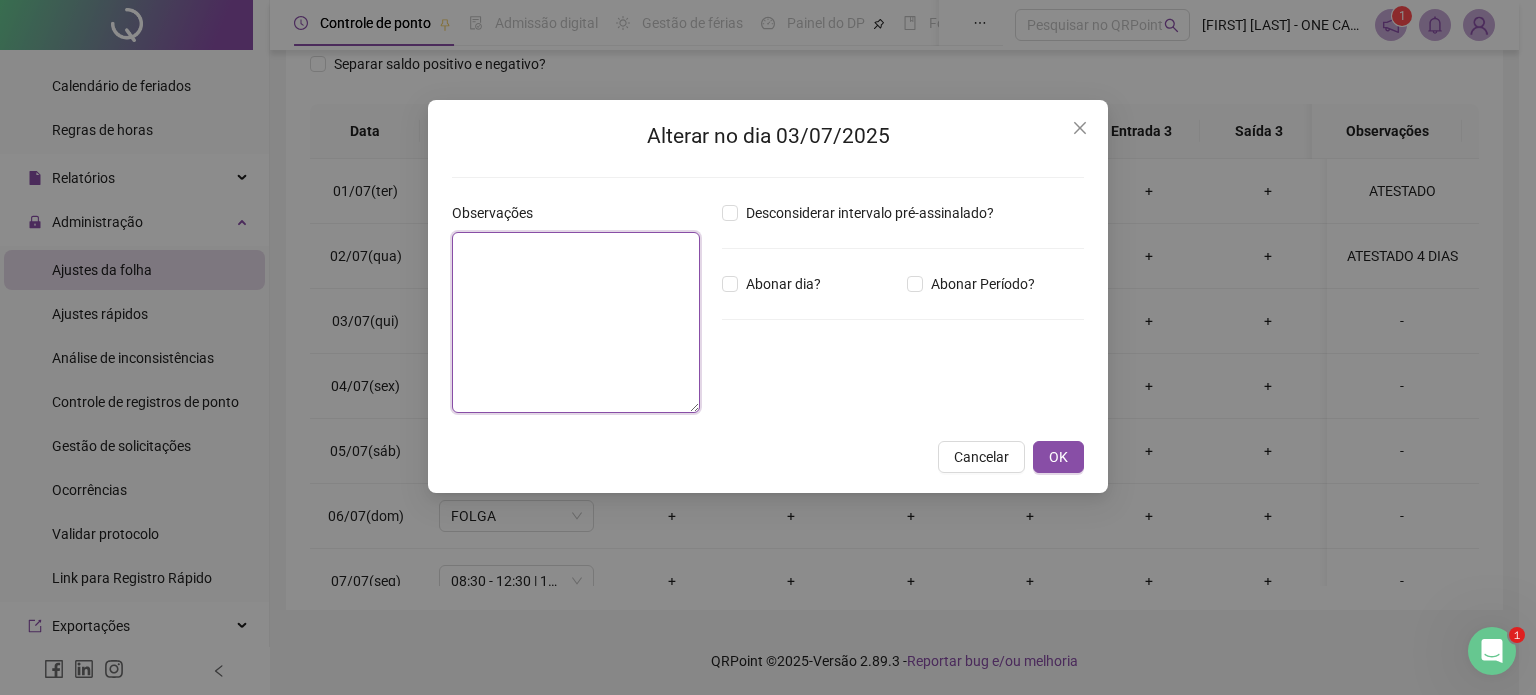 click at bounding box center [576, 322] 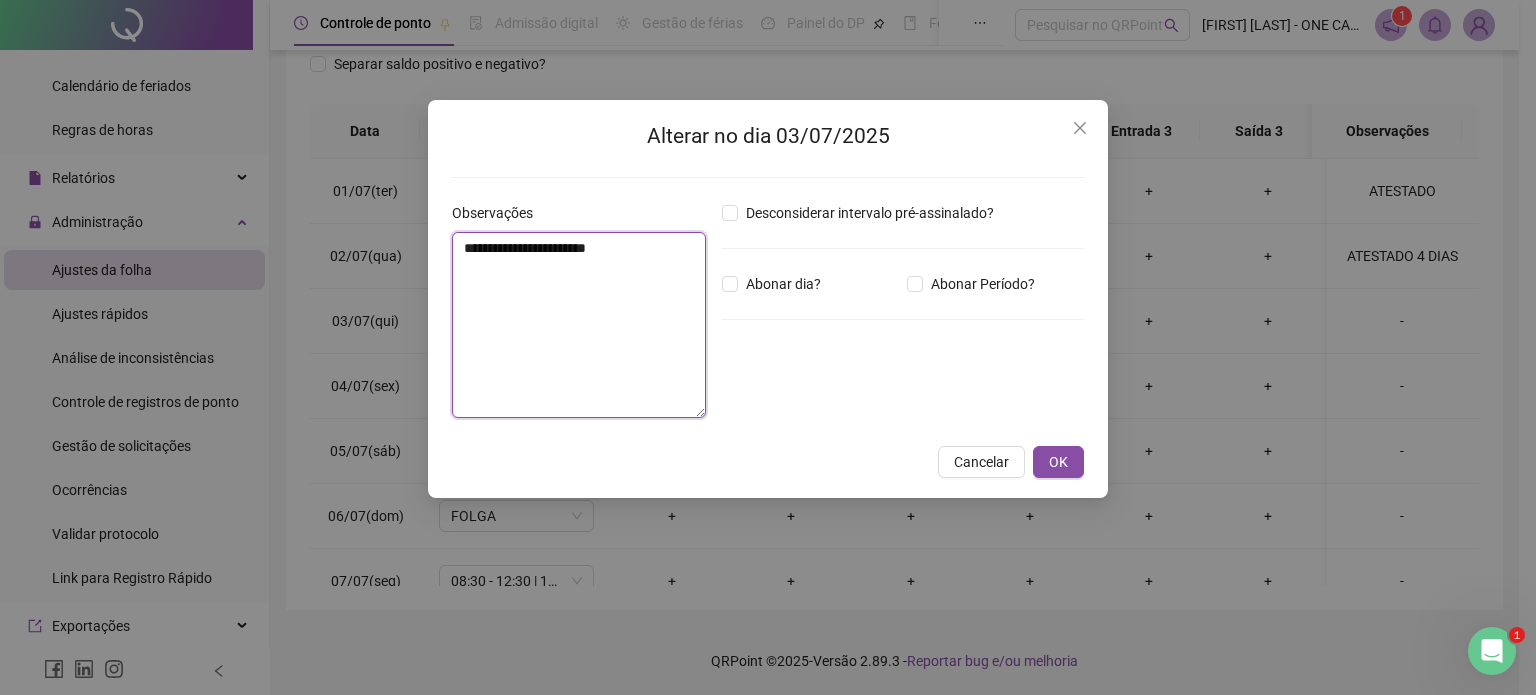 type on "**********" 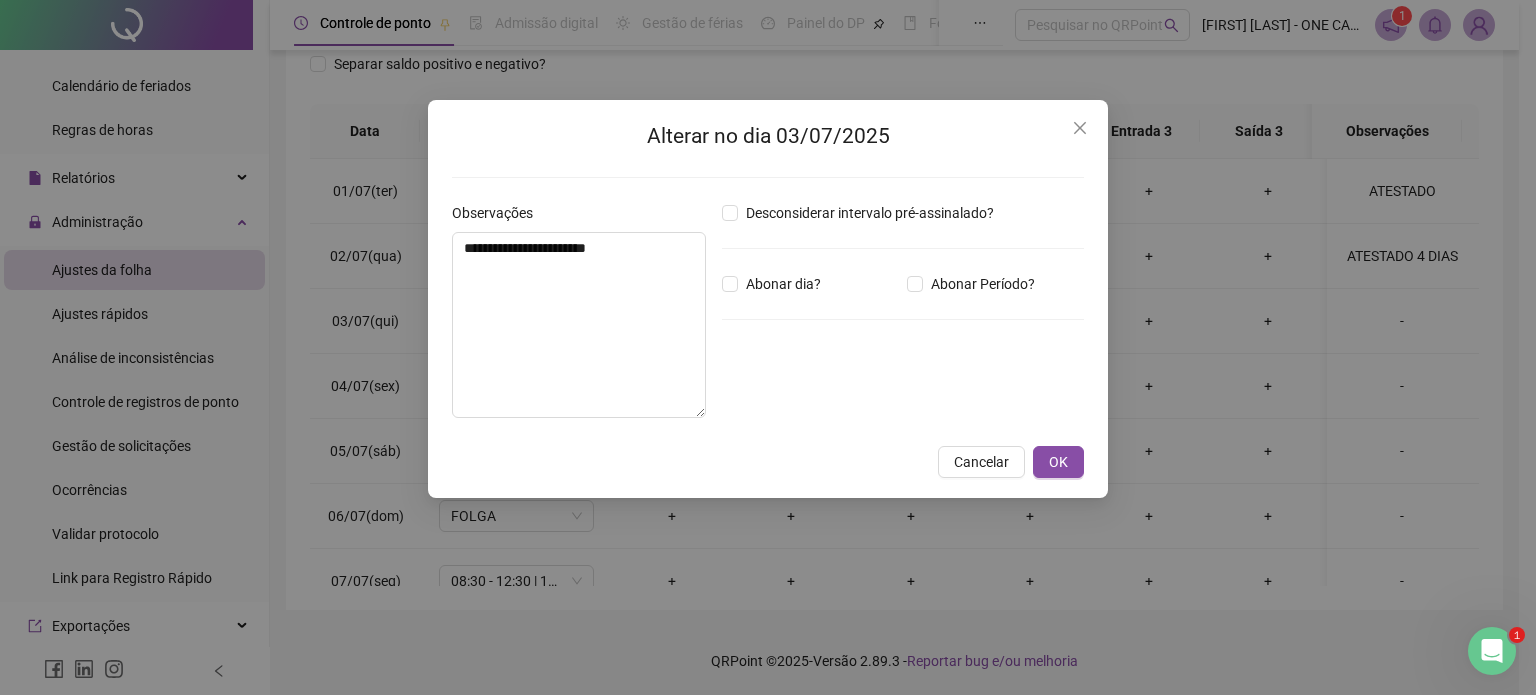 click on "Desconsiderar intervalo pré-assinalado? Abonar dia? Abonar Período? Horas a abonar ***** Aplicar regime de compensação" at bounding box center [903, 318] 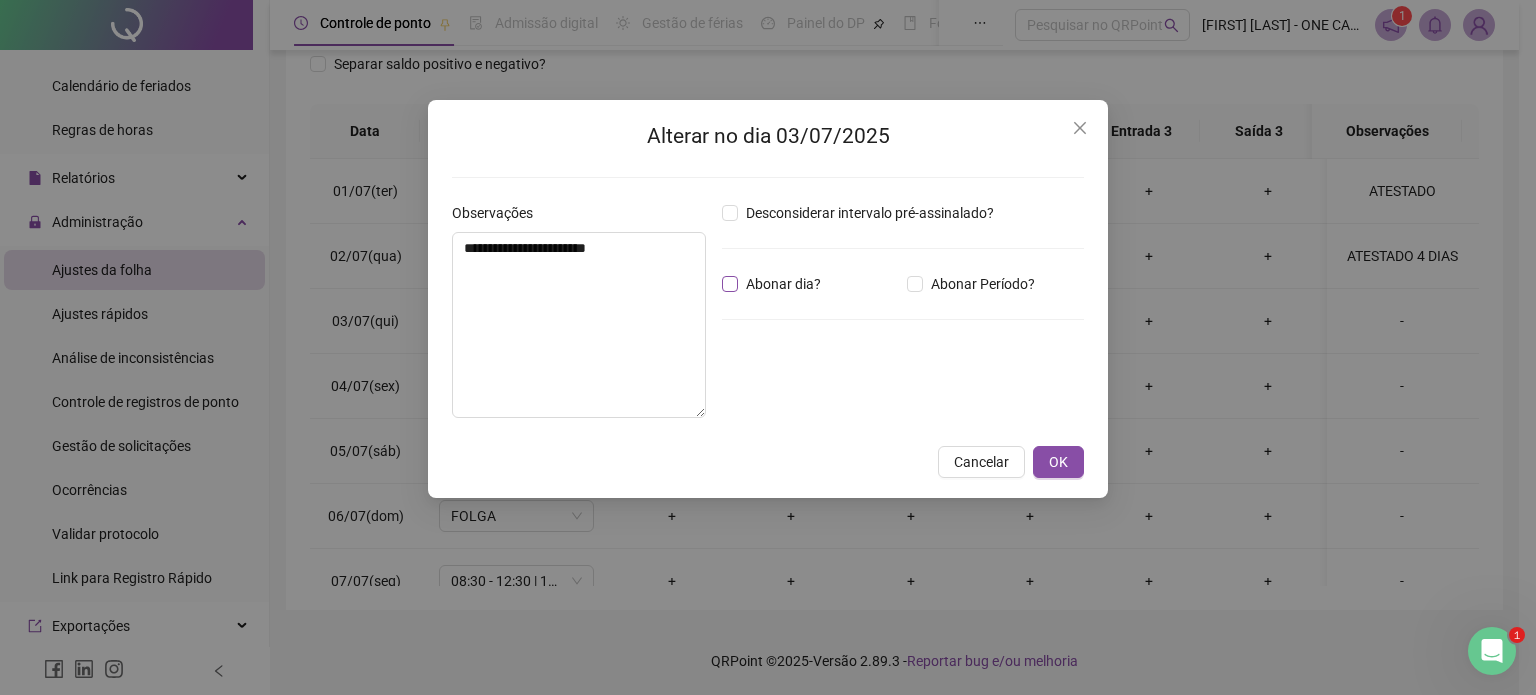 click on "Abonar dia?" at bounding box center (783, 284) 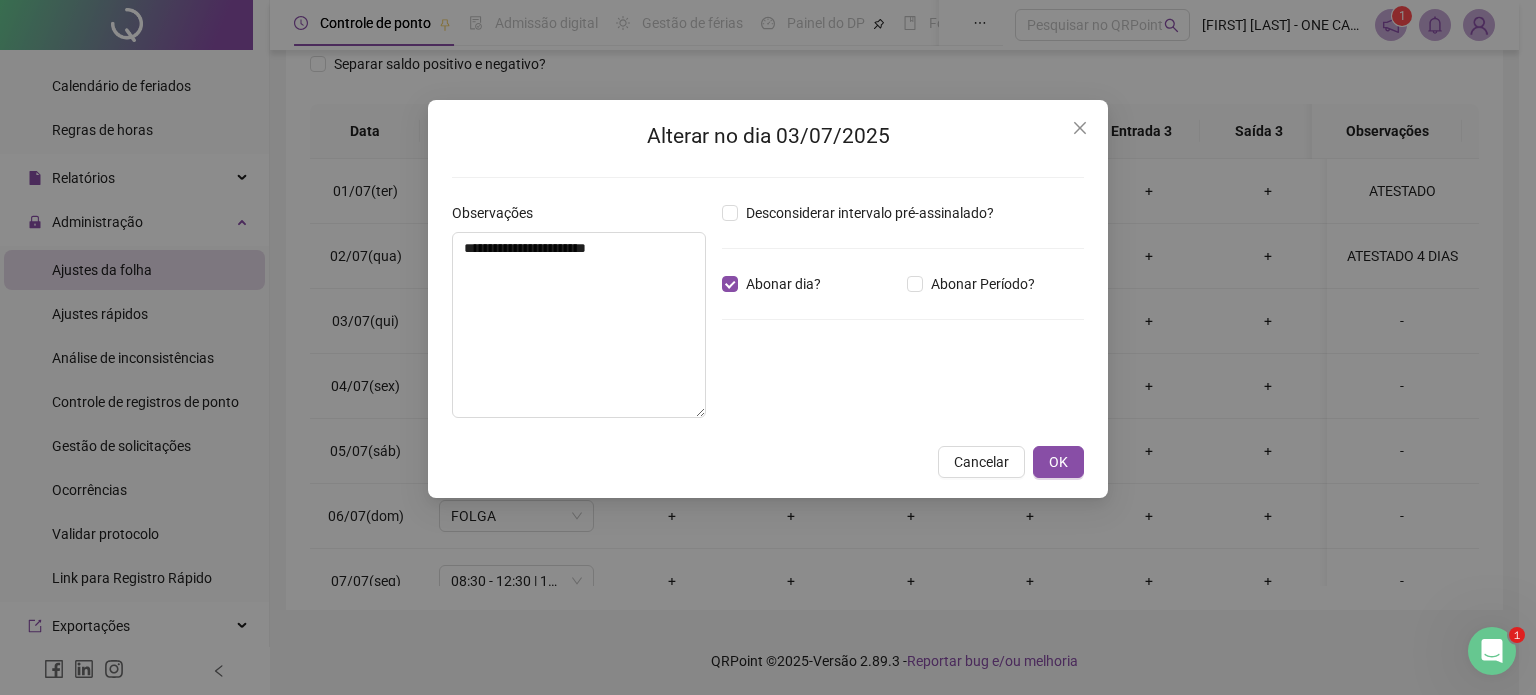 click on "**********" at bounding box center (768, 299) 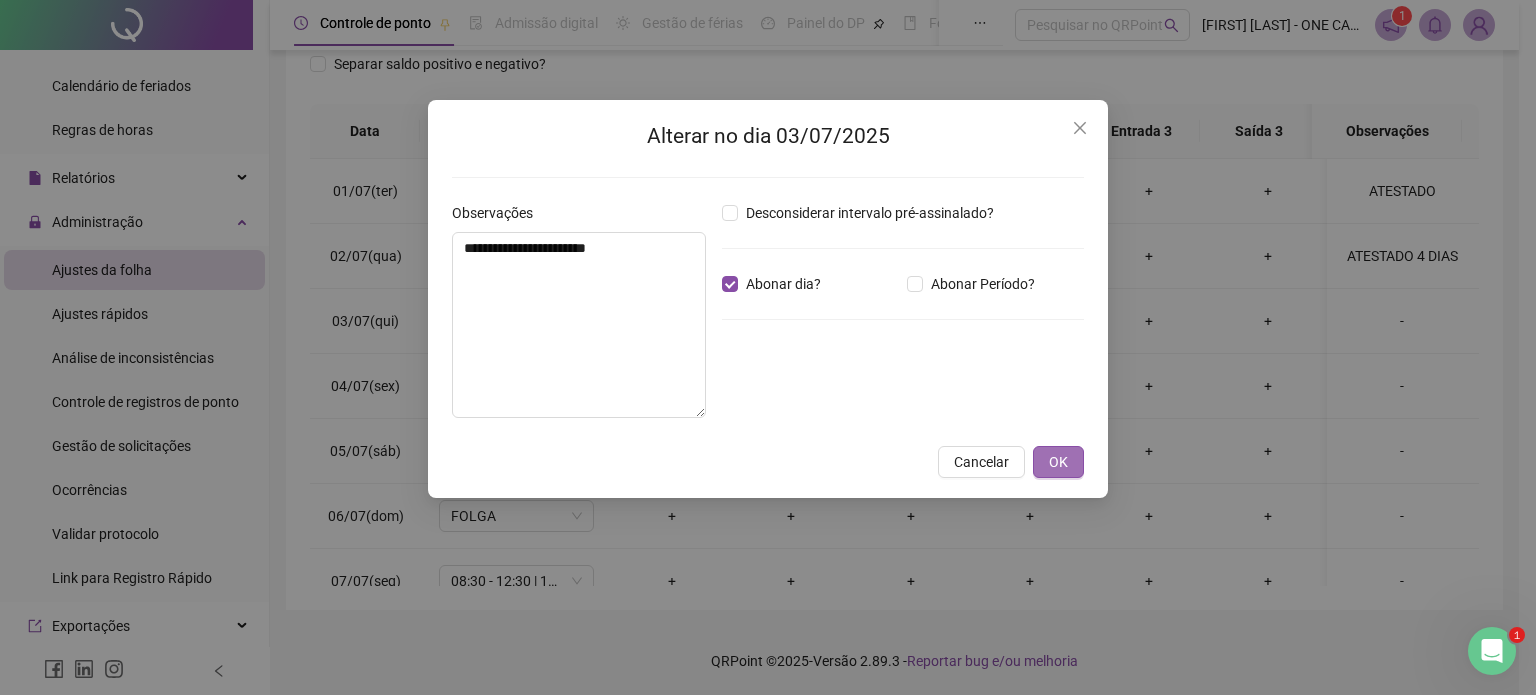 click on "OK" at bounding box center (1058, 462) 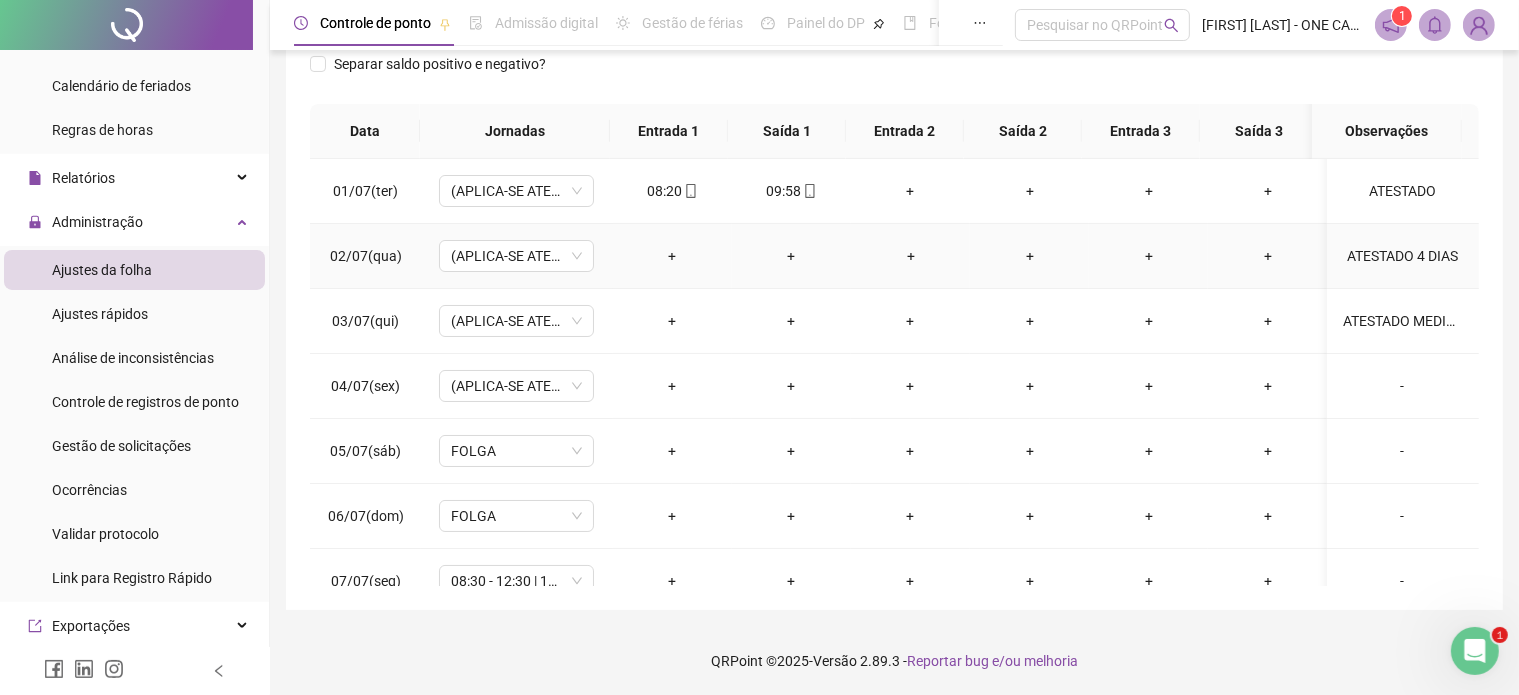 click on "ATESTADO 4 DIAS" at bounding box center (1403, 256) 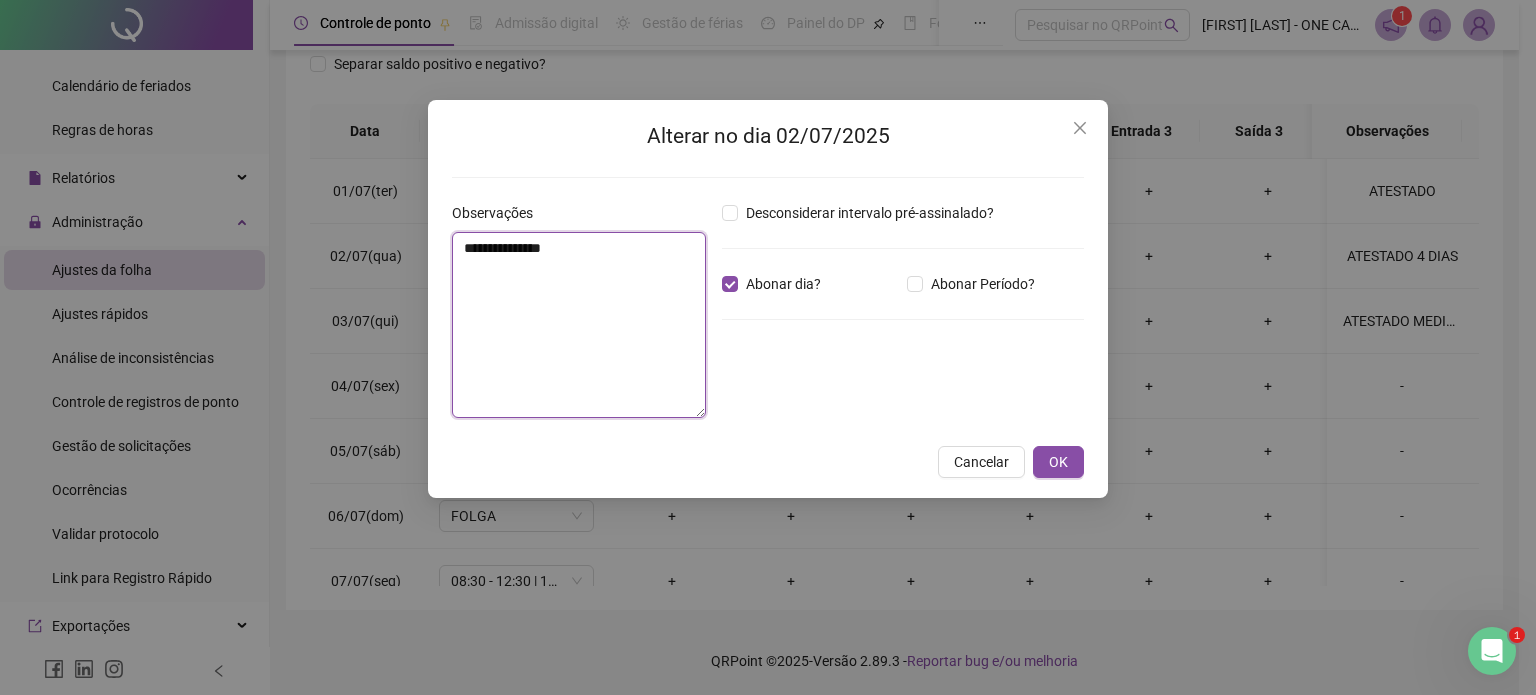 click on "**********" at bounding box center (579, 325) 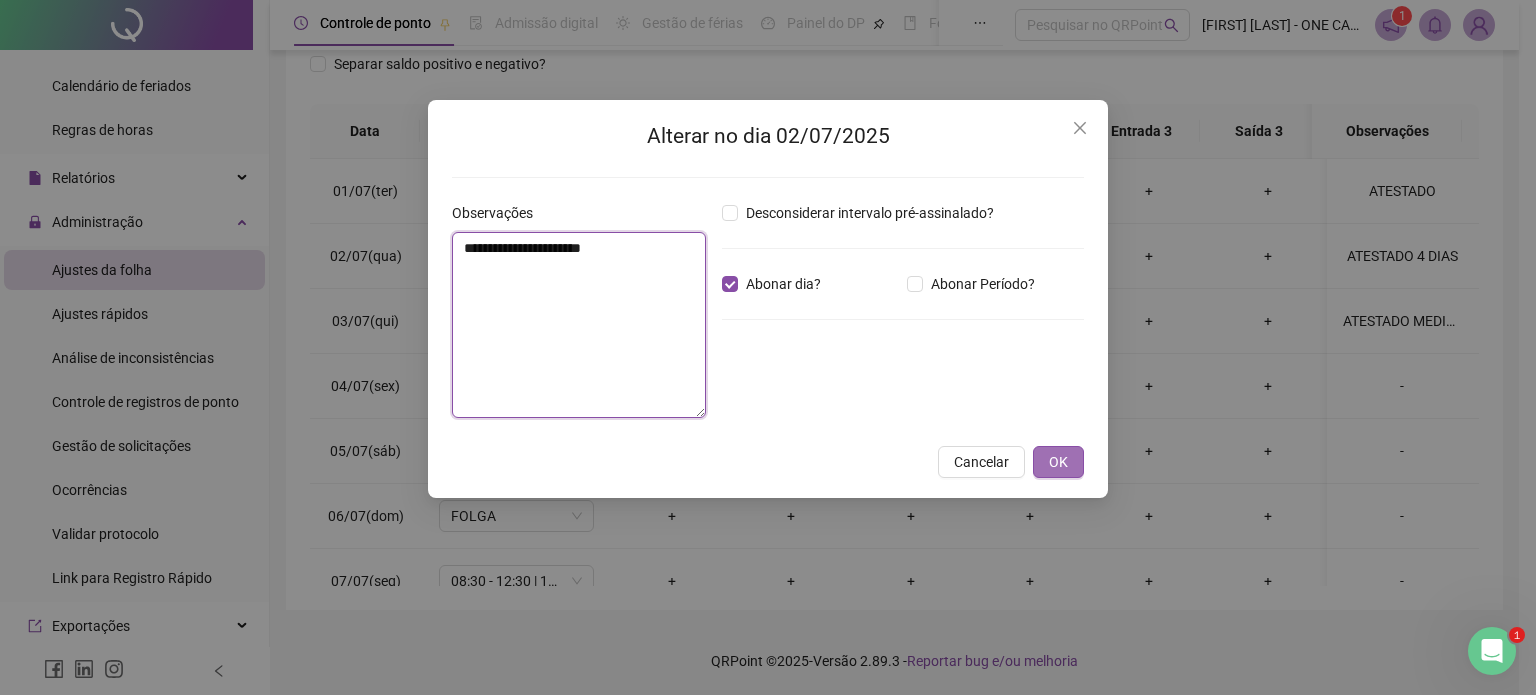 type on "**********" 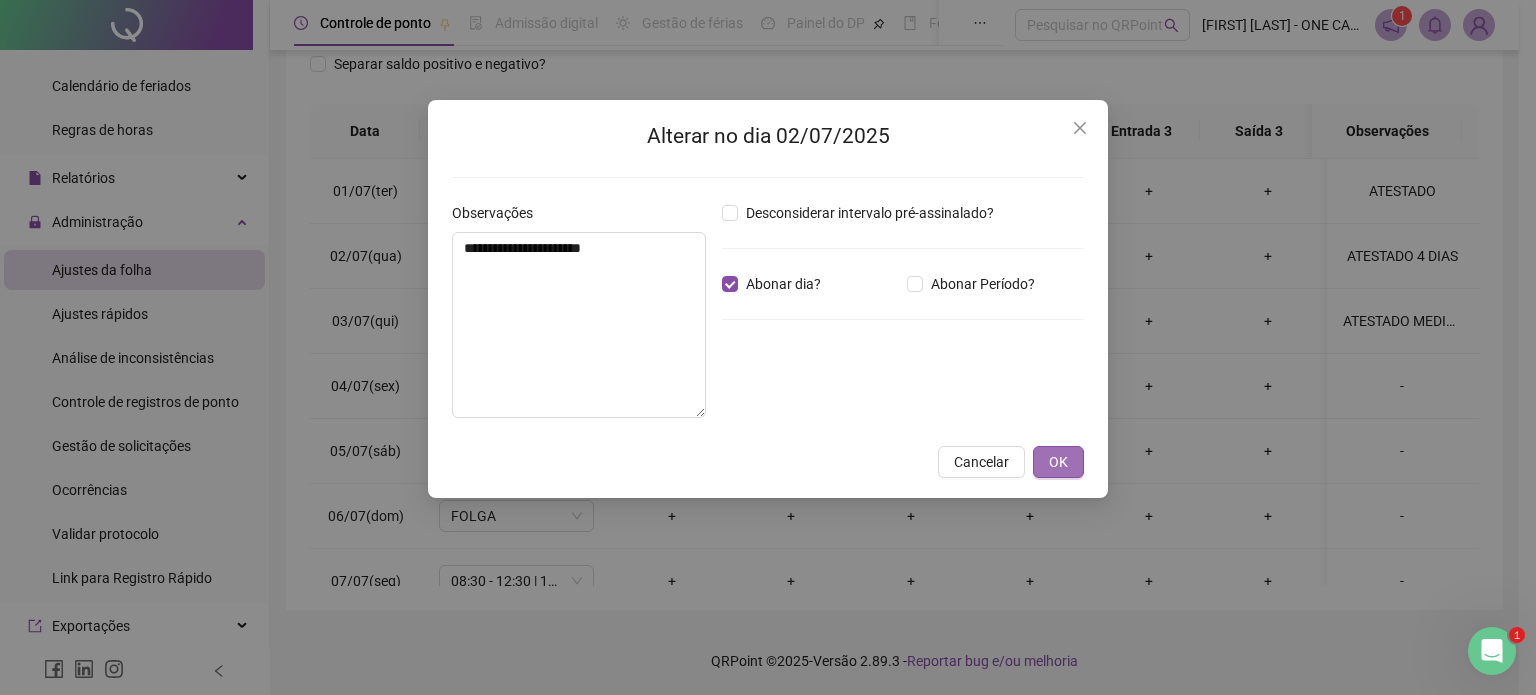click on "OK" at bounding box center (1058, 462) 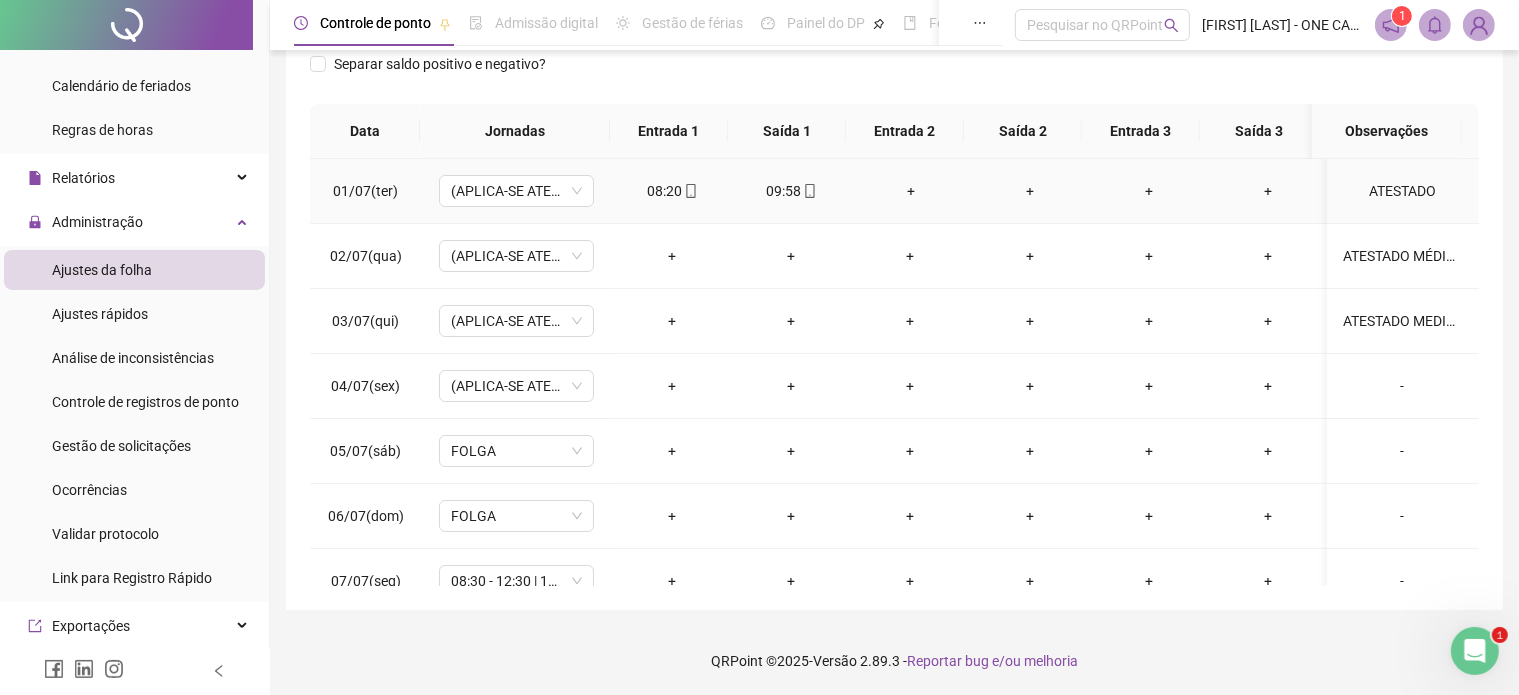 click on "ATESTADO" at bounding box center [1402, 191] 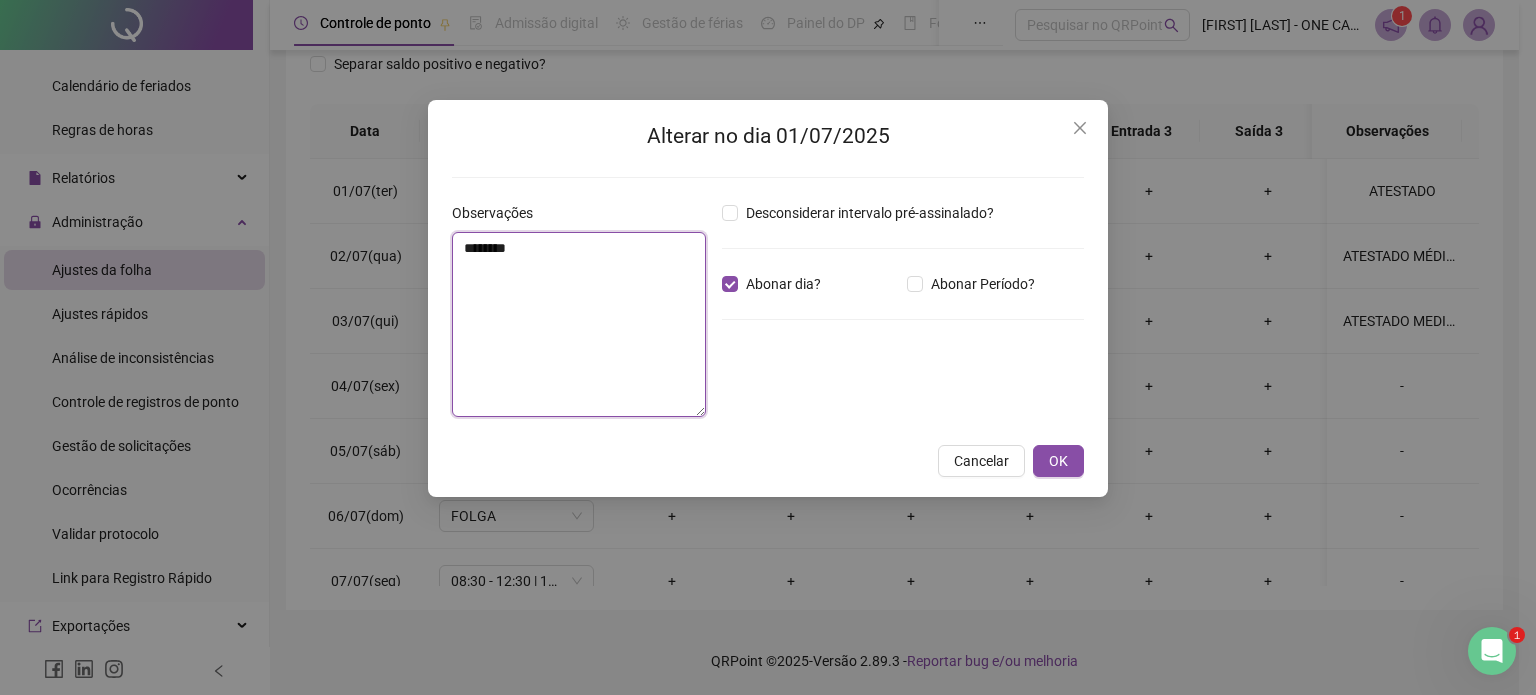 drag, startPoint x: 579, startPoint y: 267, endPoint x: 586, endPoint y: 259, distance: 10.630146 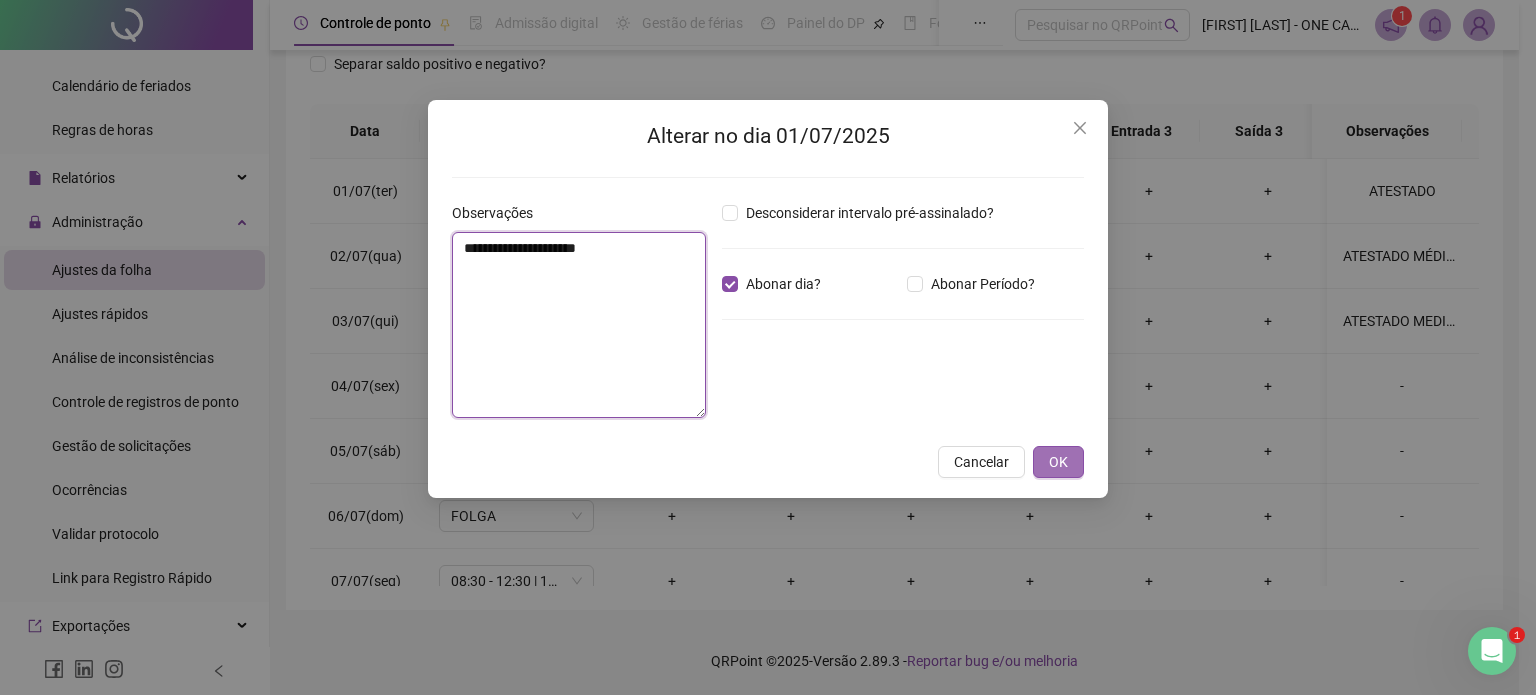 type on "**********" 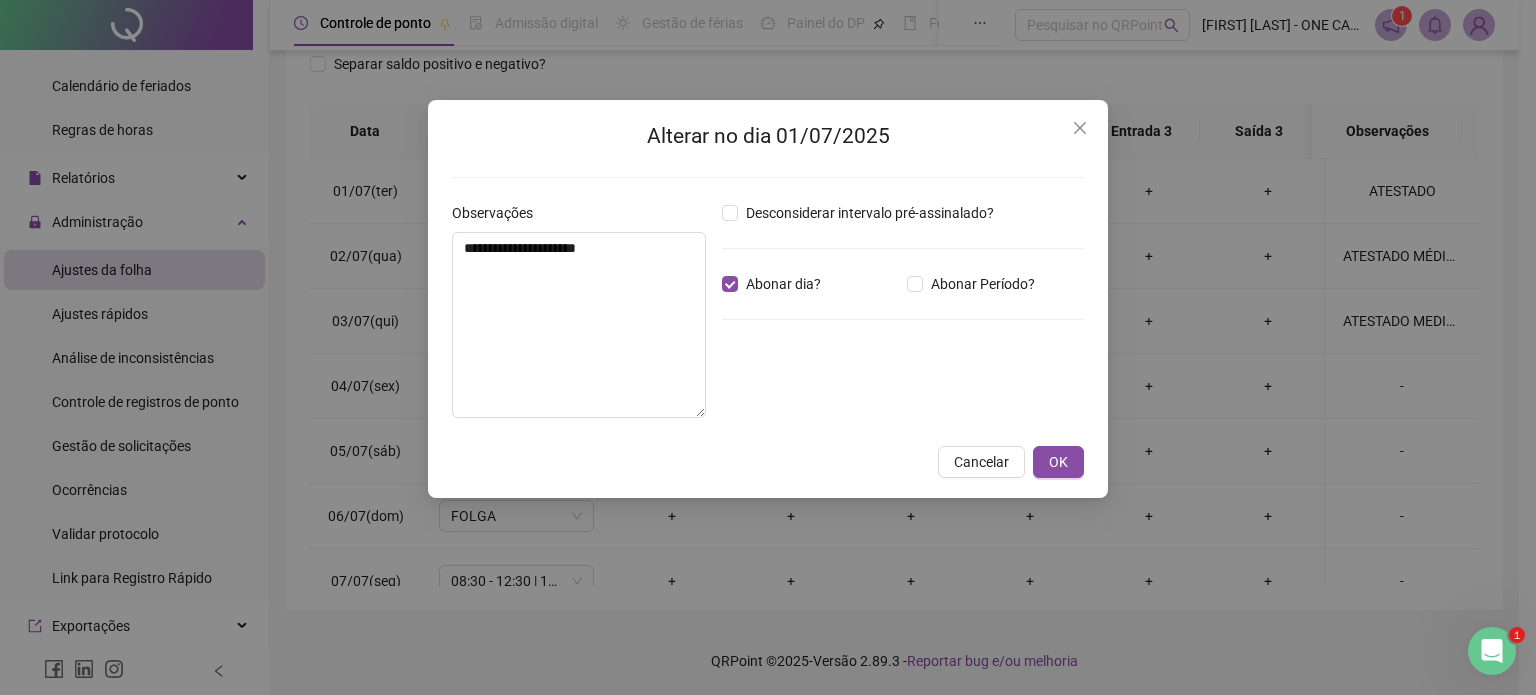 drag, startPoint x: 1068, startPoint y: 458, endPoint x: 1084, endPoint y: 454, distance: 16.492422 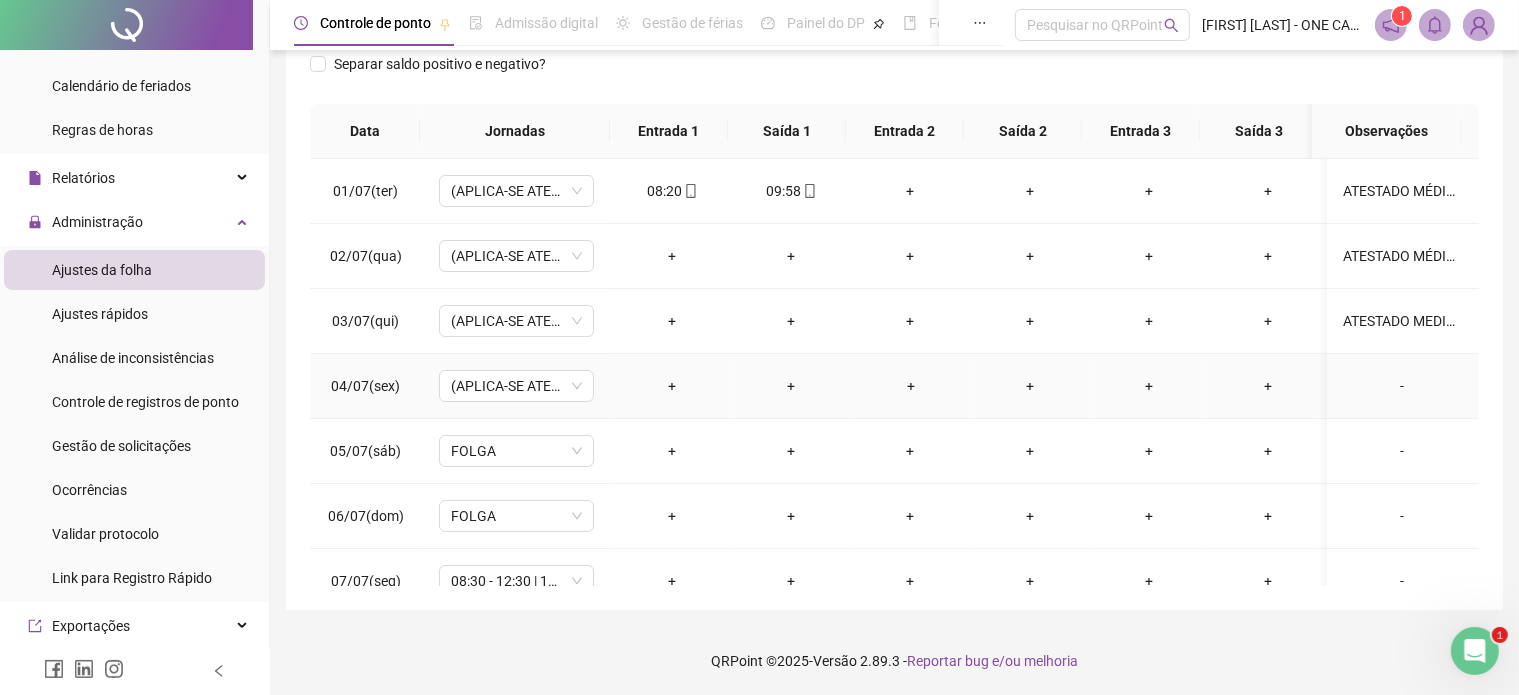 click on "-" at bounding box center (1402, 386) 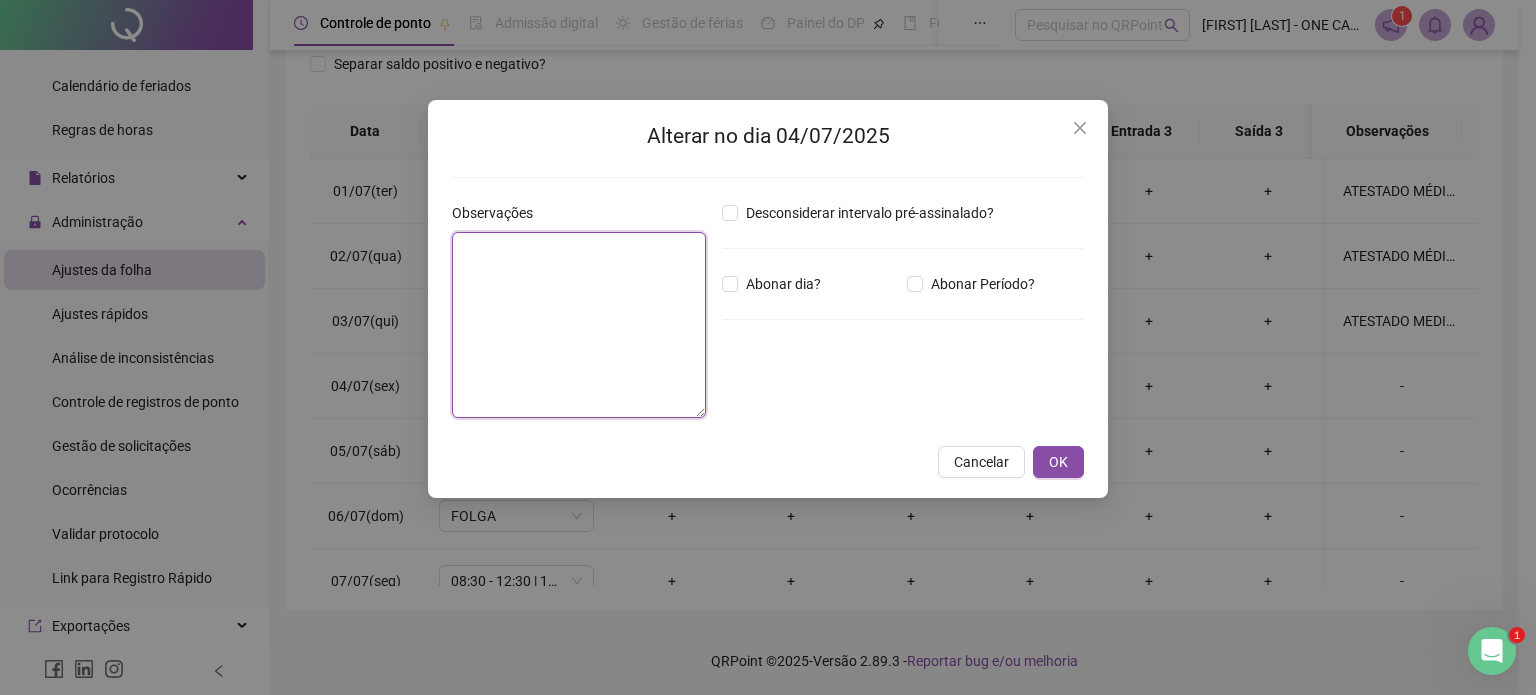 click at bounding box center (579, 325) 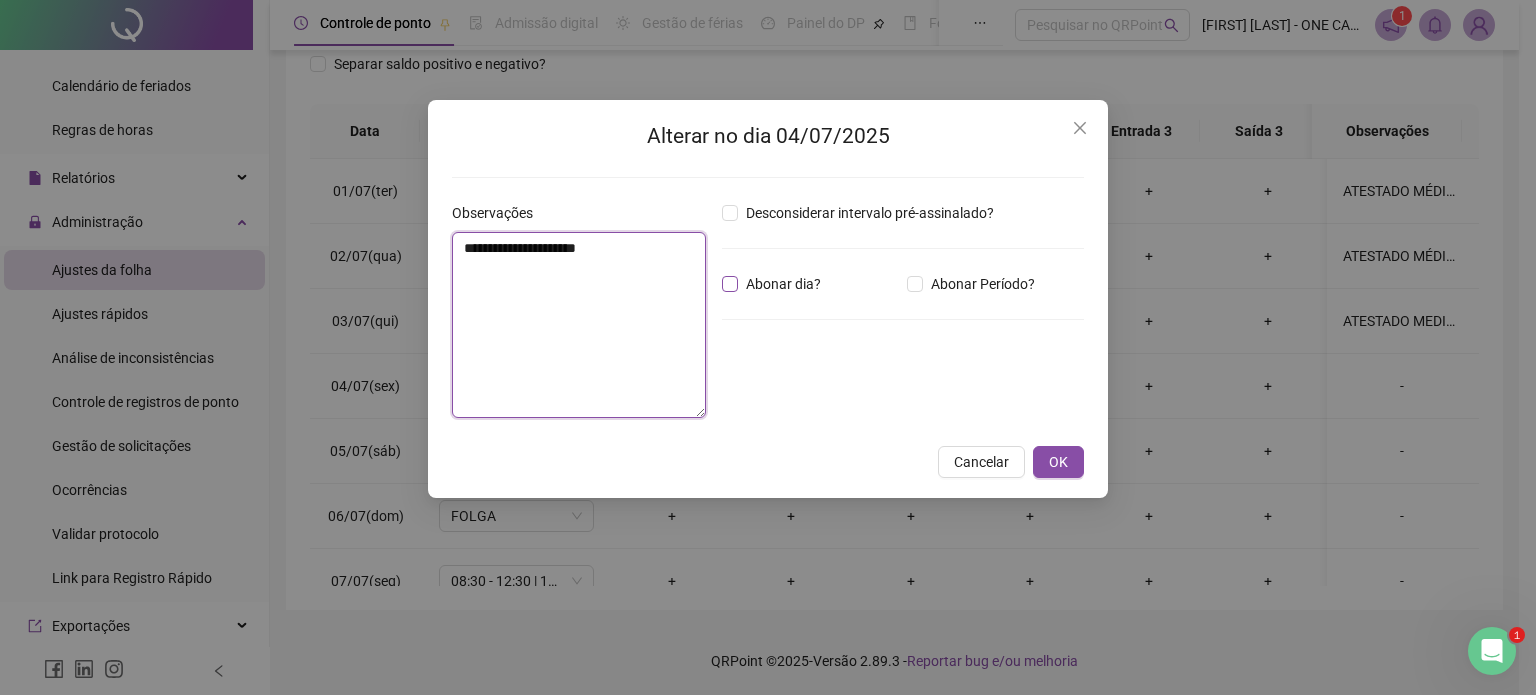 type on "**********" 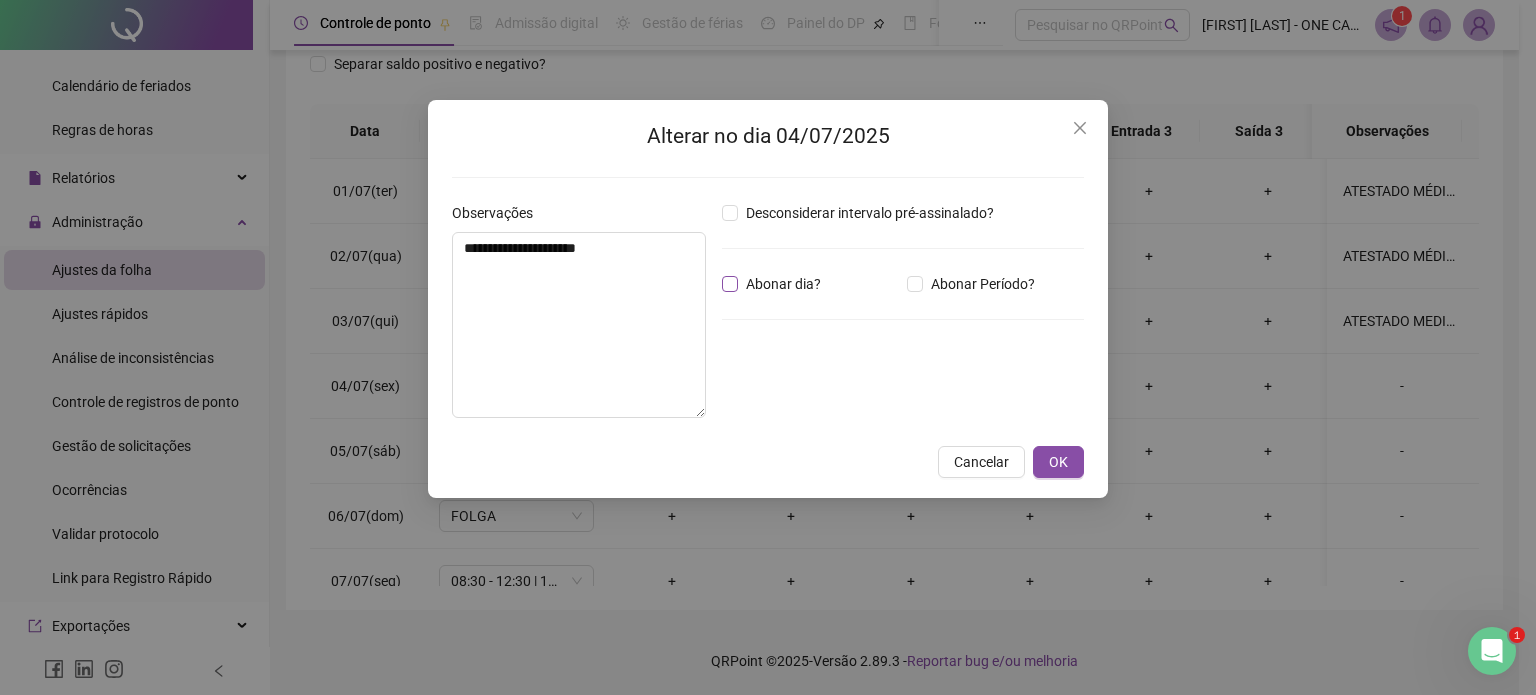 drag, startPoint x: 747, startPoint y: 278, endPoint x: 799, endPoint y: 290, distance: 53.366657 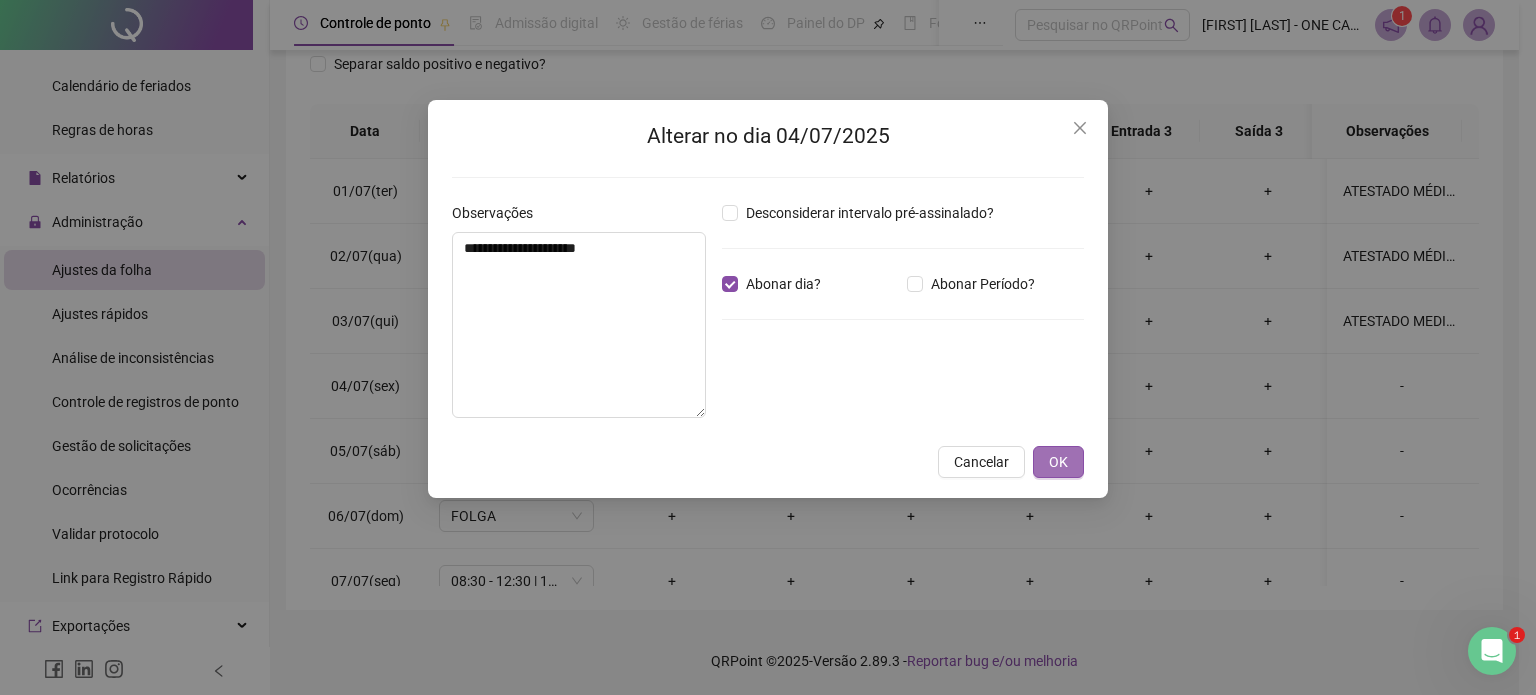 click on "OK" at bounding box center [1058, 462] 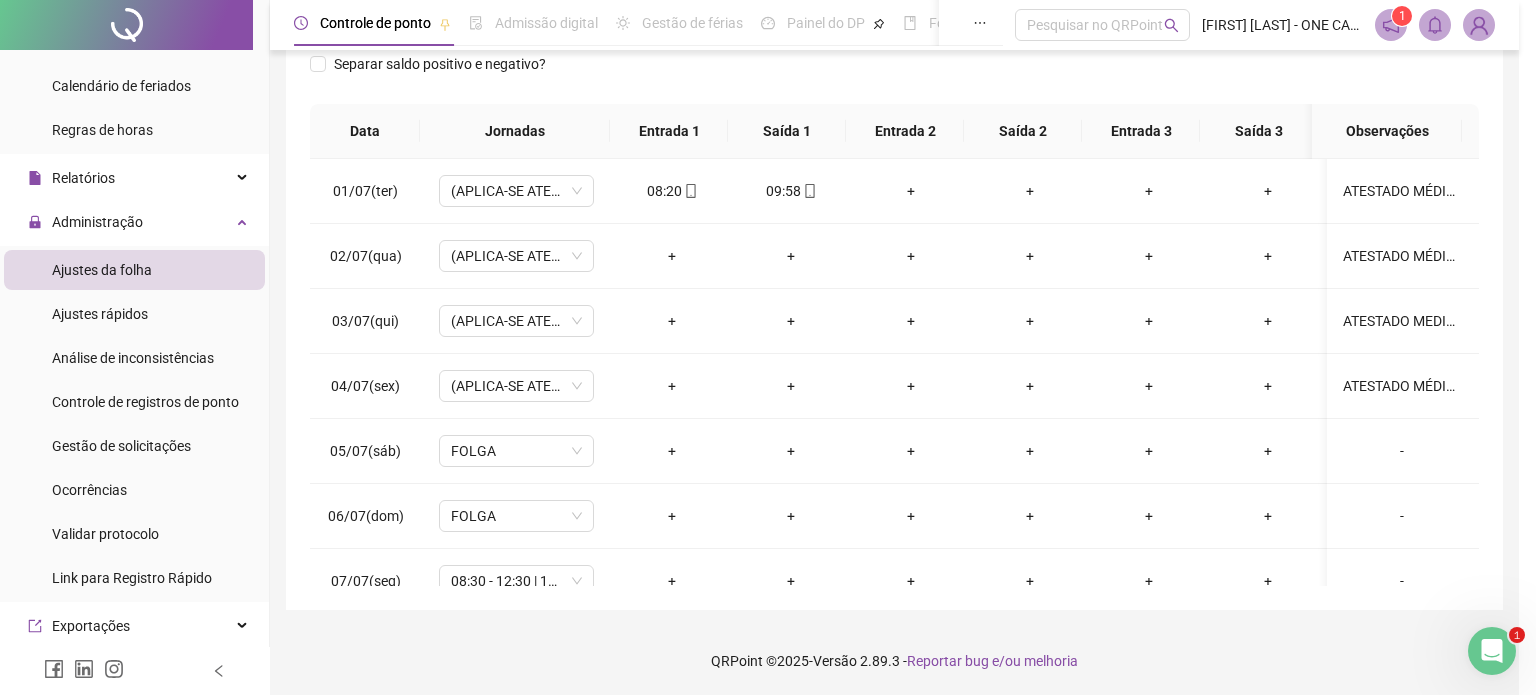 click on "**********" at bounding box center [768, 347] 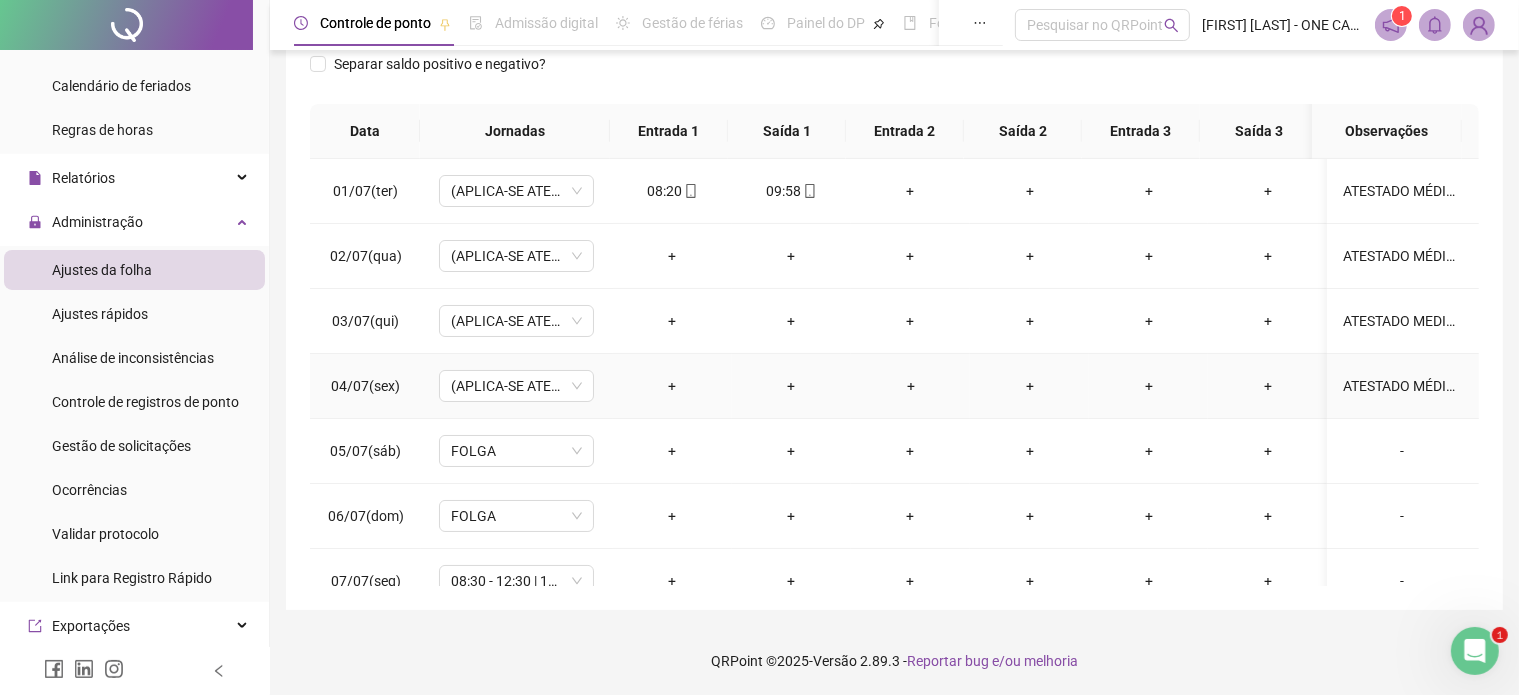 scroll, scrollTop: 0, scrollLeft: 0, axis: both 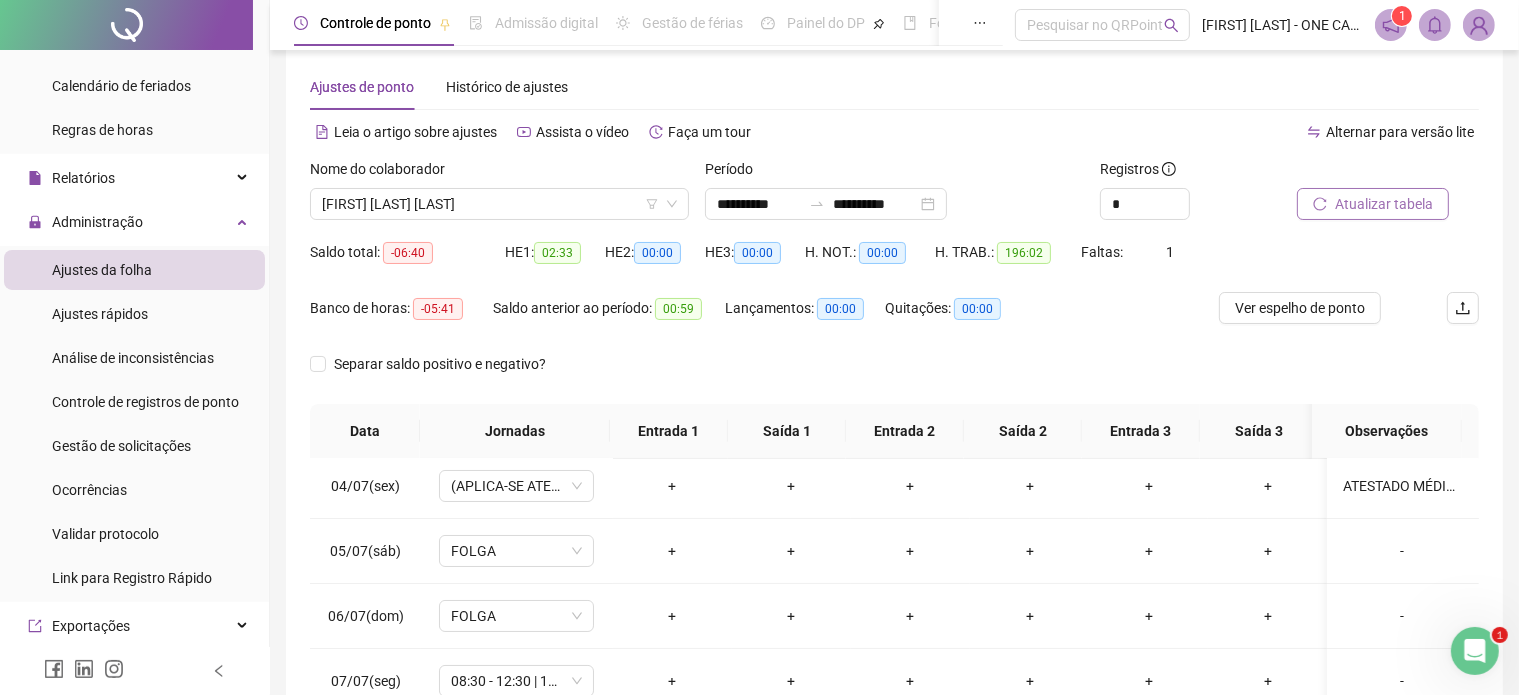 click on "Atualizar tabela" at bounding box center (1384, 204) 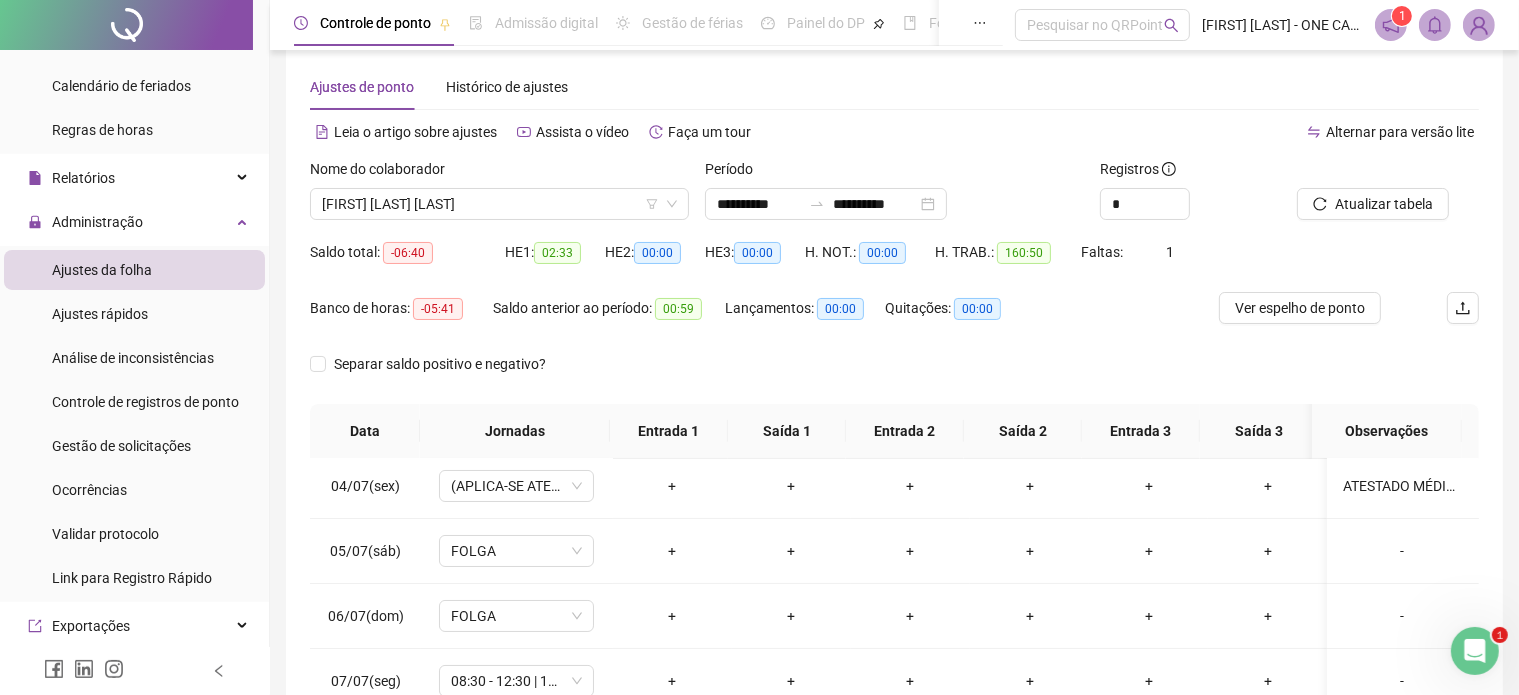 scroll, scrollTop: 226, scrollLeft: 0, axis: vertical 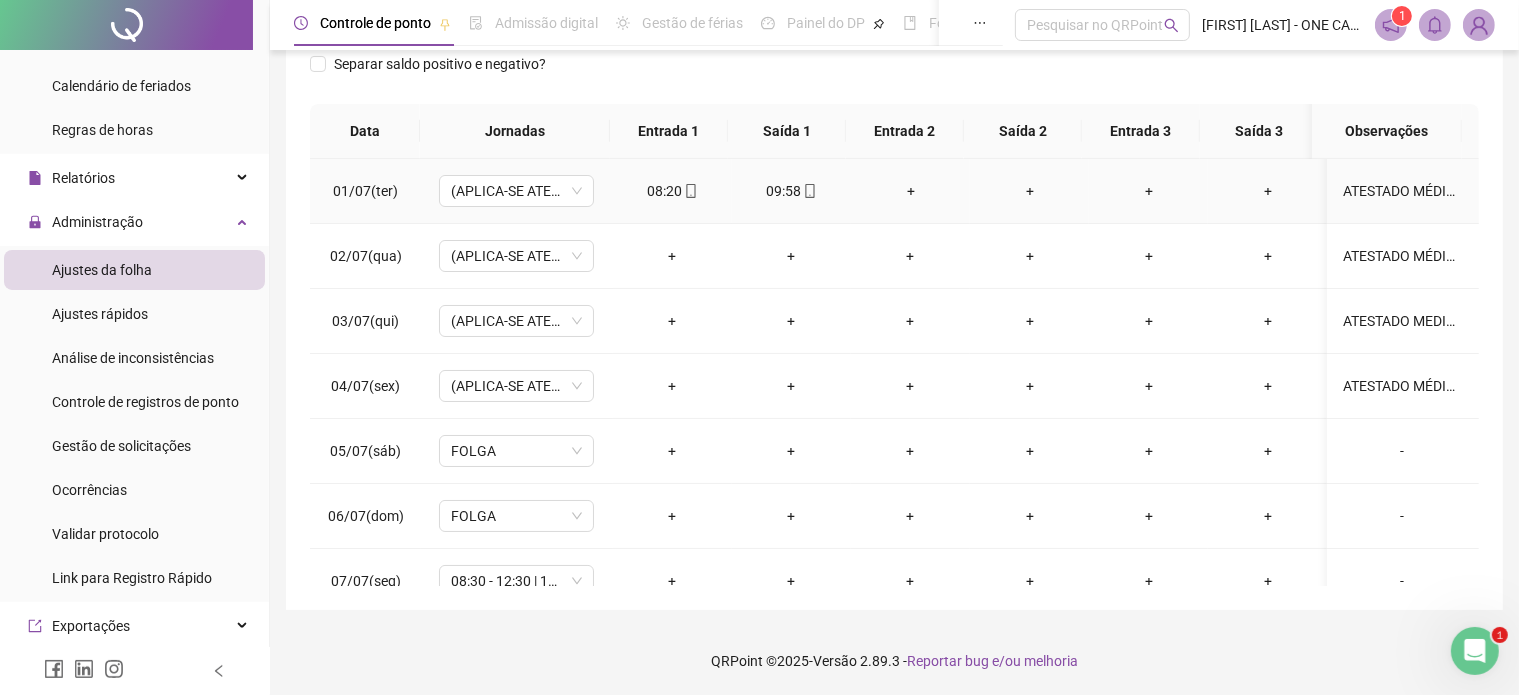 click on "09:58" at bounding box center [791, 191] 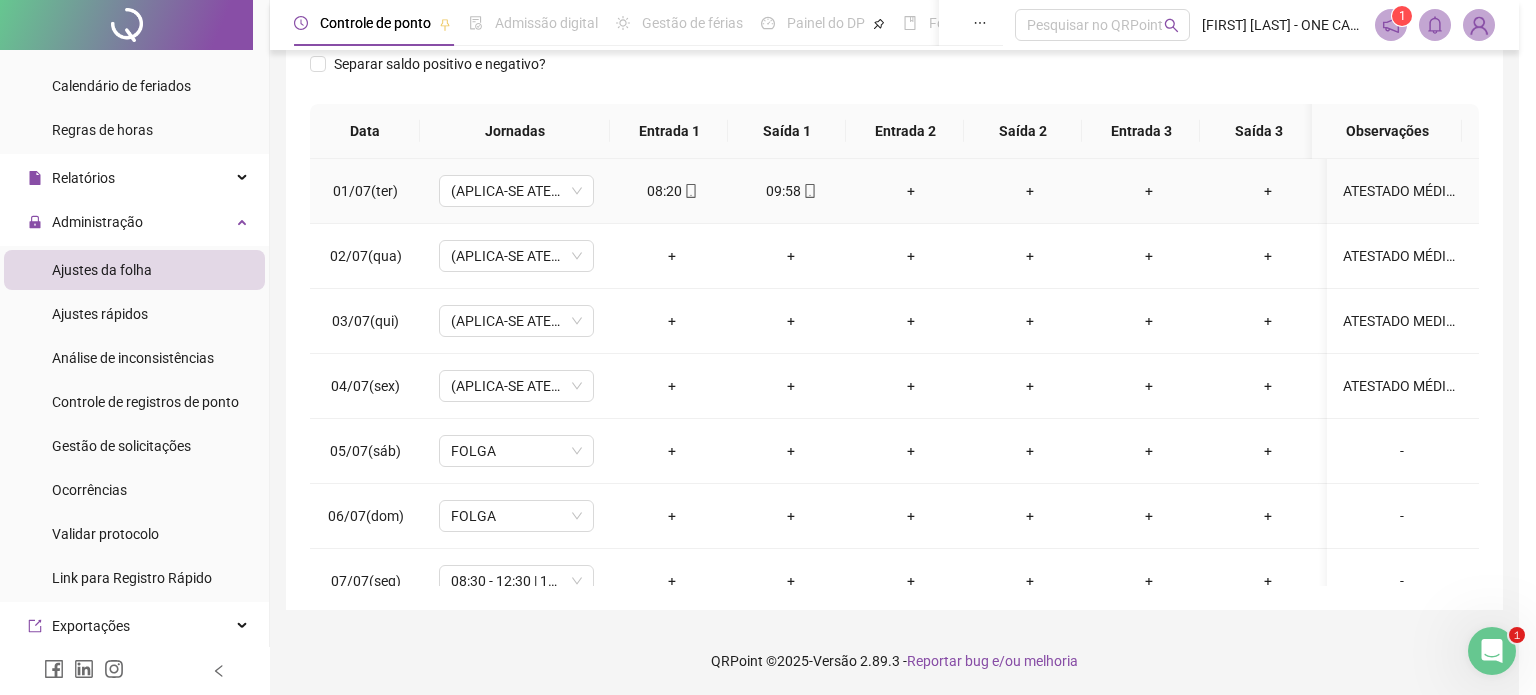 type on "**********" 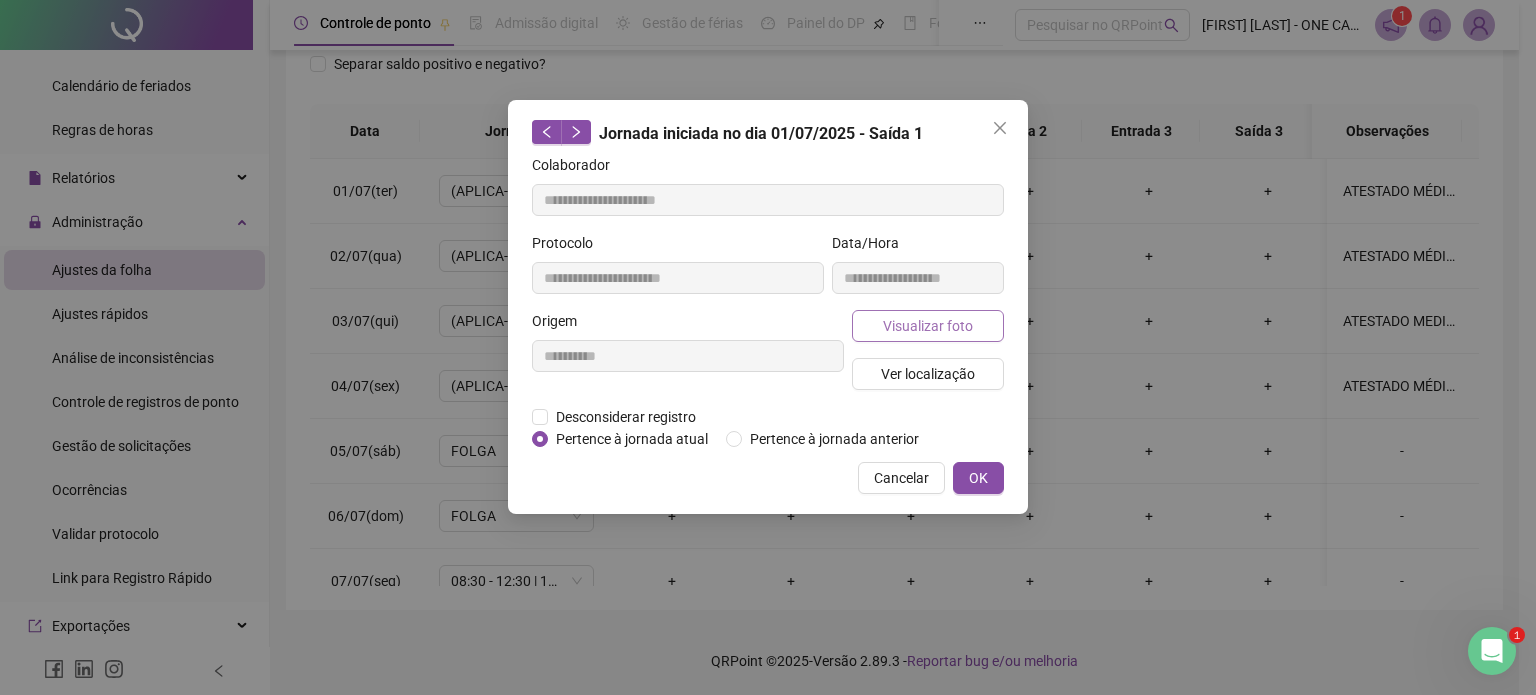 click on "Visualizar foto" at bounding box center (928, 326) 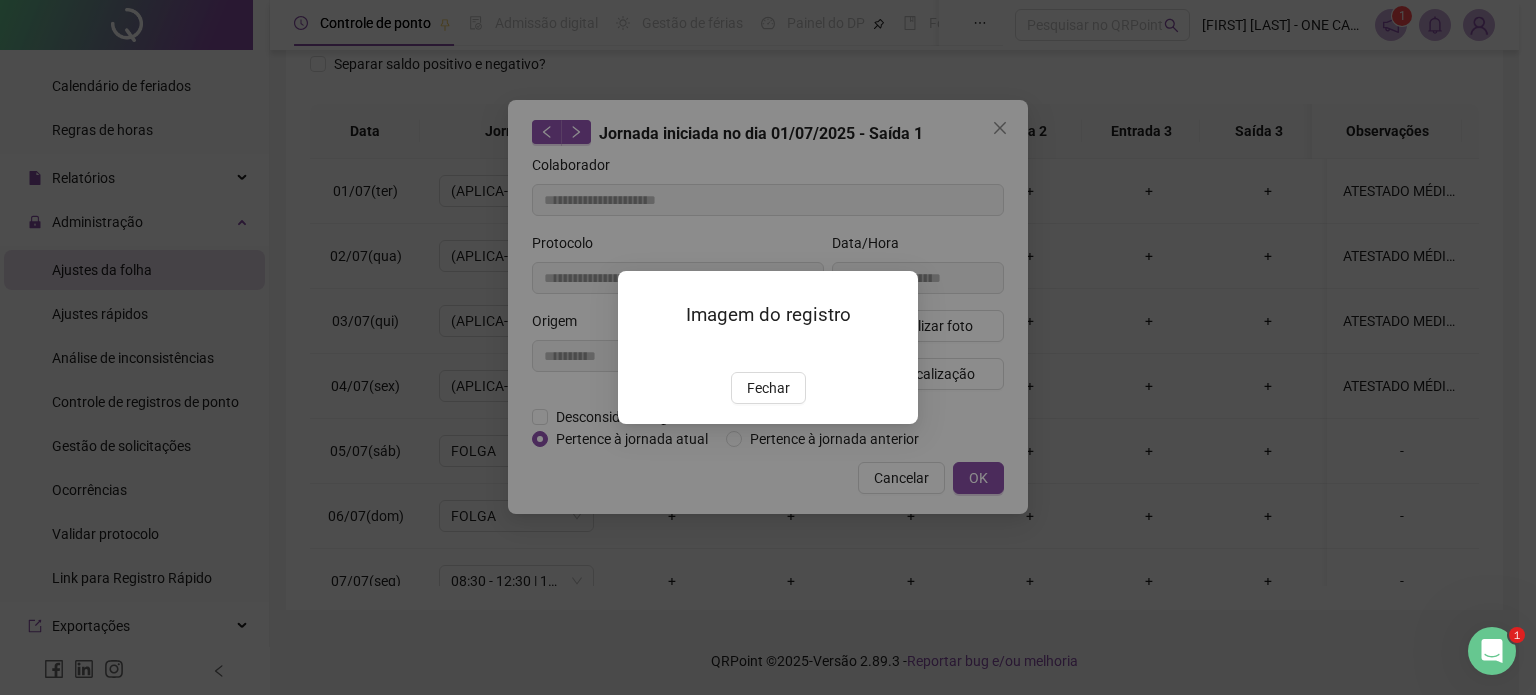 click at bounding box center [642, 351] 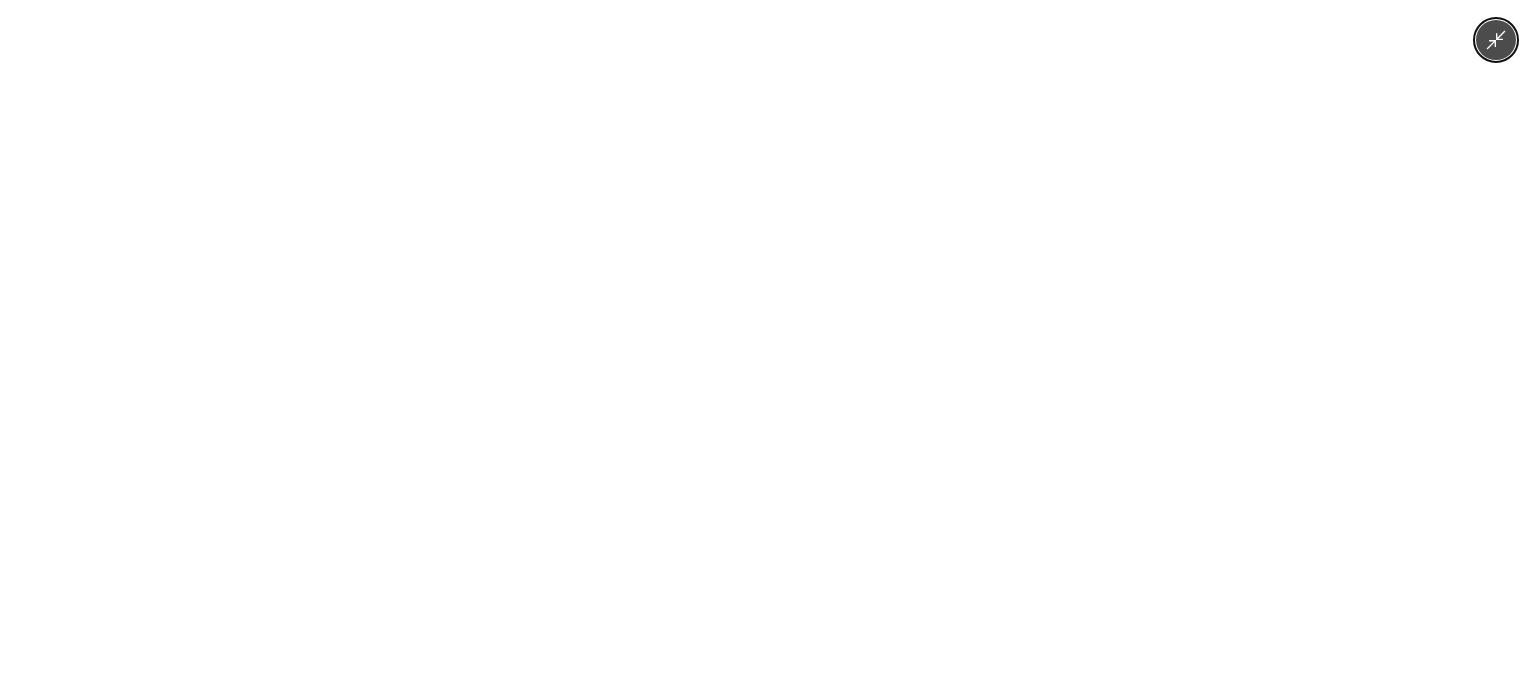click at bounding box center (767, 347) 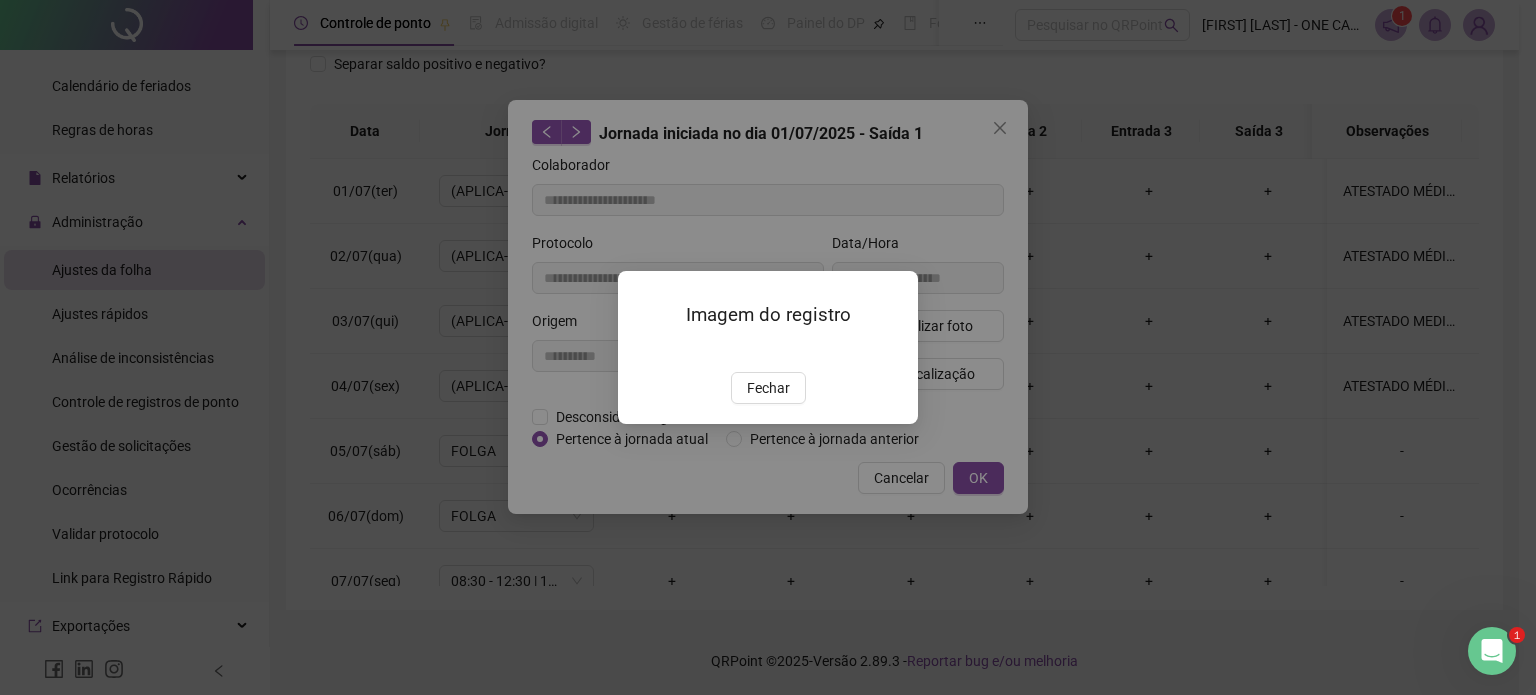 click on "Imagem do registro Fechar" at bounding box center [768, 347] 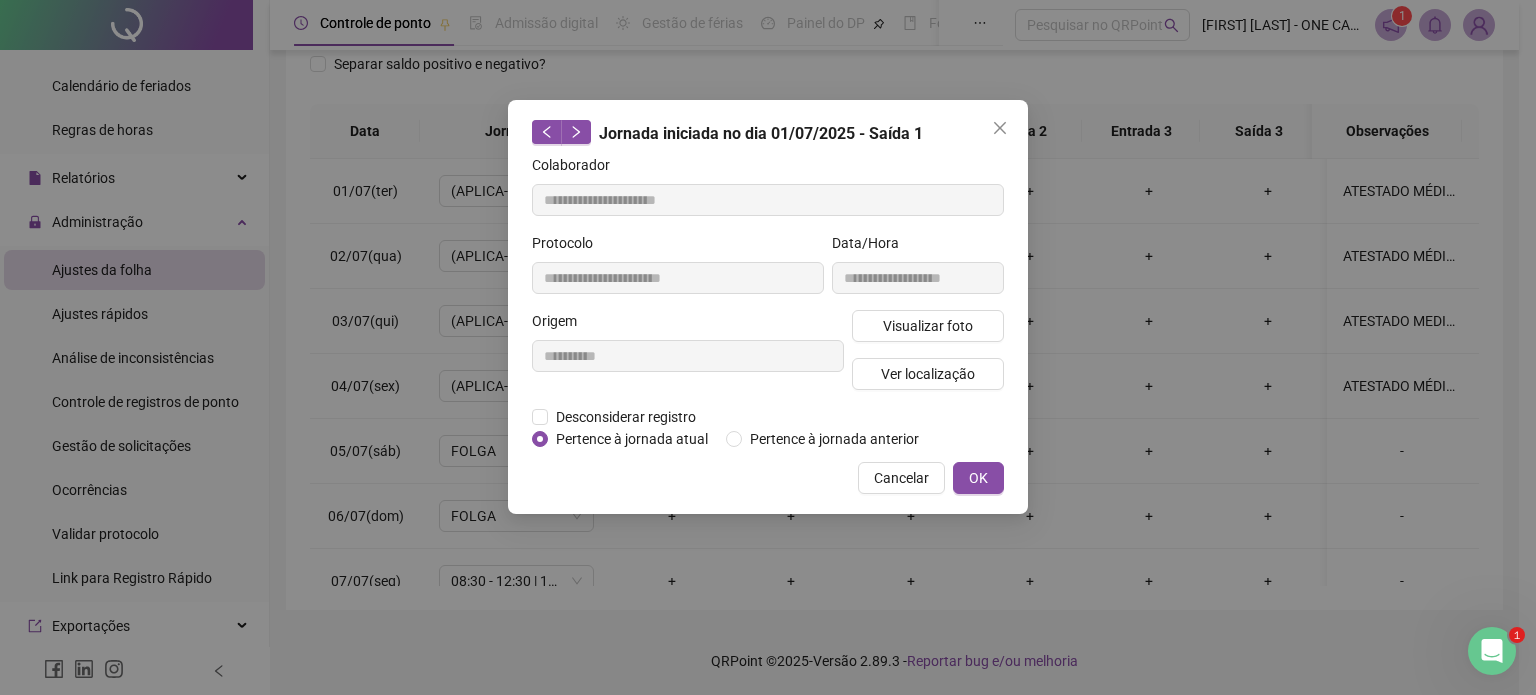 drag, startPoint x: 920, startPoint y: 475, endPoint x: 1072, endPoint y: 442, distance: 155.54099 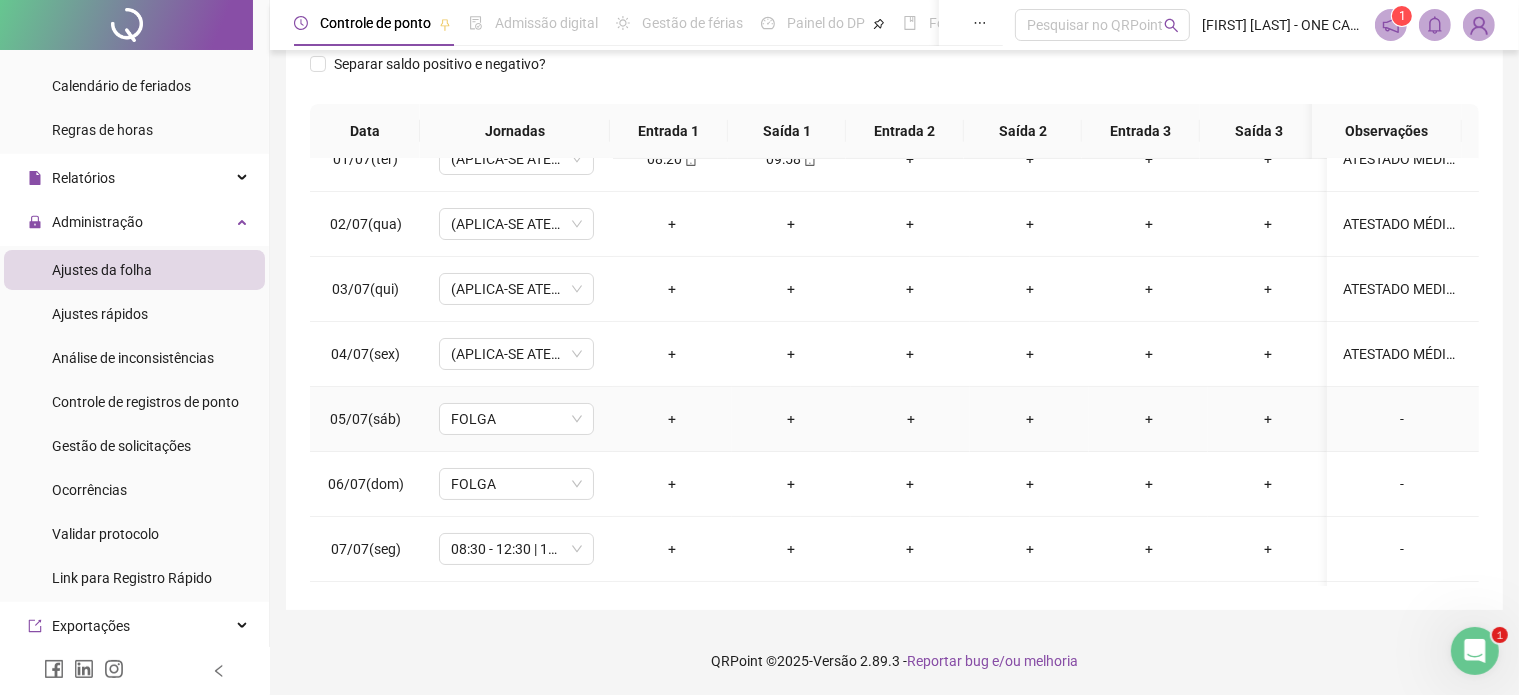 scroll, scrollTop: 0, scrollLeft: 0, axis: both 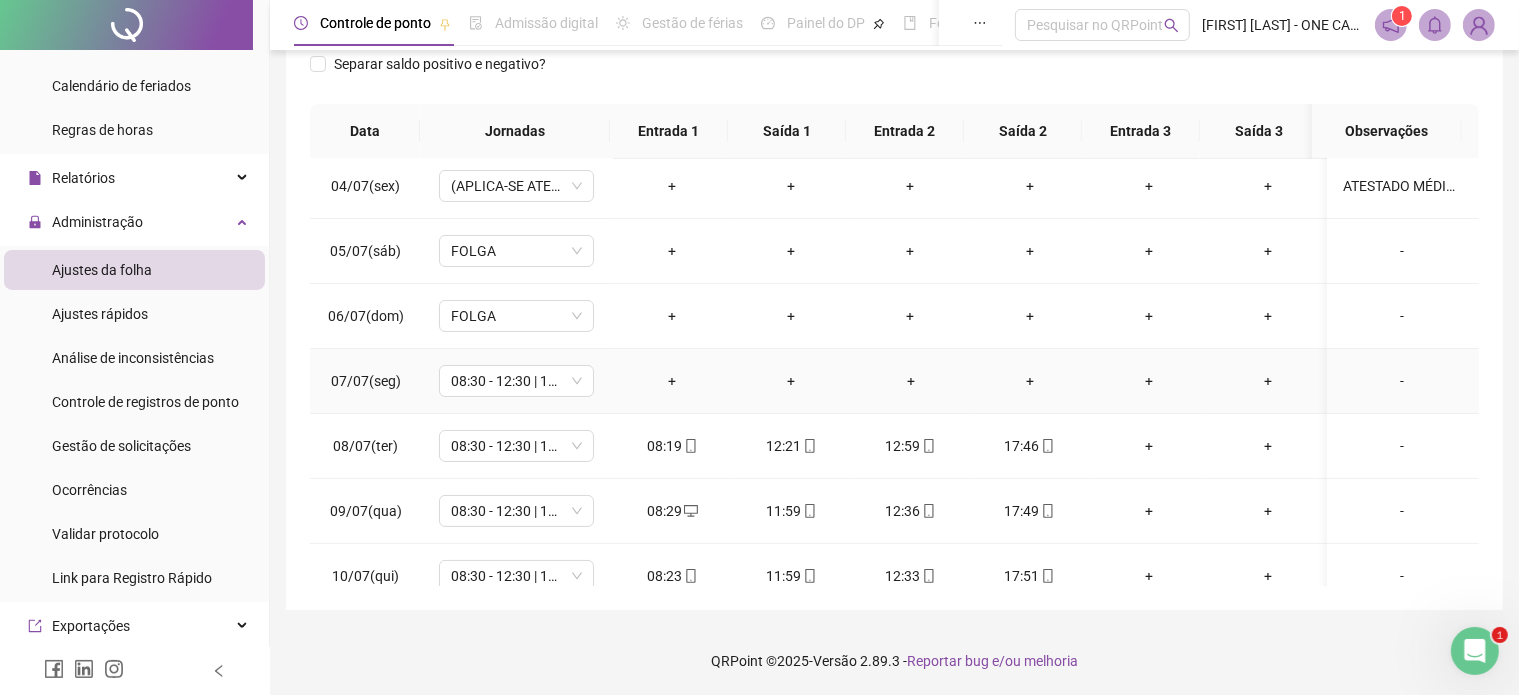 drag, startPoint x: 1389, startPoint y: 377, endPoint x: 967, endPoint y: 342, distance: 423.44894 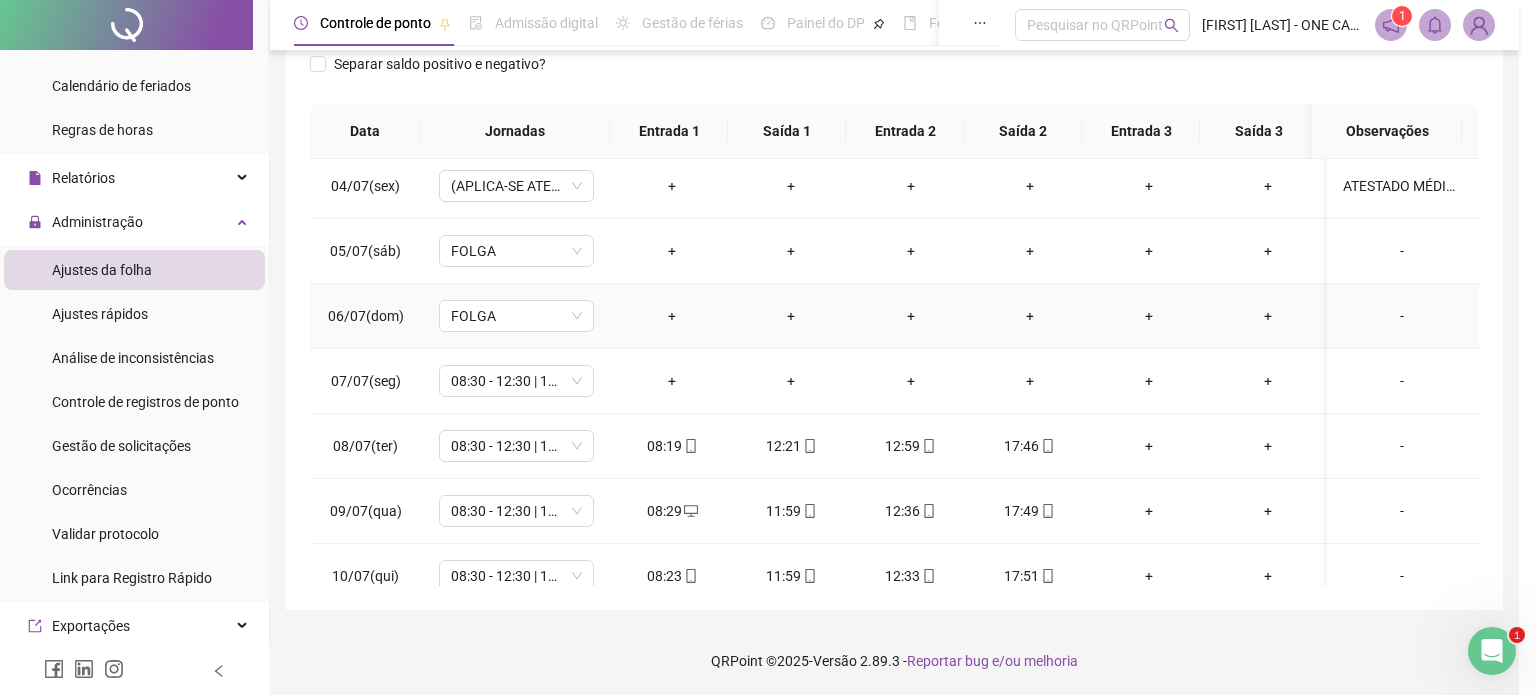 type 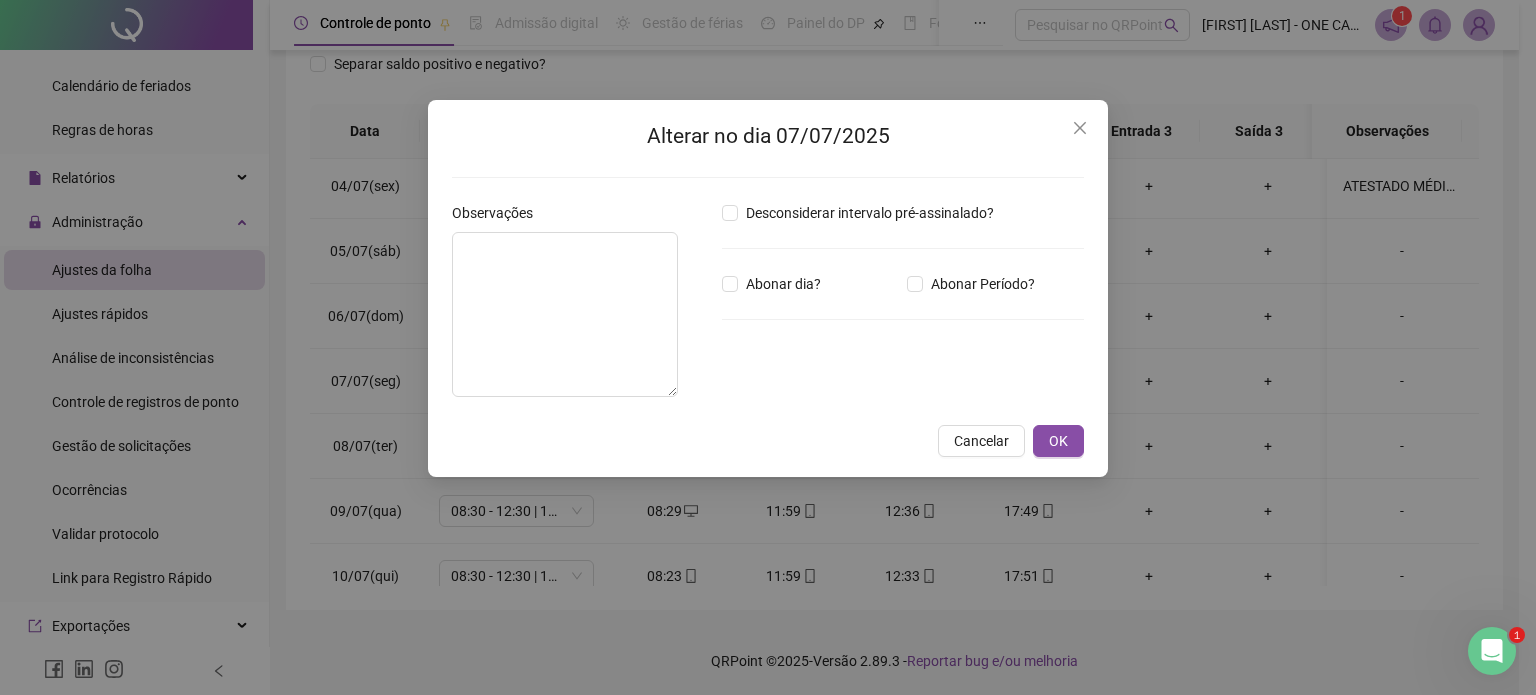 drag, startPoint x: 1076, startPoint y: 131, endPoint x: 832, endPoint y: 285, distance: 288.53424 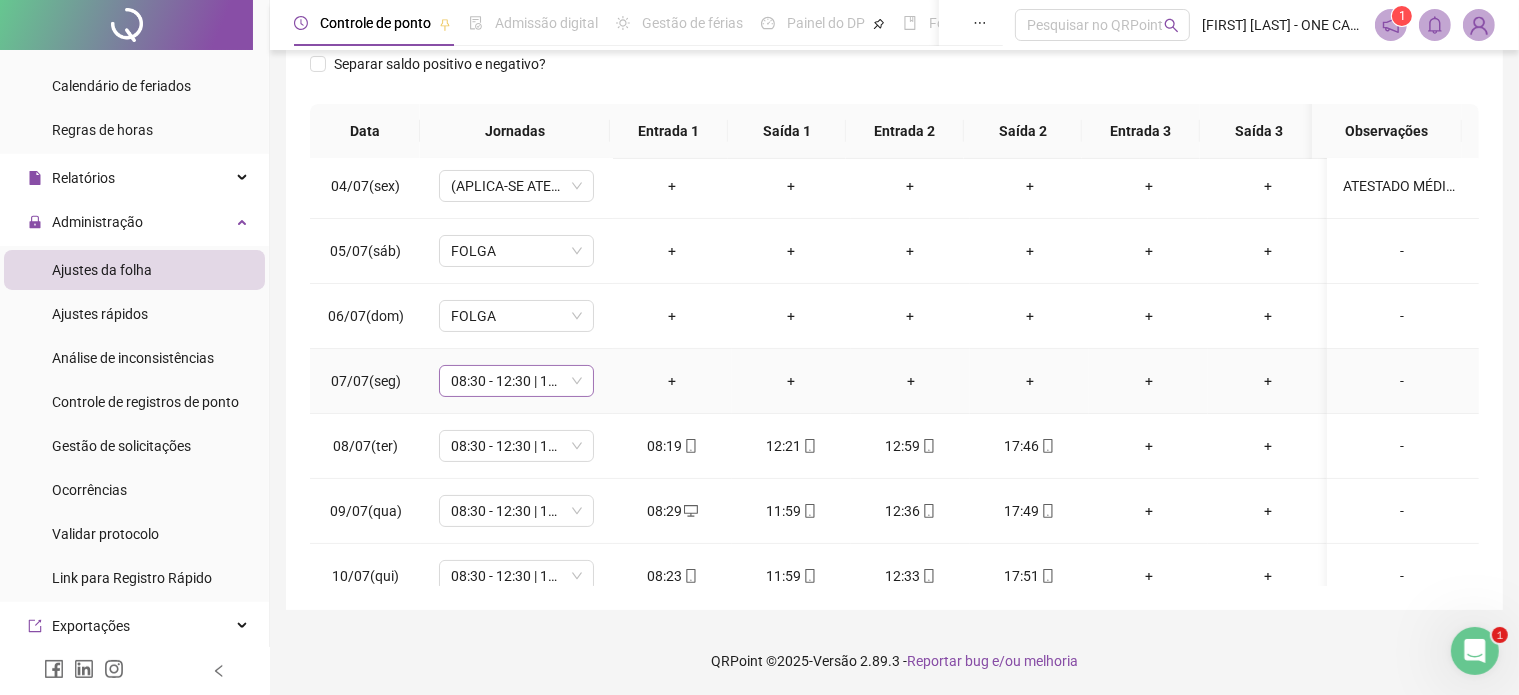 click on "08:30 - 12:30 | 13:00 - 17:48" at bounding box center [516, 381] 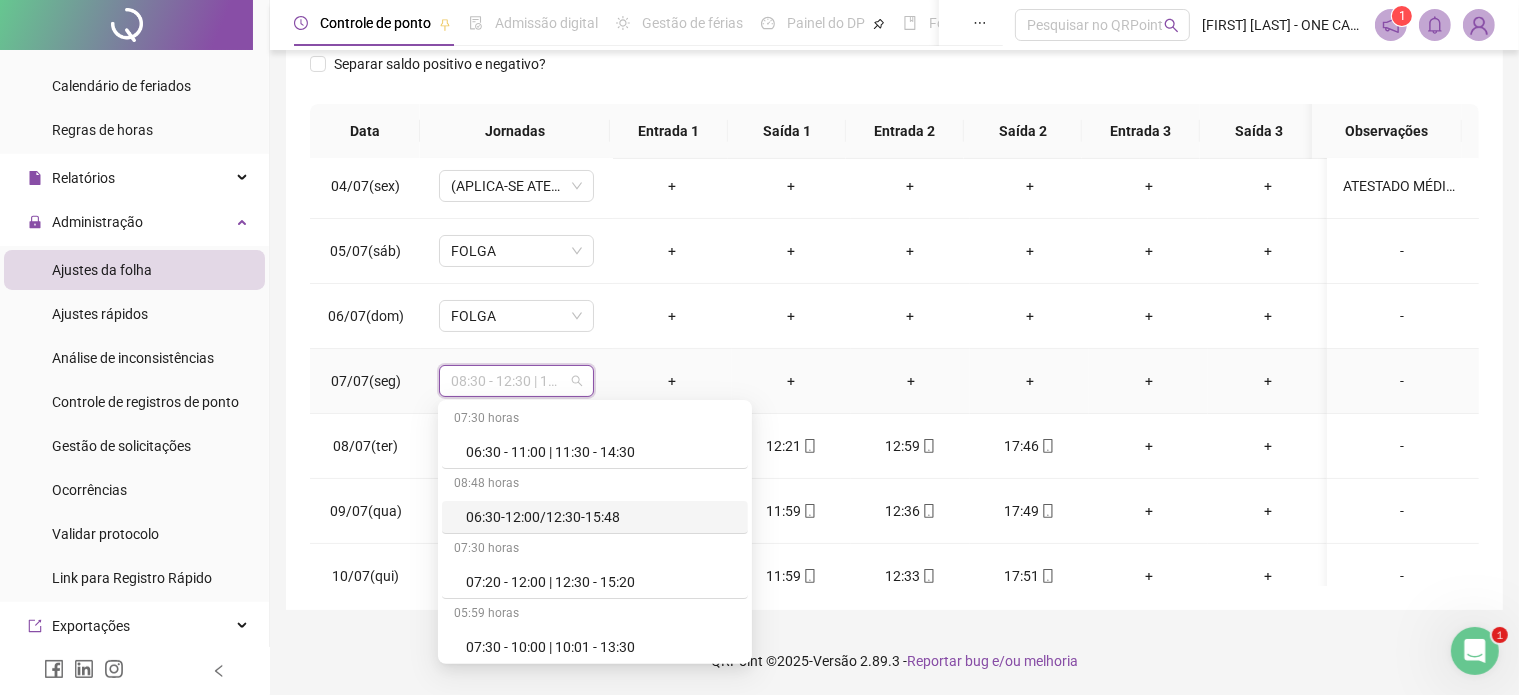 scroll, scrollTop: 0, scrollLeft: 0, axis: both 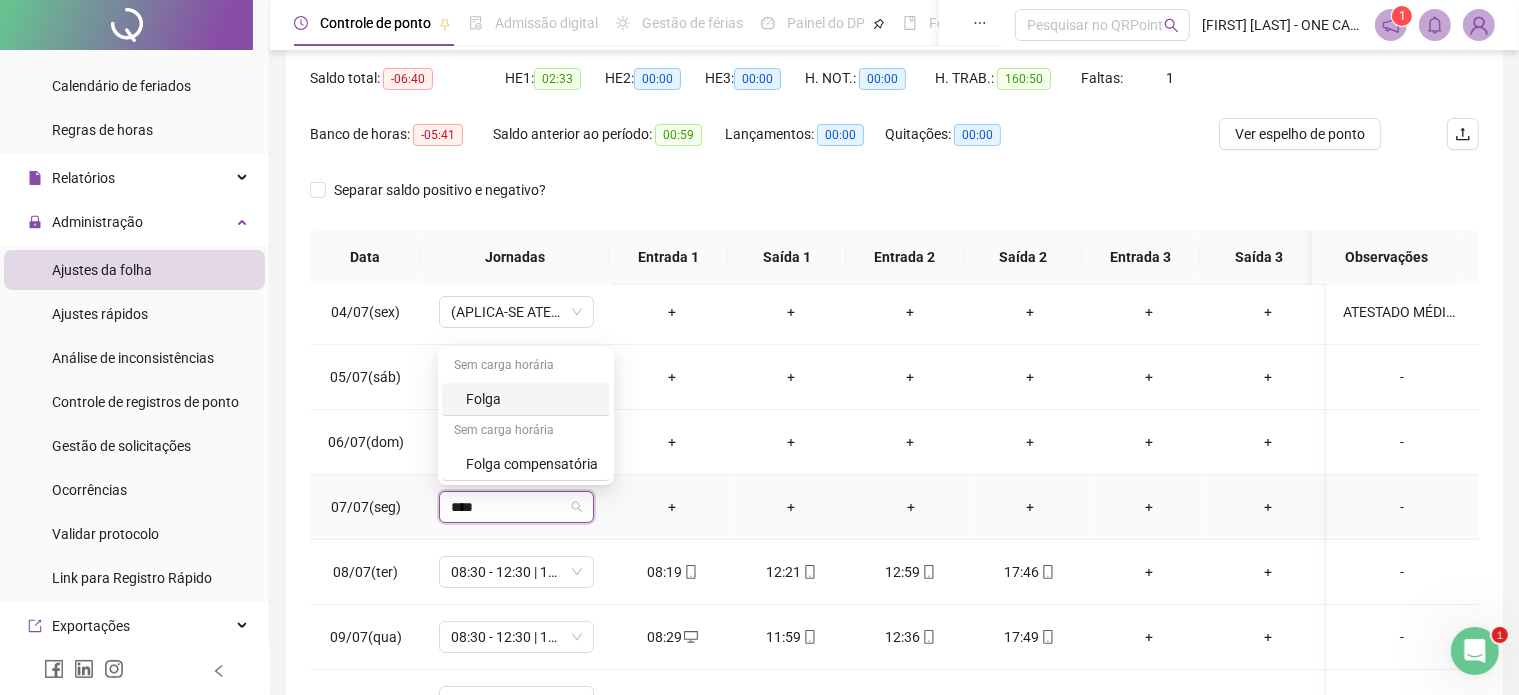 type on "*****" 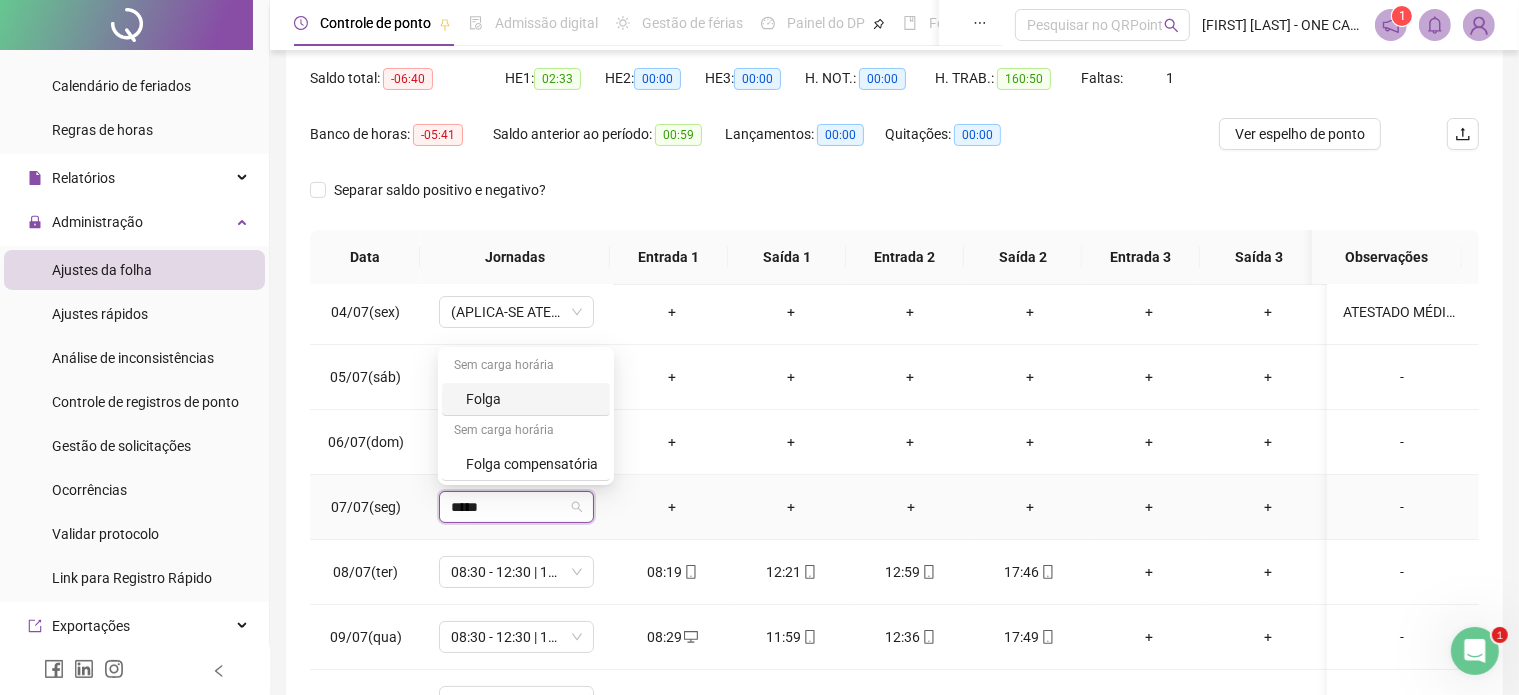 click on "Folga" at bounding box center (532, 399) 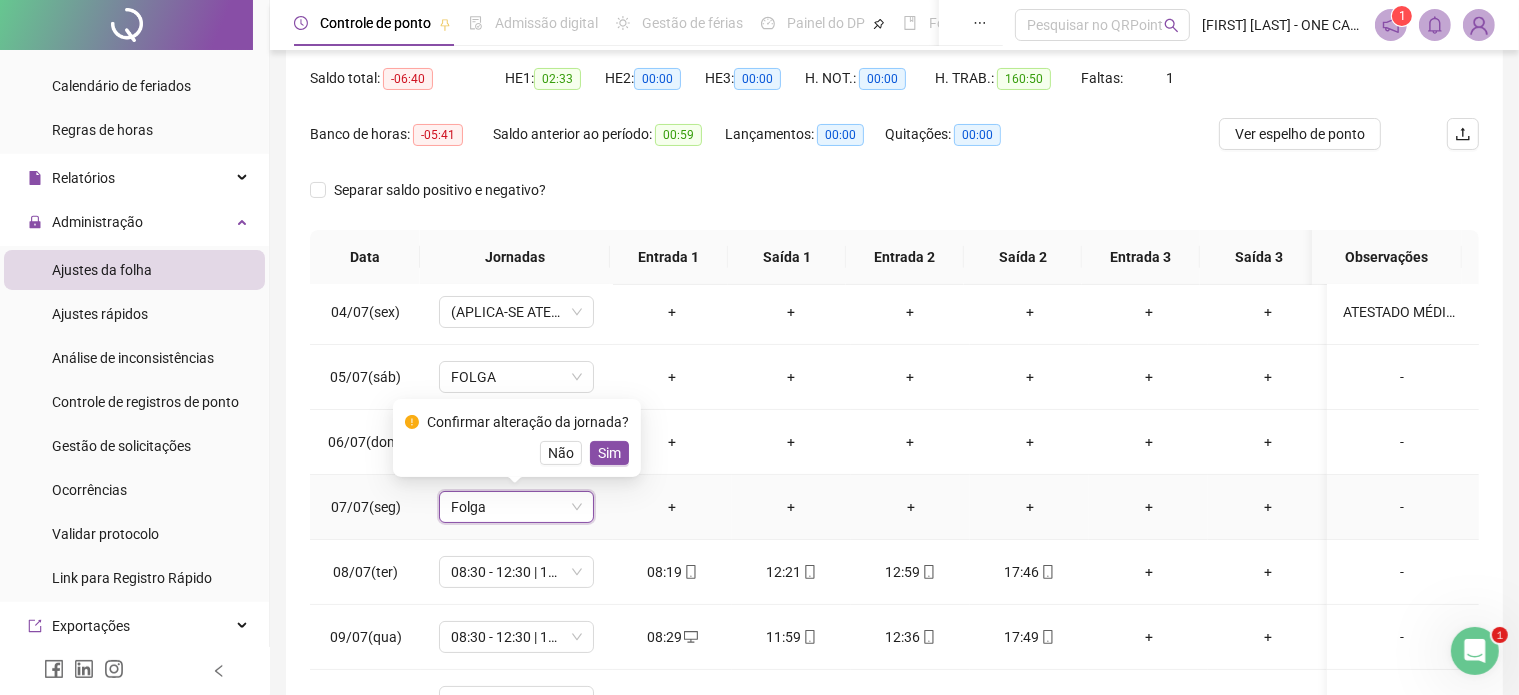 click on "Sim" at bounding box center [609, 453] 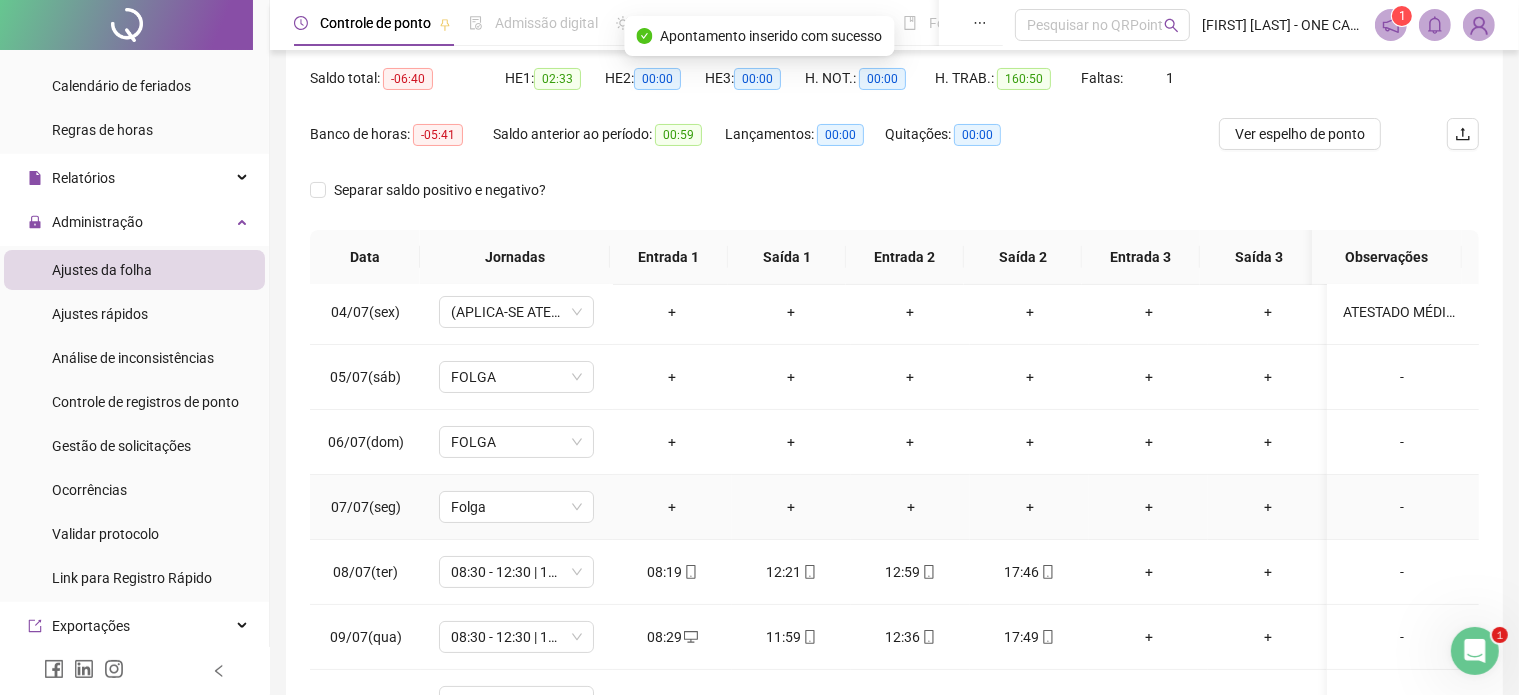 click on "-" at bounding box center [1402, 507] 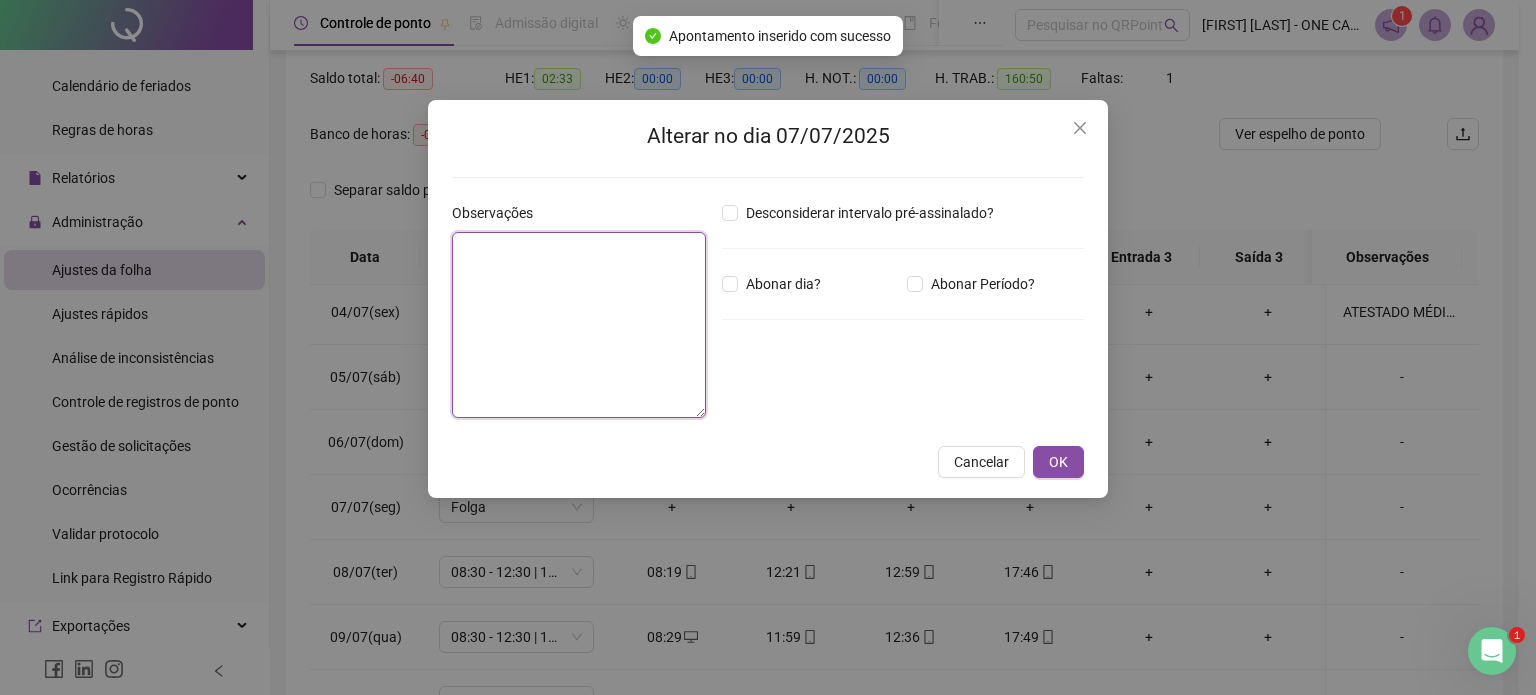 click at bounding box center [579, 325] 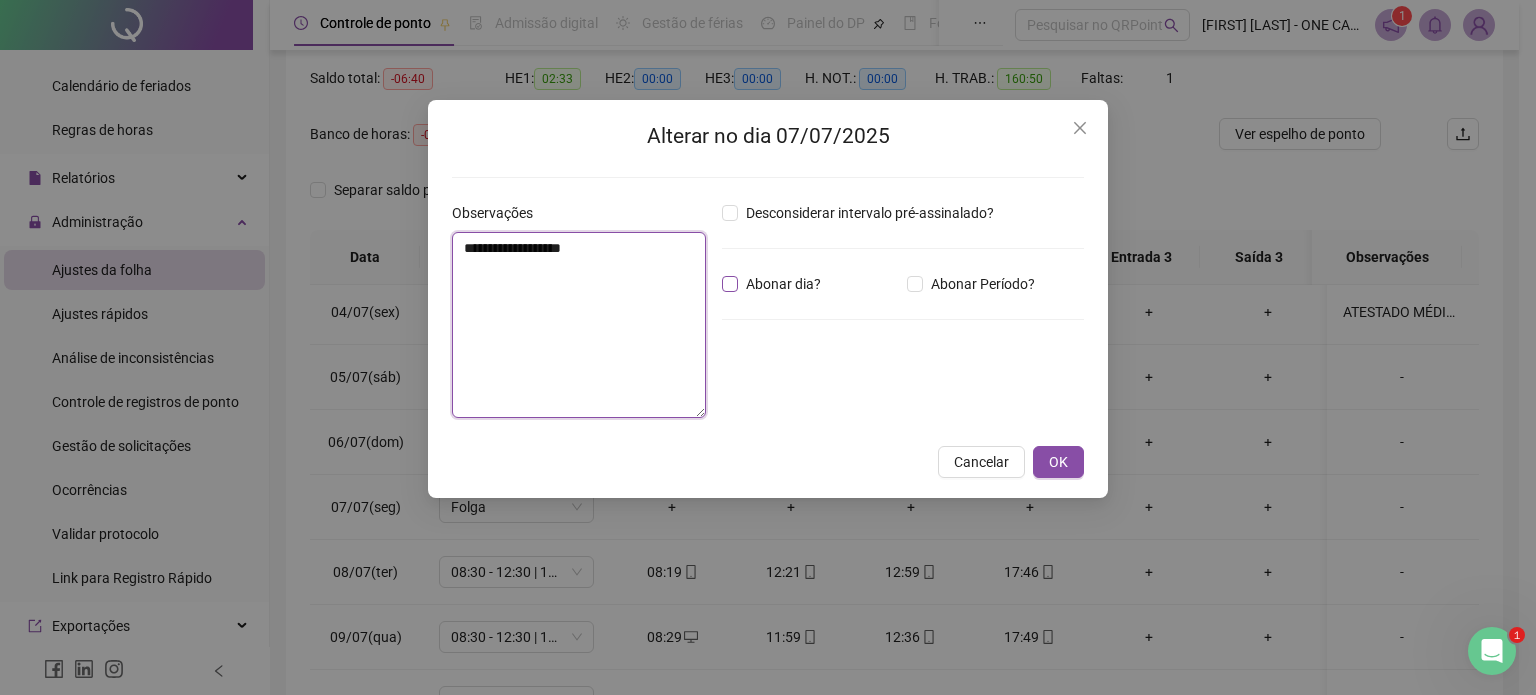 type on "**********" 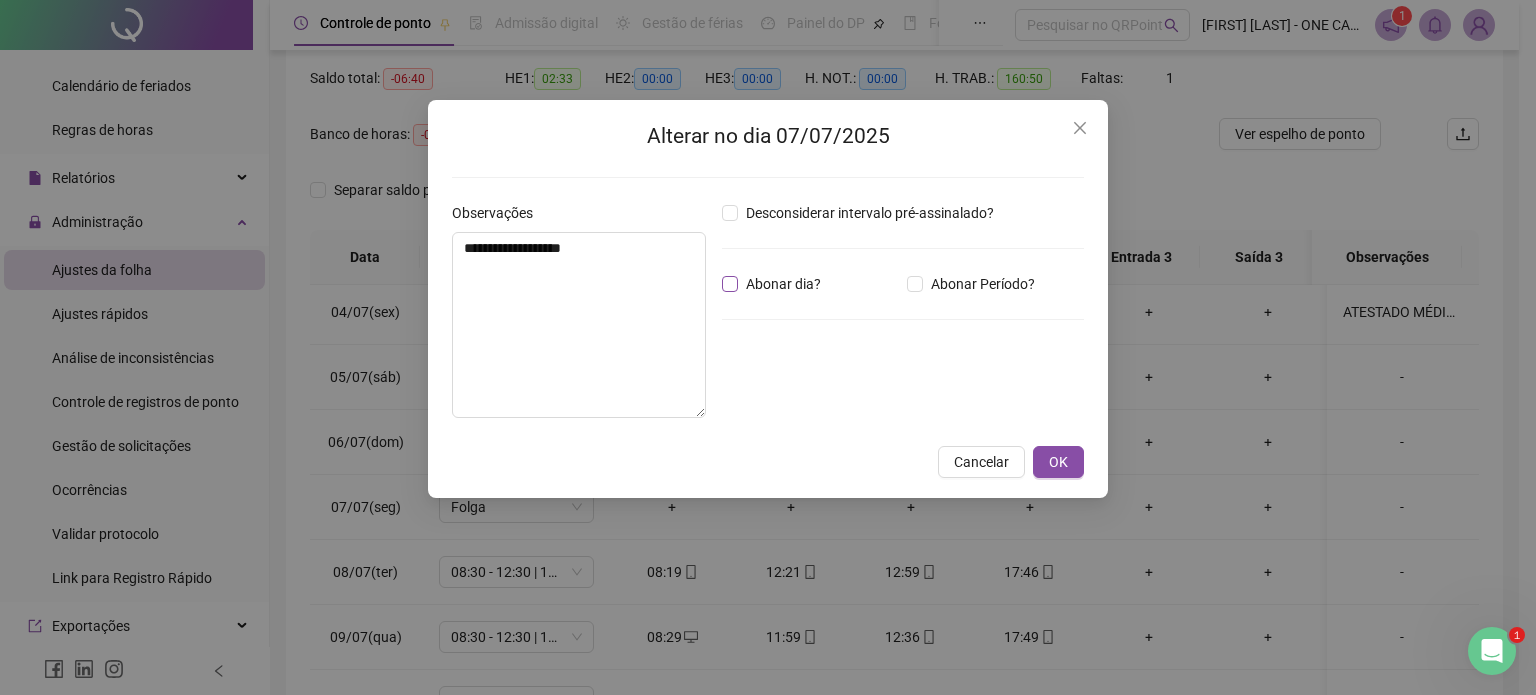 drag, startPoint x: 766, startPoint y: 285, endPoint x: 862, endPoint y: 315, distance: 100.57833 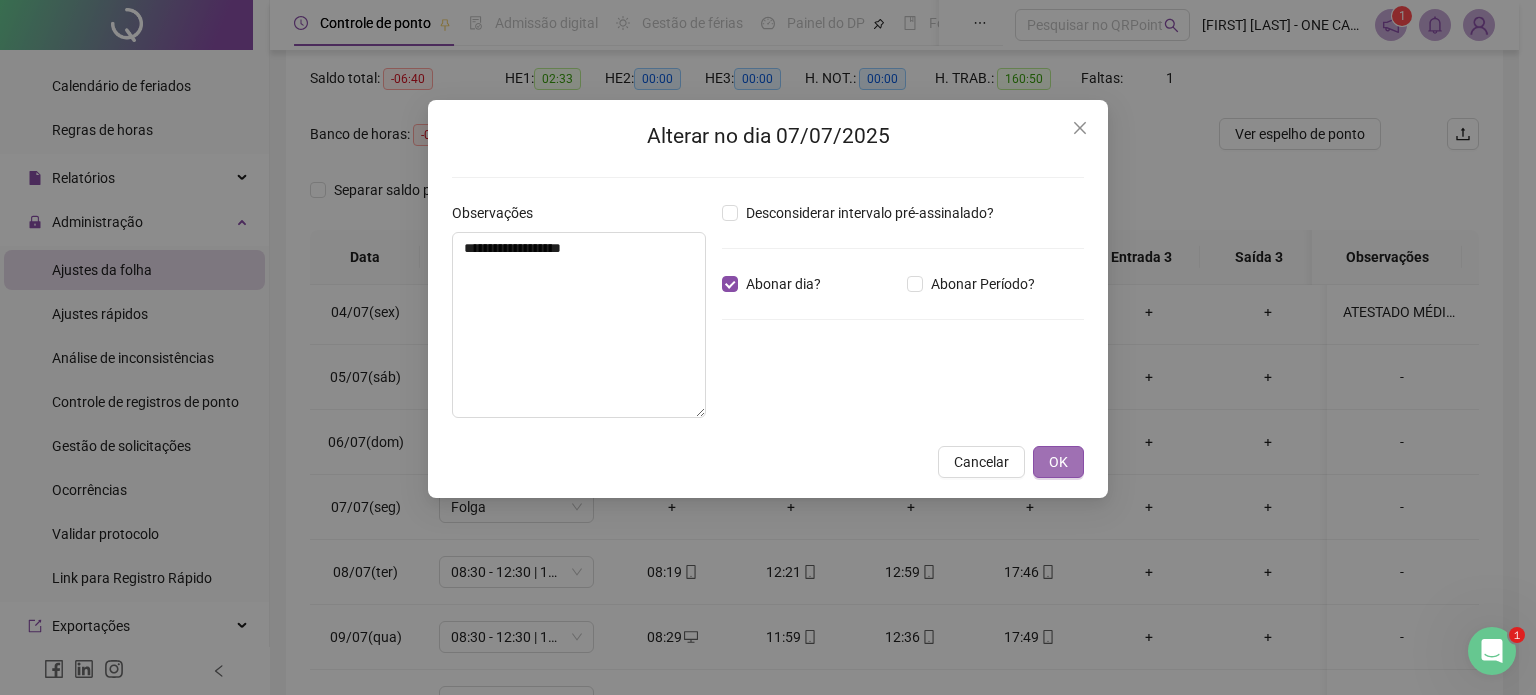 click on "OK" at bounding box center [1058, 462] 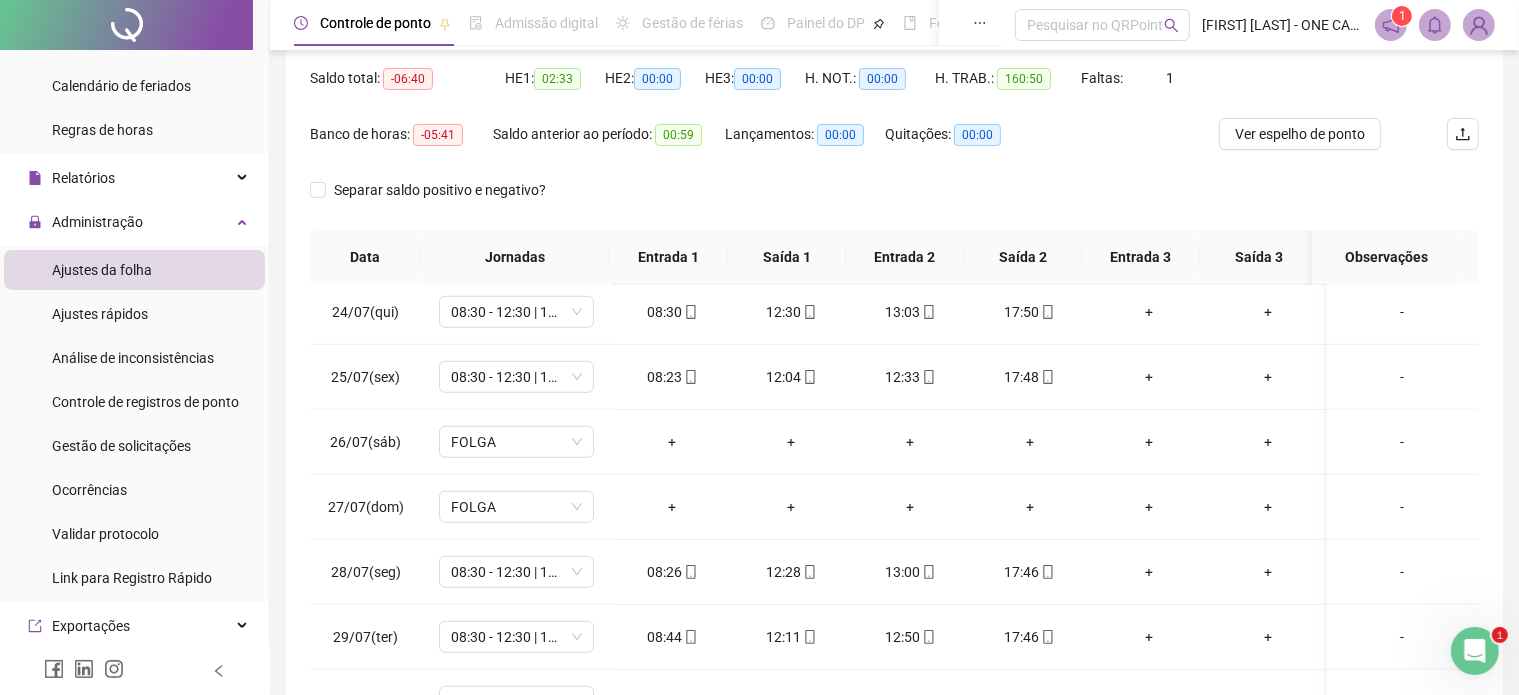 scroll, scrollTop: 1581, scrollLeft: 0, axis: vertical 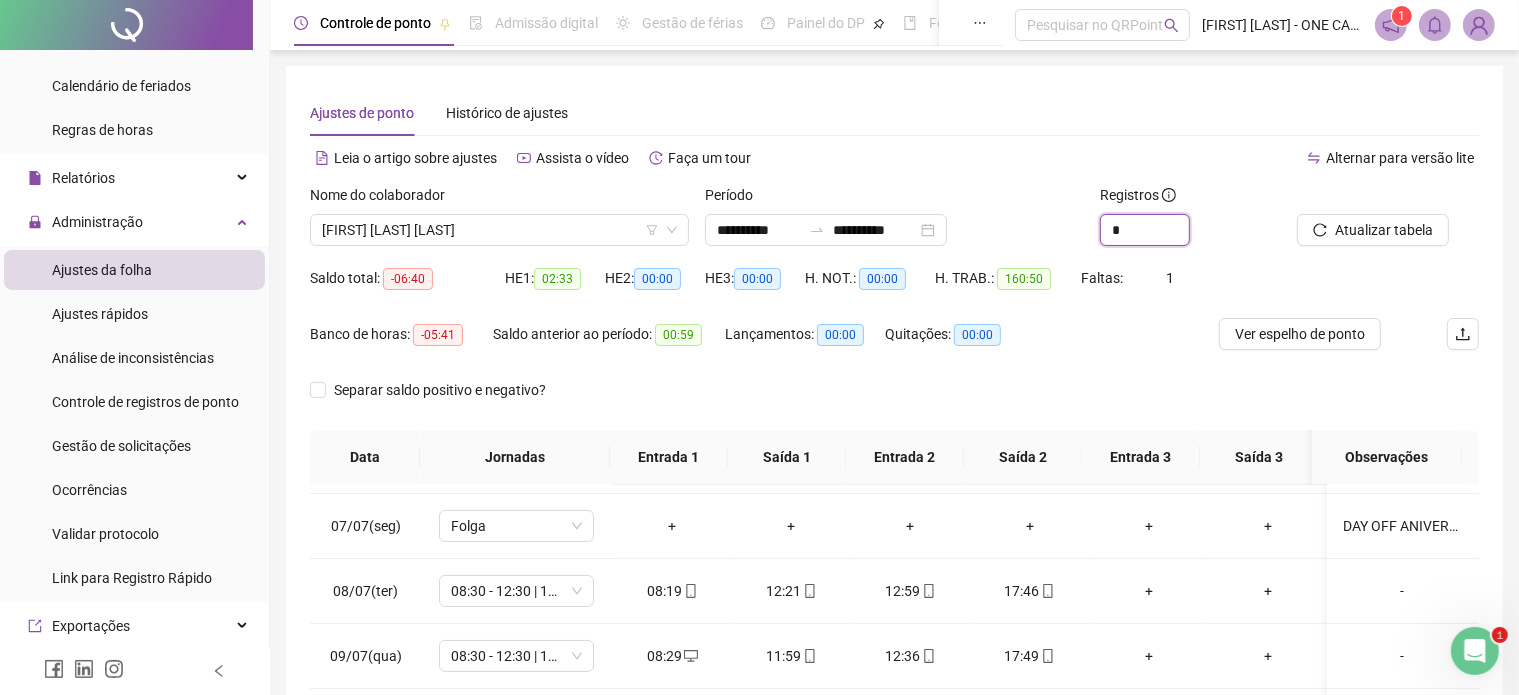 click 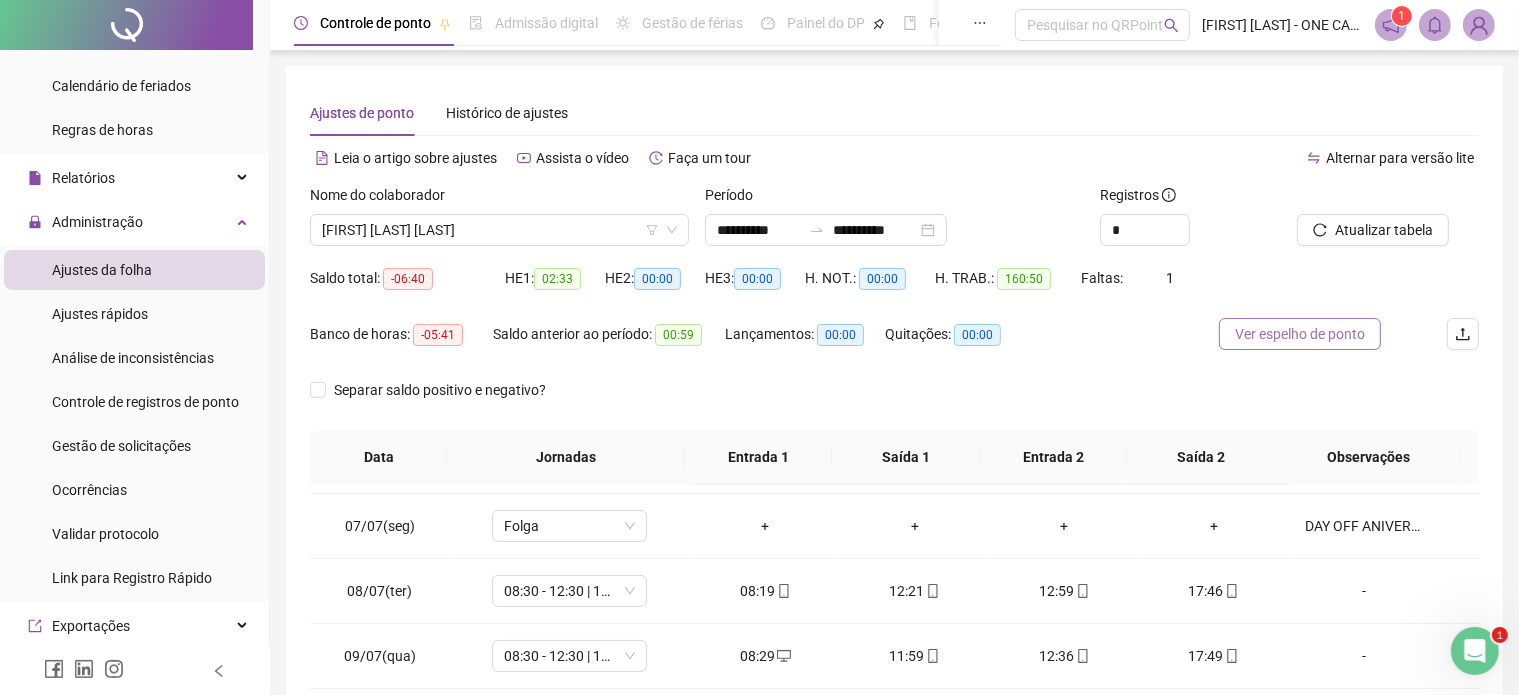 click on "Ver espelho de ponto" at bounding box center (1300, 334) 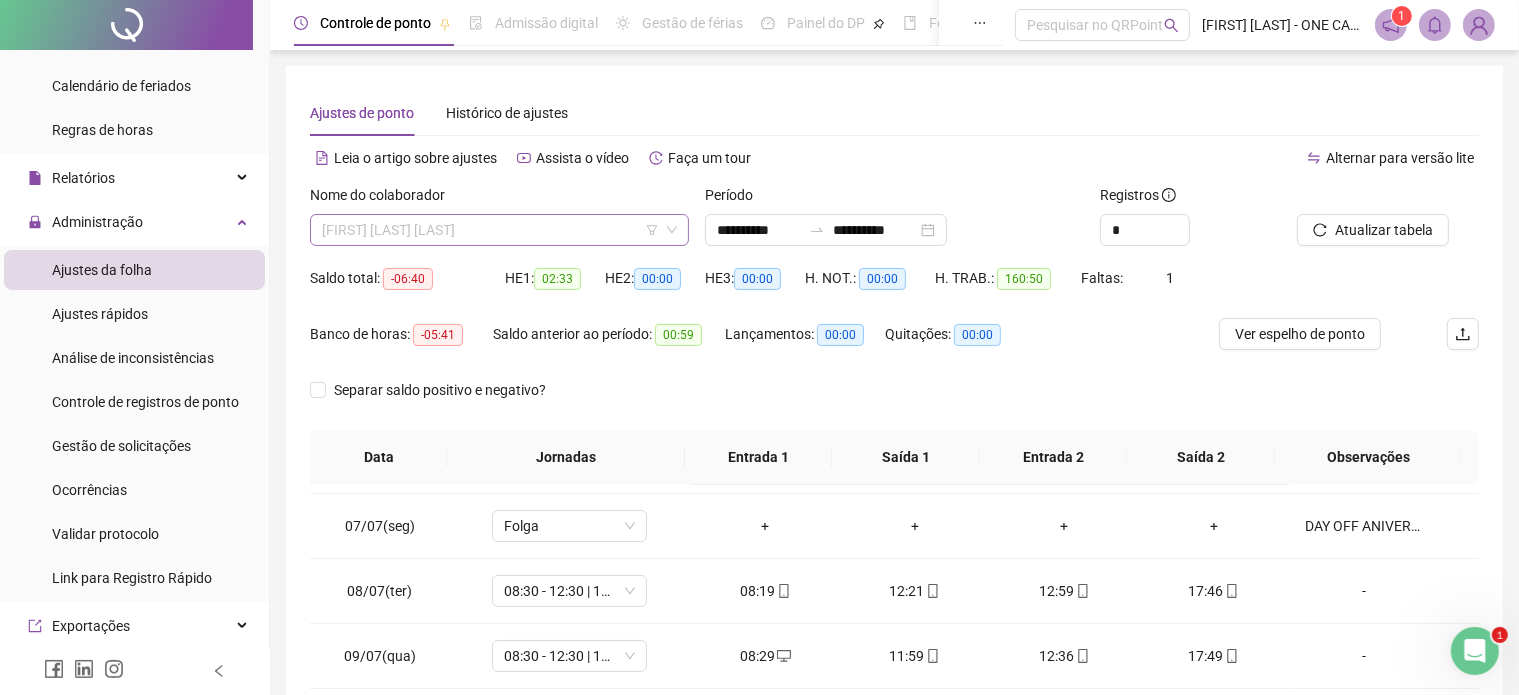 click on "[FIRST] [LAST] [LAST]" at bounding box center (499, 230) 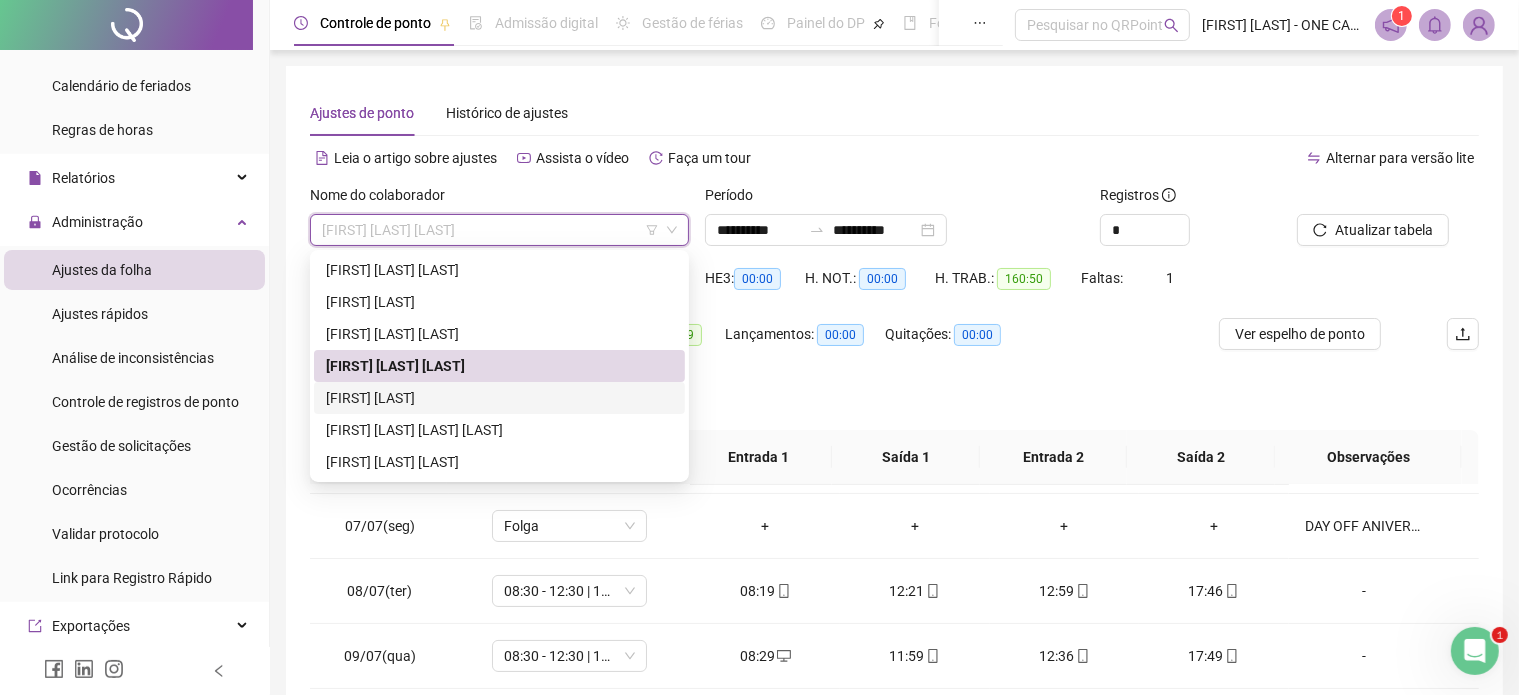 click on "[FIRST] [LAST]" at bounding box center (499, 398) 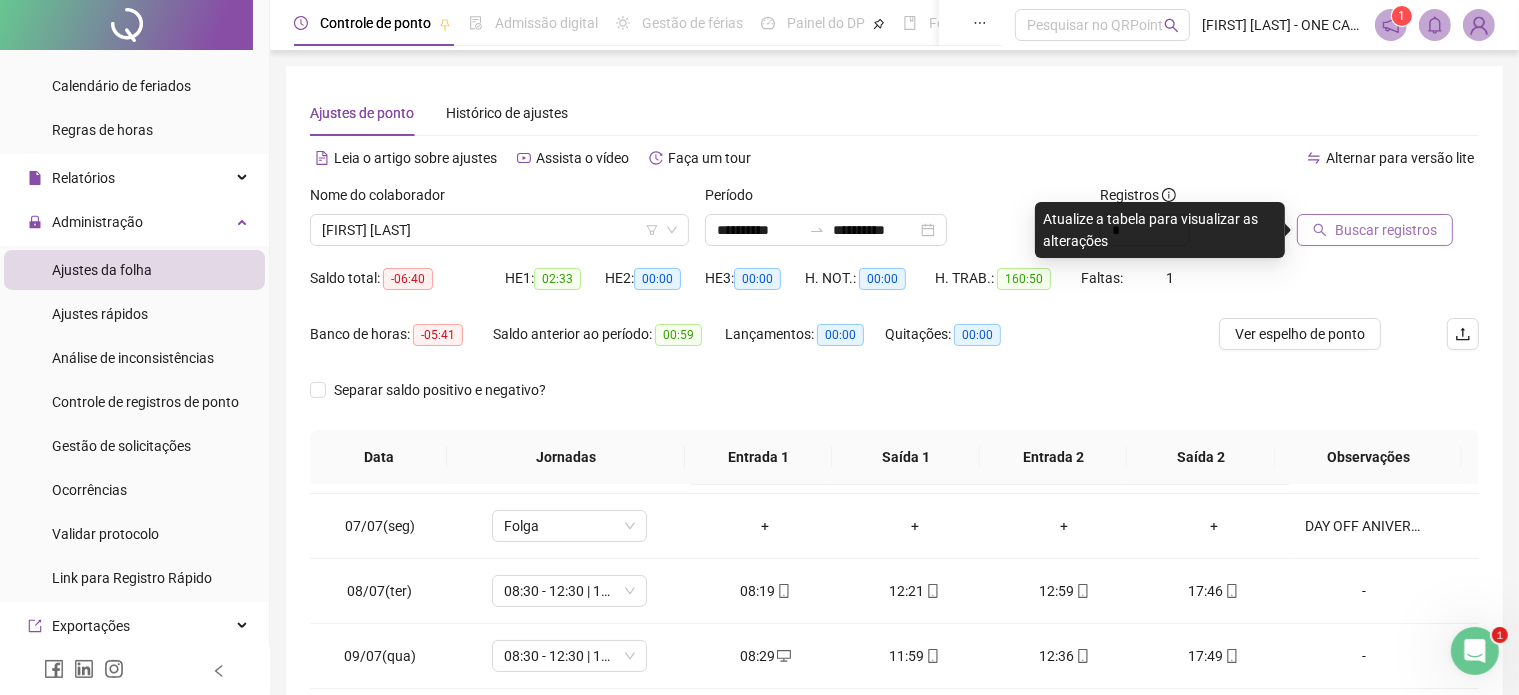 click on "Buscar registros" at bounding box center [1386, 230] 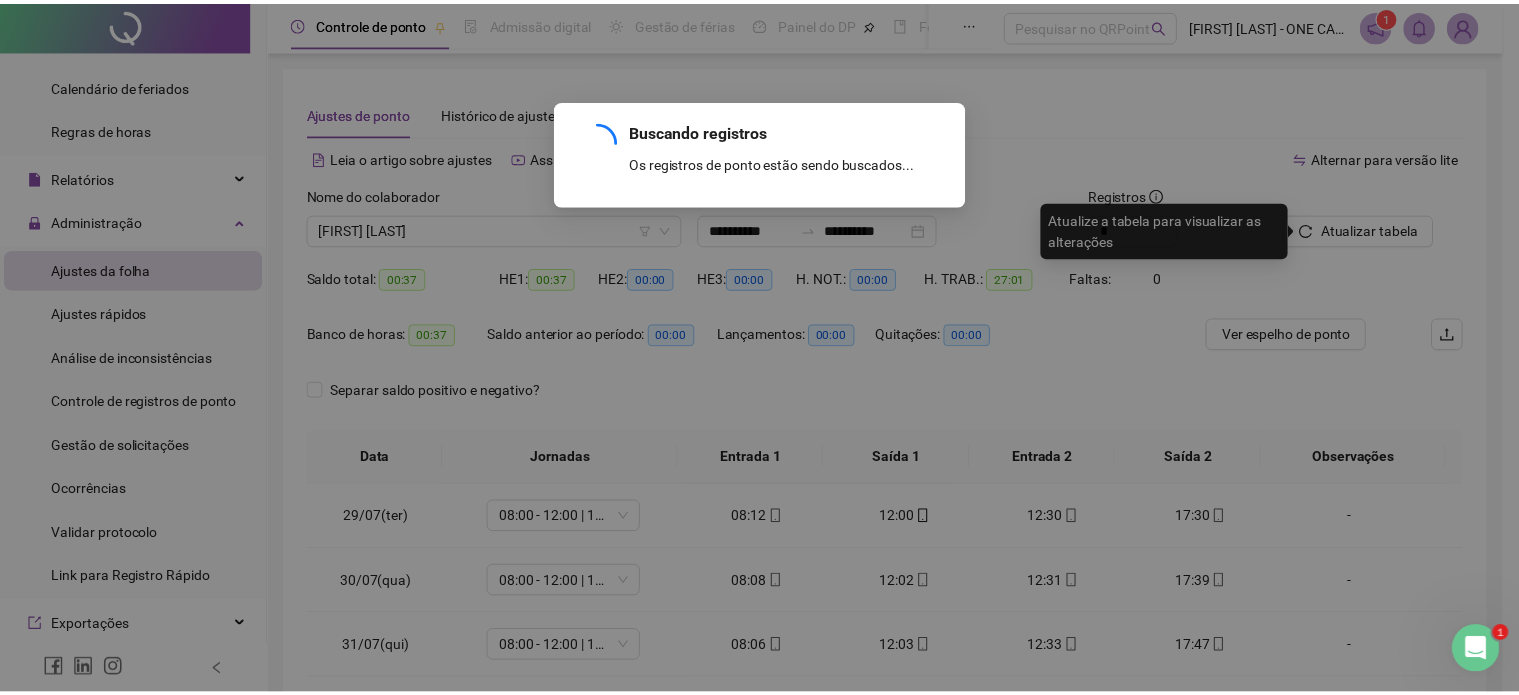 scroll, scrollTop: 0, scrollLeft: 0, axis: both 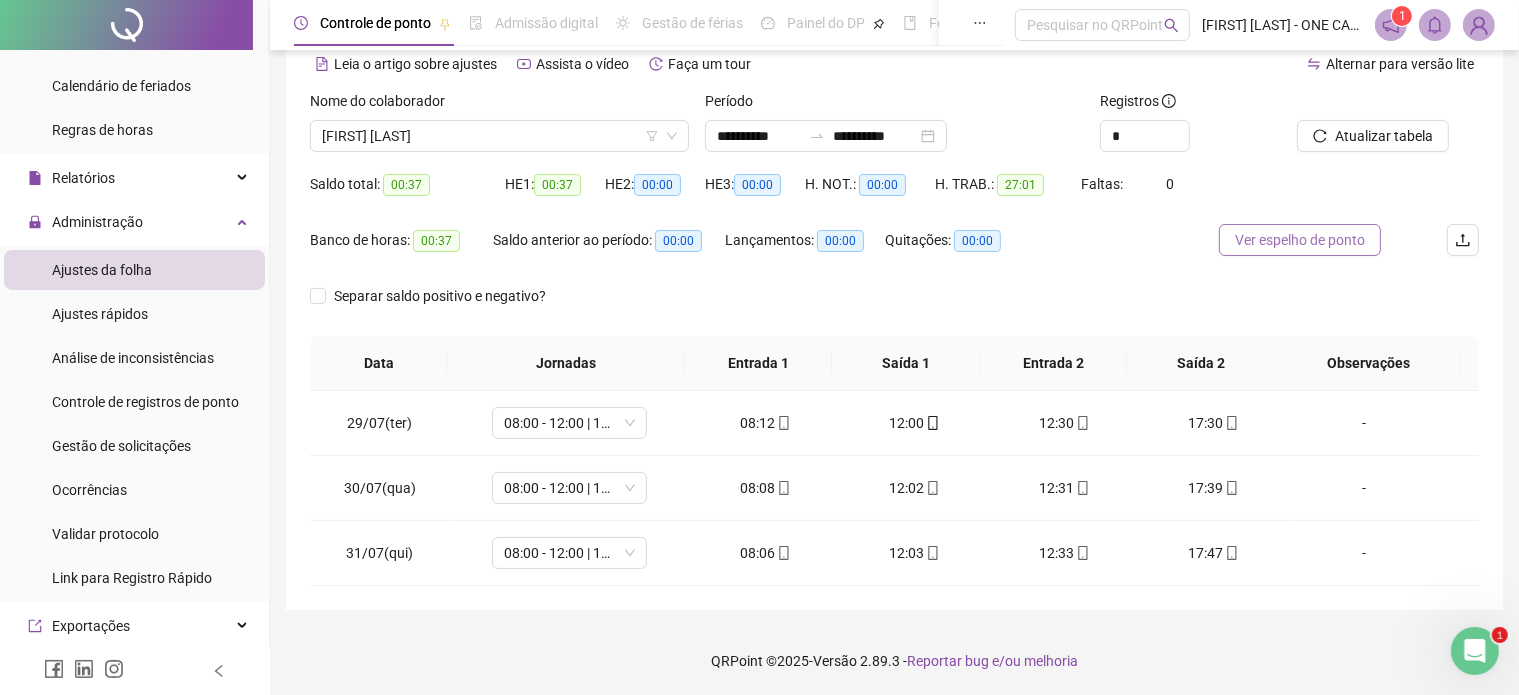 drag, startPoint x: 1321, startPoint y: 238, endPoint x: 1283, endPoint y: 251, distance: 40.16217 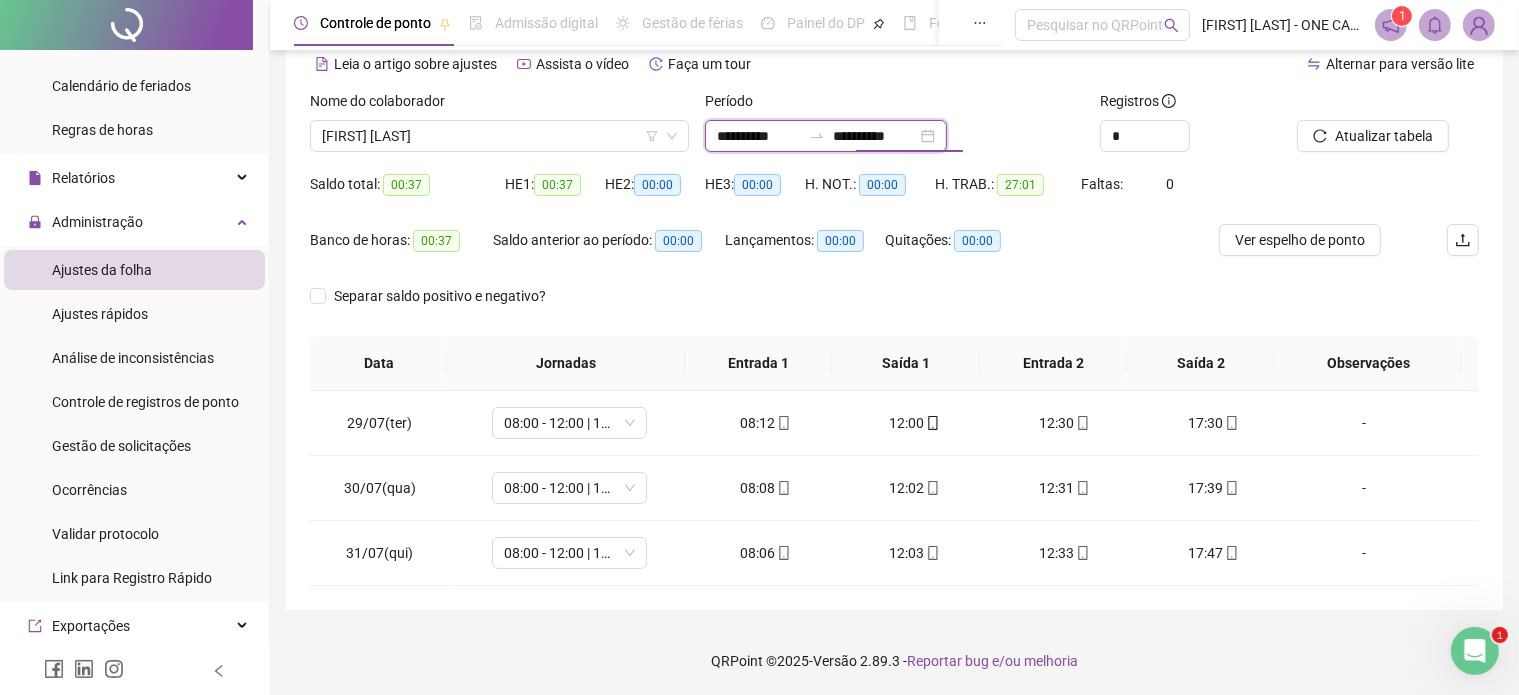 click on "**********" at bounding box center (875, 136) 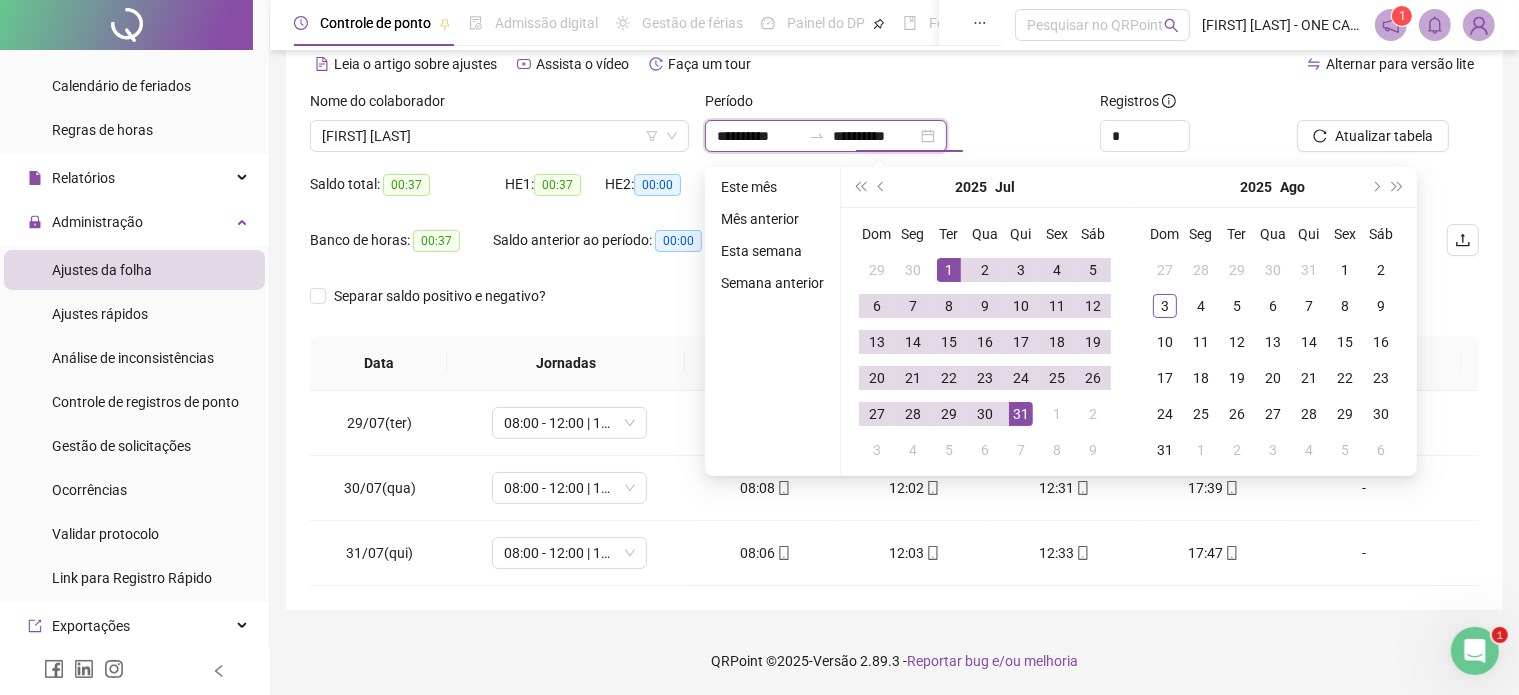 click on "**********" at bounding box center (875, 136) 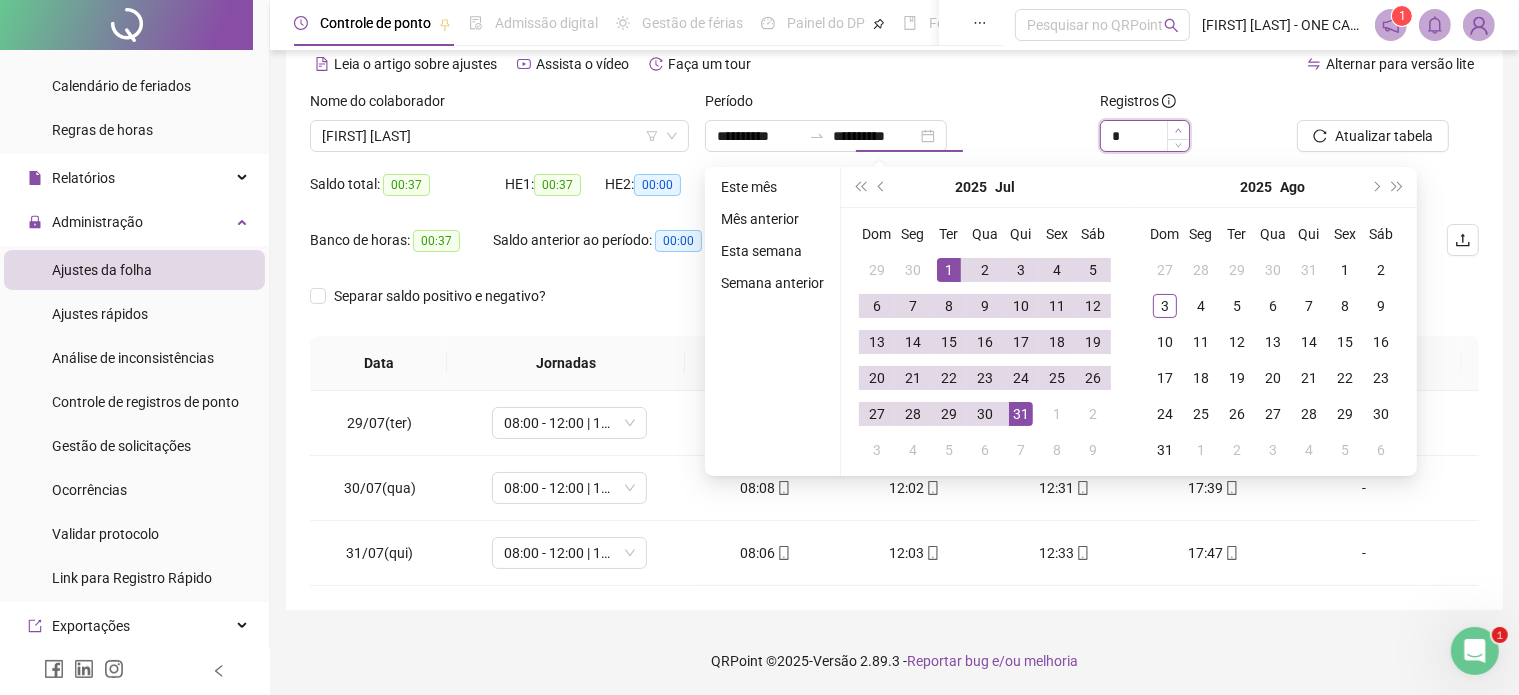 click at bounding box center [1178, 130] 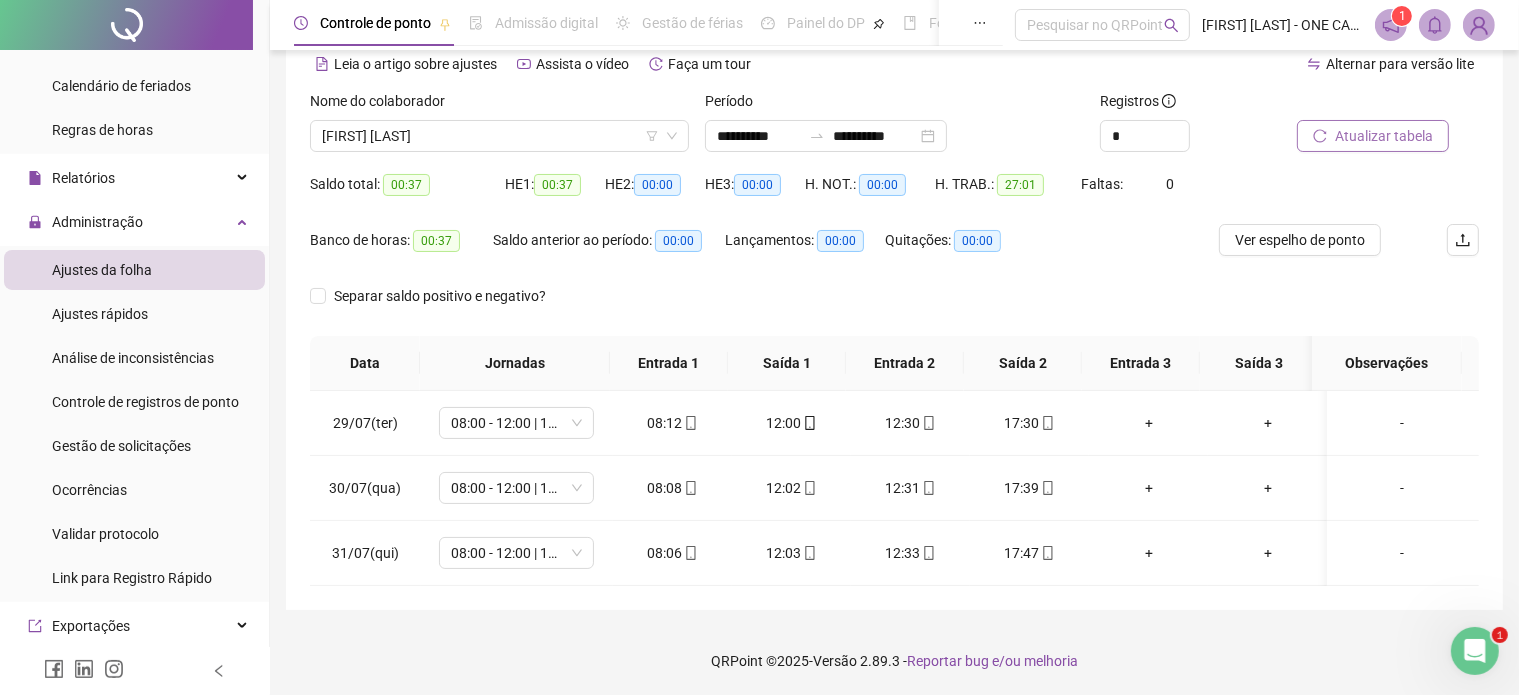 click on "Atualizar tabela" at bounding box center (1384, 136) 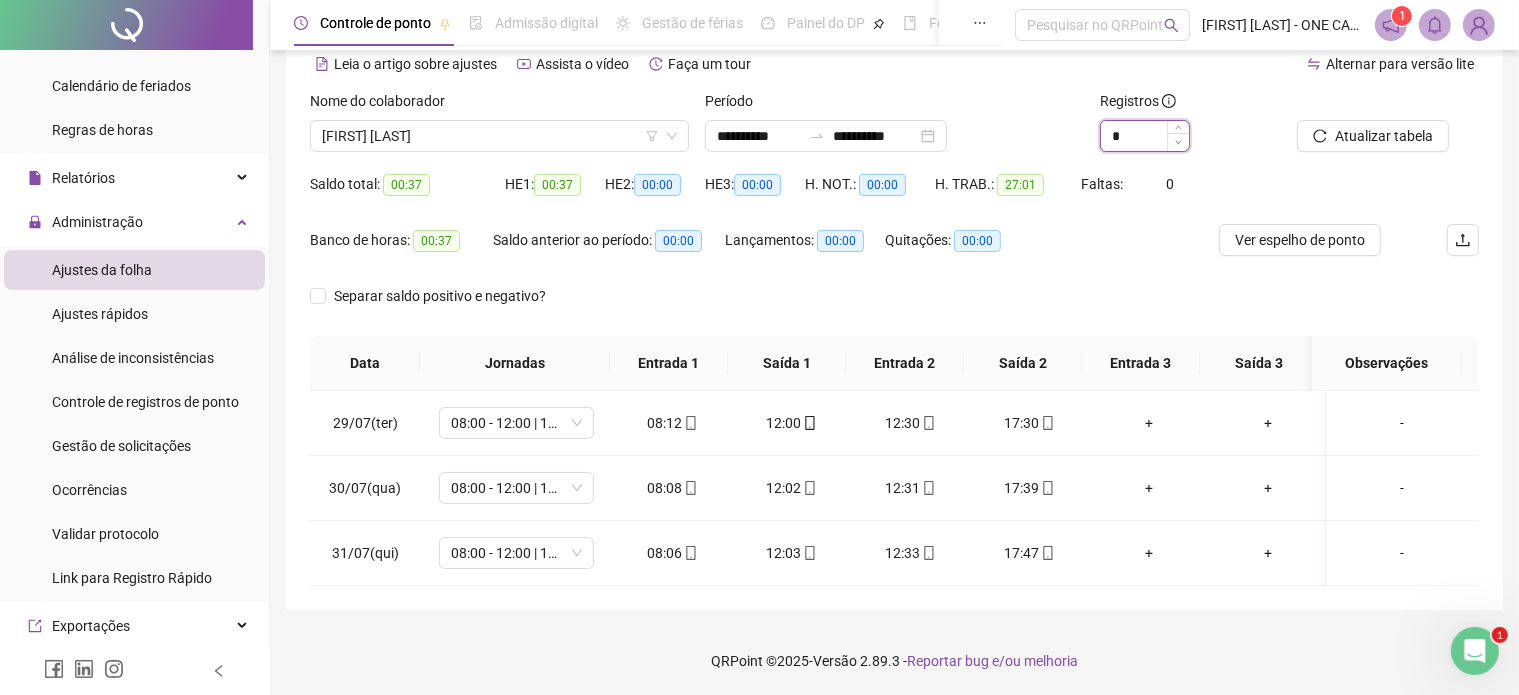 type on "*" 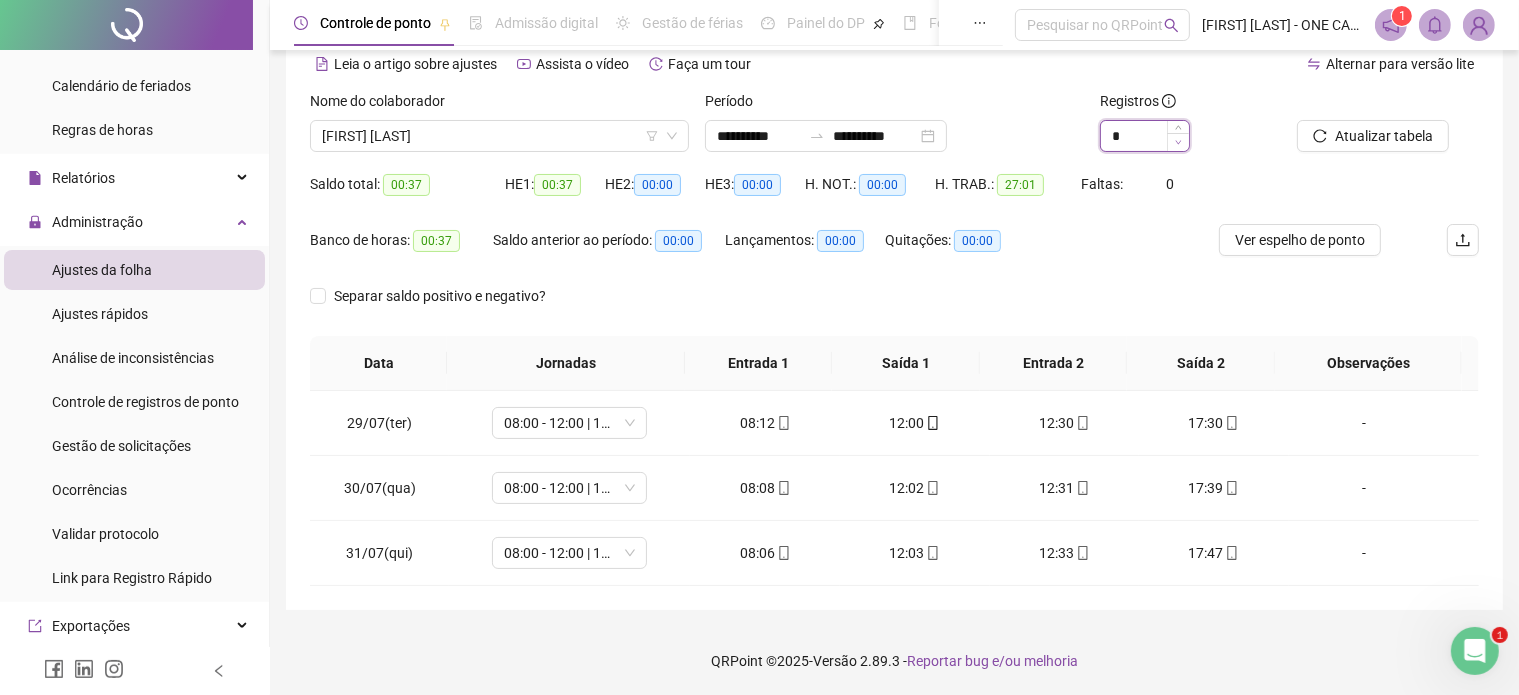 click at bounding box center [1178, 142] 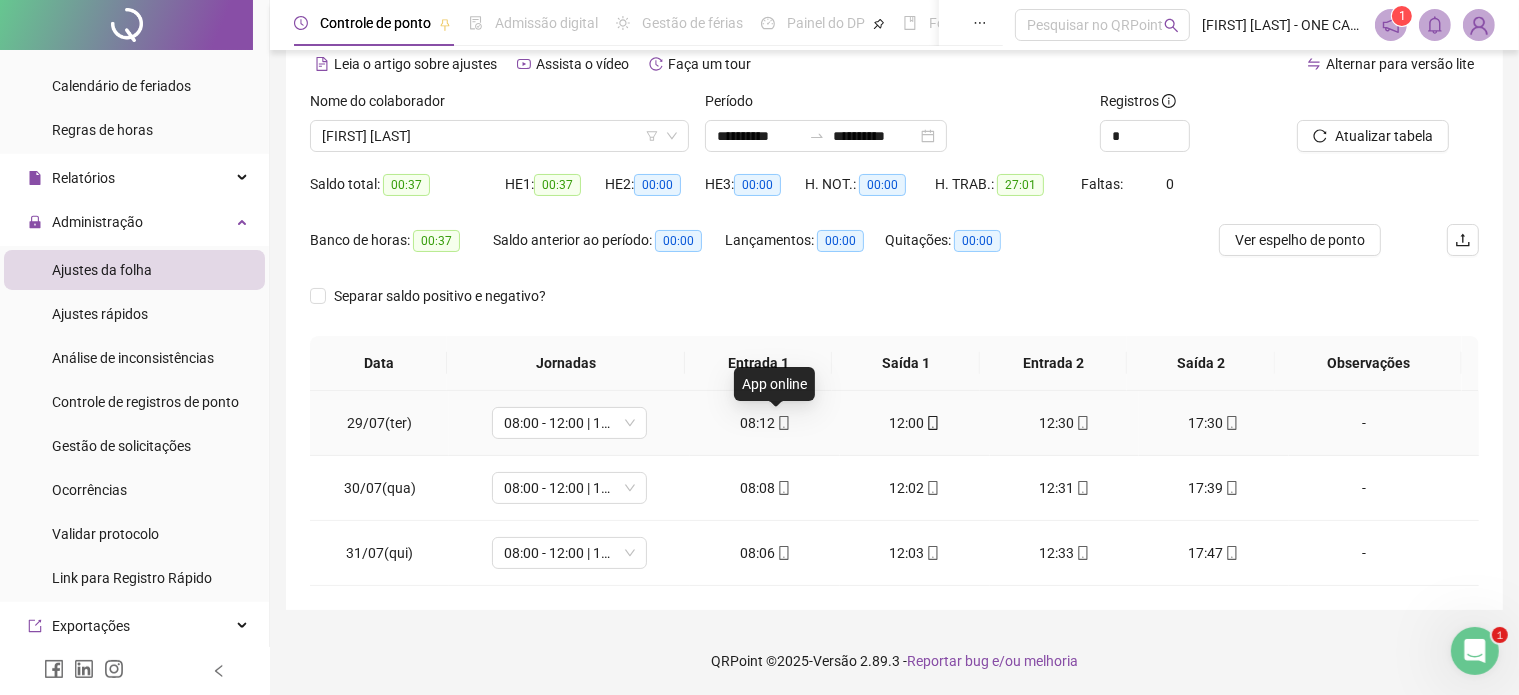 click 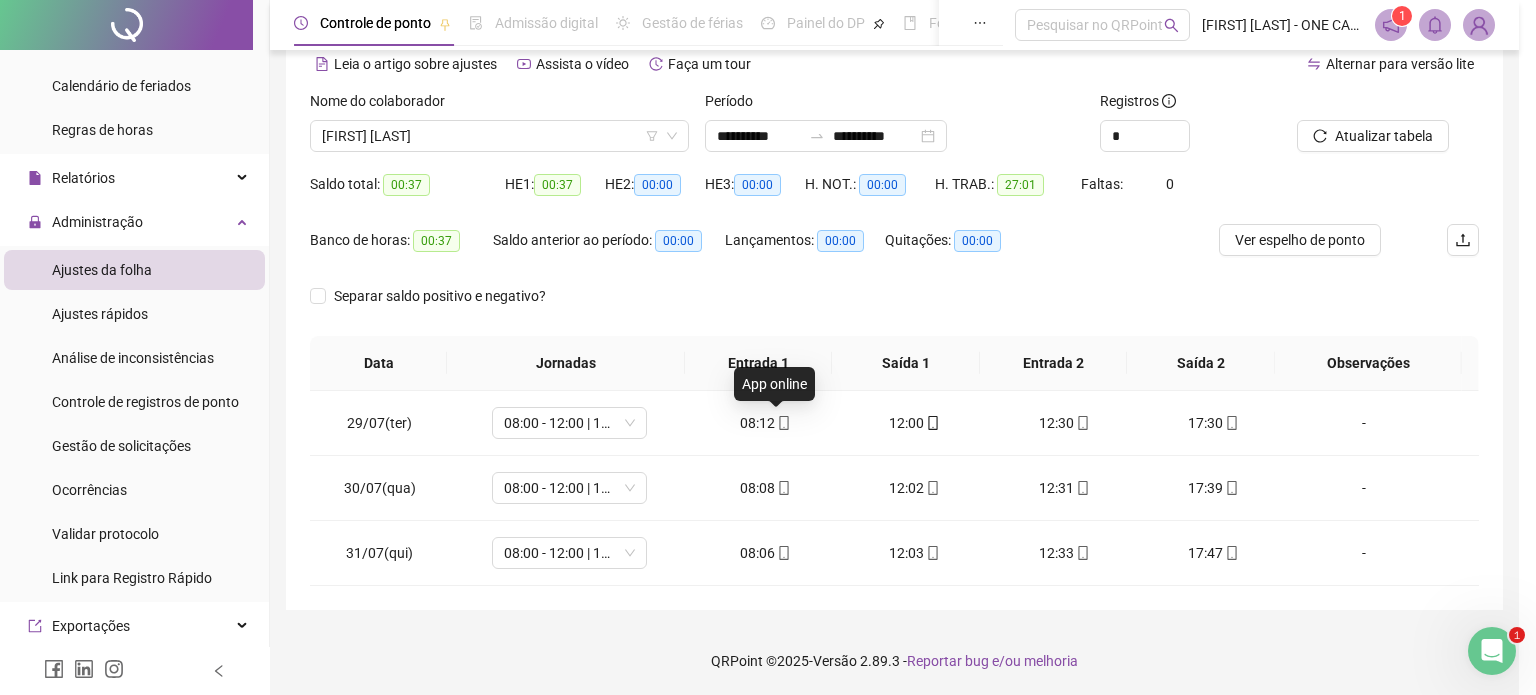 type on "**********" 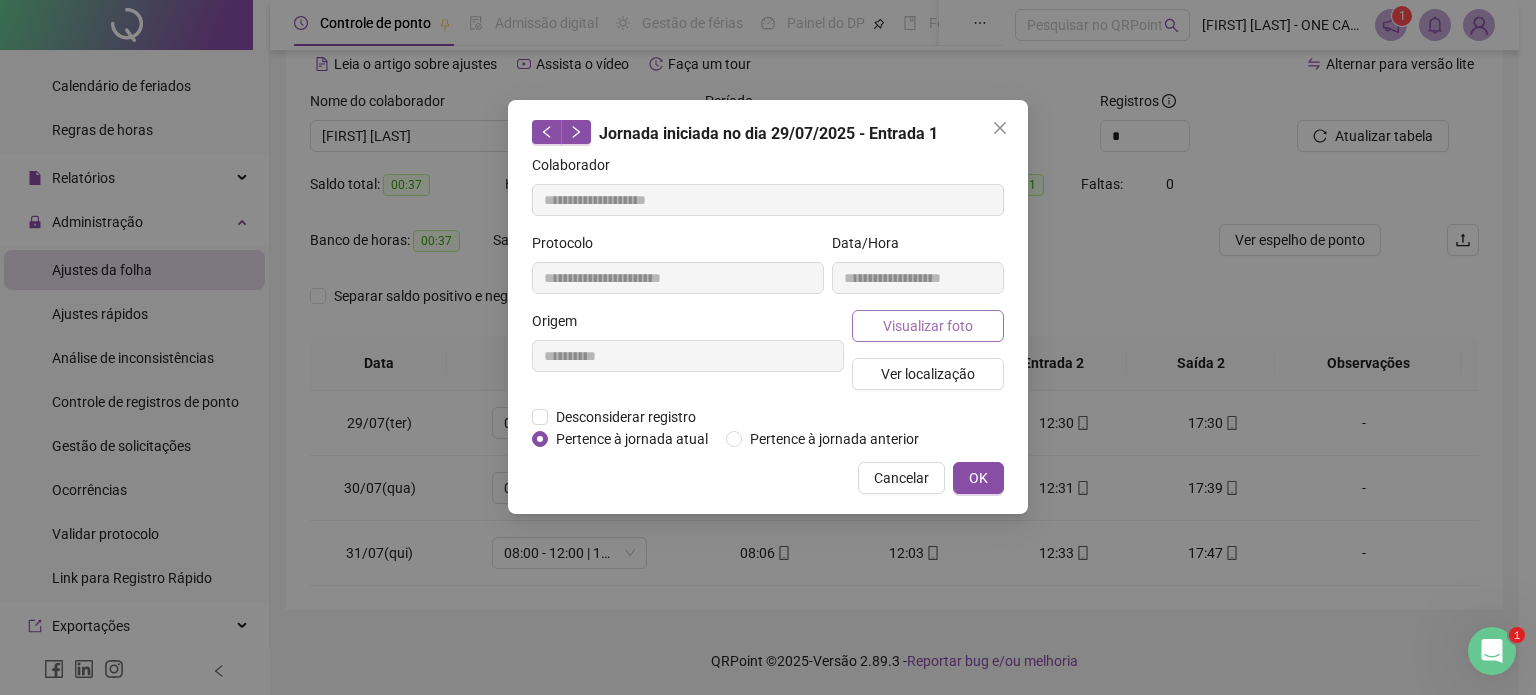 click on "Visualizar foto" at bounding box center (928, 326) 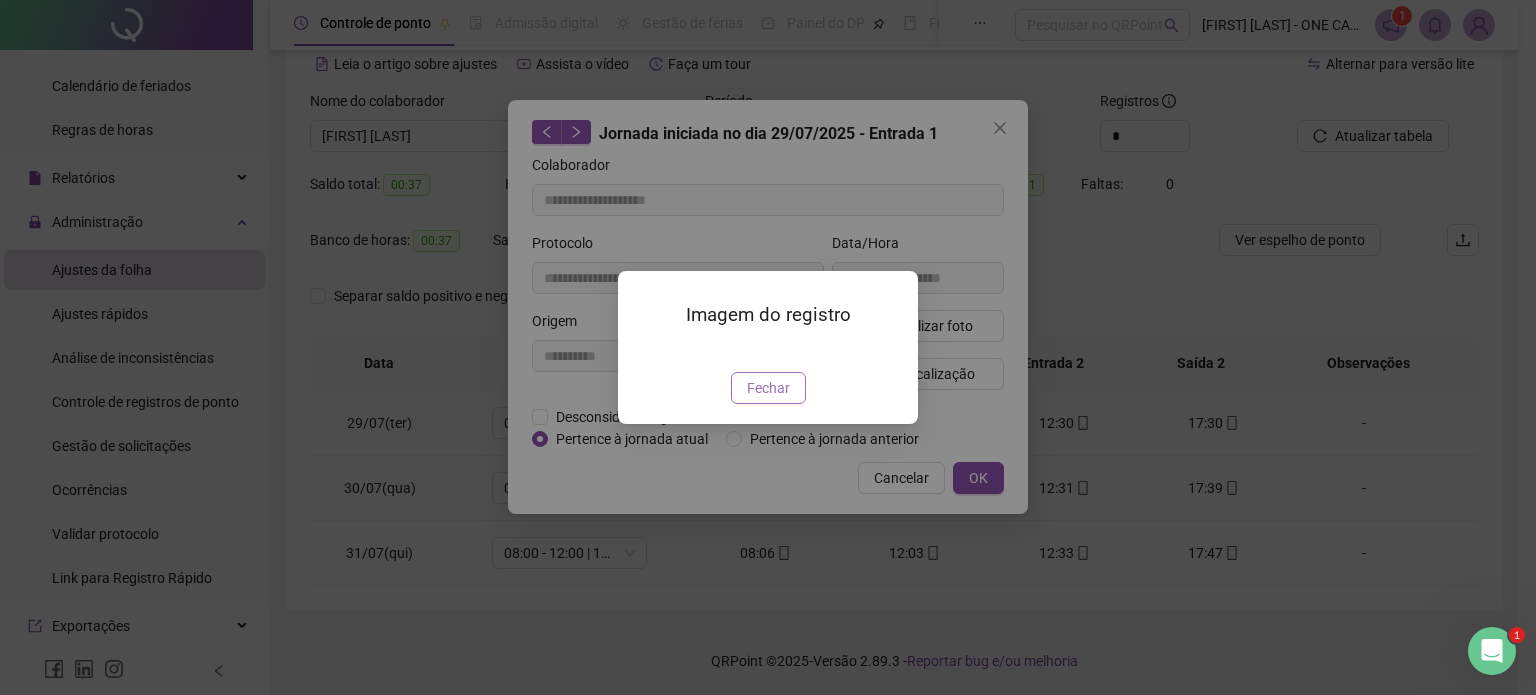 click on "Fechar" at bounding box center [768, 388] 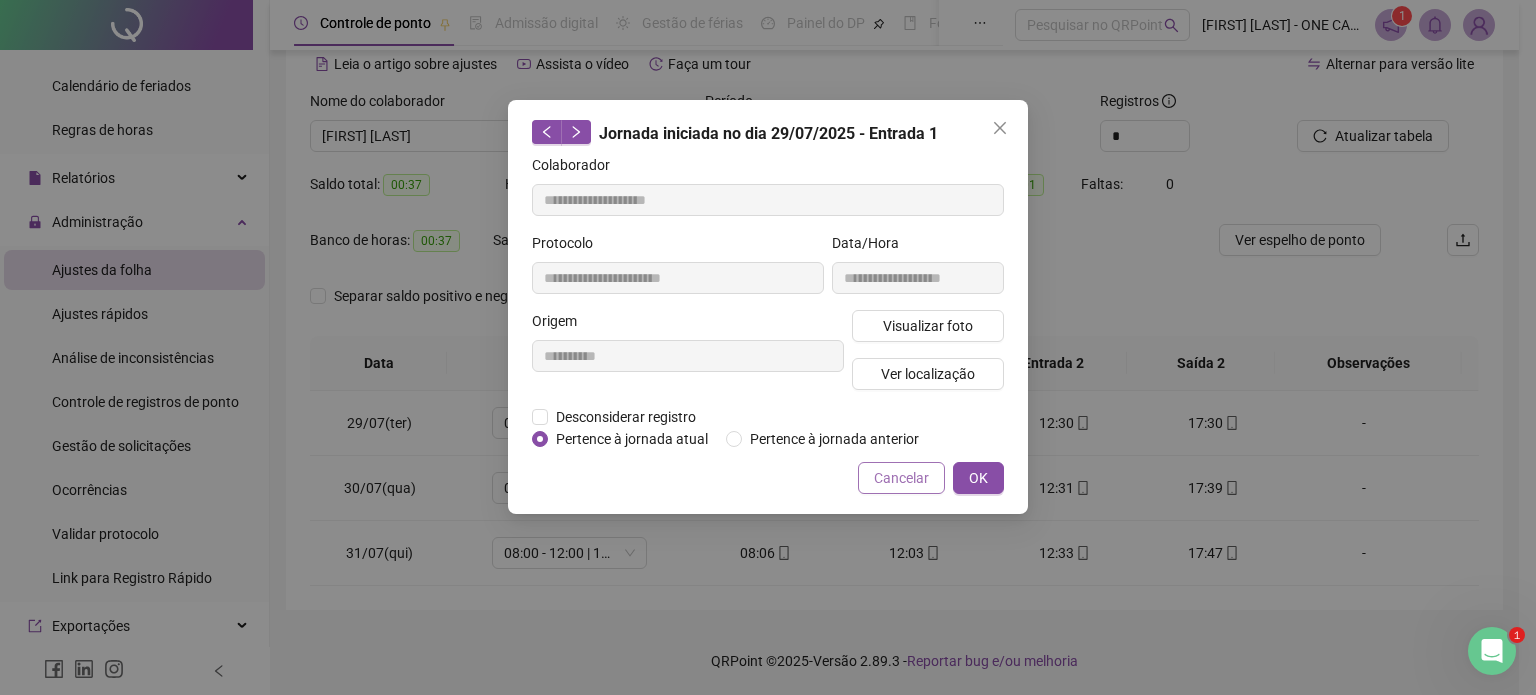 click on "Cancelar" at bounding box center [901, 478] 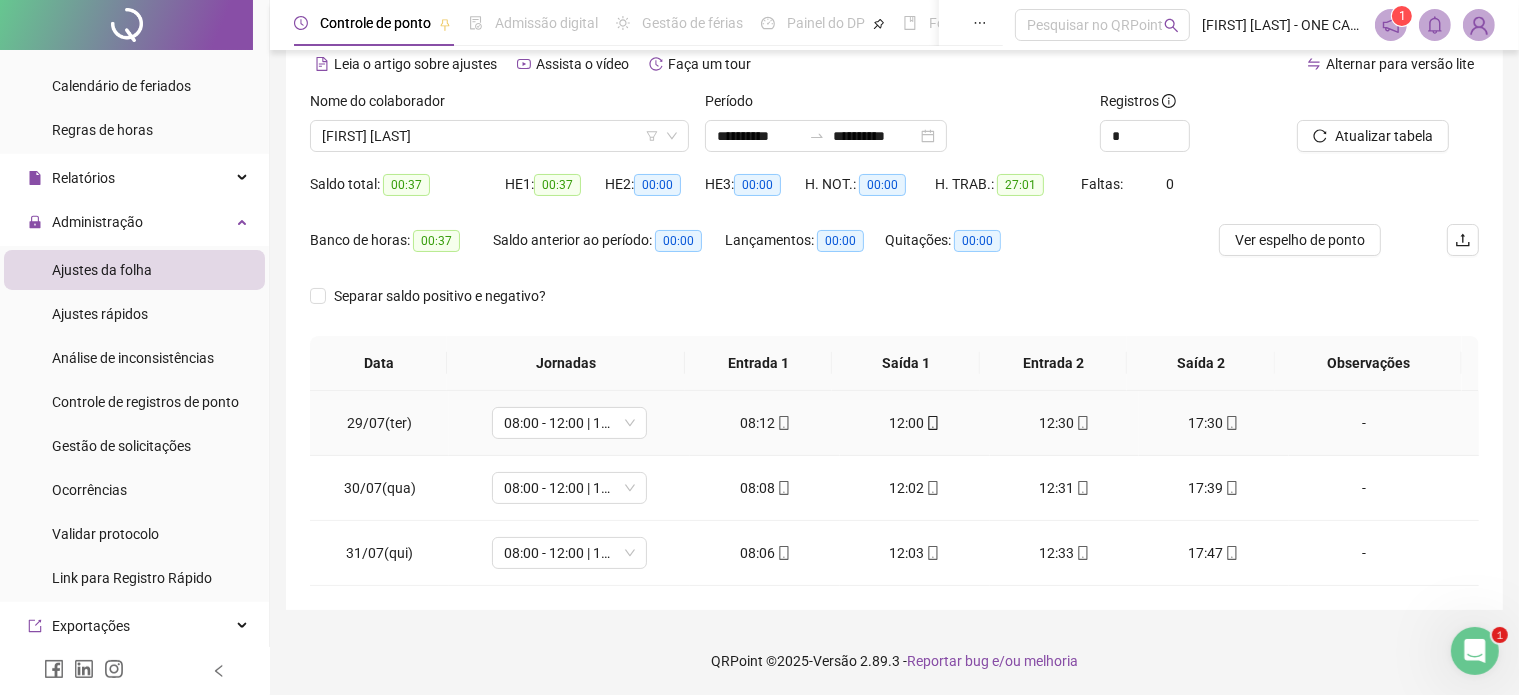click on "17:30" at bounding box center [1214, 423] 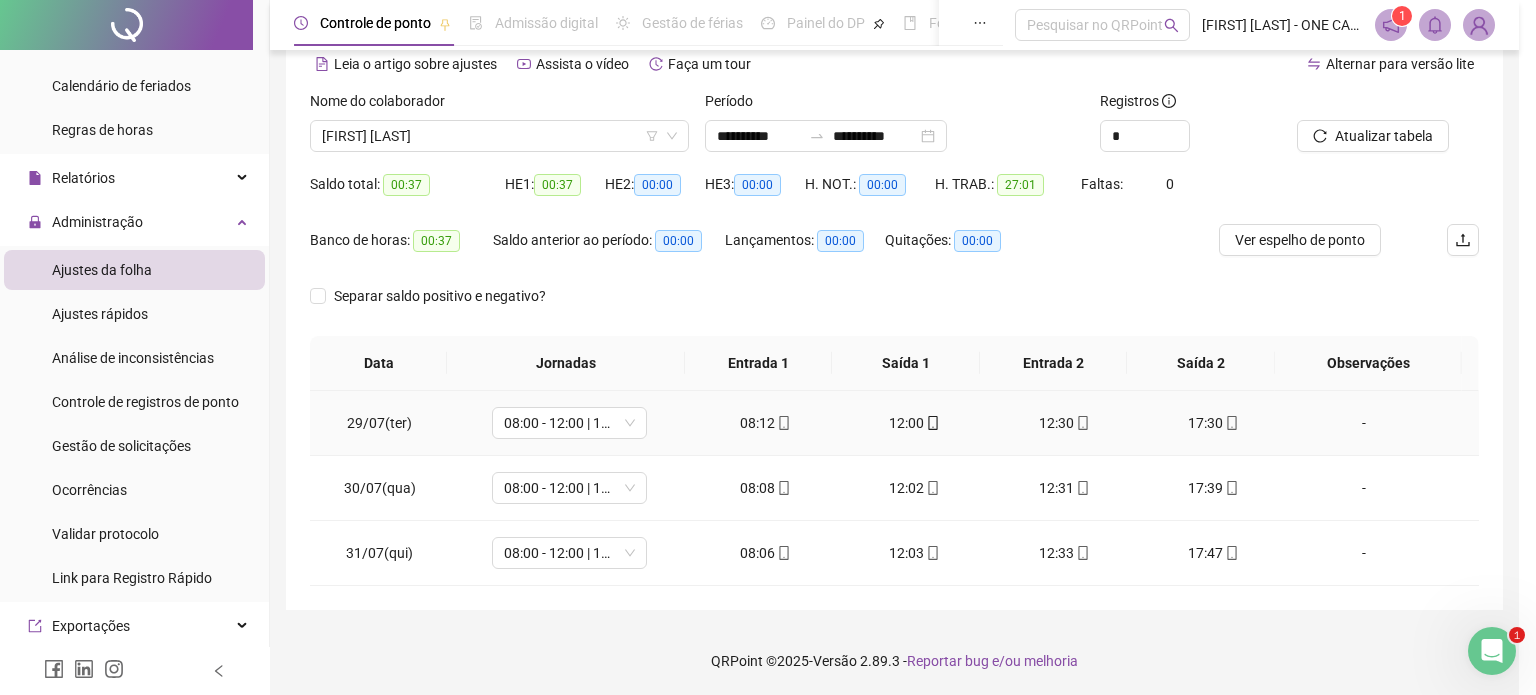 type on "**********" 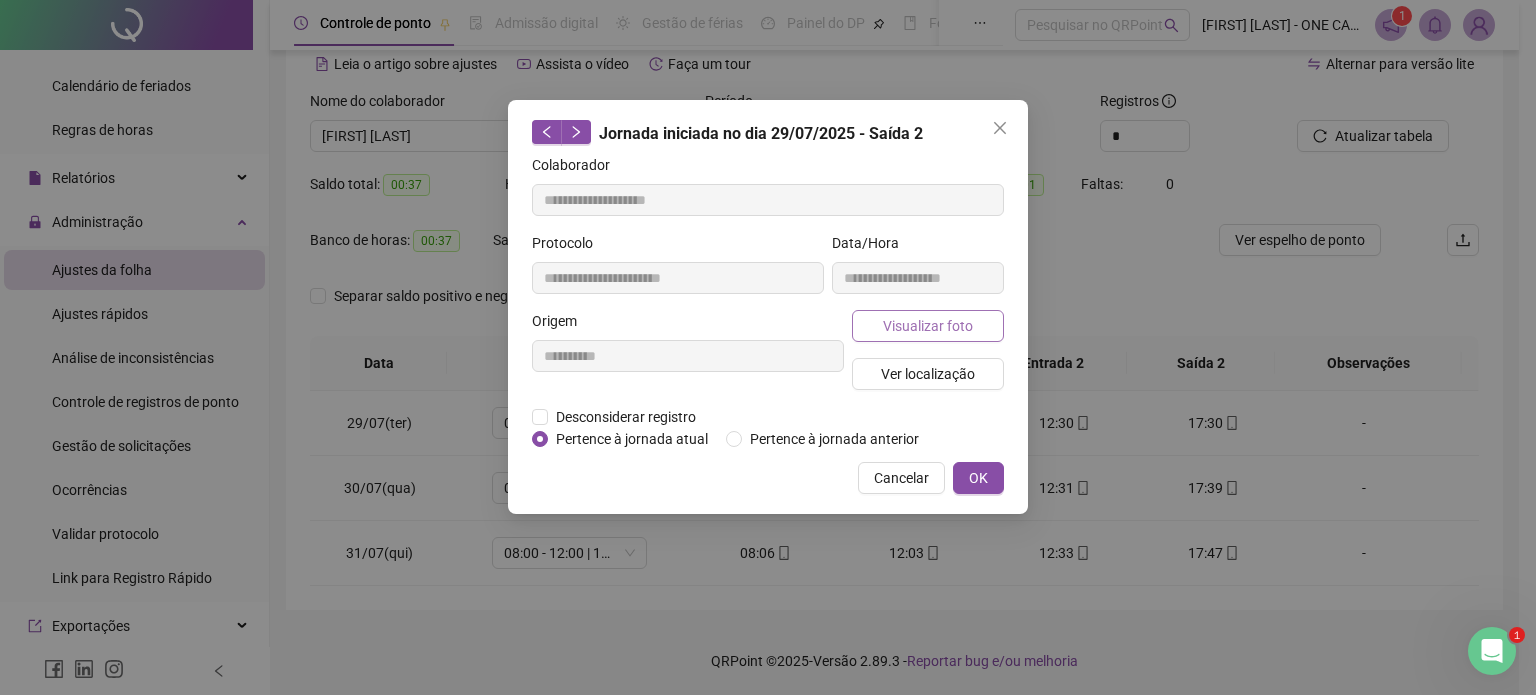 click on "Visualizar foto" at bounding box center (928, 326) 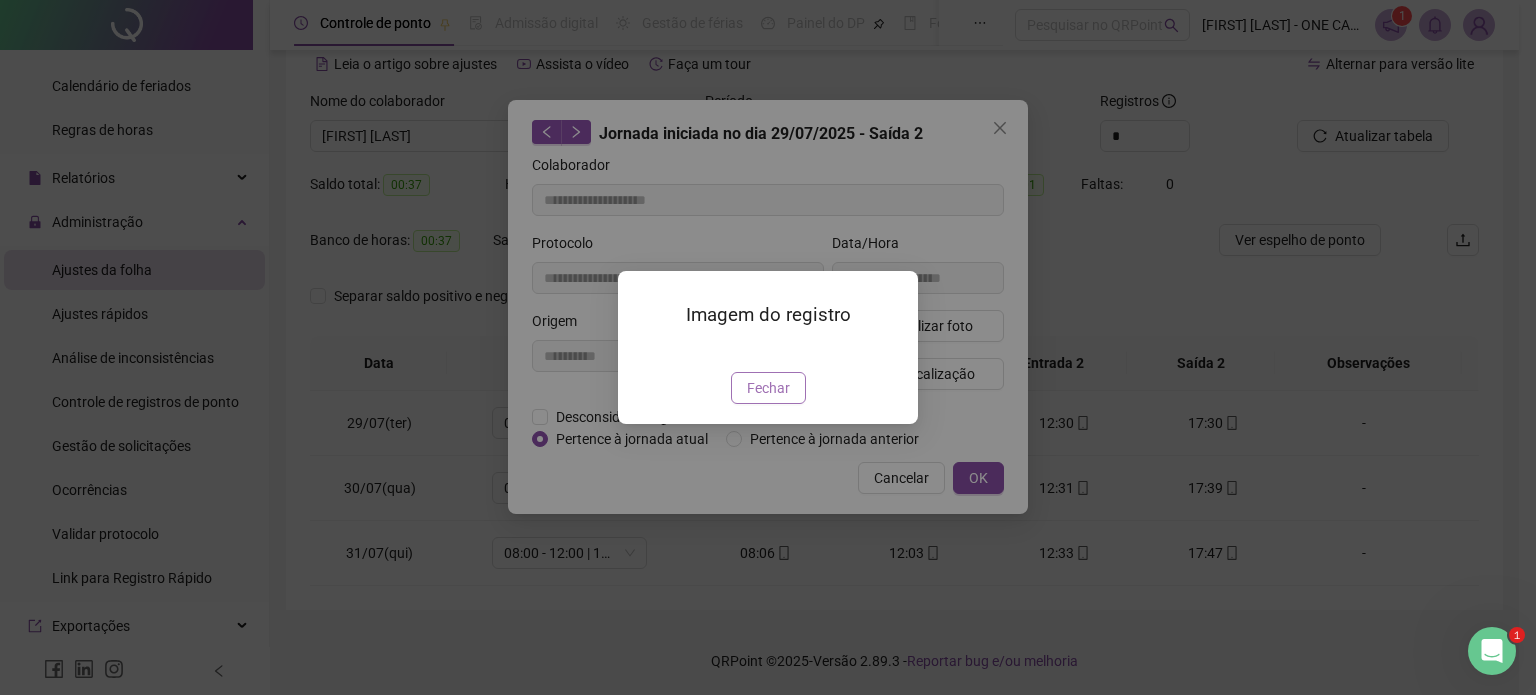 click on "Fechar" at bounding box center (768, 388) 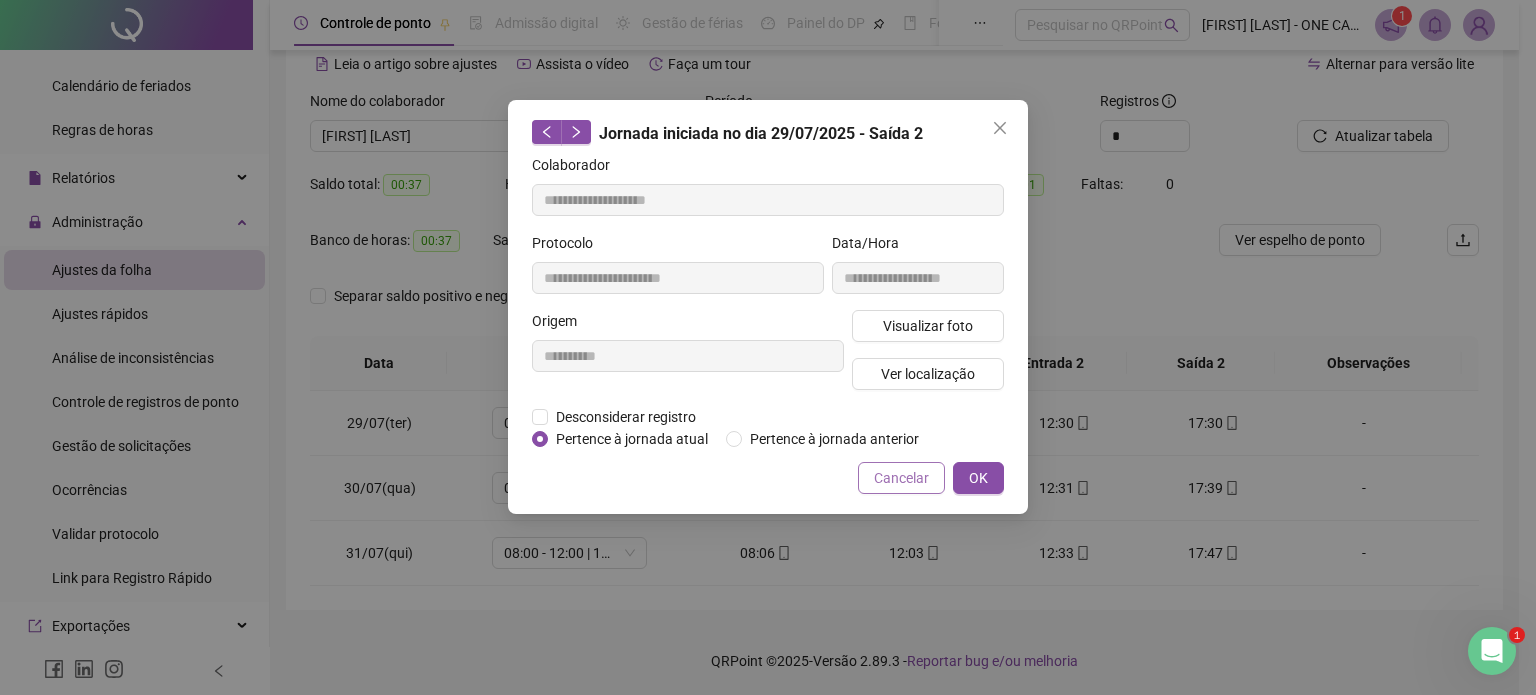 click on "Cancelar" at bounding box center (901, 478) 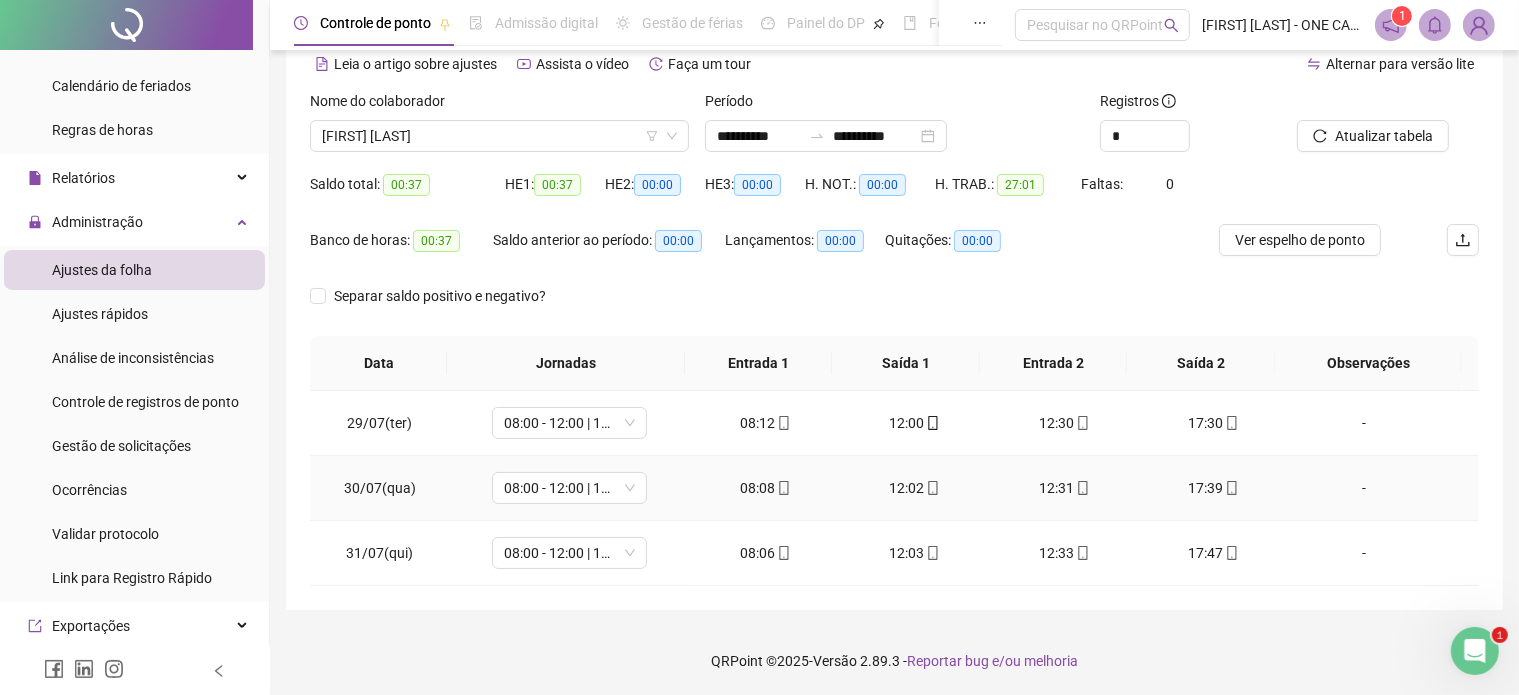 click on "12:31" at bounding box center (1065, 488) 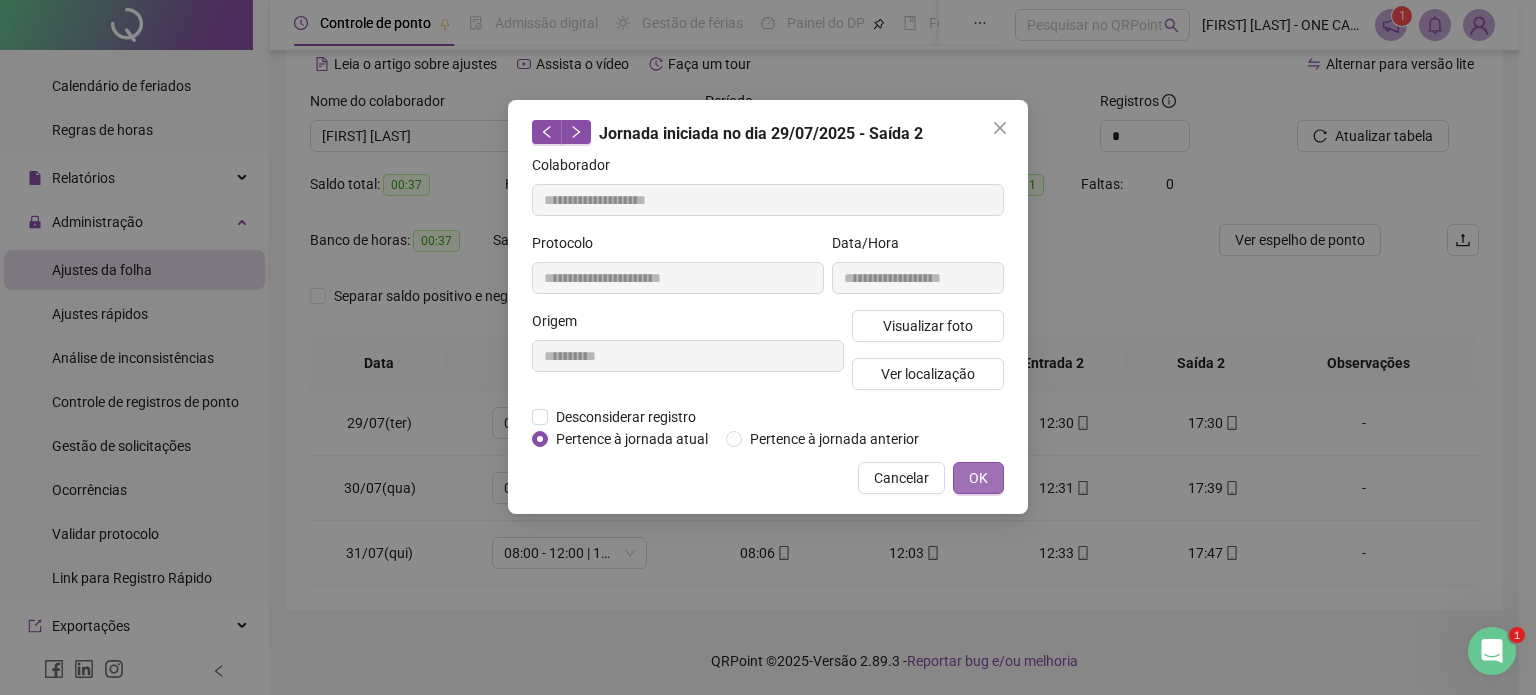 type on "**********" 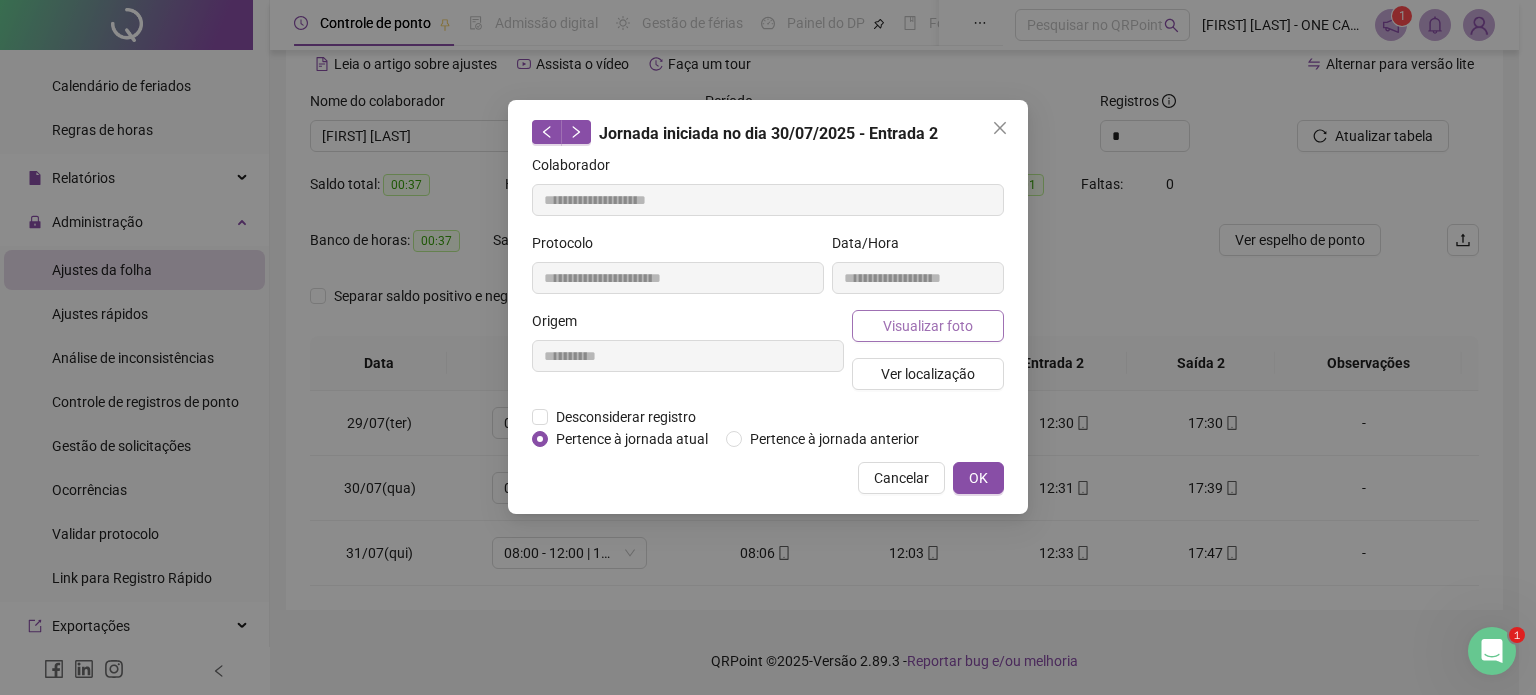 click on "Visualizar foto" at bounding box center (928, 326) 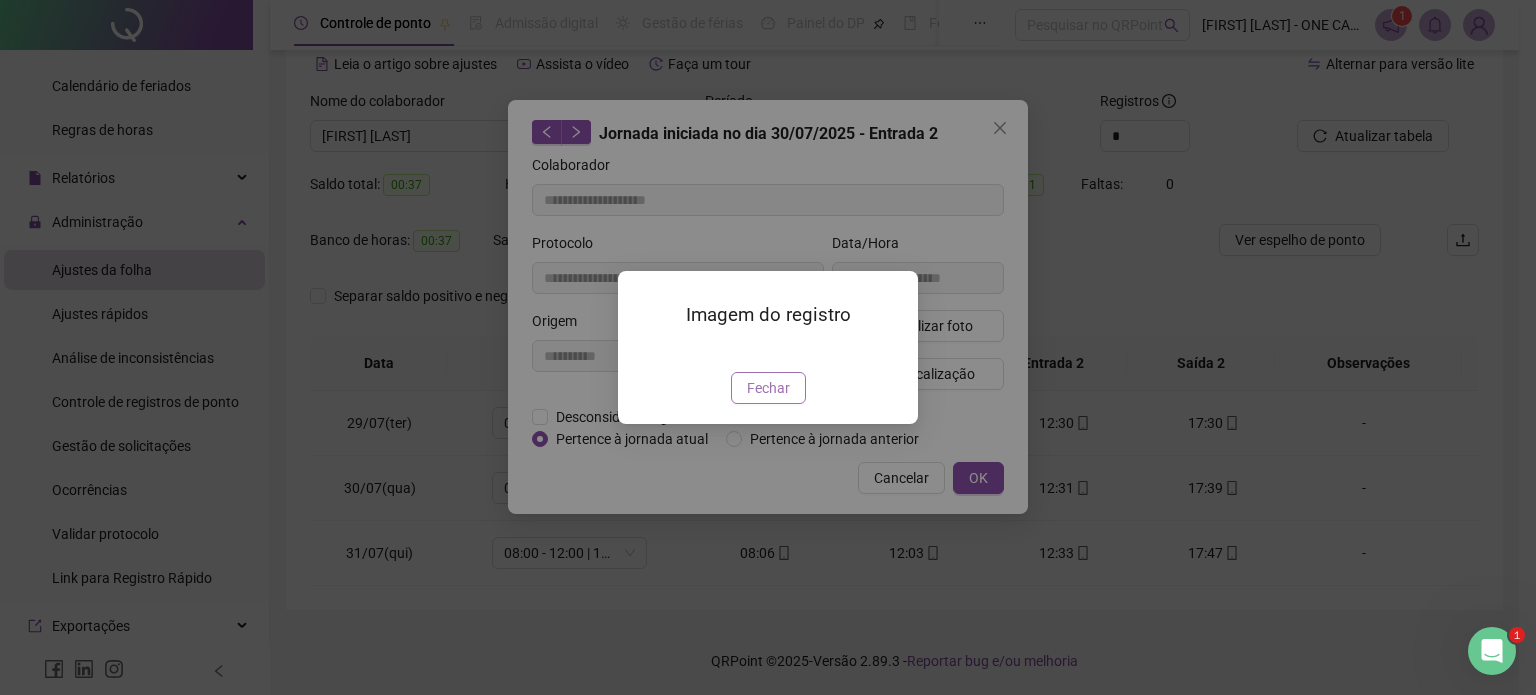 click on "Fechar" at bounding box center [768, 388] 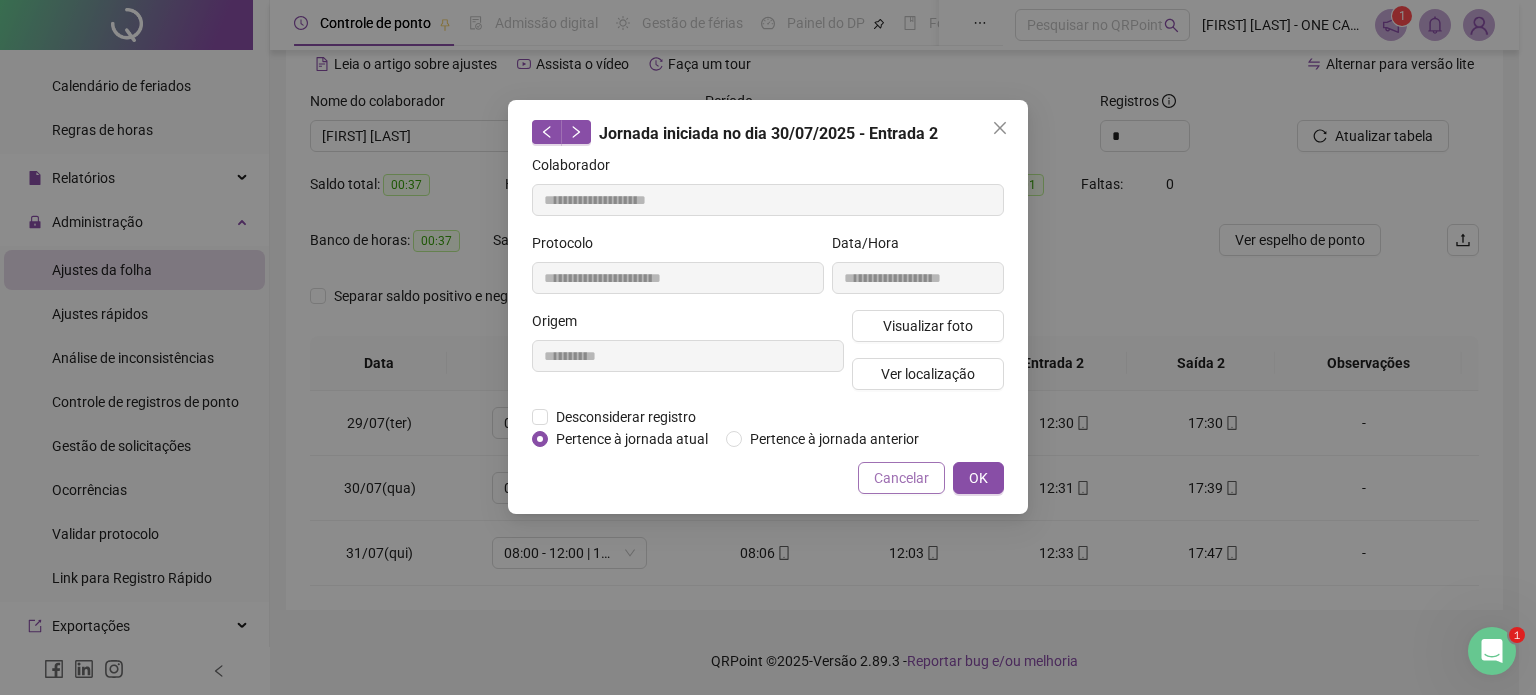 click on "Cancelar" at bounding box center (901, 478) 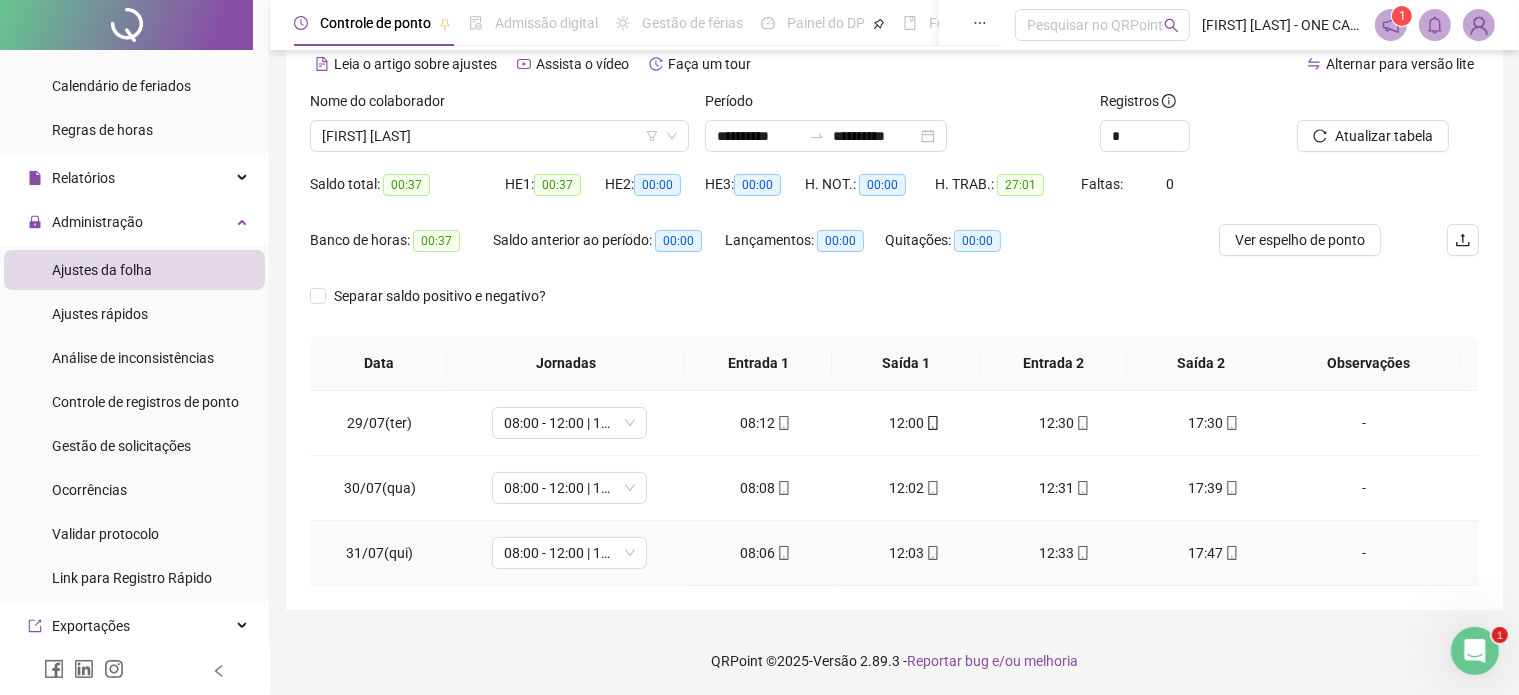 click on "08:06" at bounding box center [765, 553] 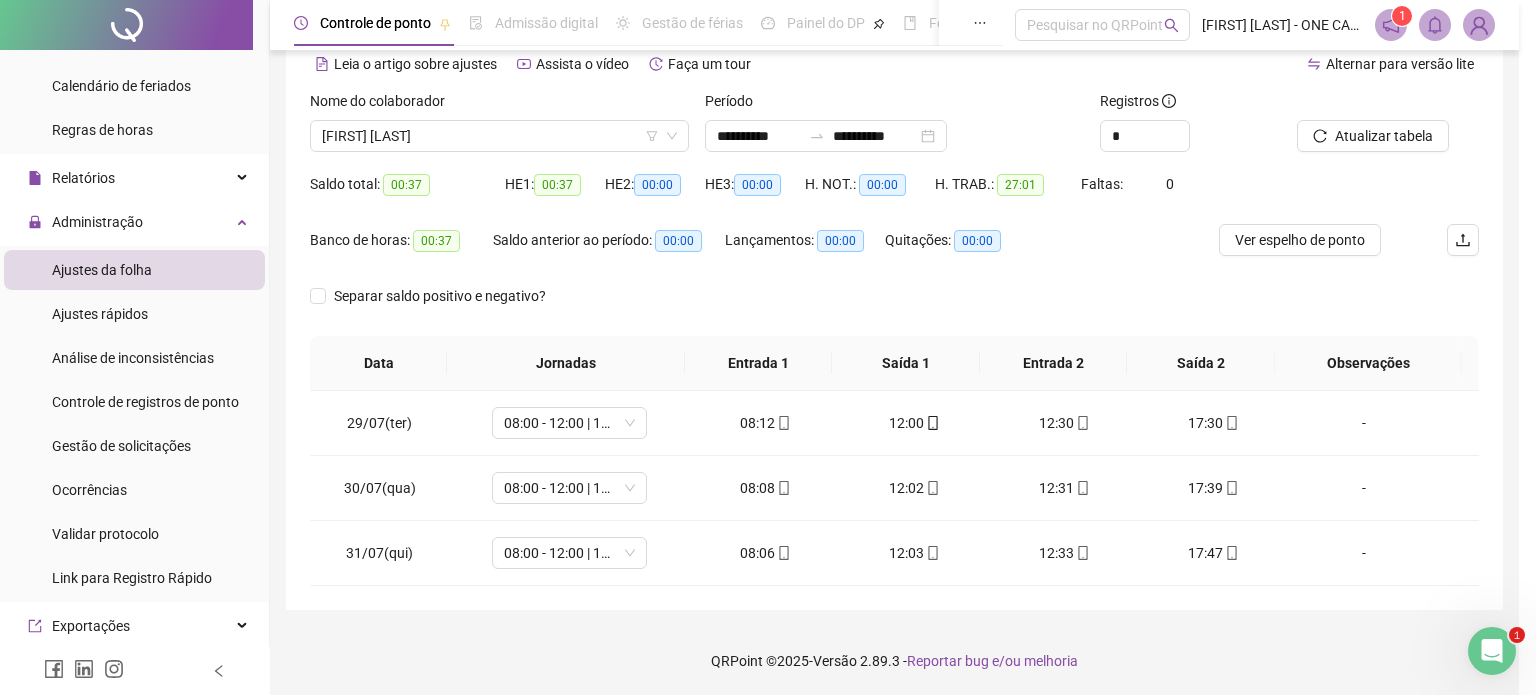 type on "**********" 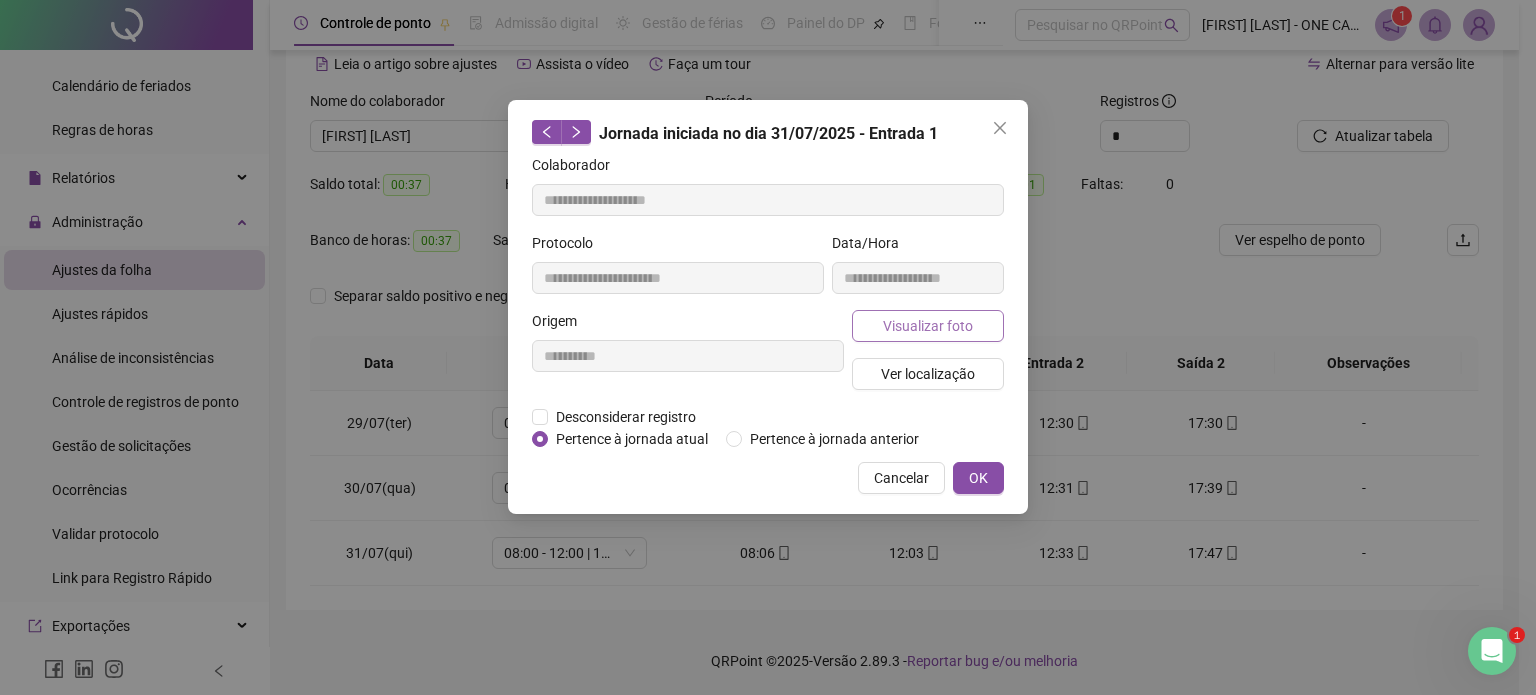 click on "Visualizar foto" at bounding box center (928, 326) 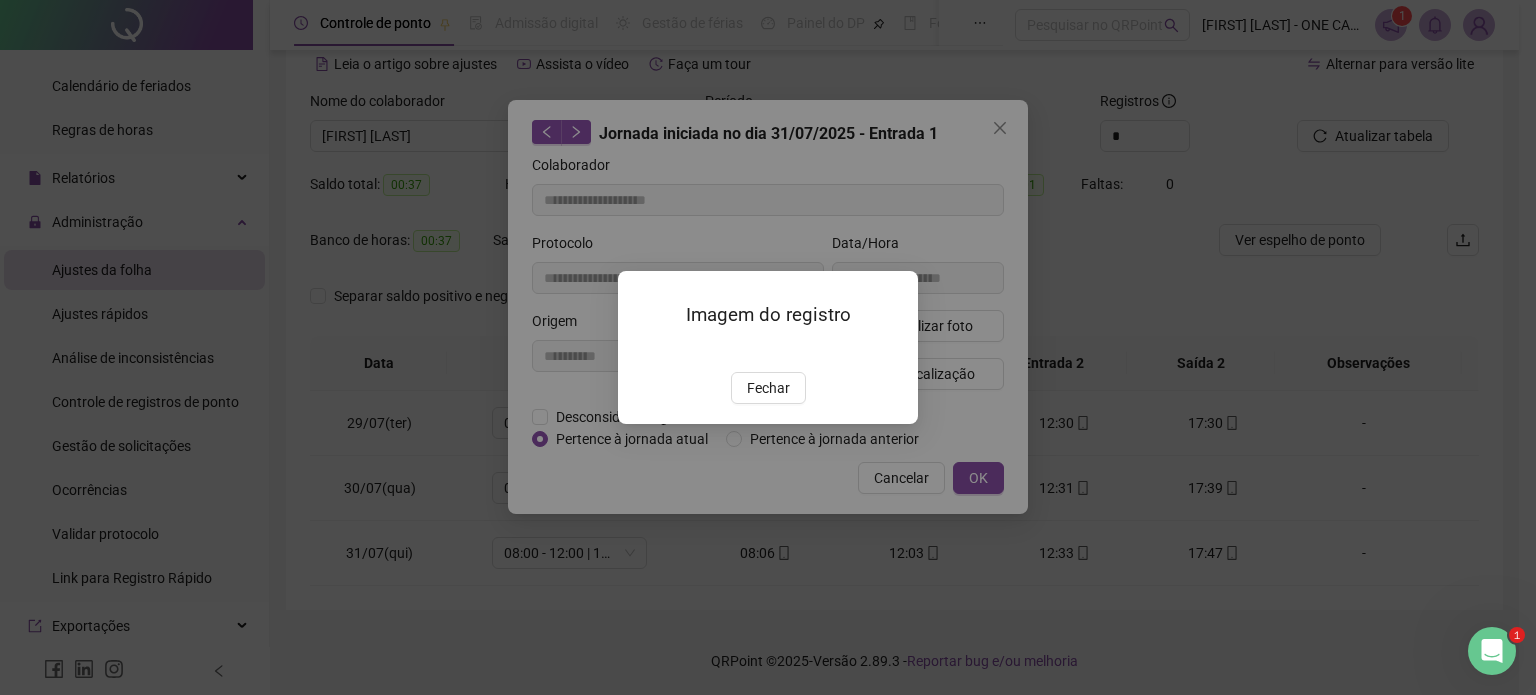click on "Fechar" at bounding box center (768, 388) 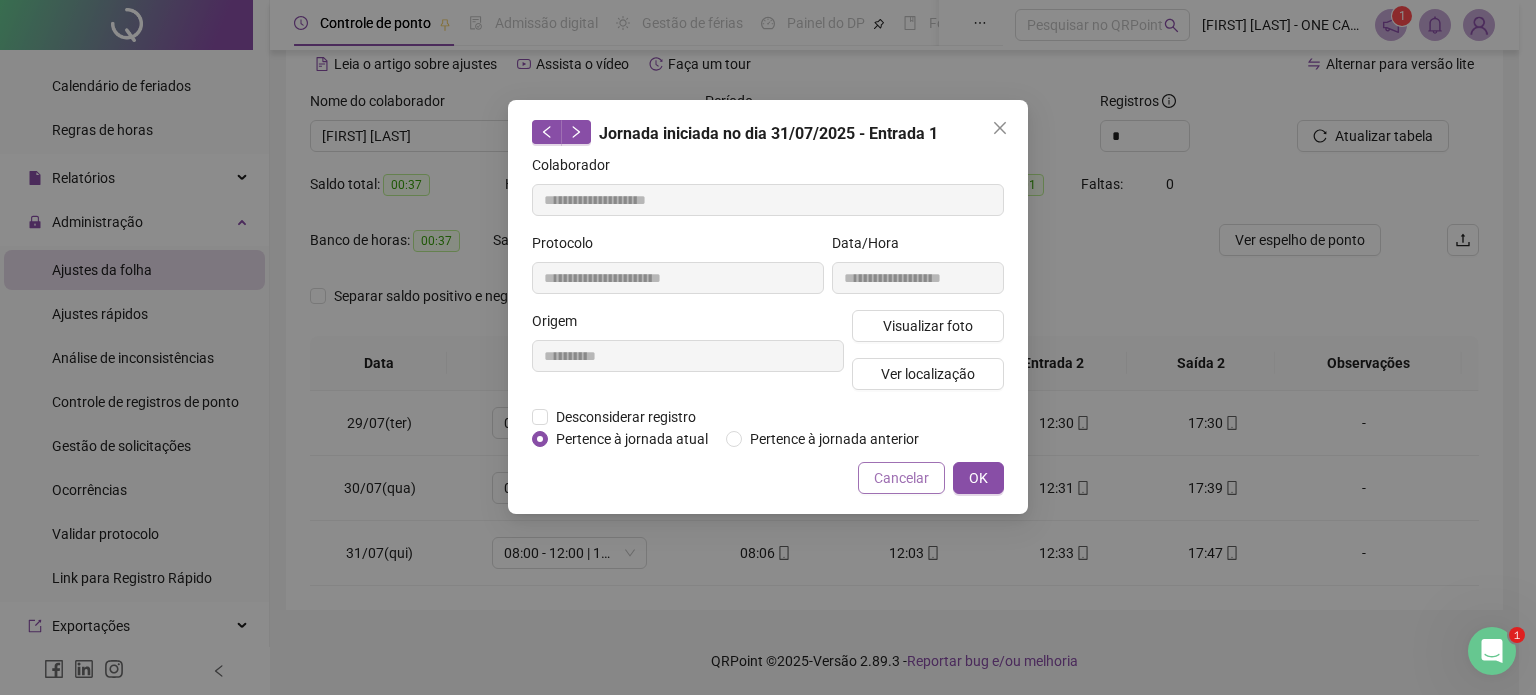 click on "Cancelar" at bounding box center (901, 478) 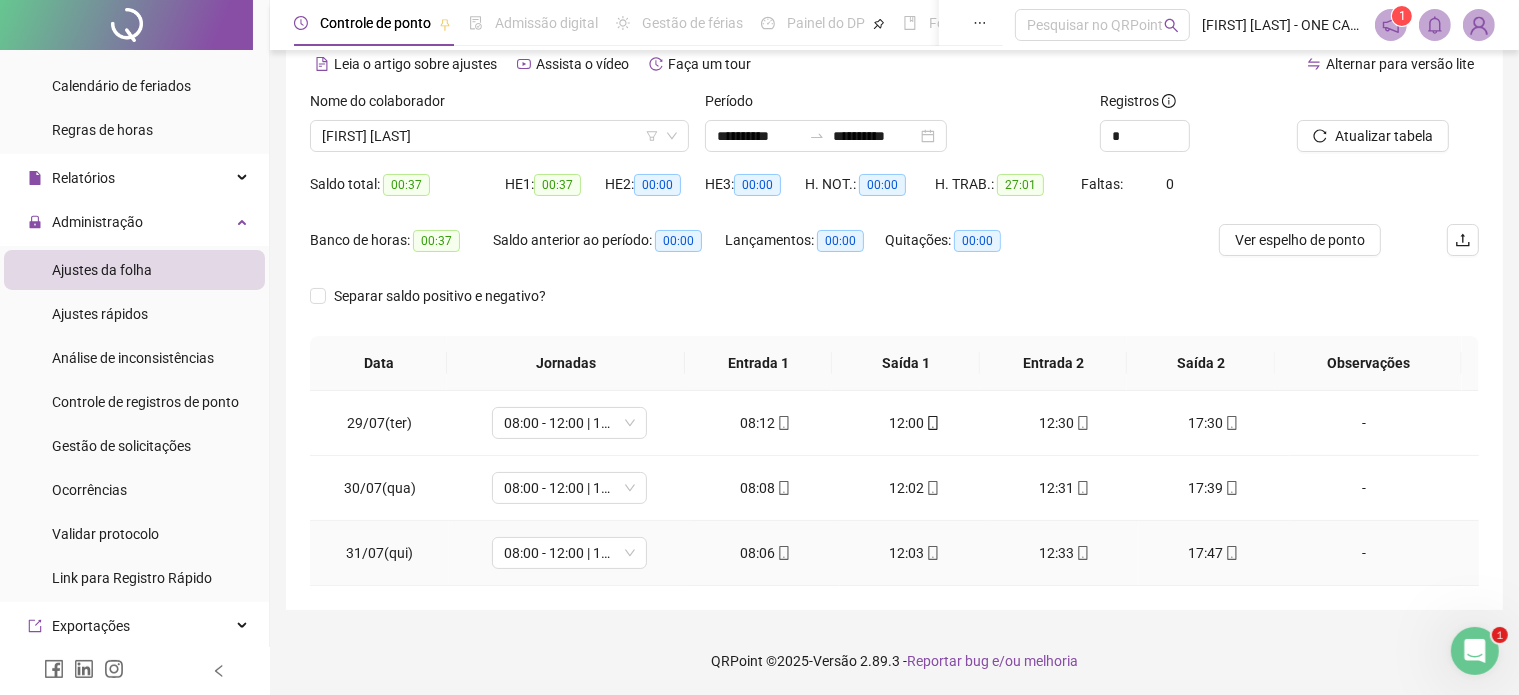 drag, startPoint x: 1185, startPoint y: 551, endPoint x: 1173, endPoint y: 551, distance: 12 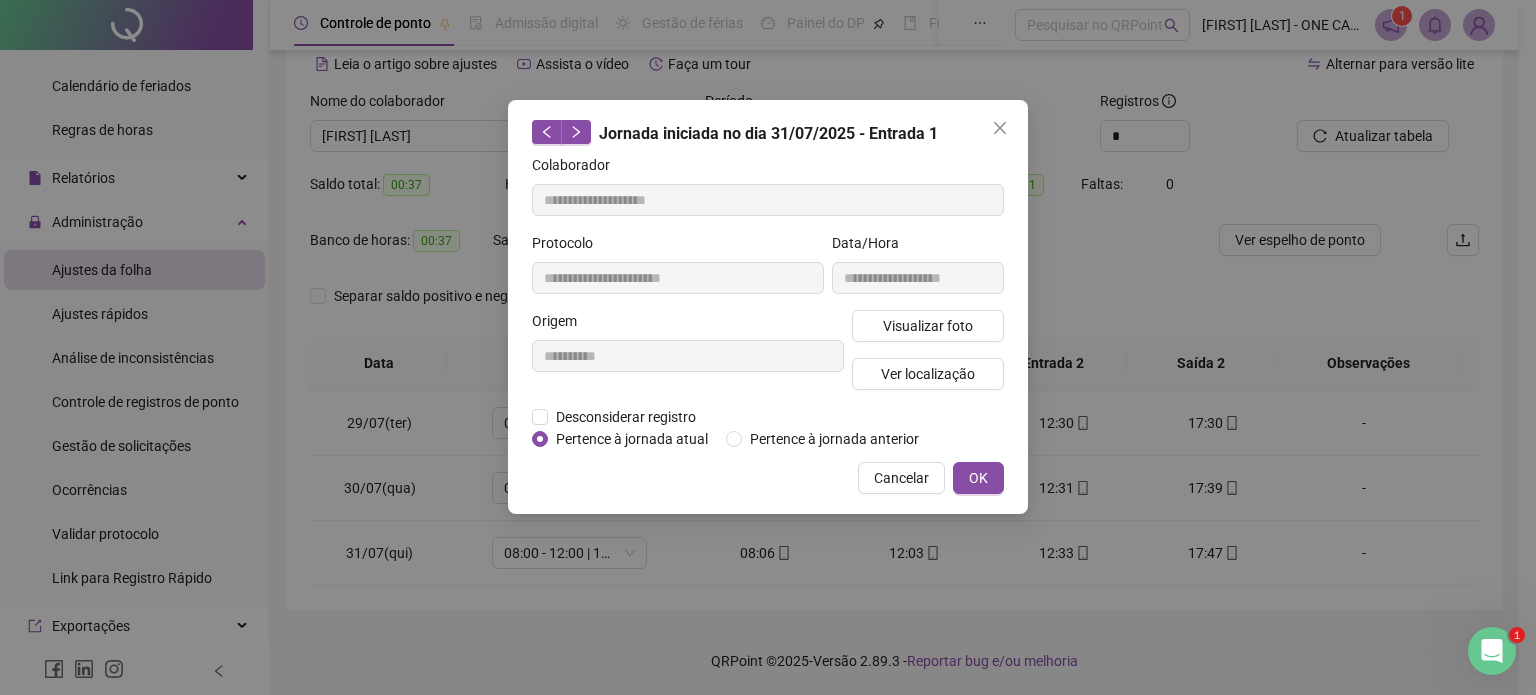 type on "**********" 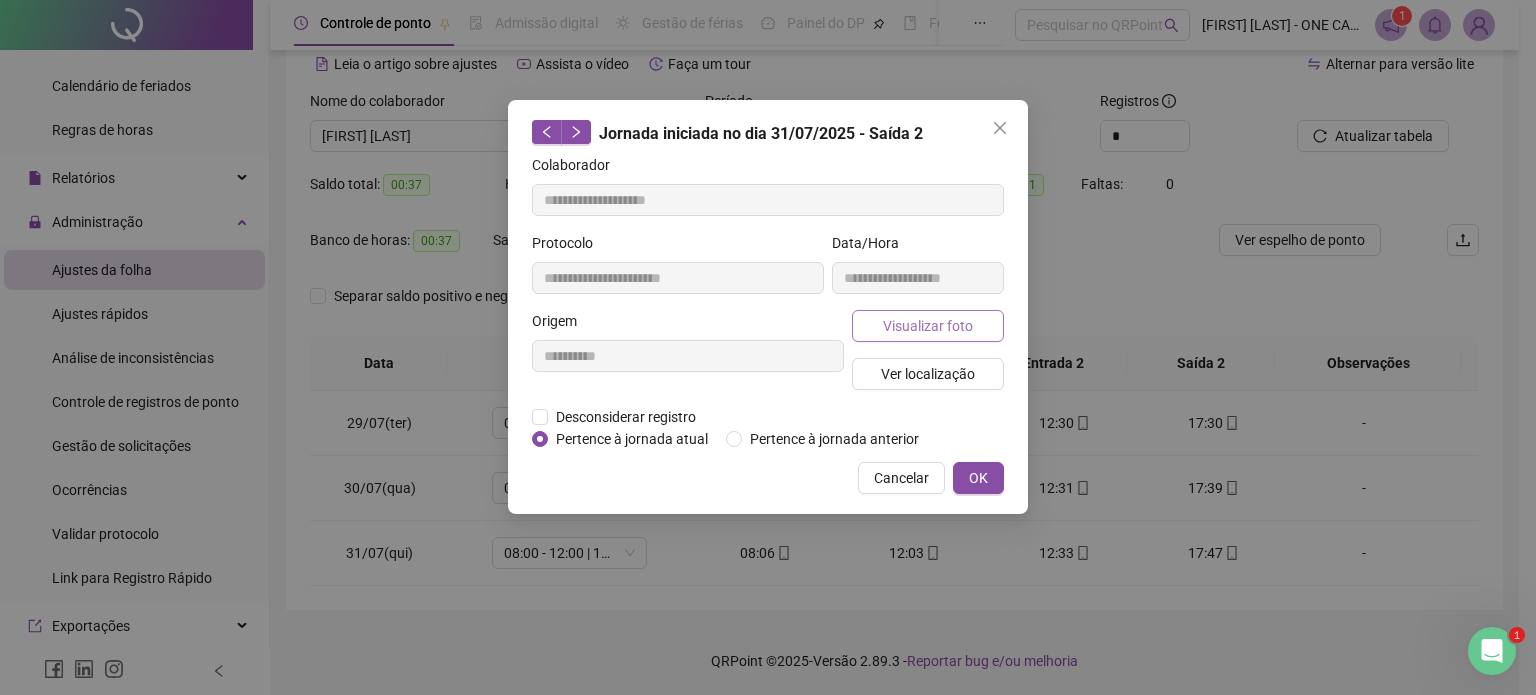 click on "Visualizar foto" at bounding box center (928, 326) 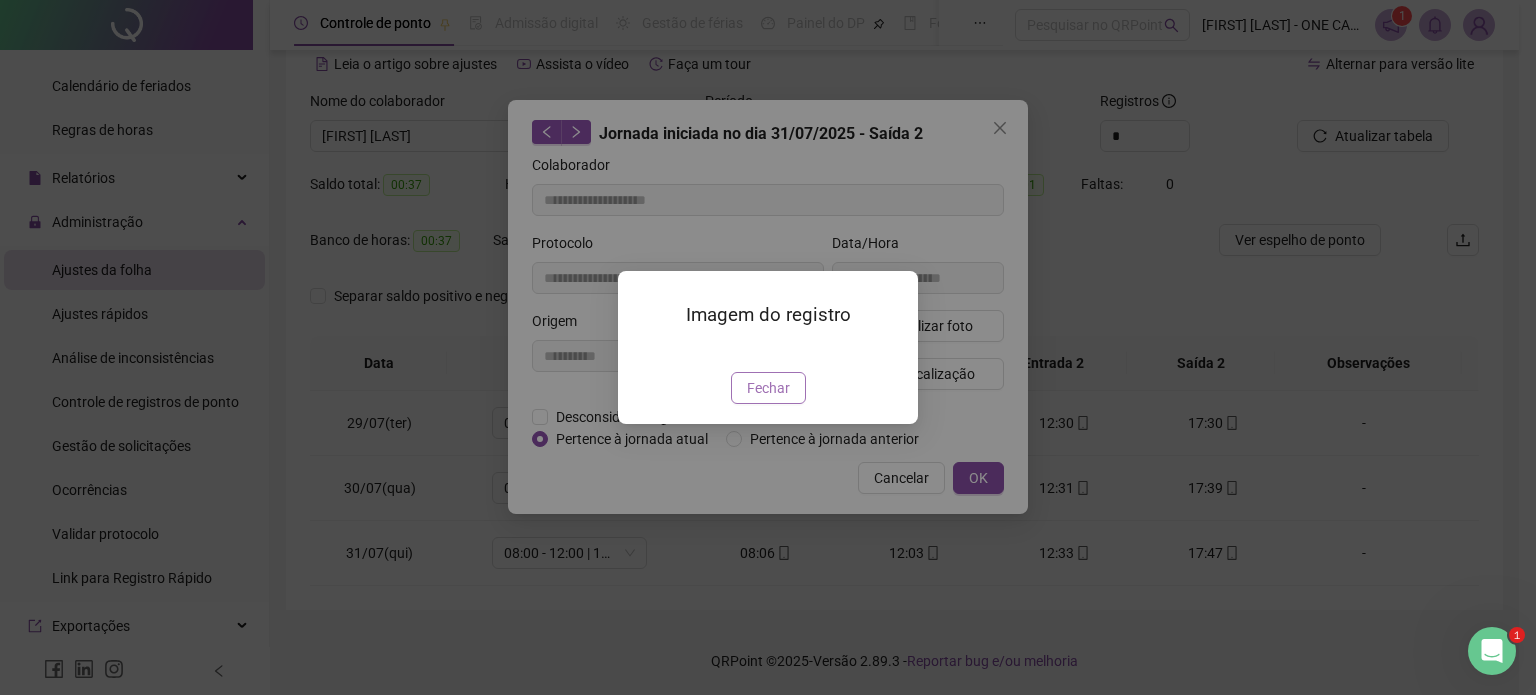 click on "Fechar" at bounding box center (768, 388) 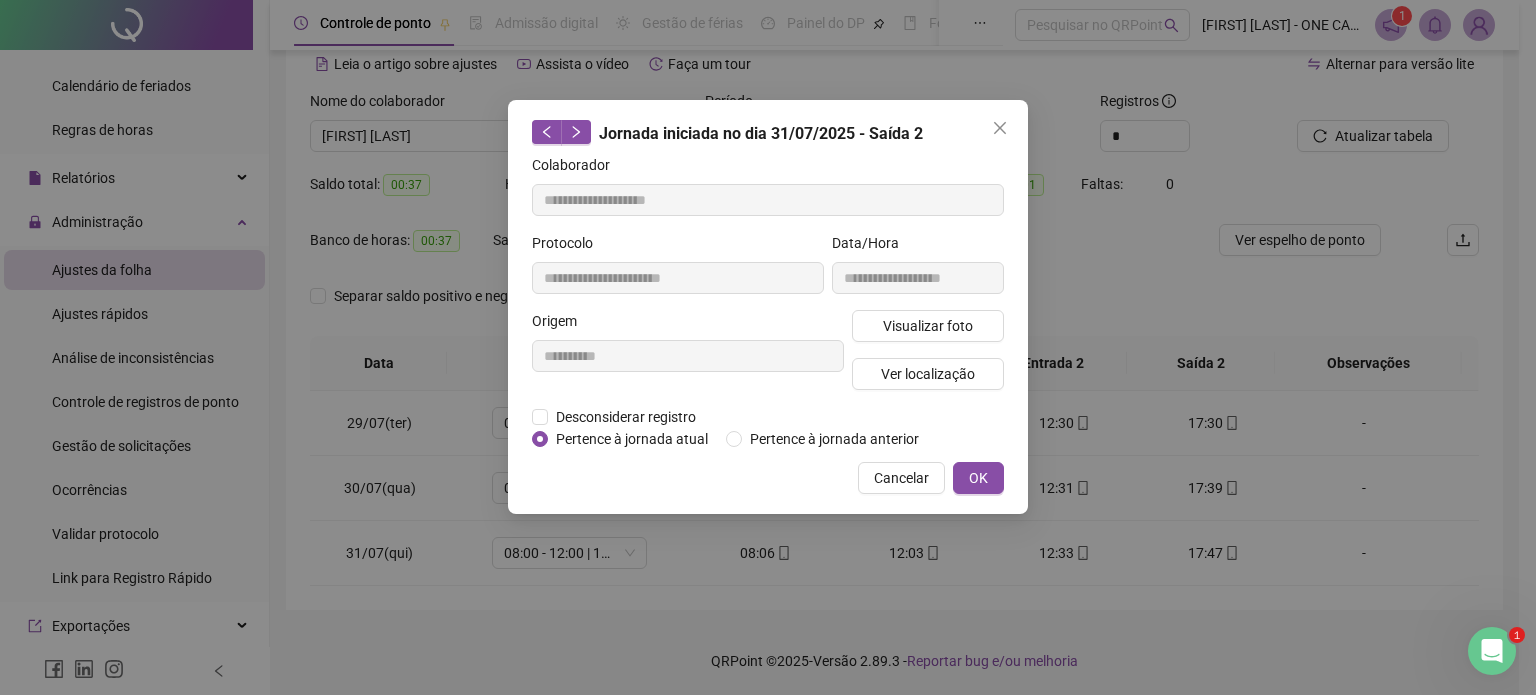 drag, startPoint x: 879, startPoint y: 477, endPoint x: 893, endPoint y: 476, distance: 14.035668 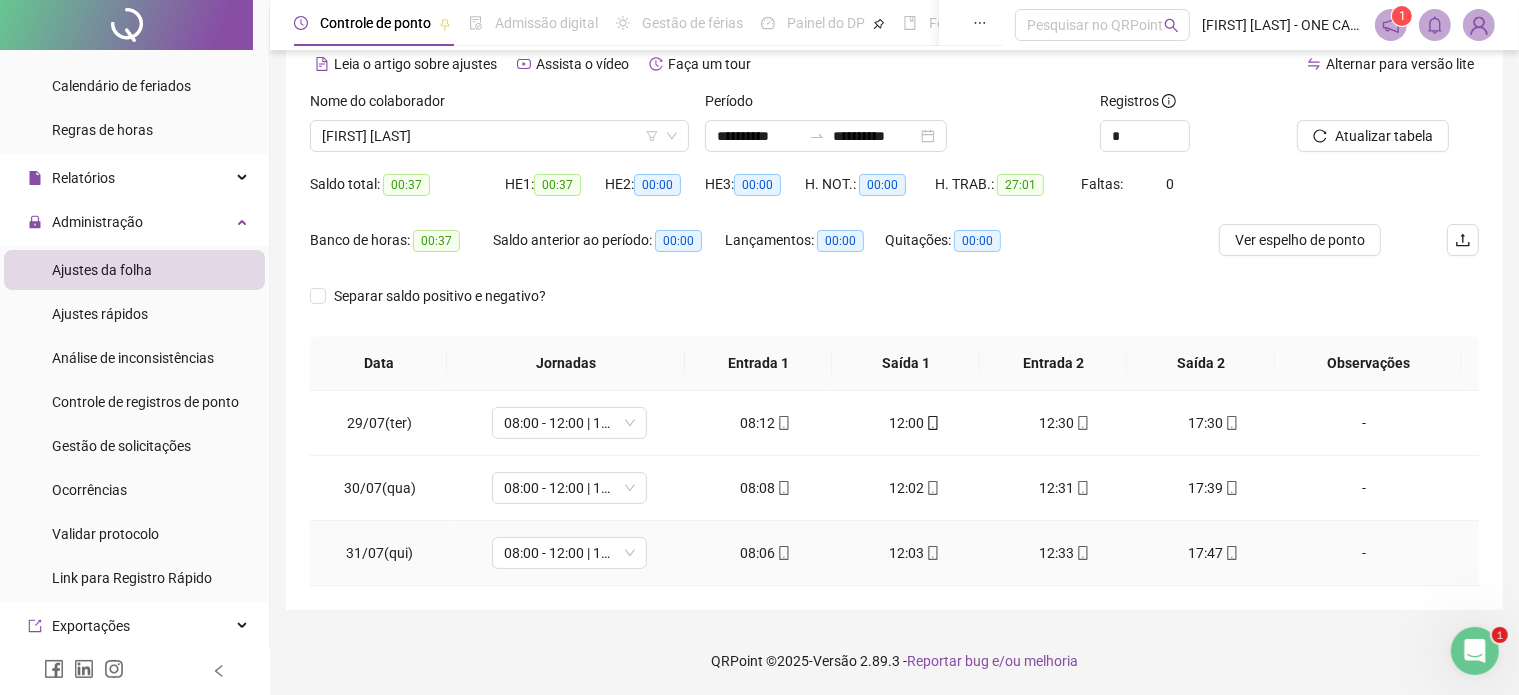 click on "12:03" at bounding box center [915, 553] 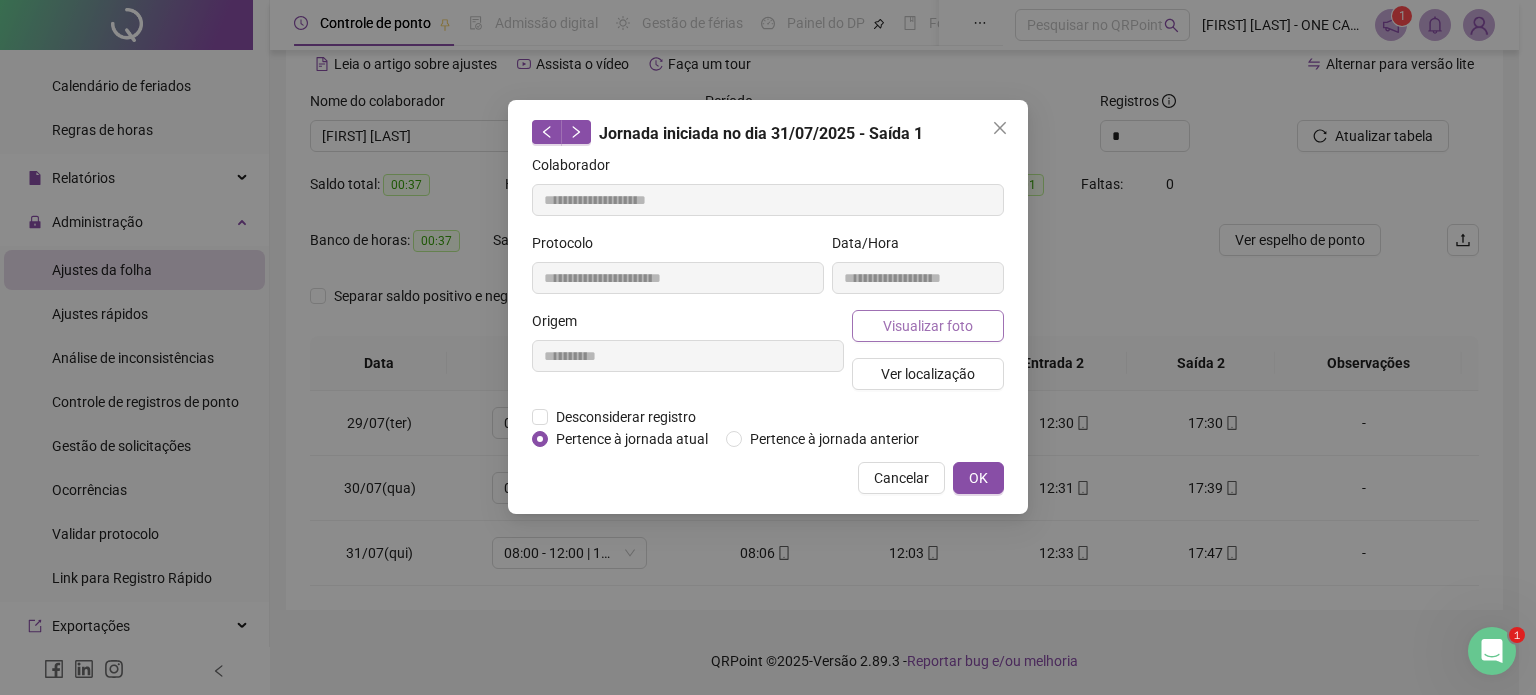 click on "Visualizar foto" at bounding box center [928, 326] 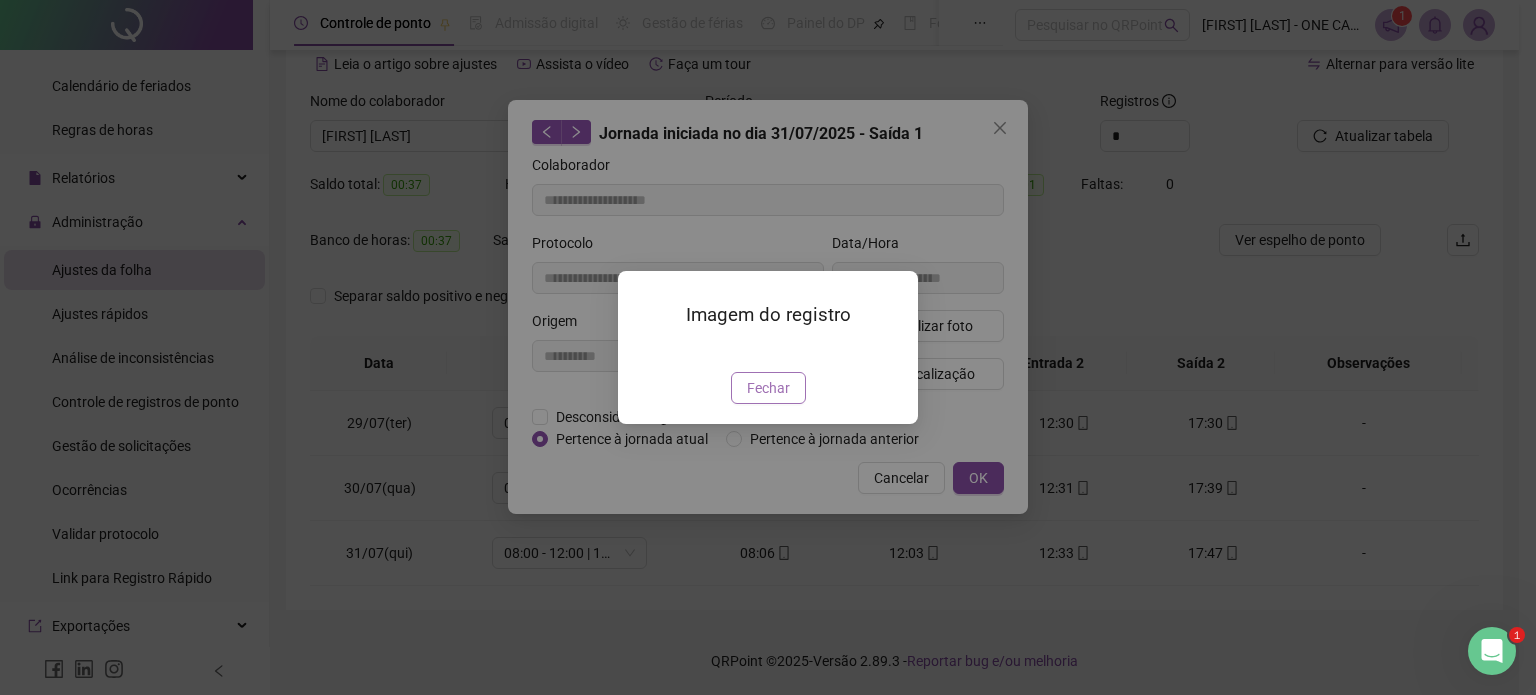 click on "Fechar" at bounding box center [768, 388] 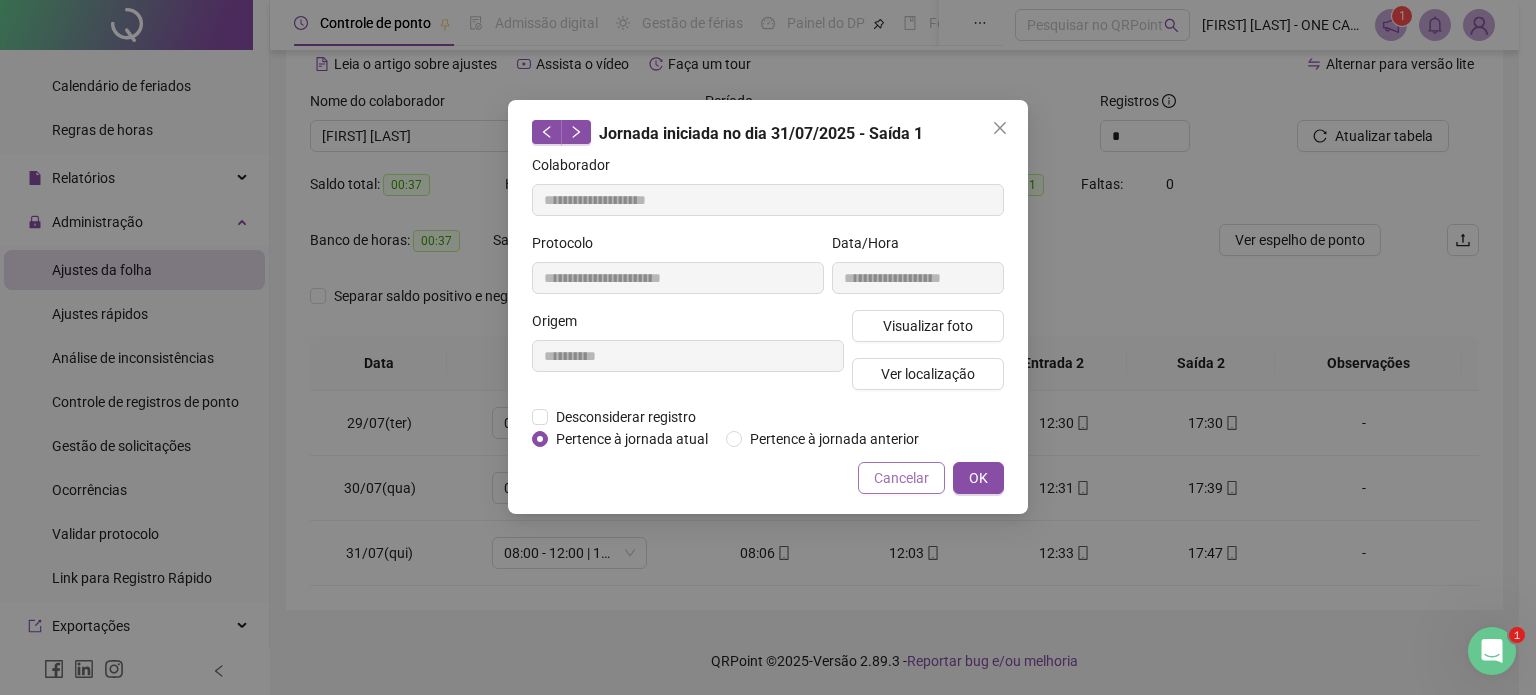 click on "Cancelar" at bounding box center (901, 478) 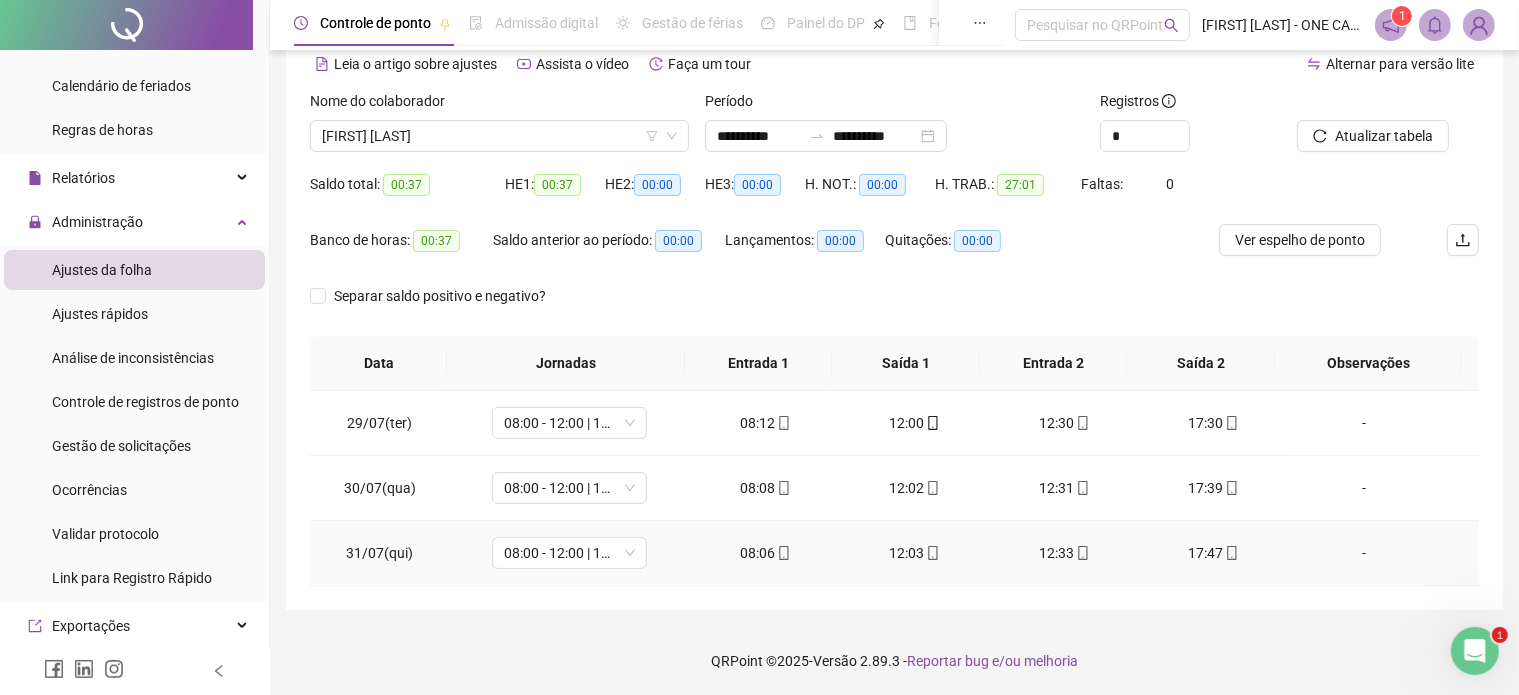 click on "12:33" at bounding box center (1065, 553) 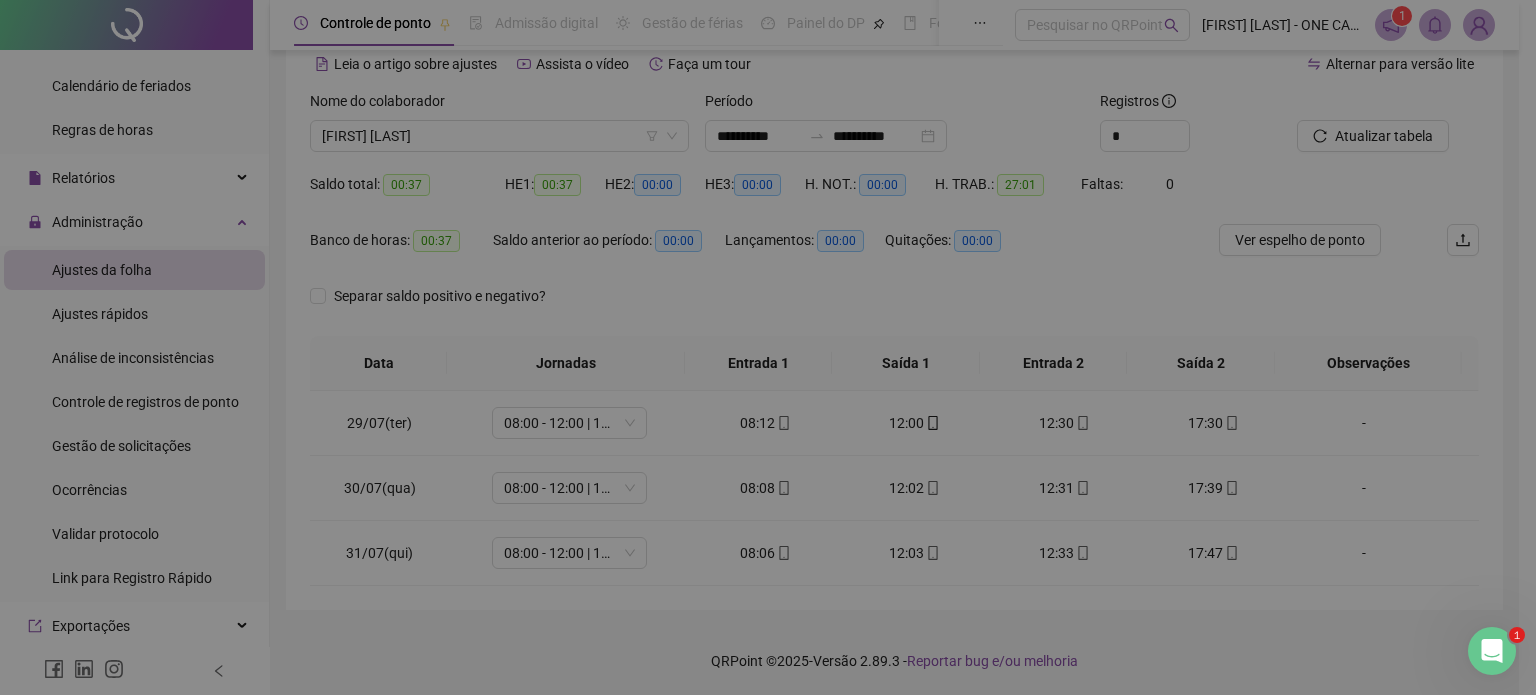 type on "**********" 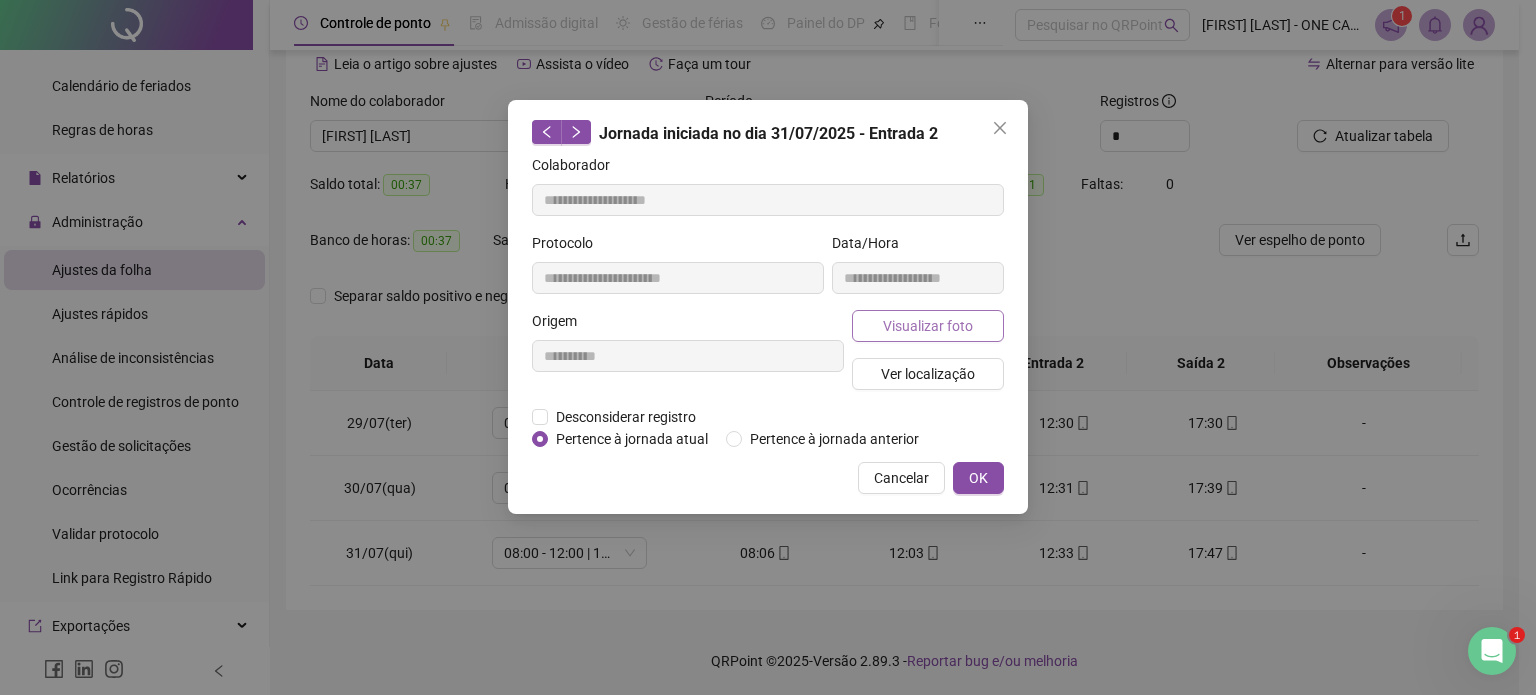 click on "Visualizar foto" at bounding box center (928, 326) 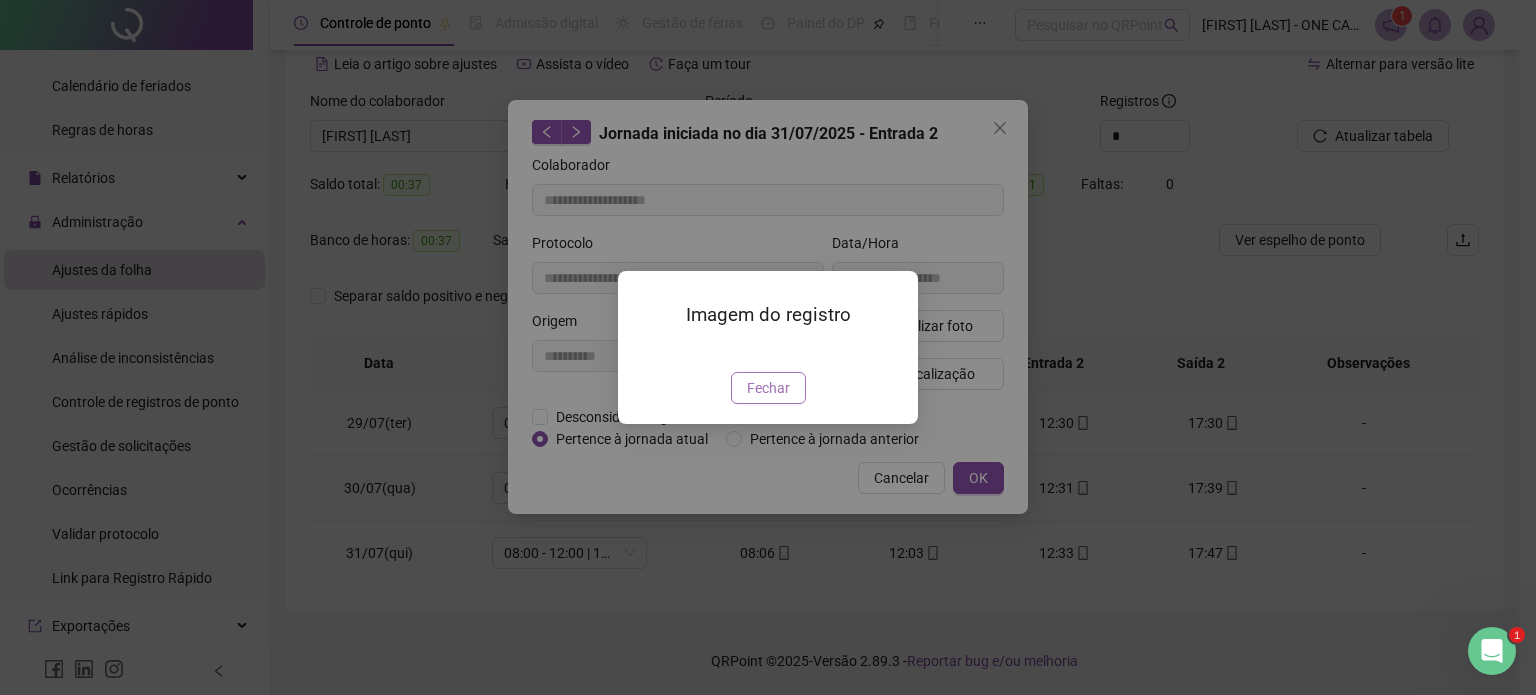 click on "Fechar" at bounding box center [768, 388] 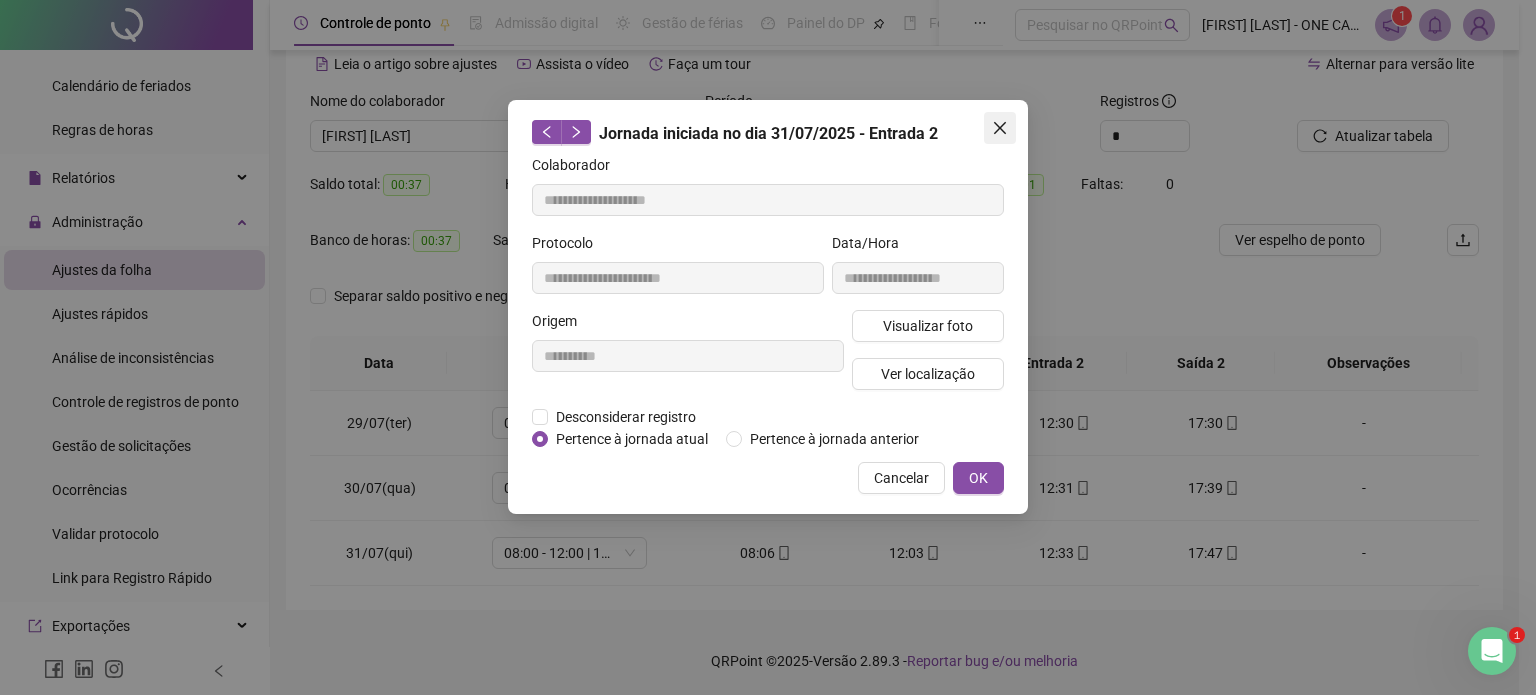 click 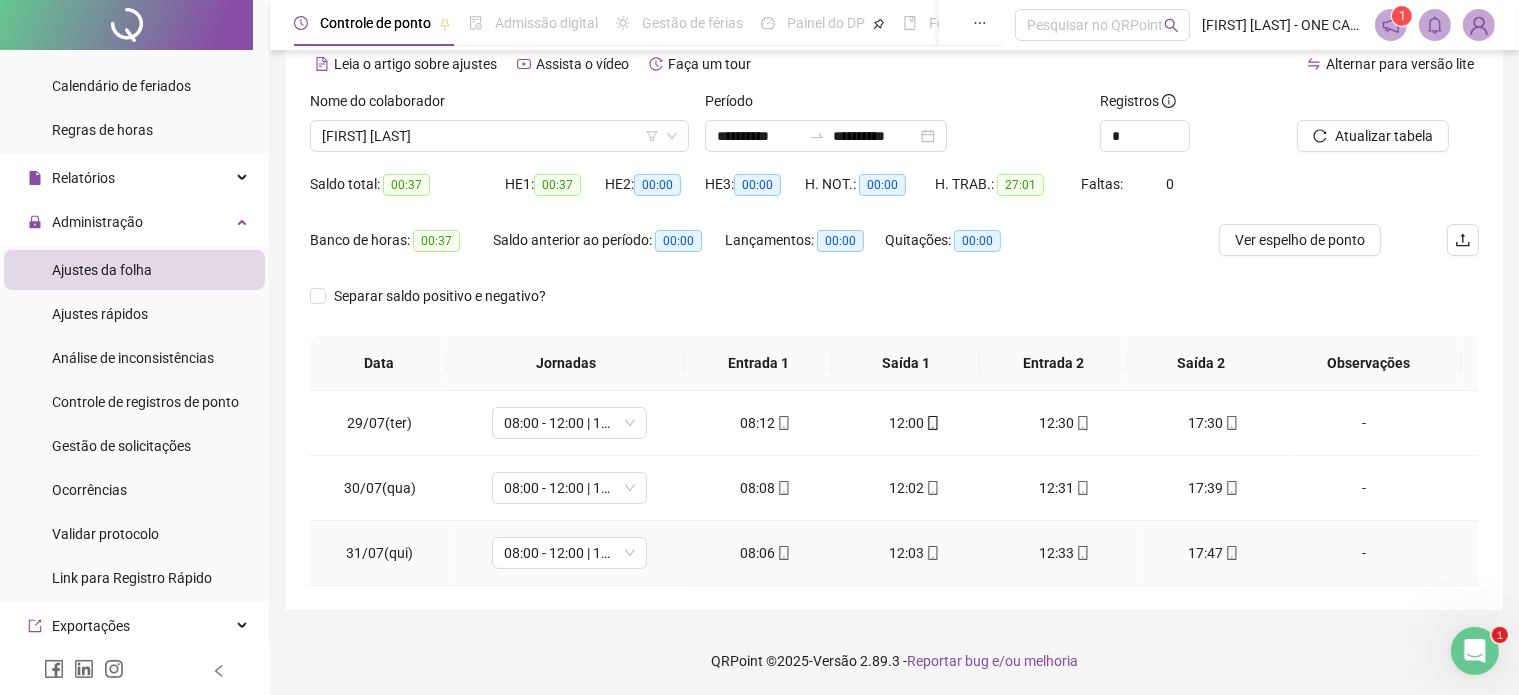 click on "12:33" at bounding box center (1065, 553) 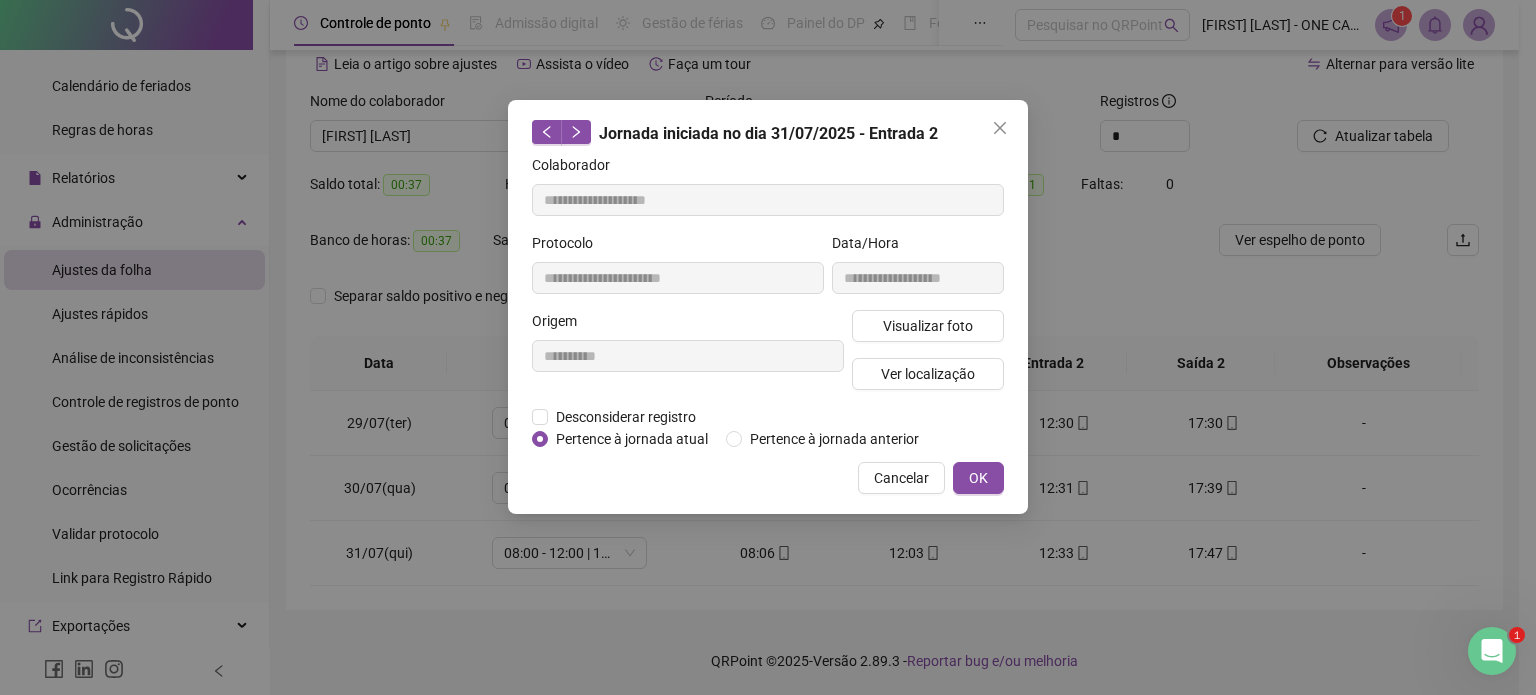 click 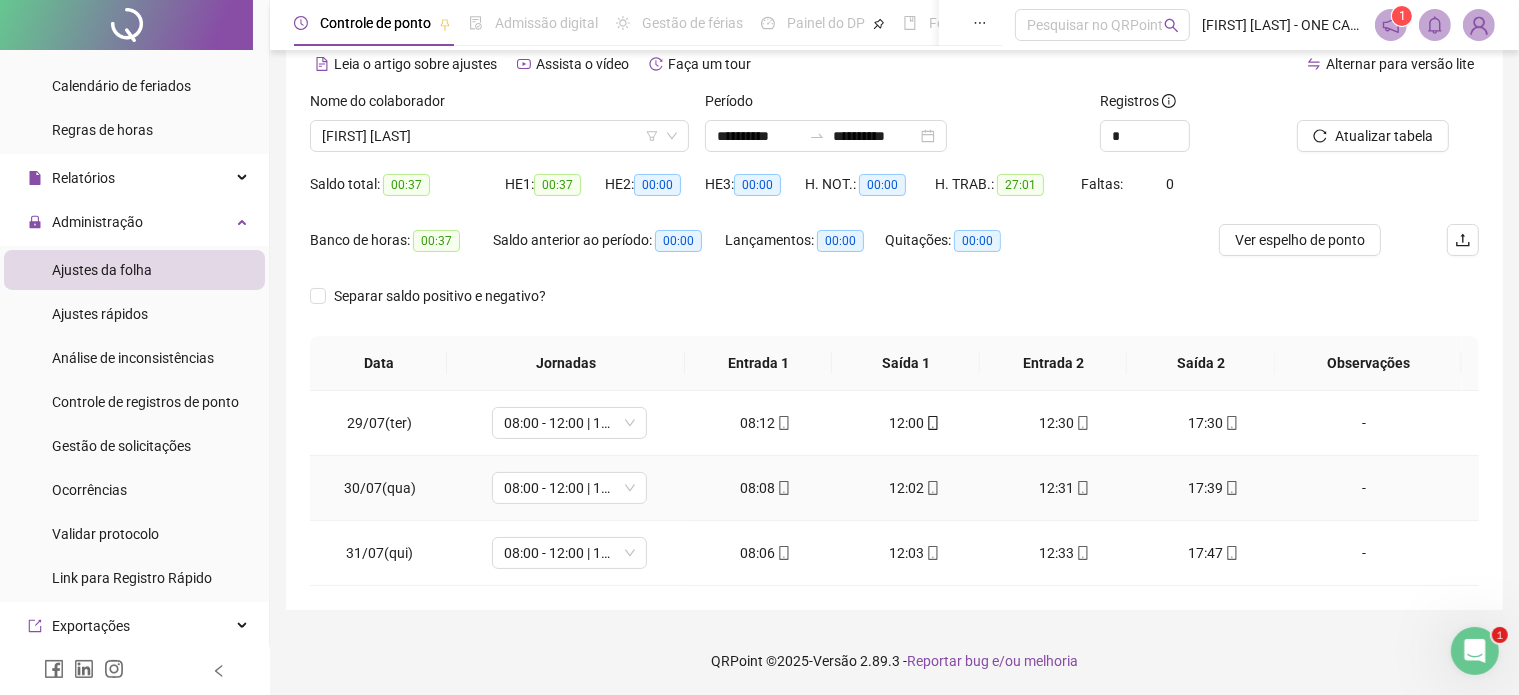 click on "12:31" at bounding box center (1065, 488) 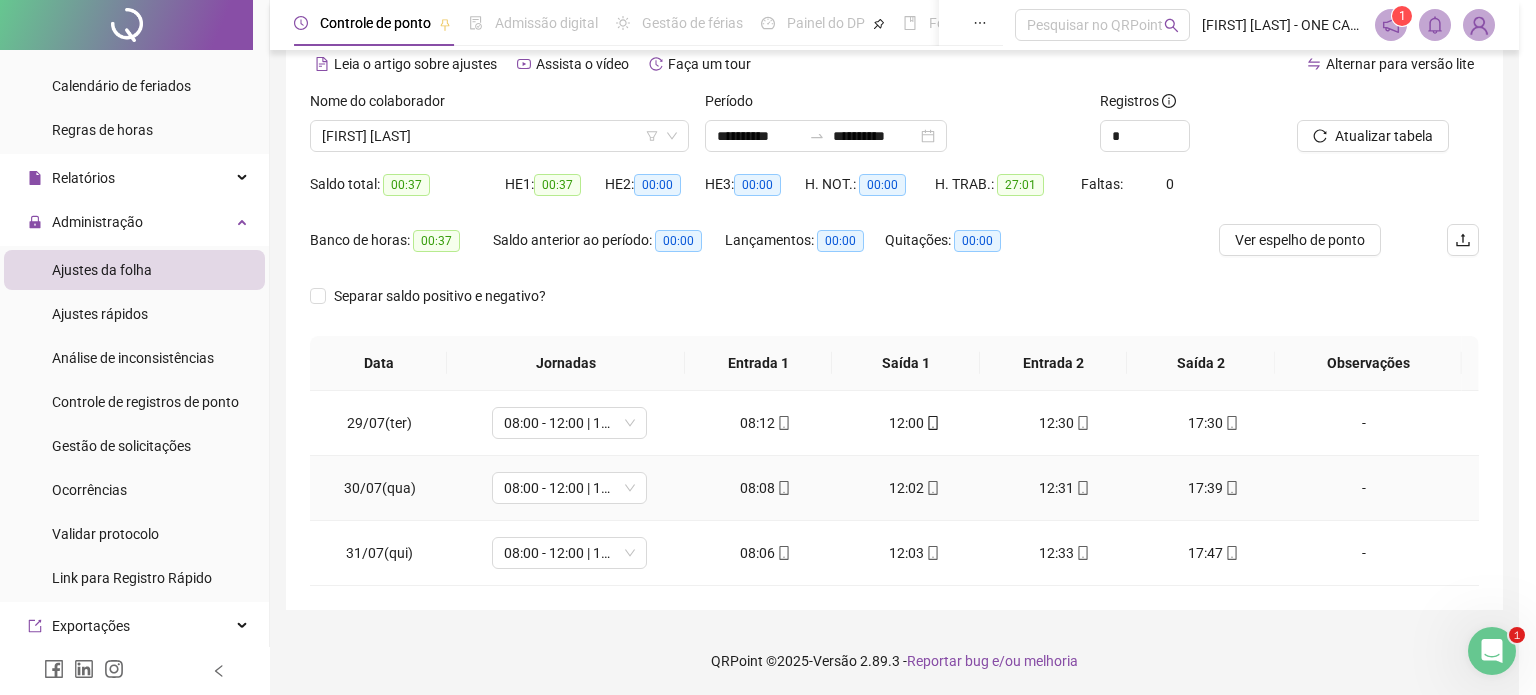 type on "**********" 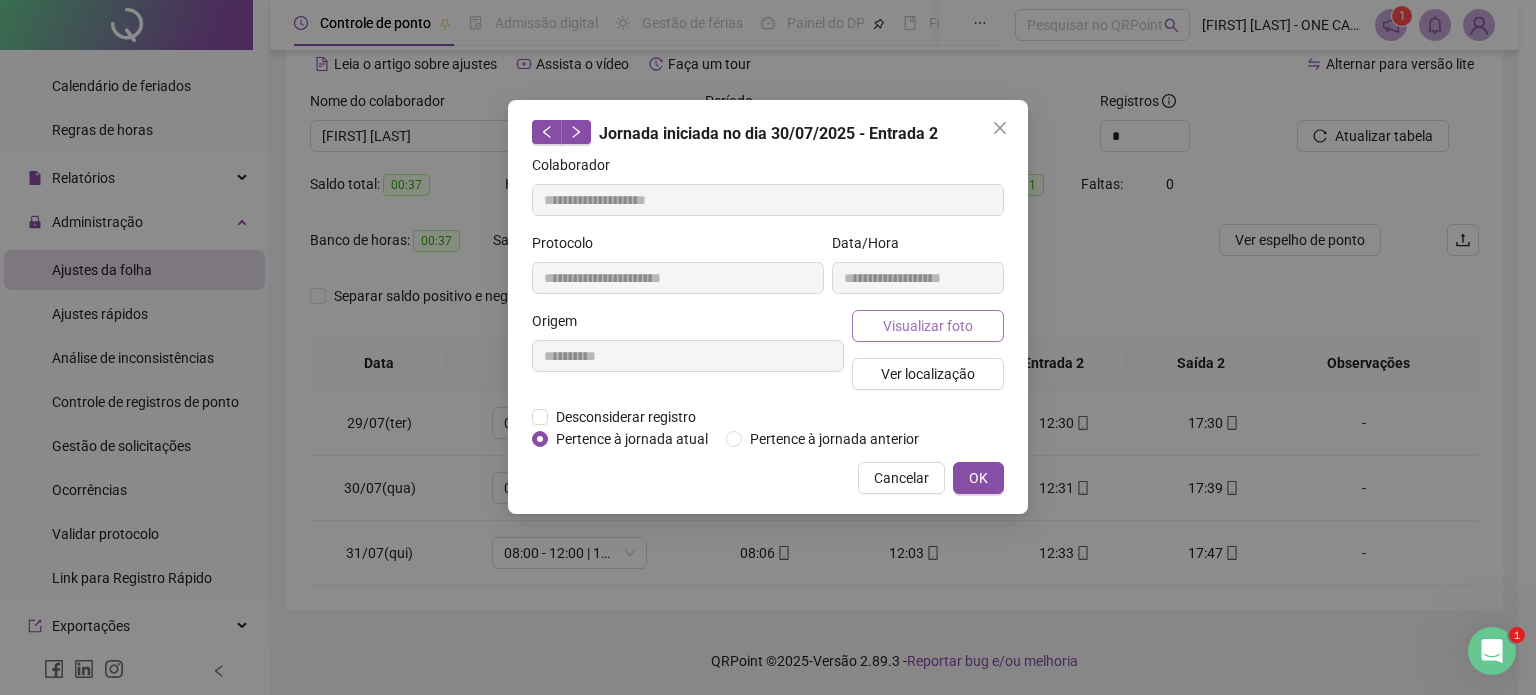 click on "Visualizar foto" at bounding box center [928, 326] 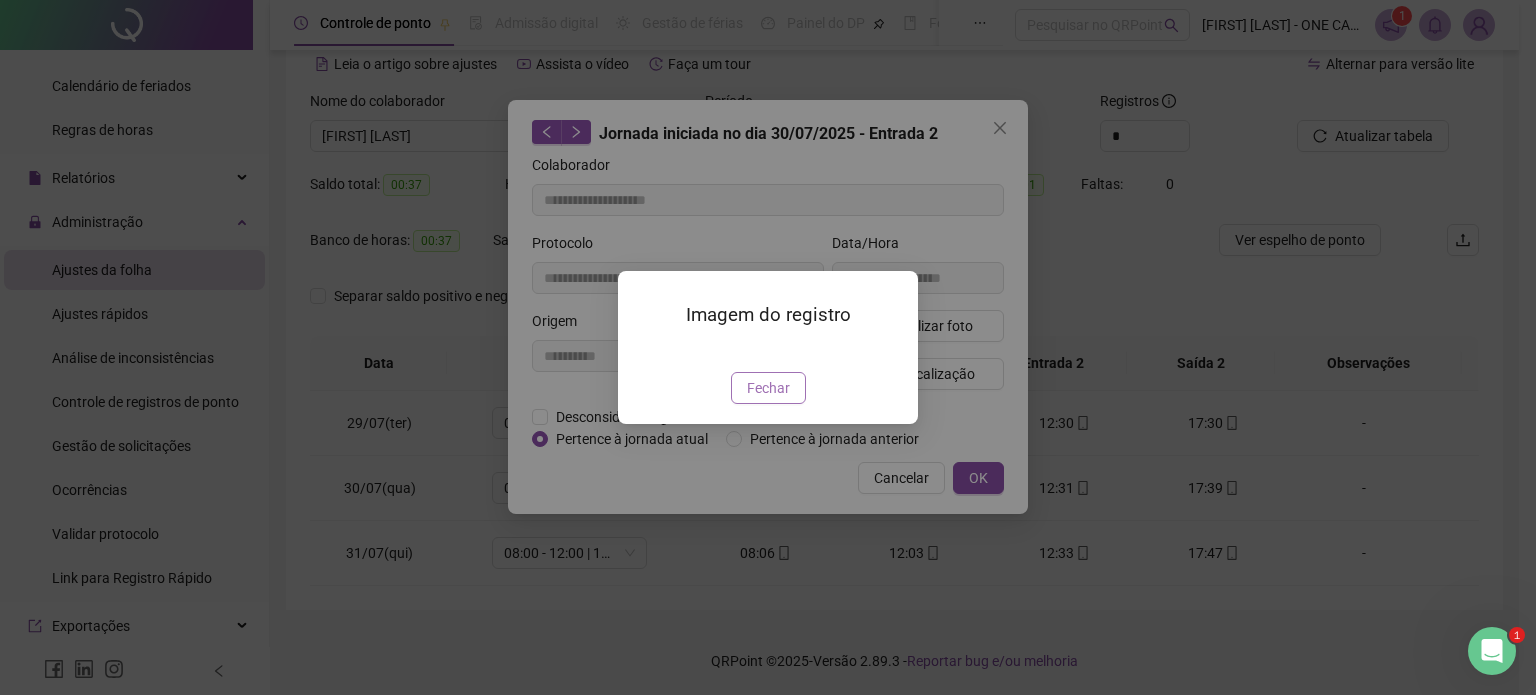 click on "Fechar" at bounding box center [768, 388] 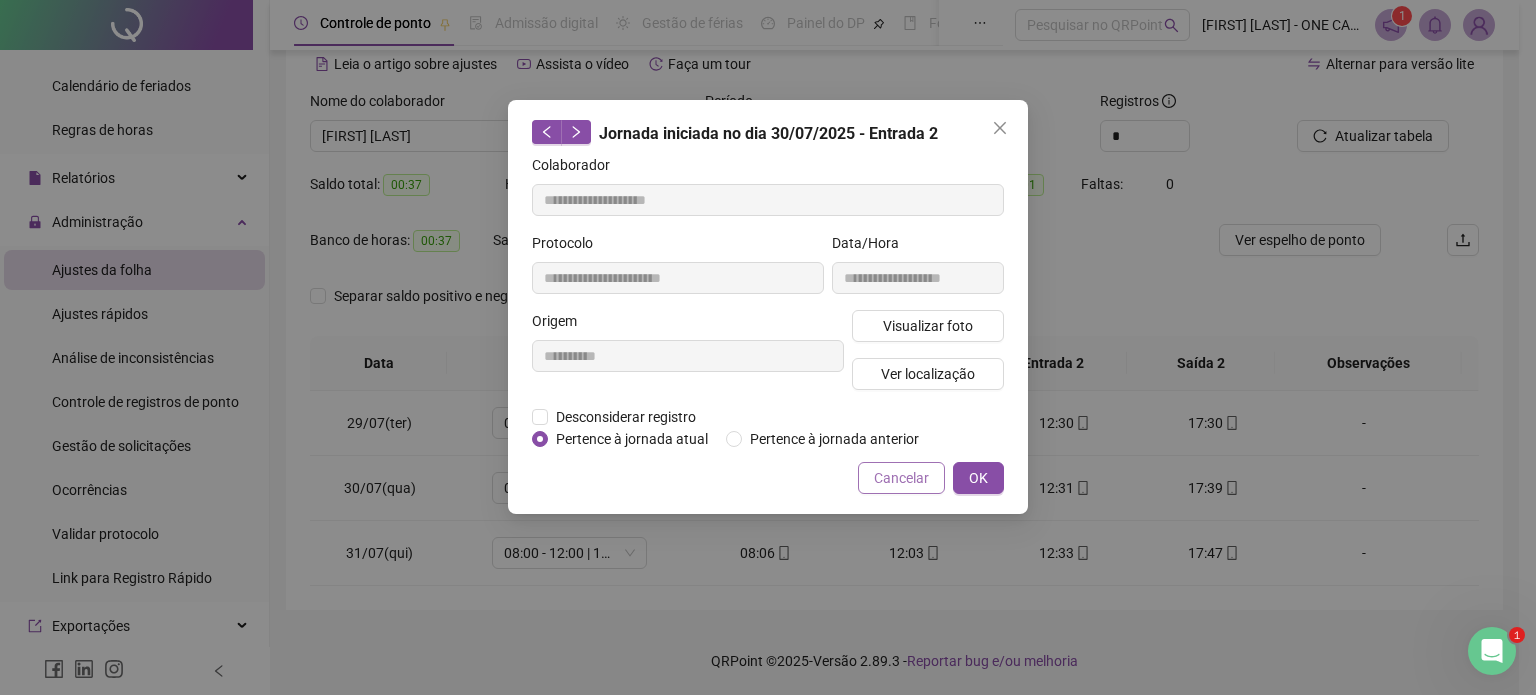 click on "Cancelar" at bounding box center (901, 478) 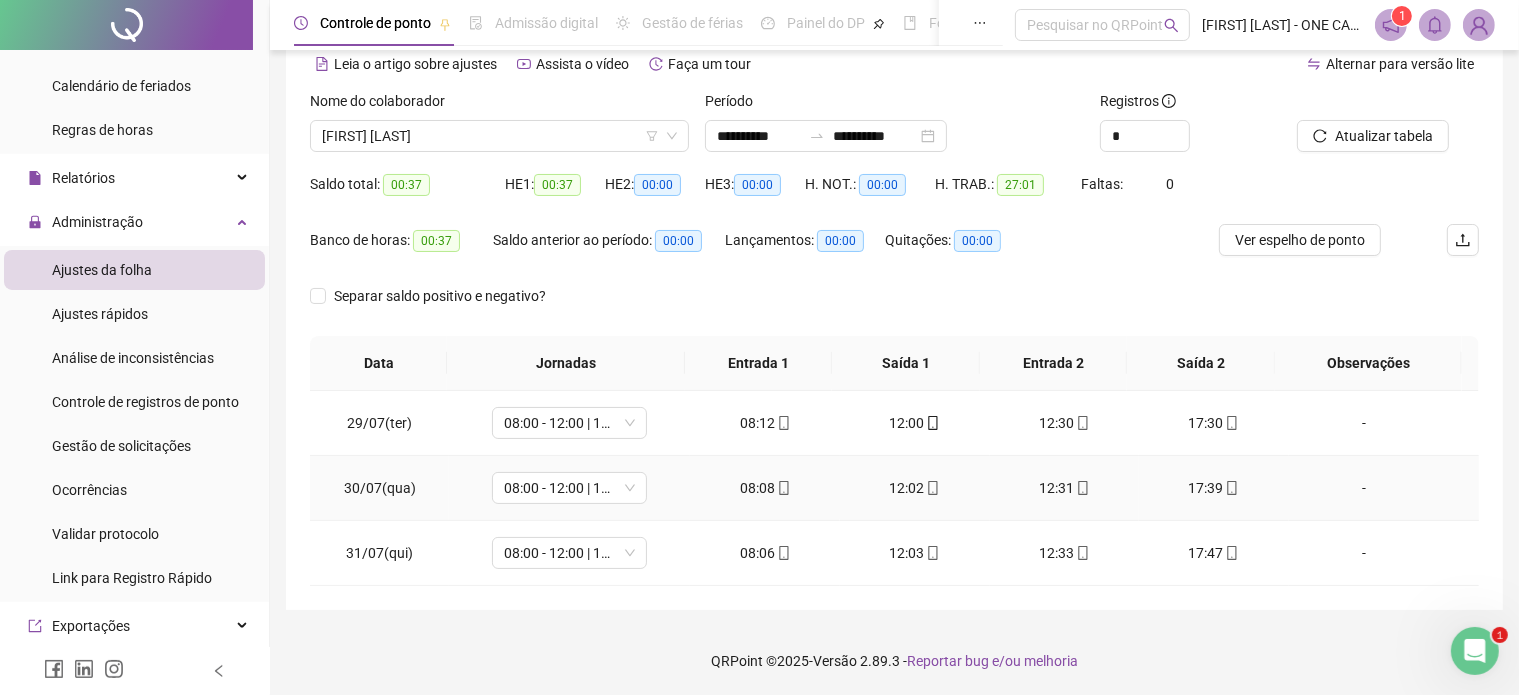 click on "08:08" at bounding box center (765, 488) 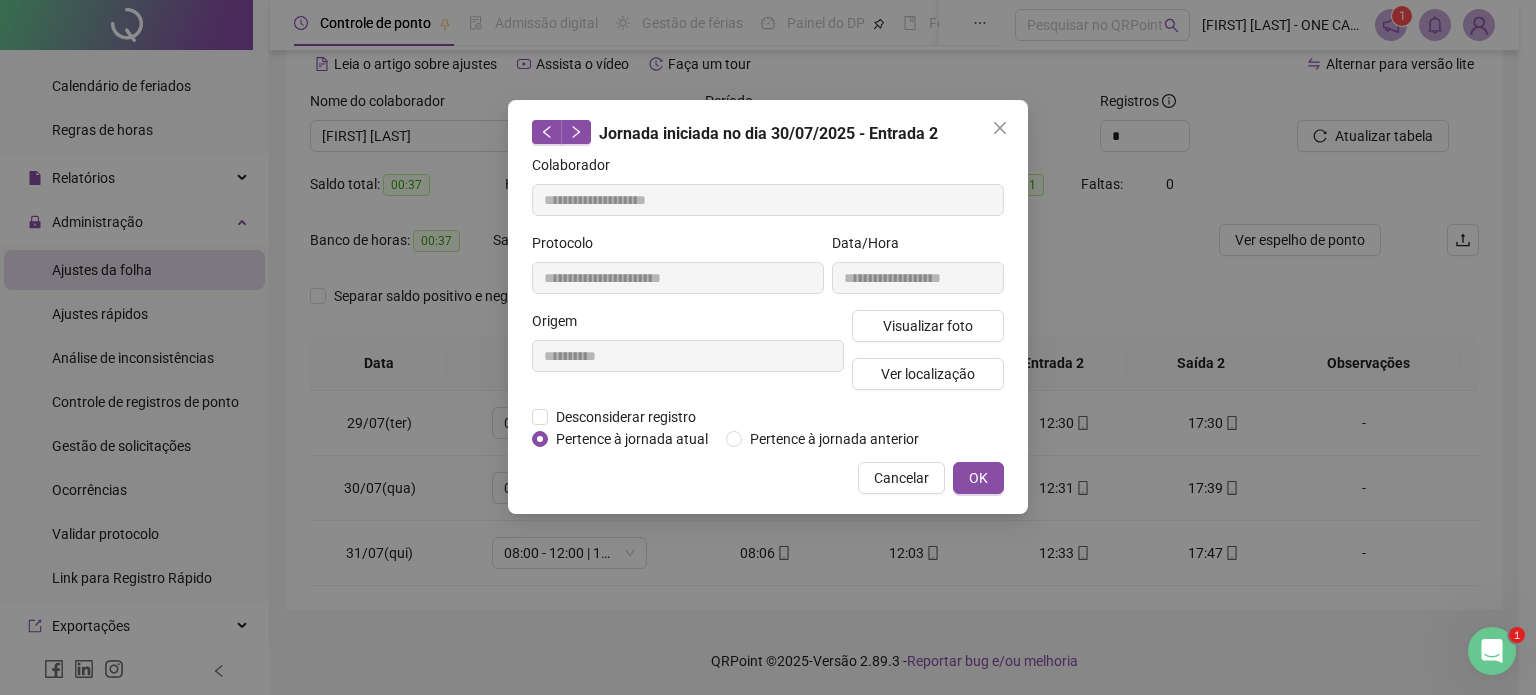 type on "**********" 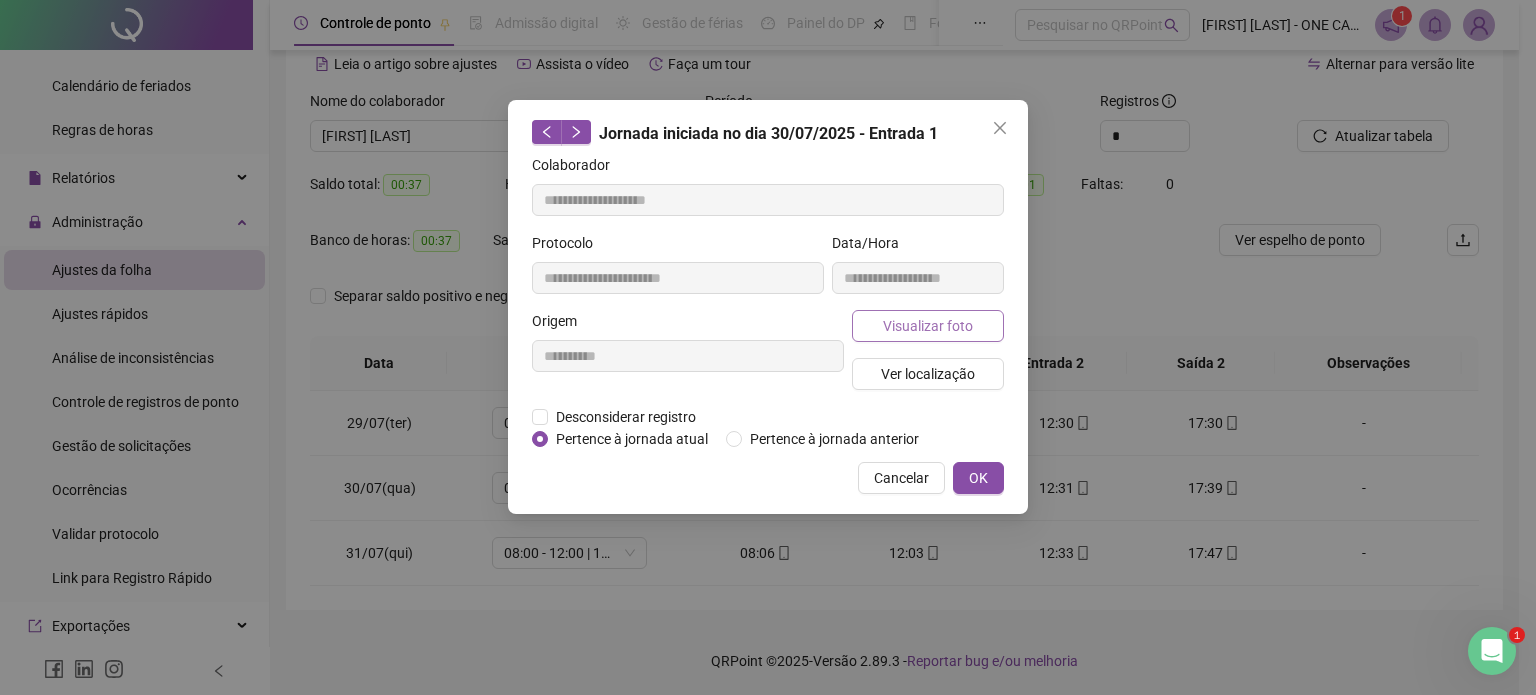 click on "Visualizar foto" at bounding box center (928, 326) 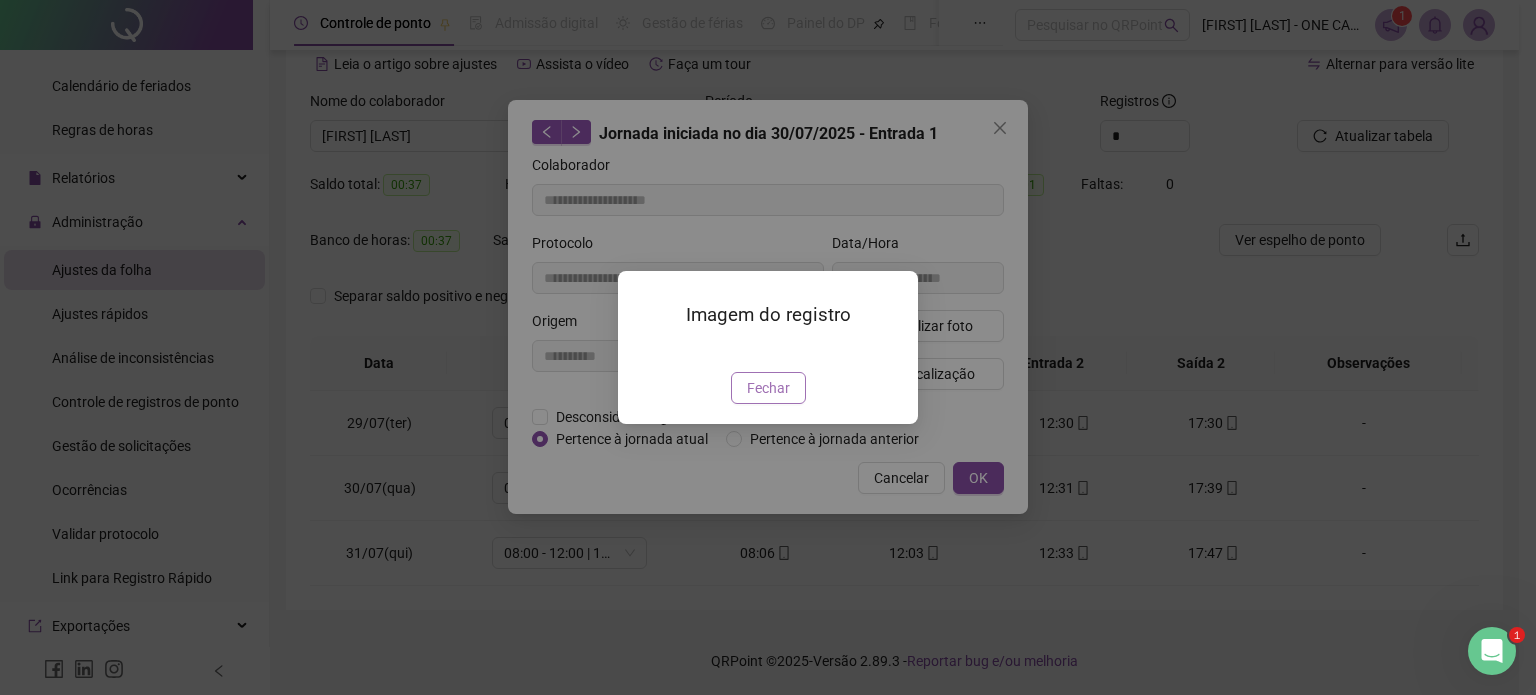 click on "Fechar" at bounding box center (768, 388) 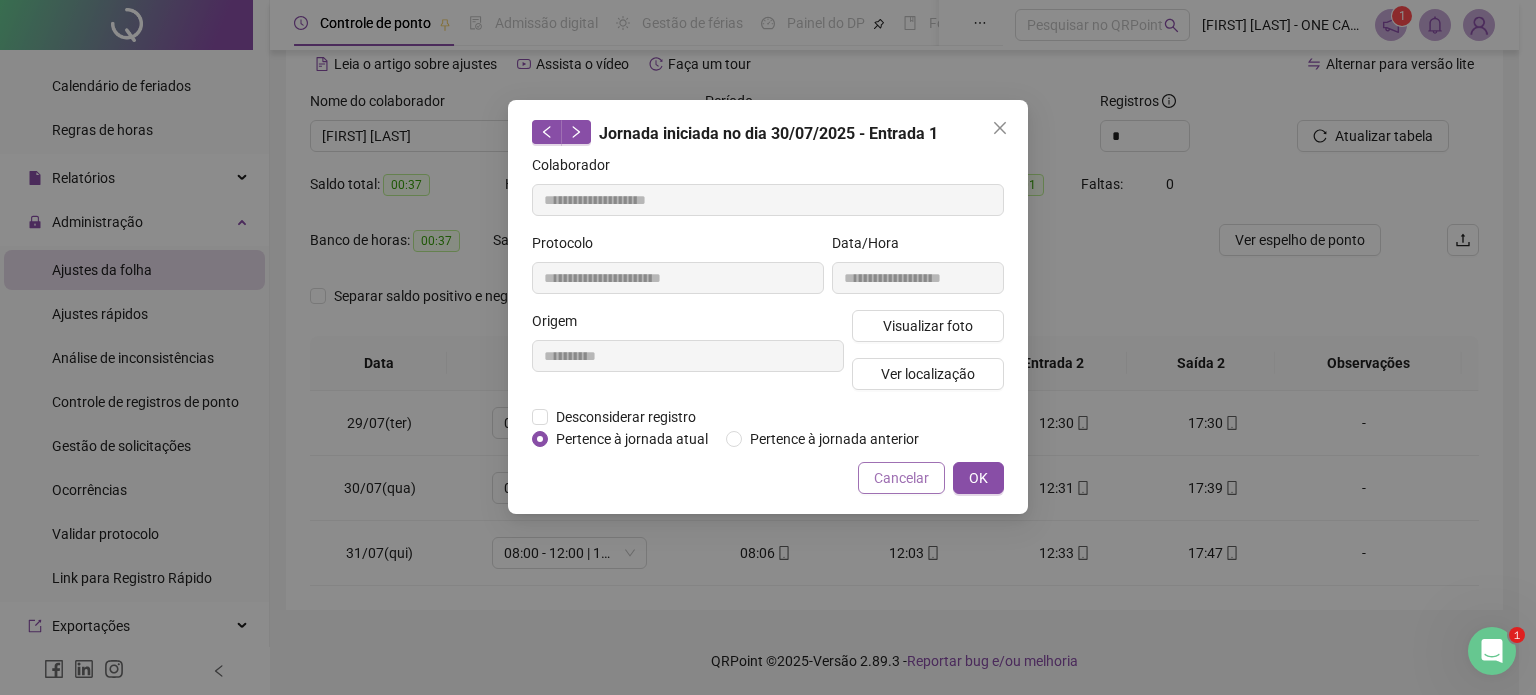 click on "Cancelar" at bounding box center [901, 478] 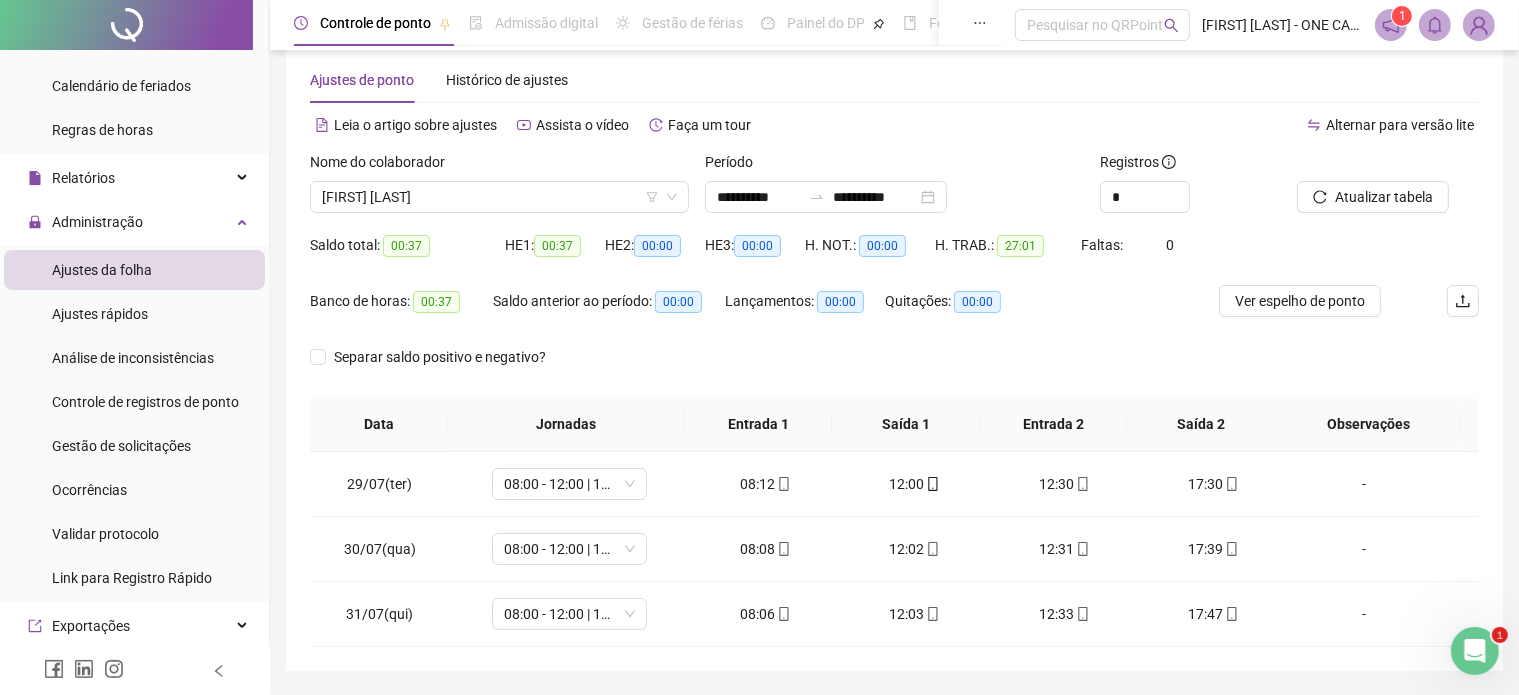 scroll, scrollTop: 0, scrollLeft: 0, axis: both 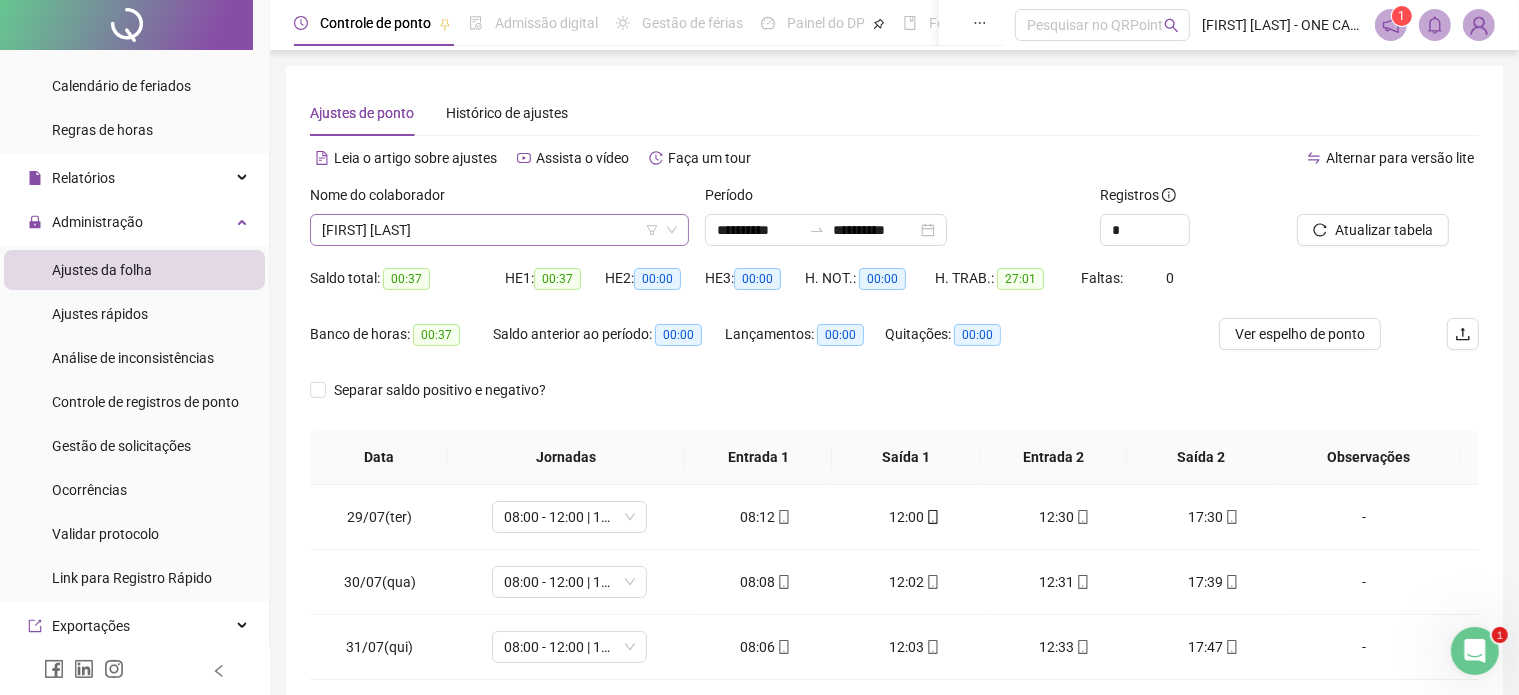click on "[FIRST] [LAST]" at bounding box center [499, 230] 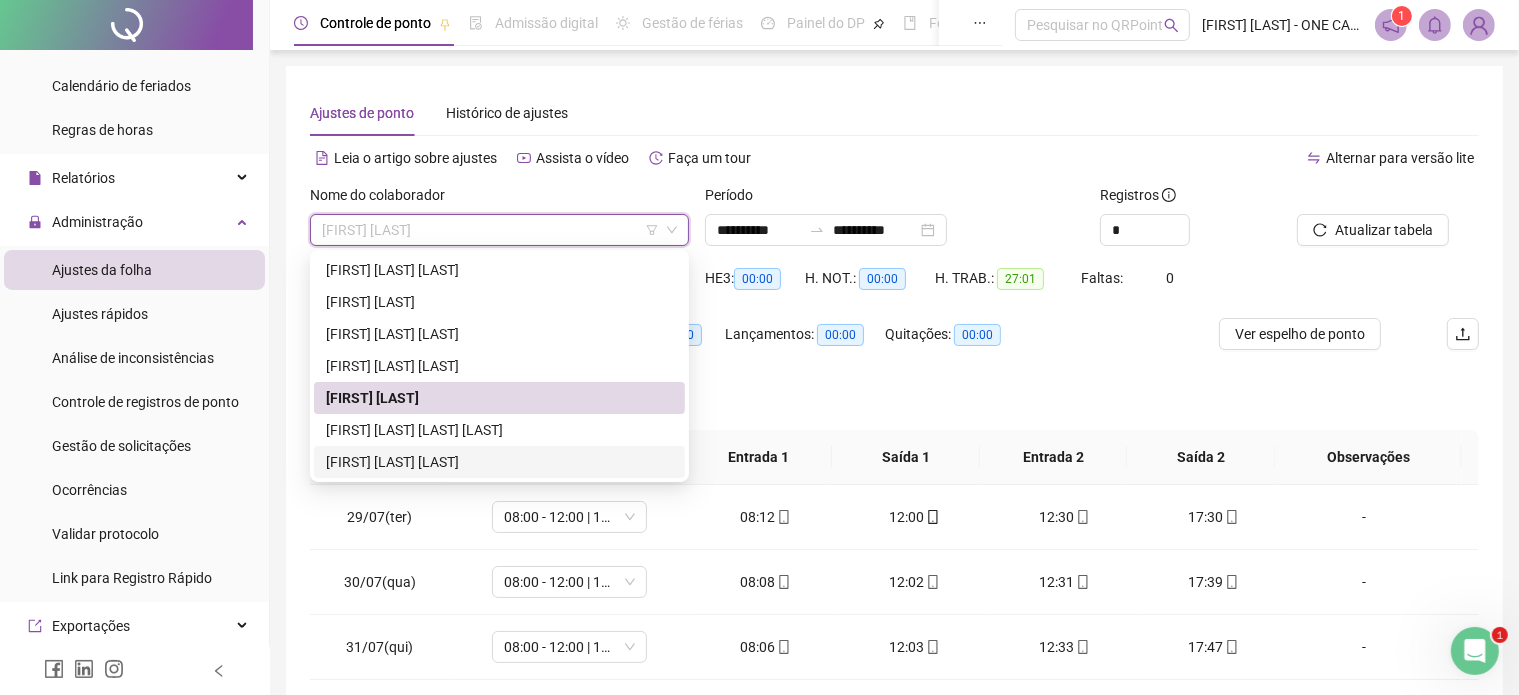 click on "[FIRST] [LAST] [LAST]" at bounding box center (499, 462) 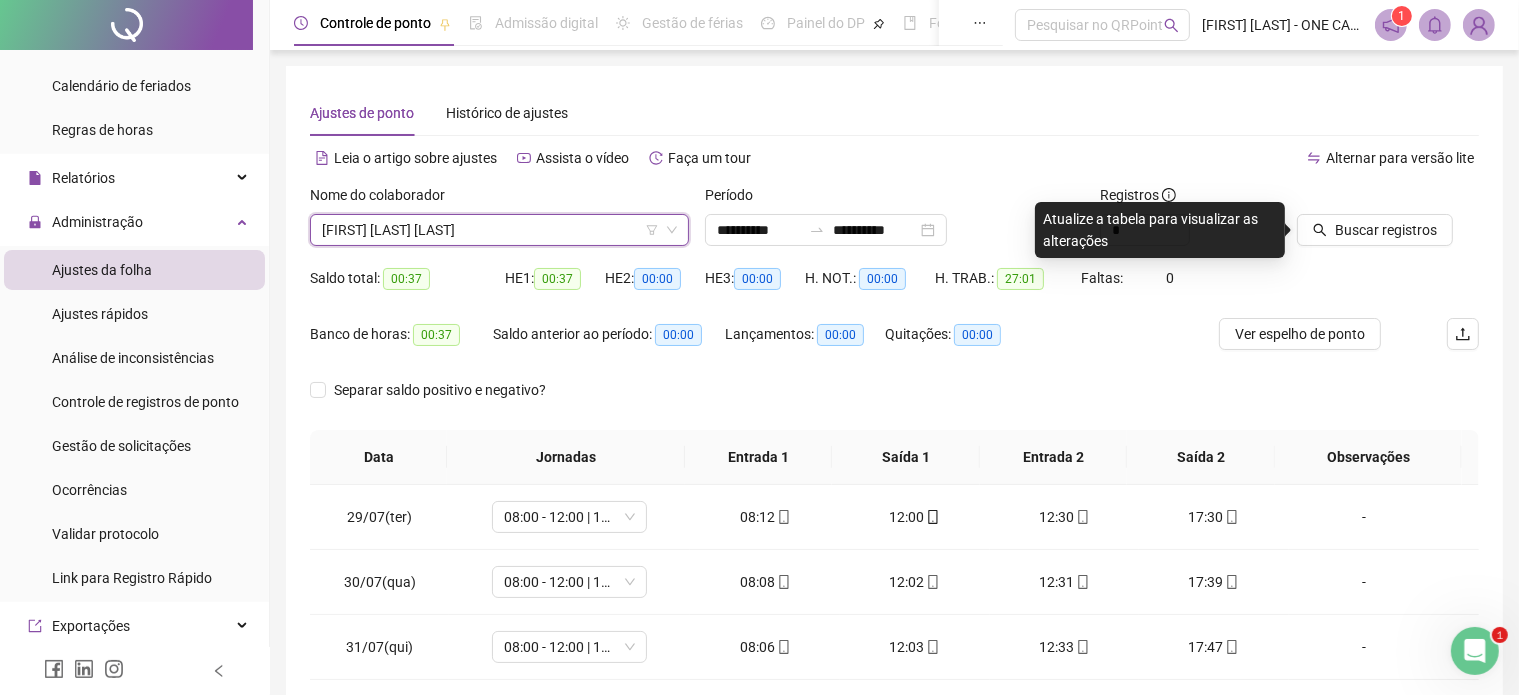 click on "Ajustes de ponto Histórico de ajustes" at bounding box center [894, 113] 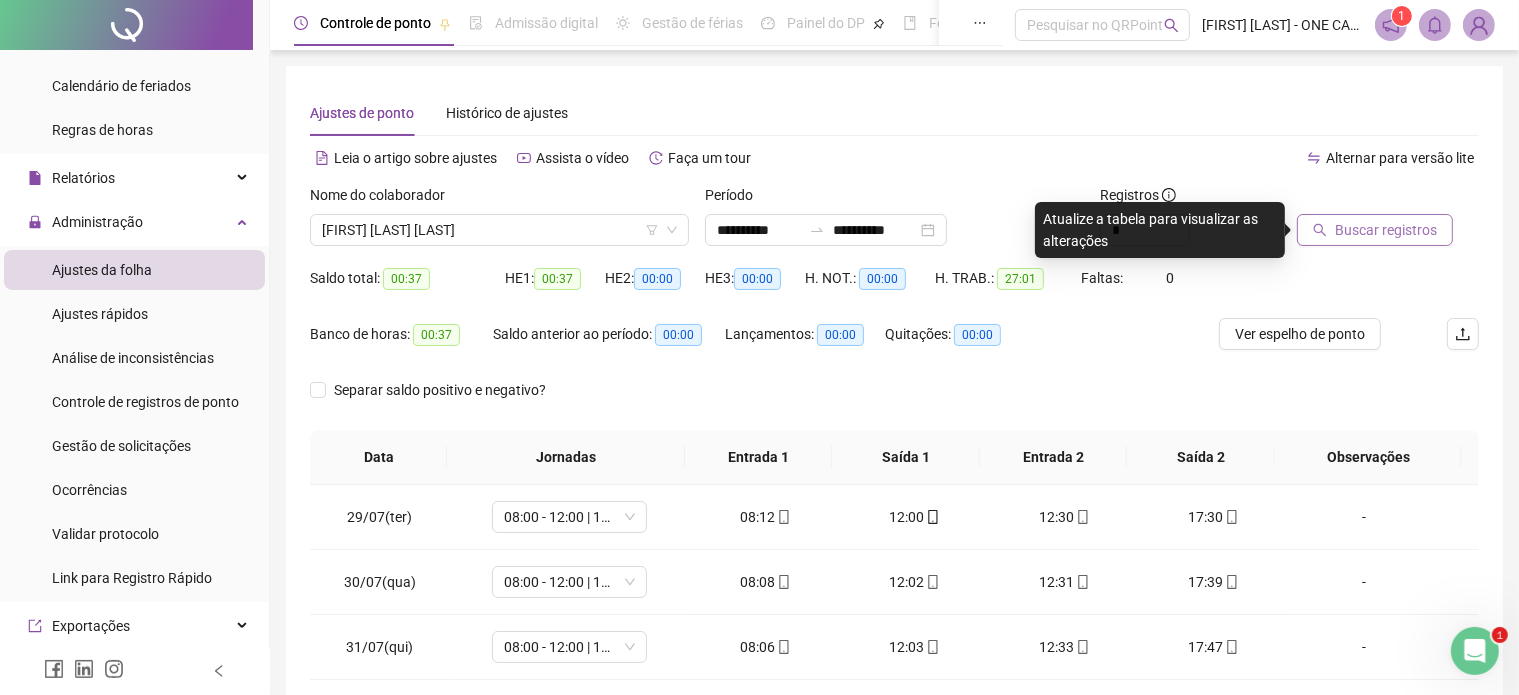 click on "Buscar registros" at bounding box center (1386, 230) 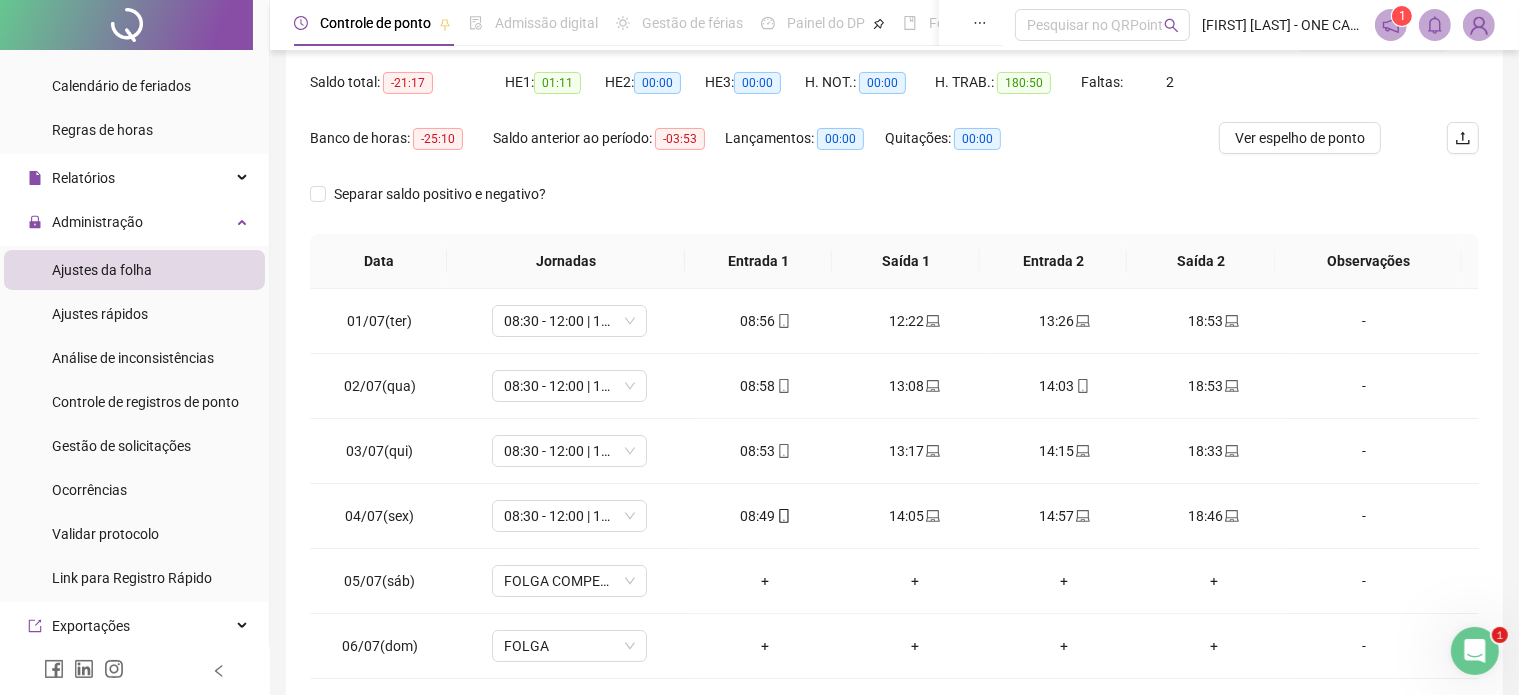 scroll, scrollTop: 200, scrollLeft: 0, axis: vertical 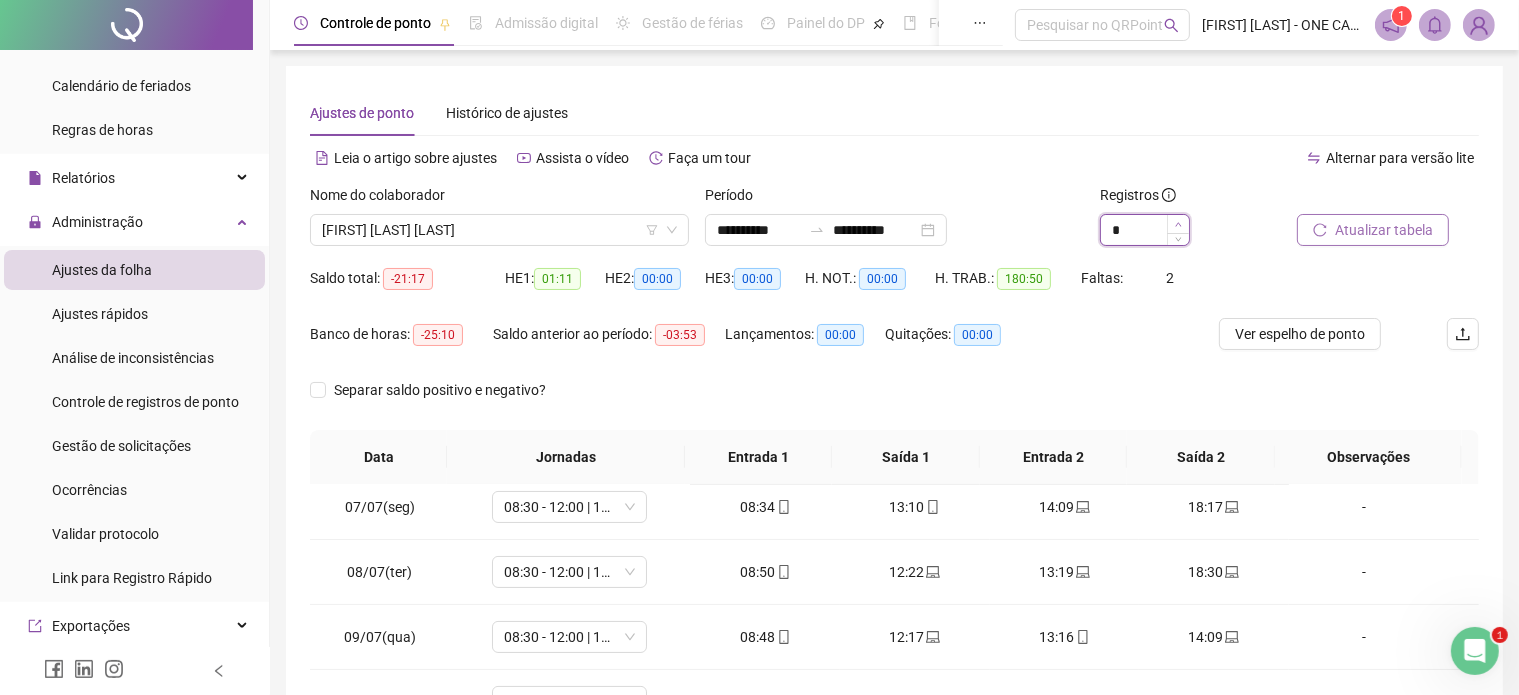 click at bounding box center [1178, 224] 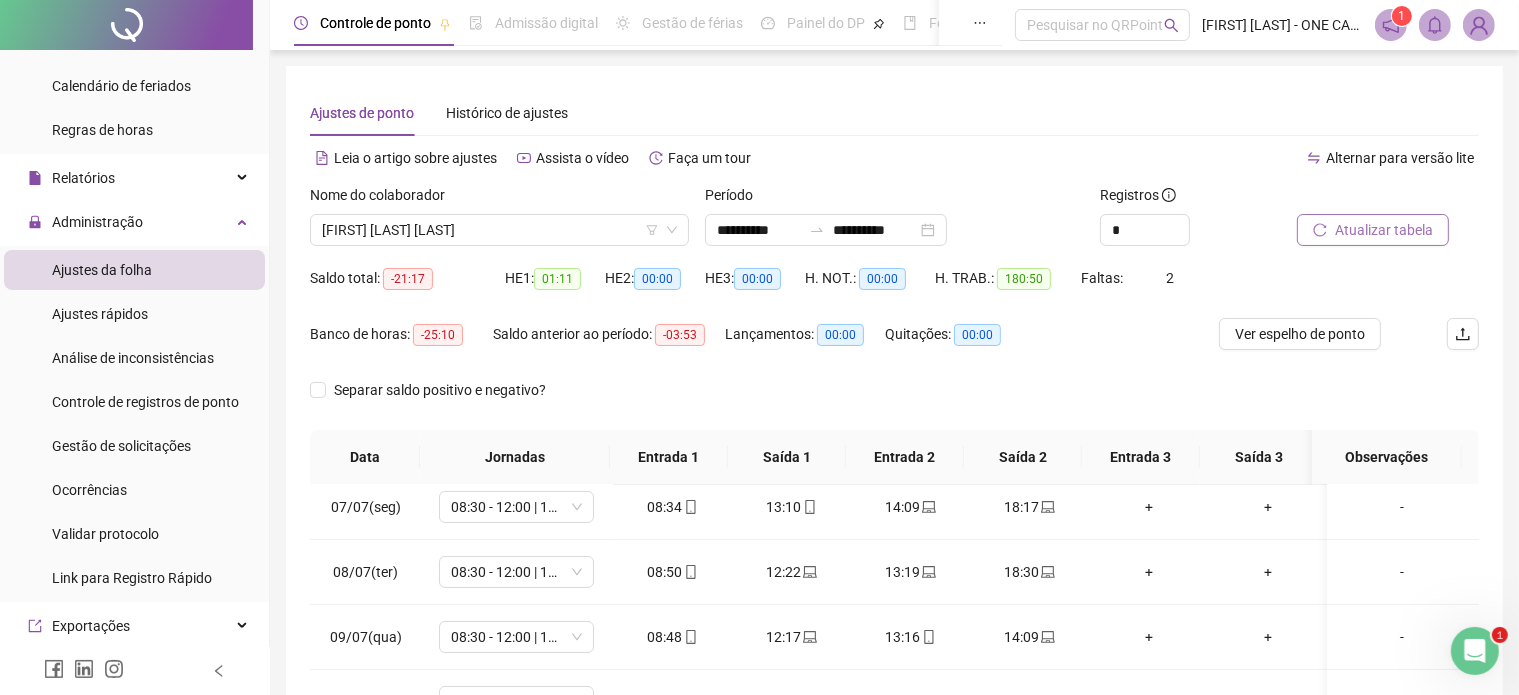 click on "Atualizar tabela" at bounding box center (1384, 230) 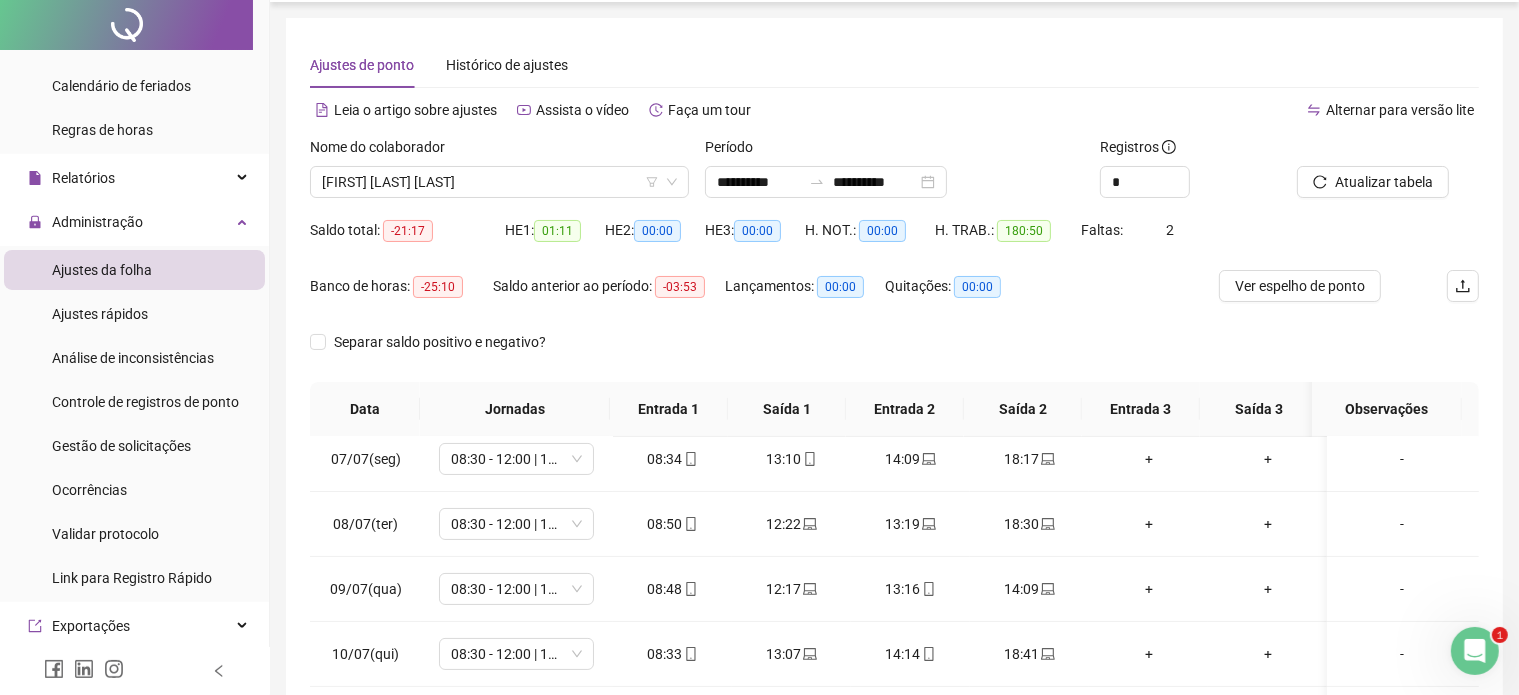 scroll, scrollTop: 300, scrollLeft: 0, axis: vertical 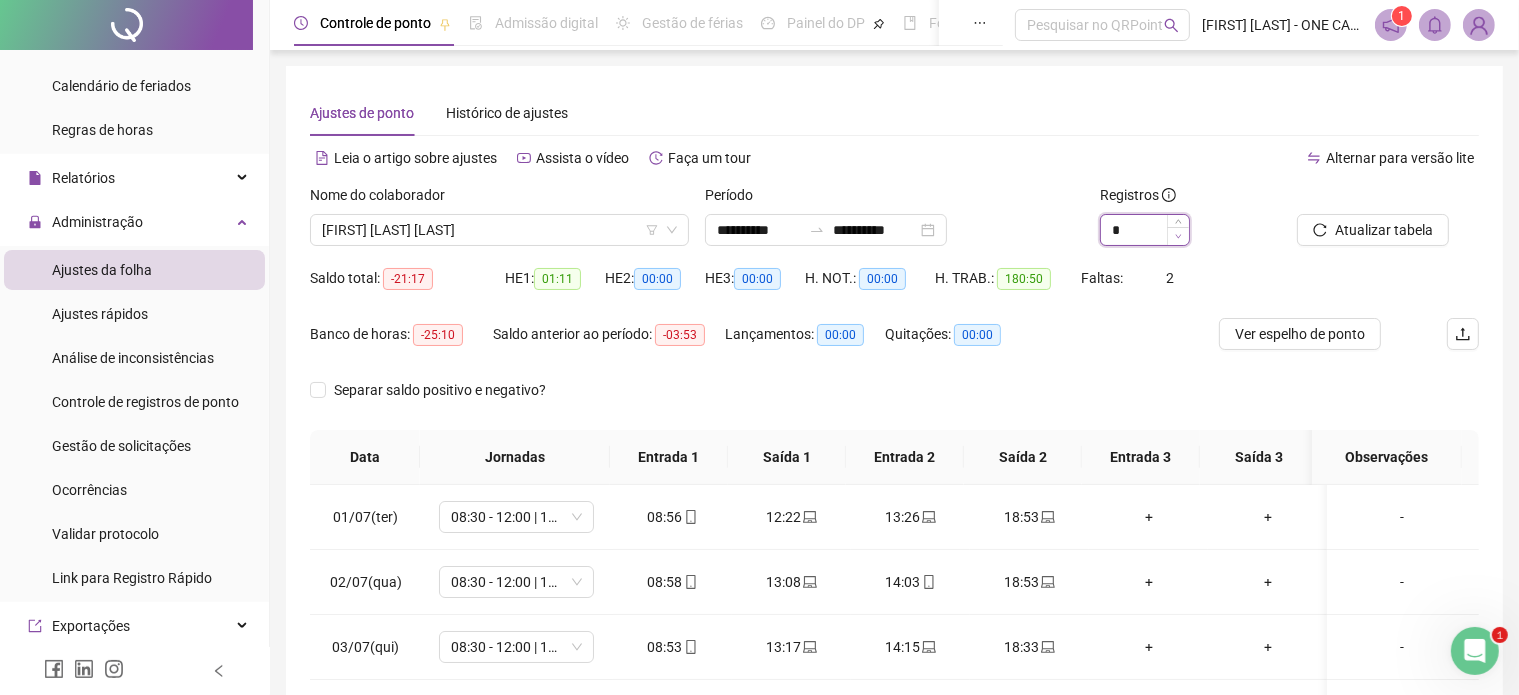 click 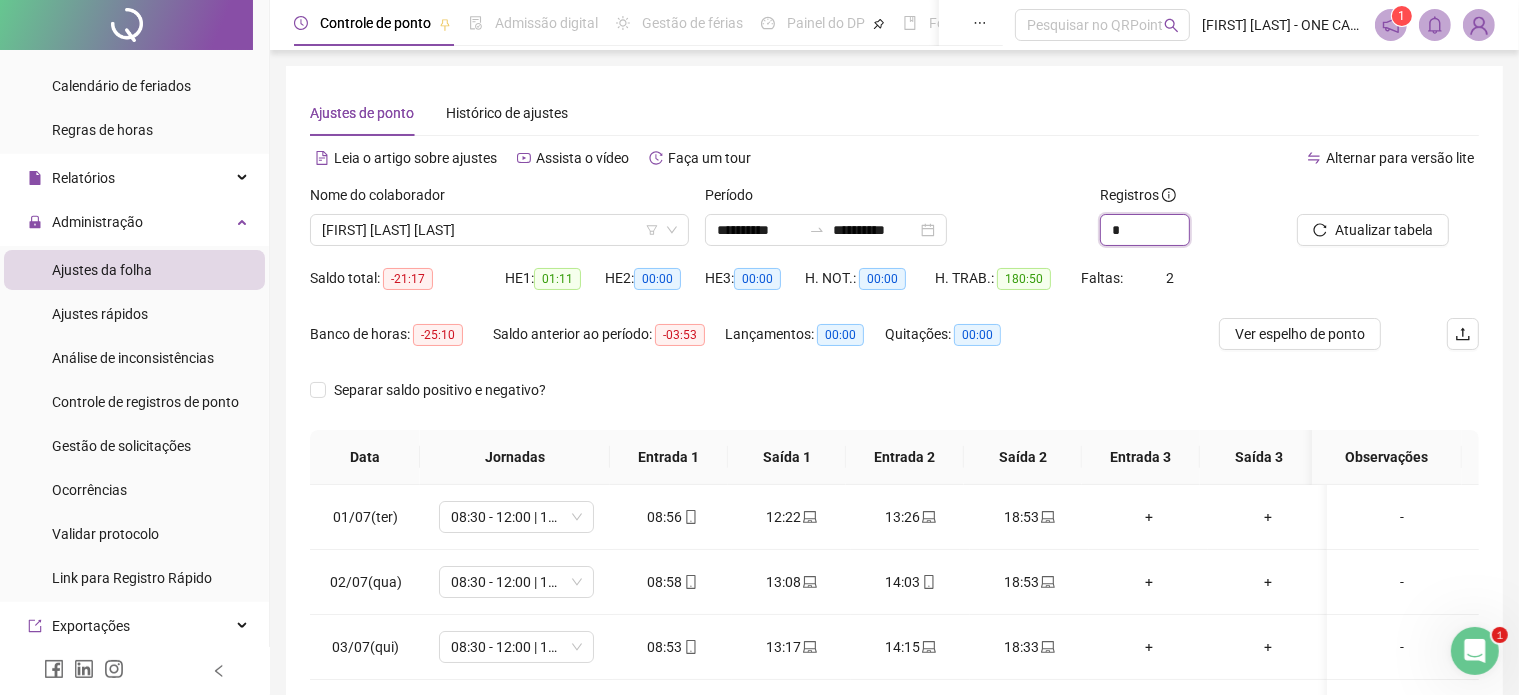 type on "*" 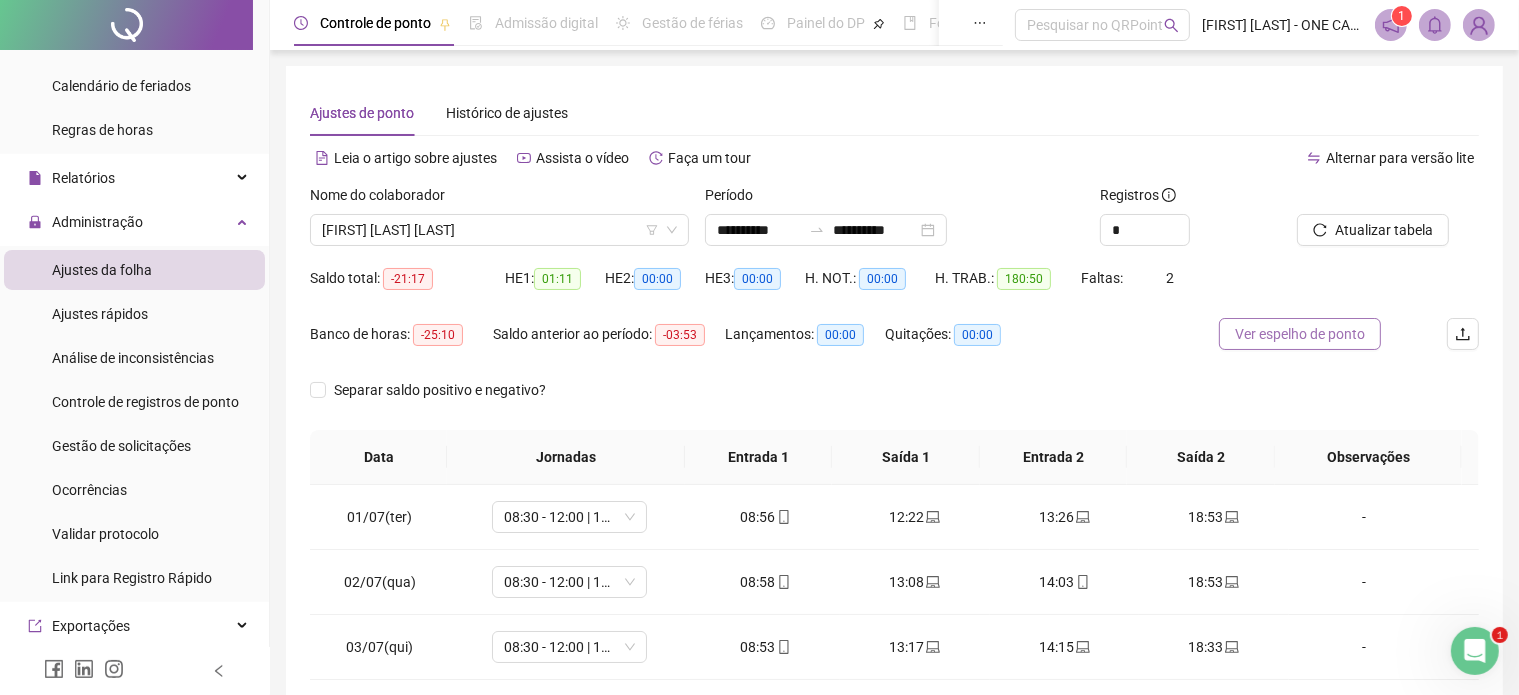 click on "Ver espelho de ponto" at bounding box center [1300, 334] 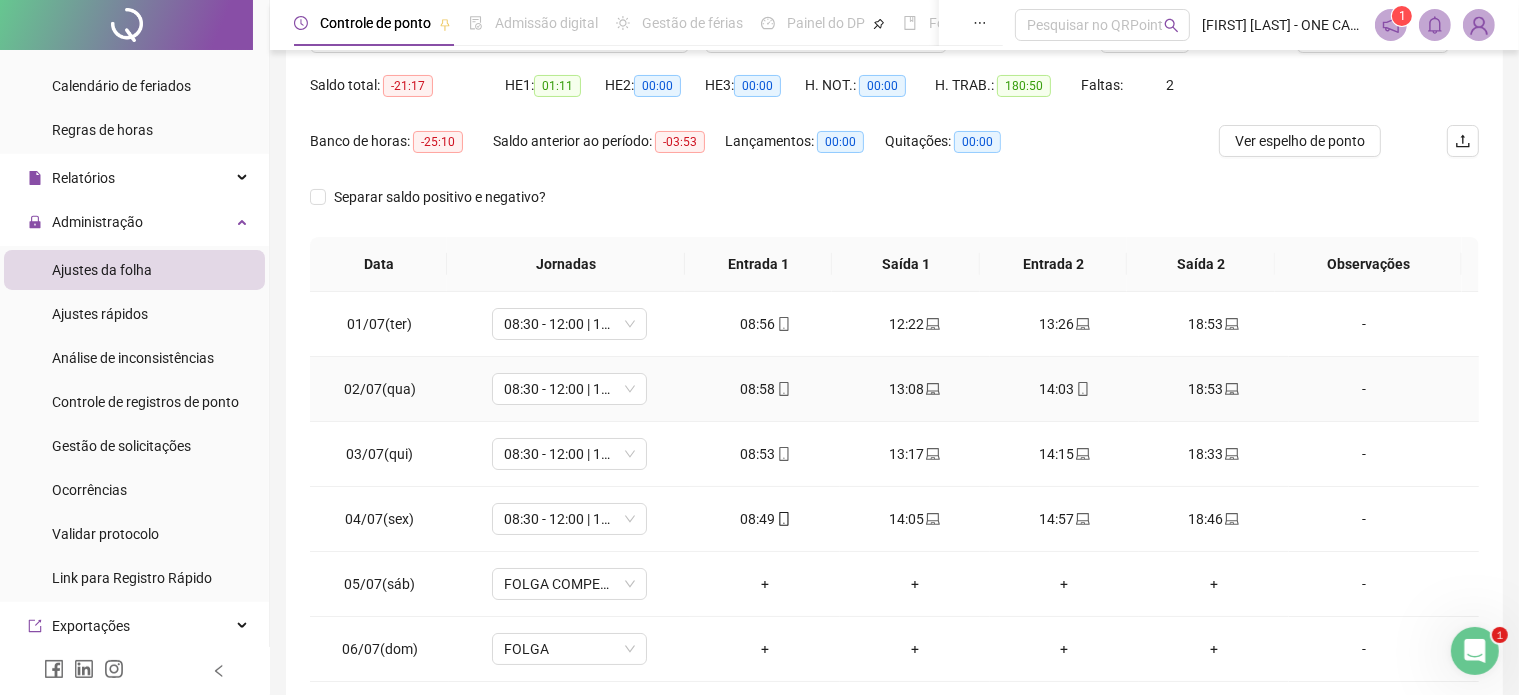 scroll, scrollTop: 200, scrollLeft: 0, axis: vertical 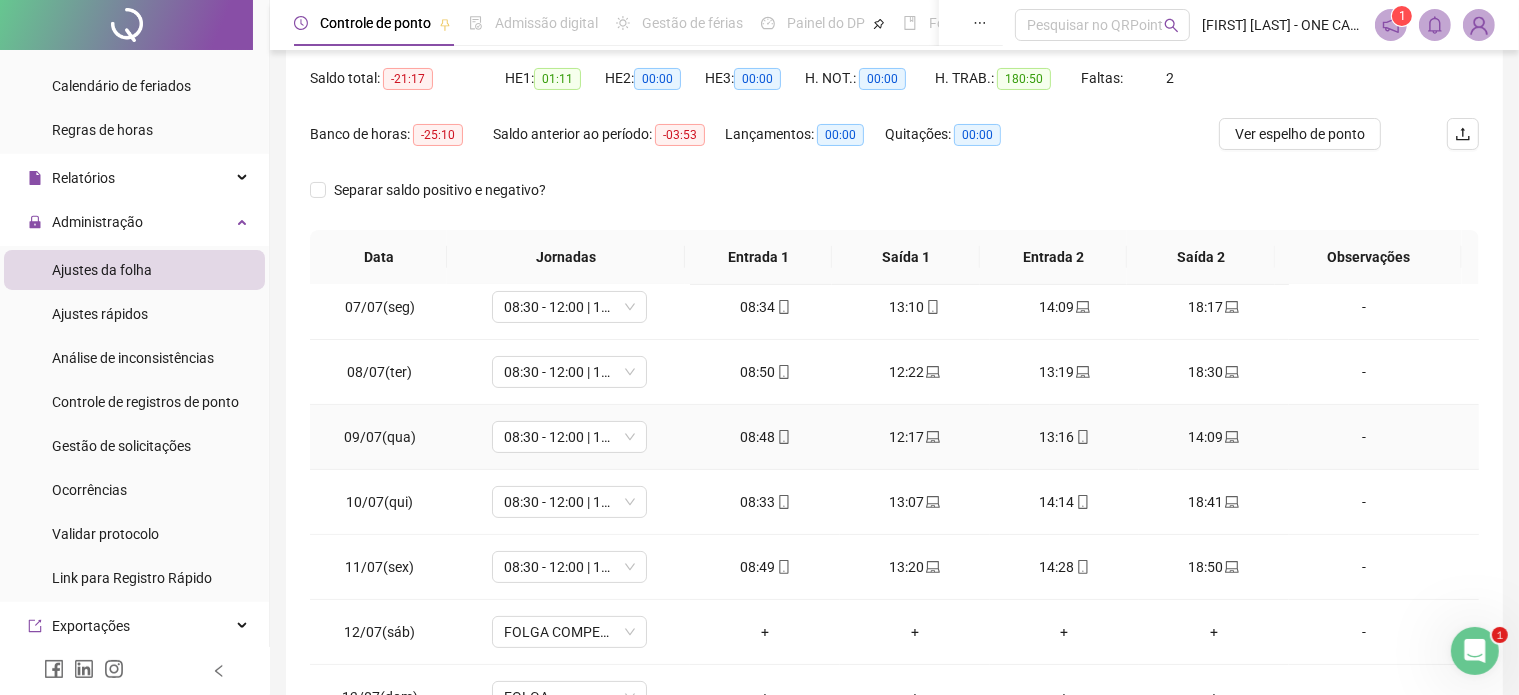 click on "-" at bounding box center (1364, 437) 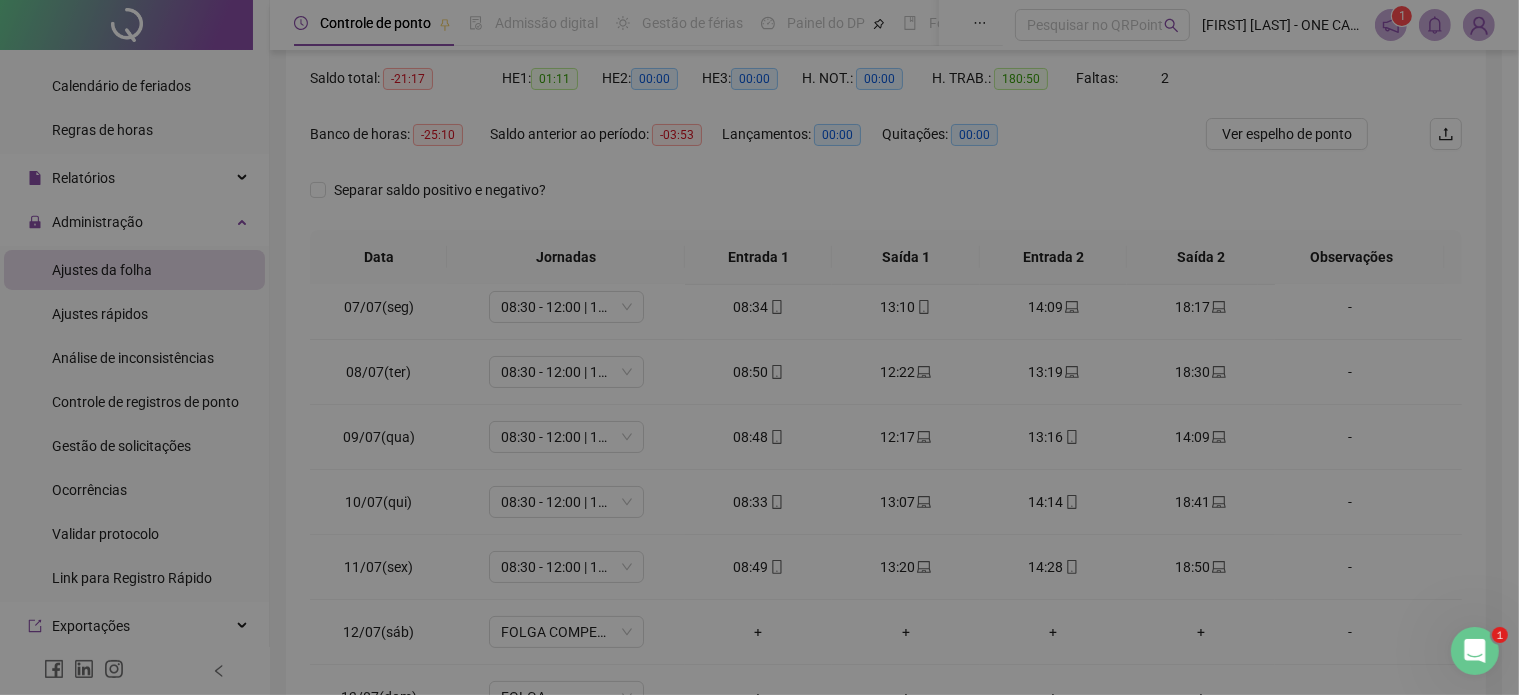 type 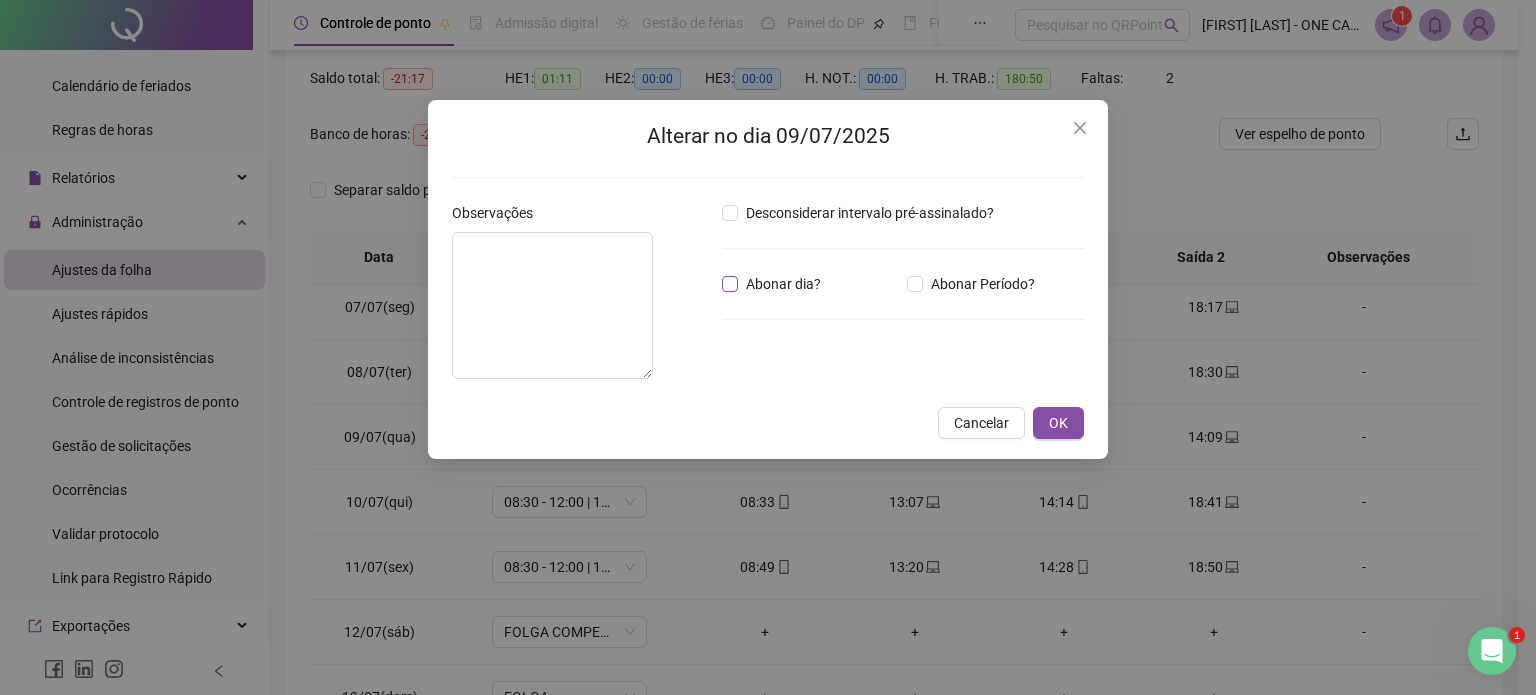 click on "Abonar dia?" at bounding box center [783, 284] 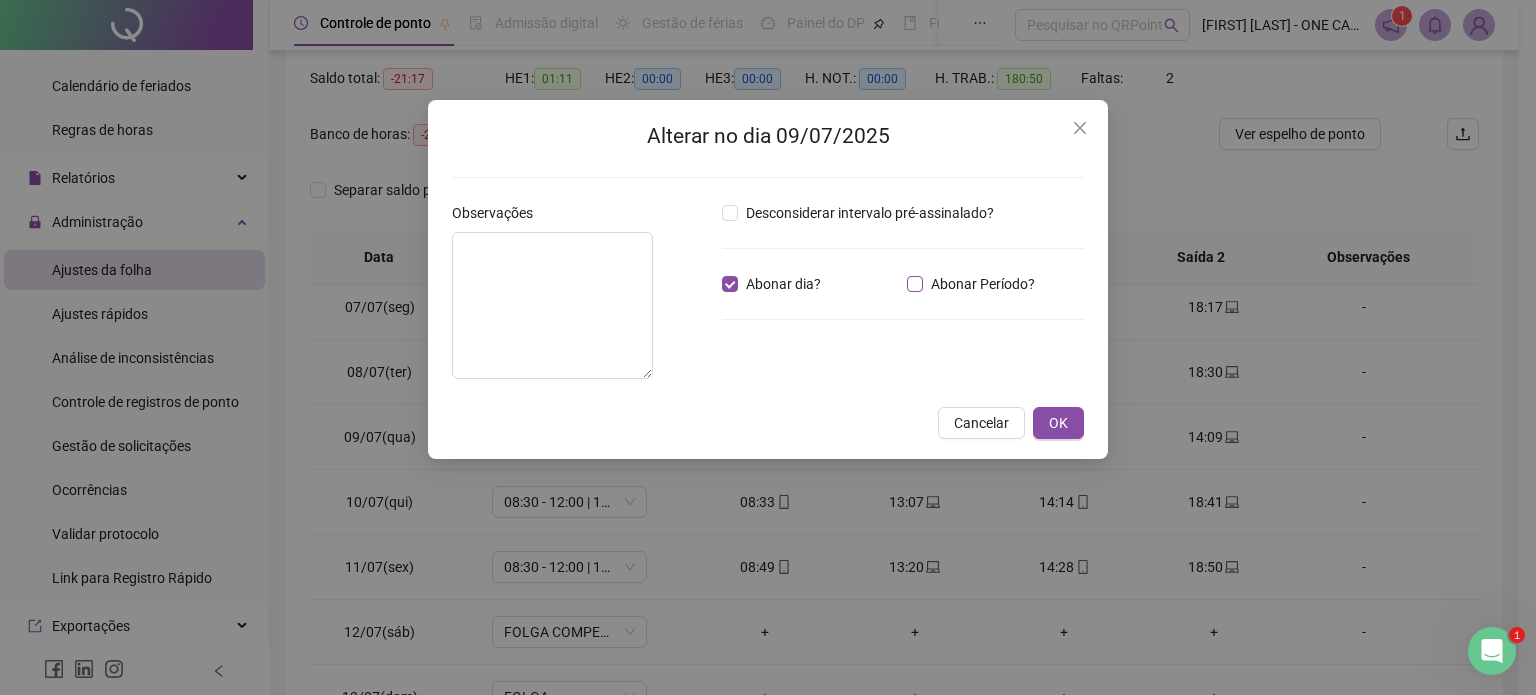 click on "Abonar Período?" at bounding box center [983, 284] 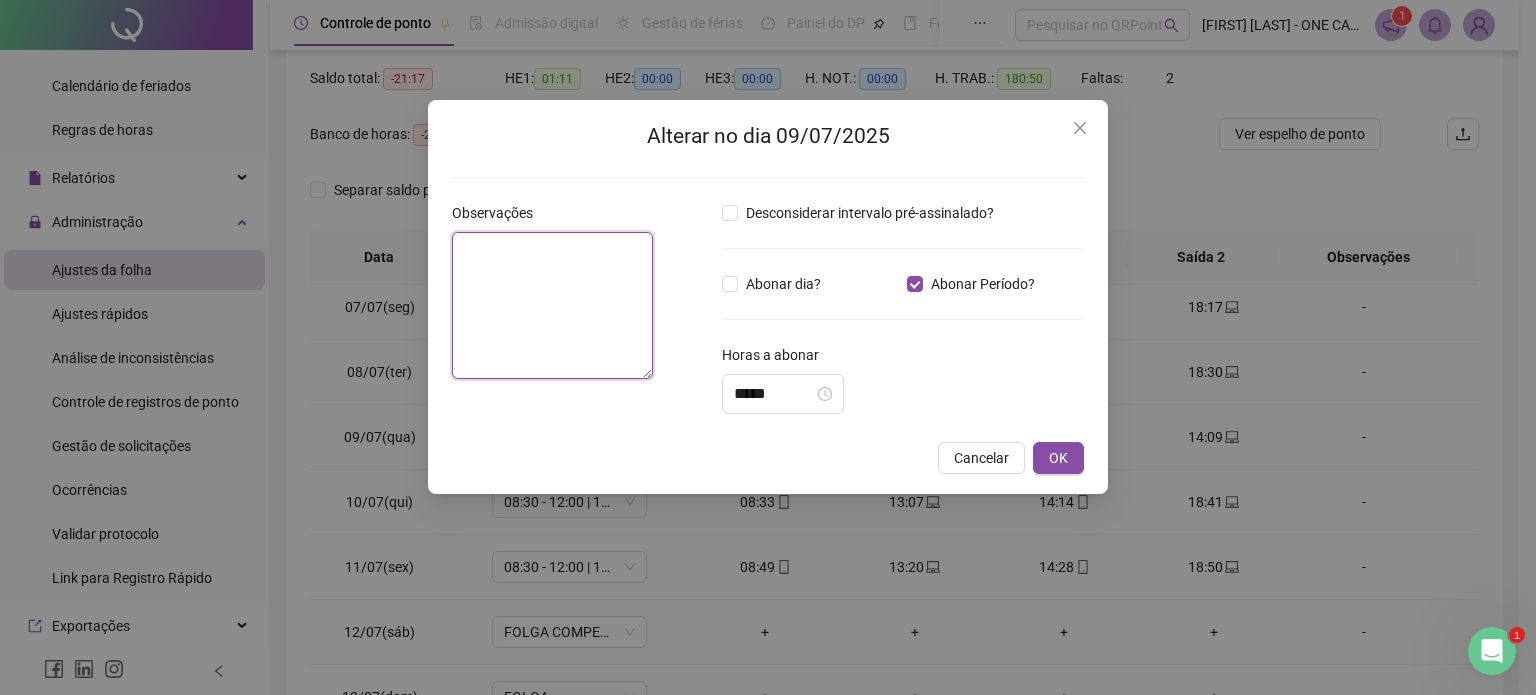 click at bounding box center [552, 305] 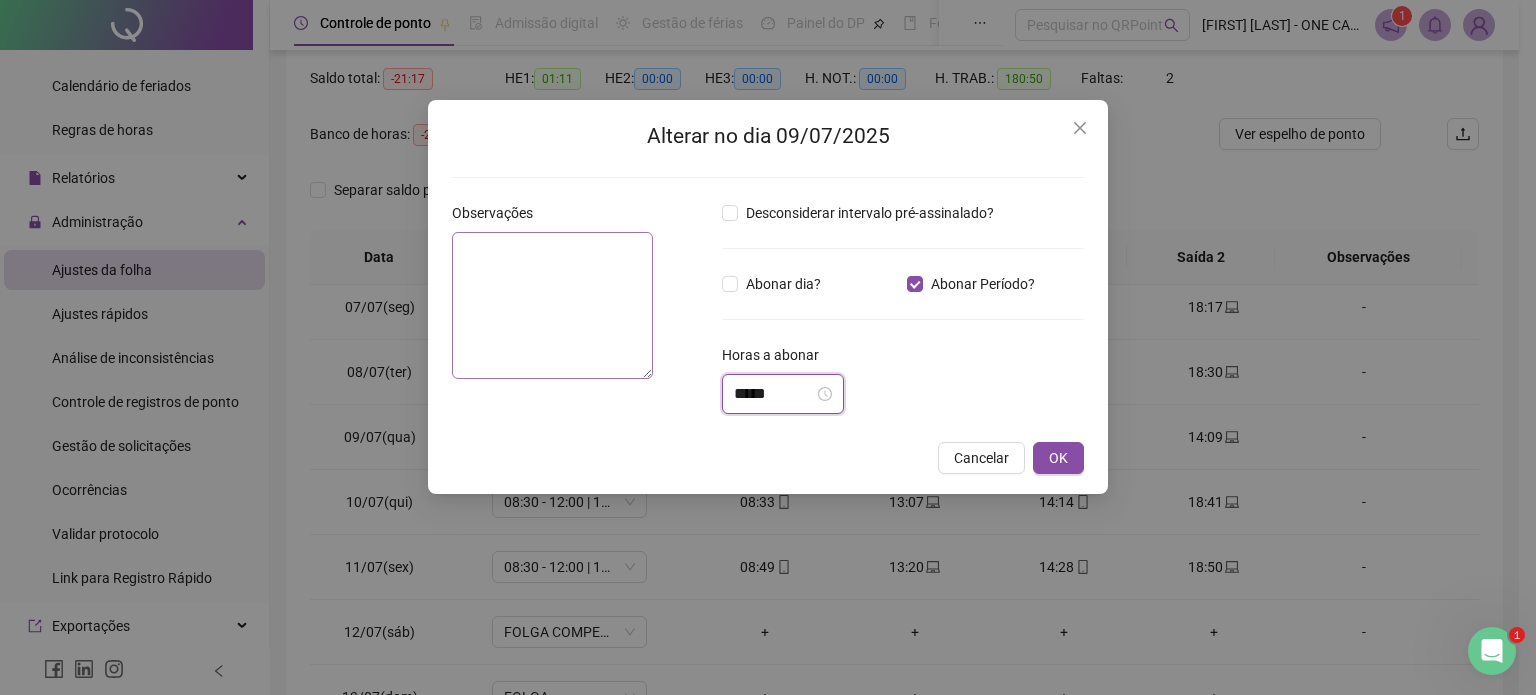 drag, startPoint x: 705, startPoint y: 388, endPoint x: 686, endPoint y: 388, distance: 19 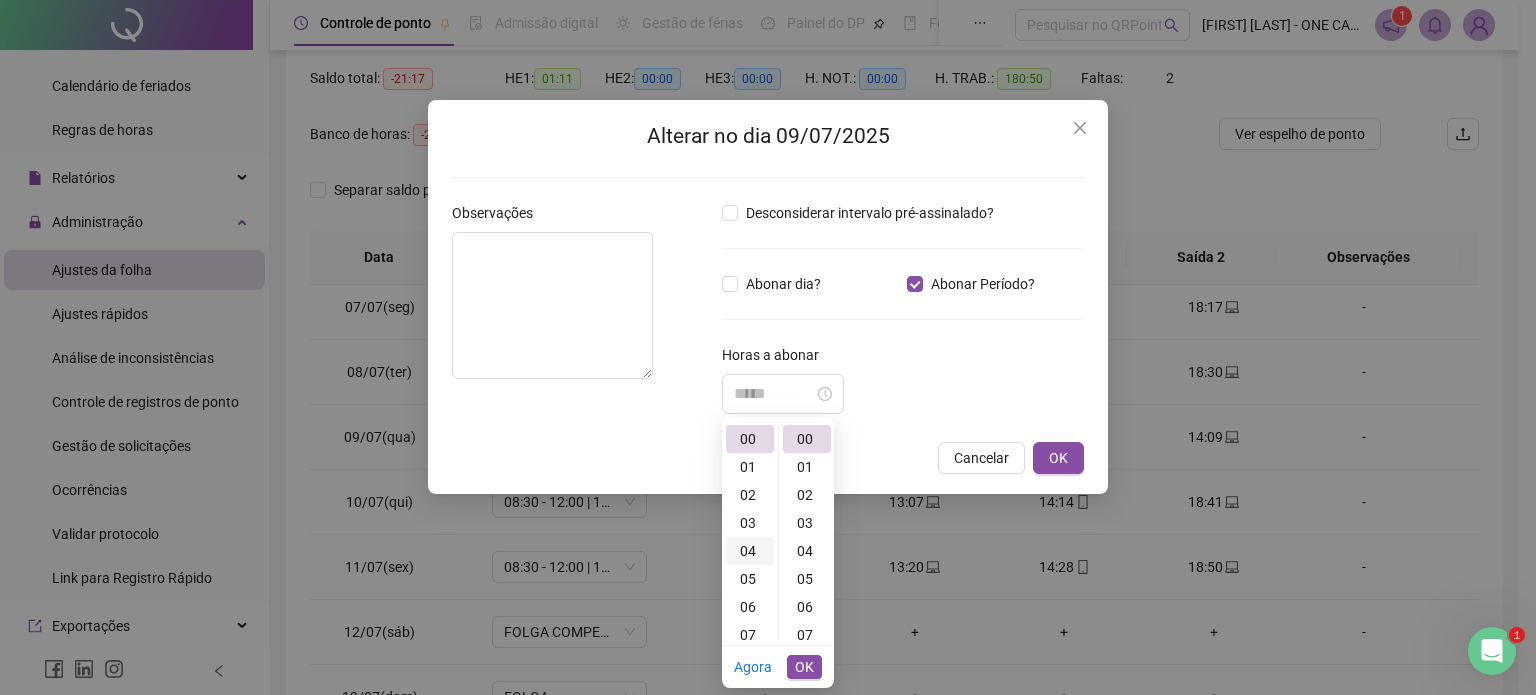 drag, startPoint x: 745, startPoint y: 547, endPoint x: 757, endPoint y: 547, distance: 12 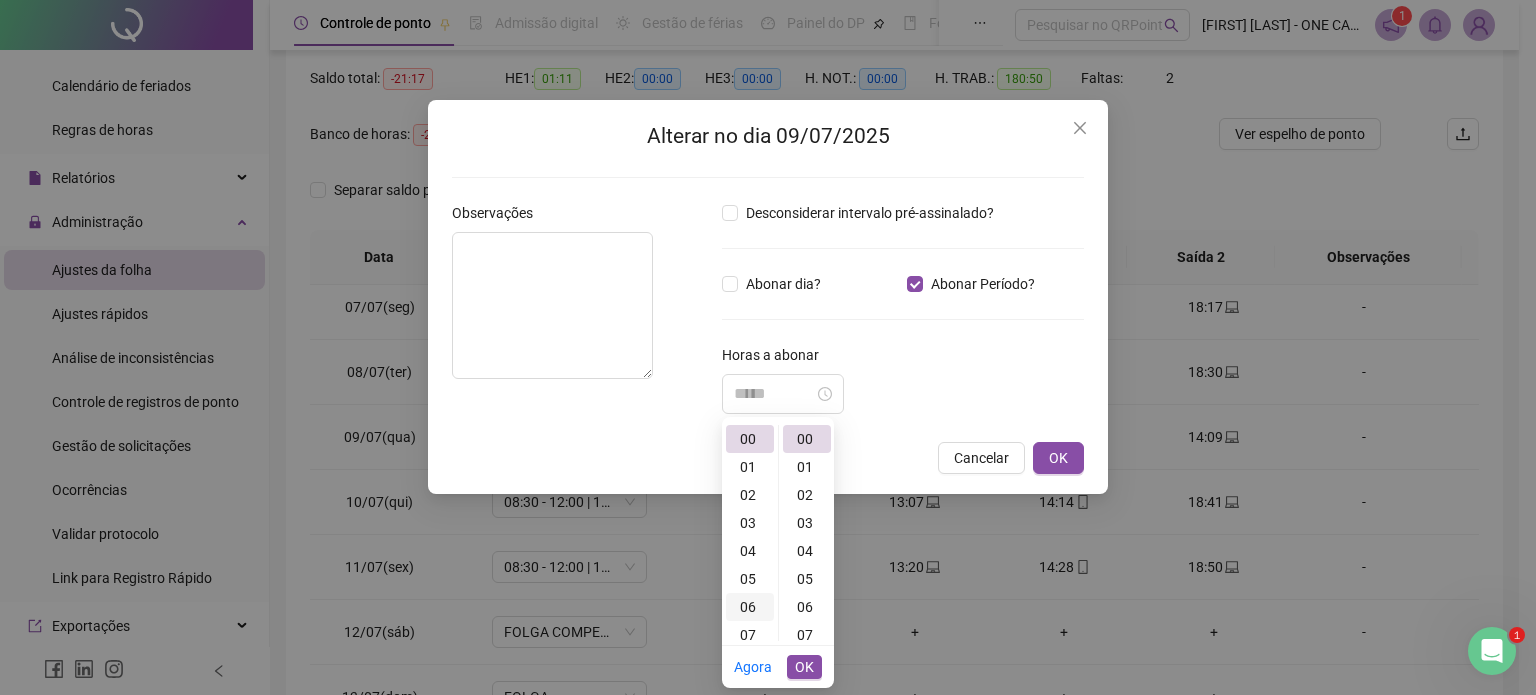click on "04" at bounding box center [750, 551] 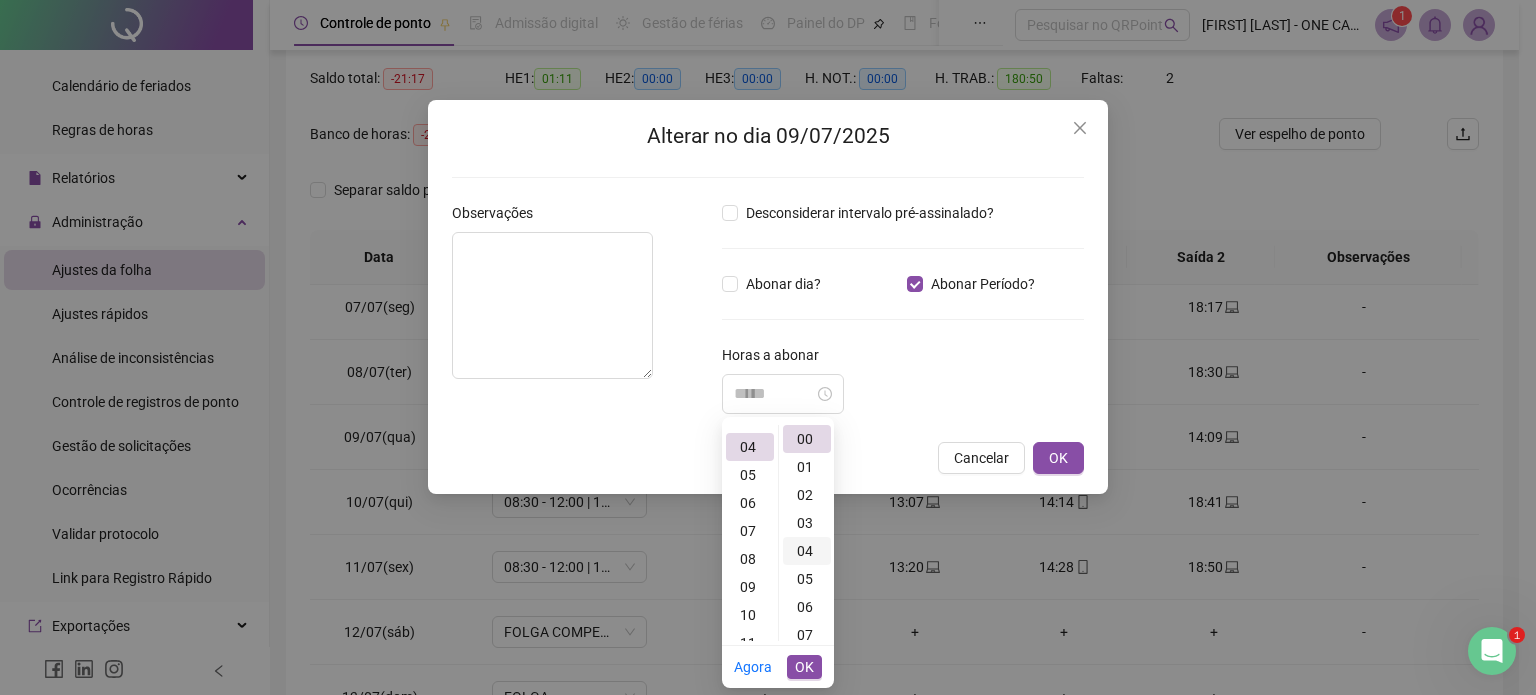 scroll, scrollTop: 110, scrollLeft: 0, axis: vertical 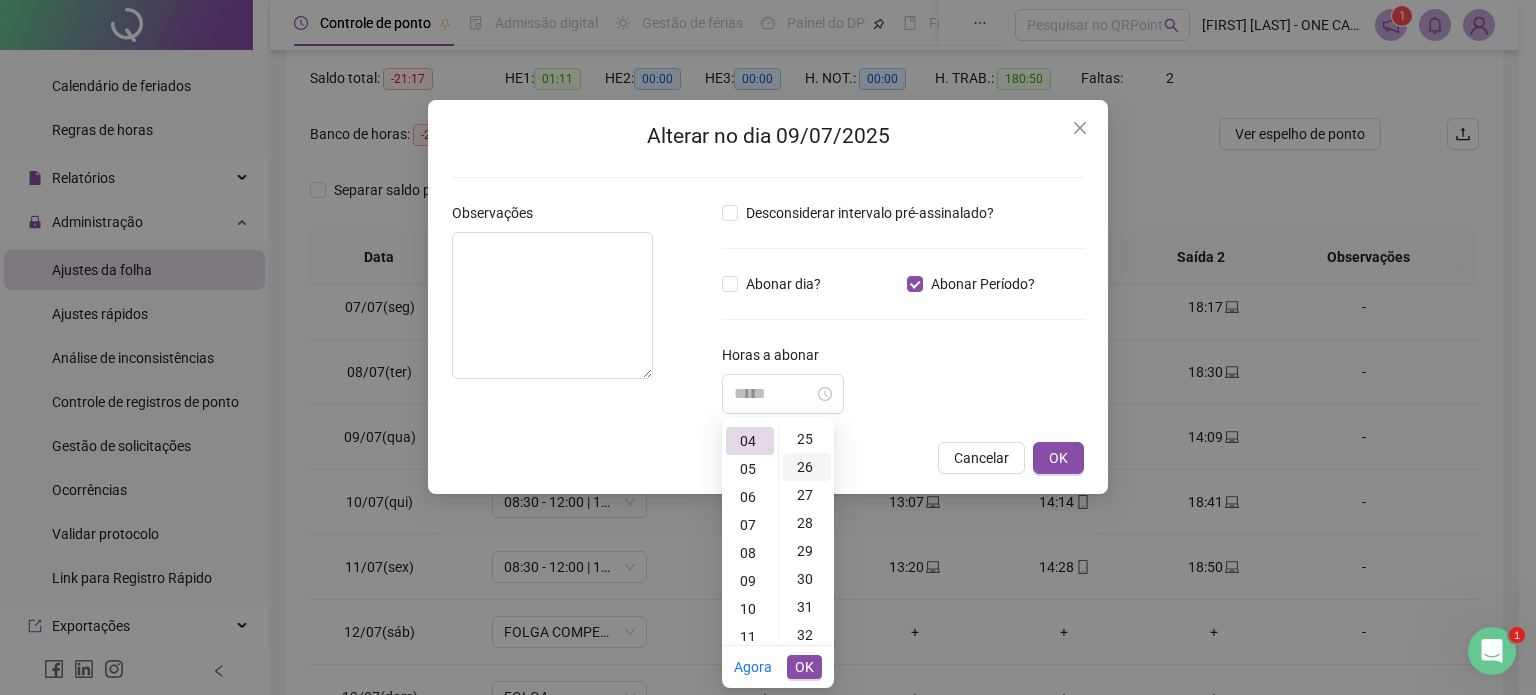 click on "26" at bounding box center [807, 467] 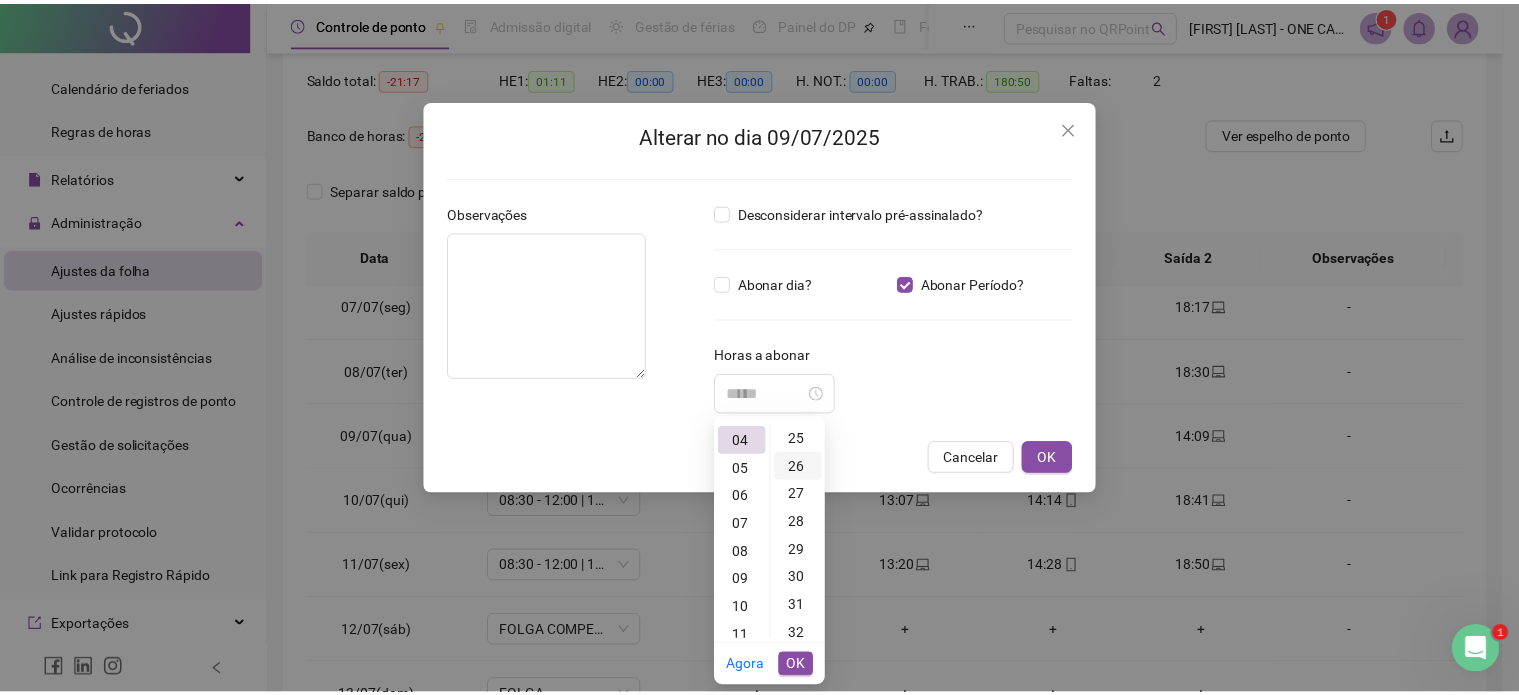 scroll, scrollTop: 725, scrollLeft: 0, axis: vertical 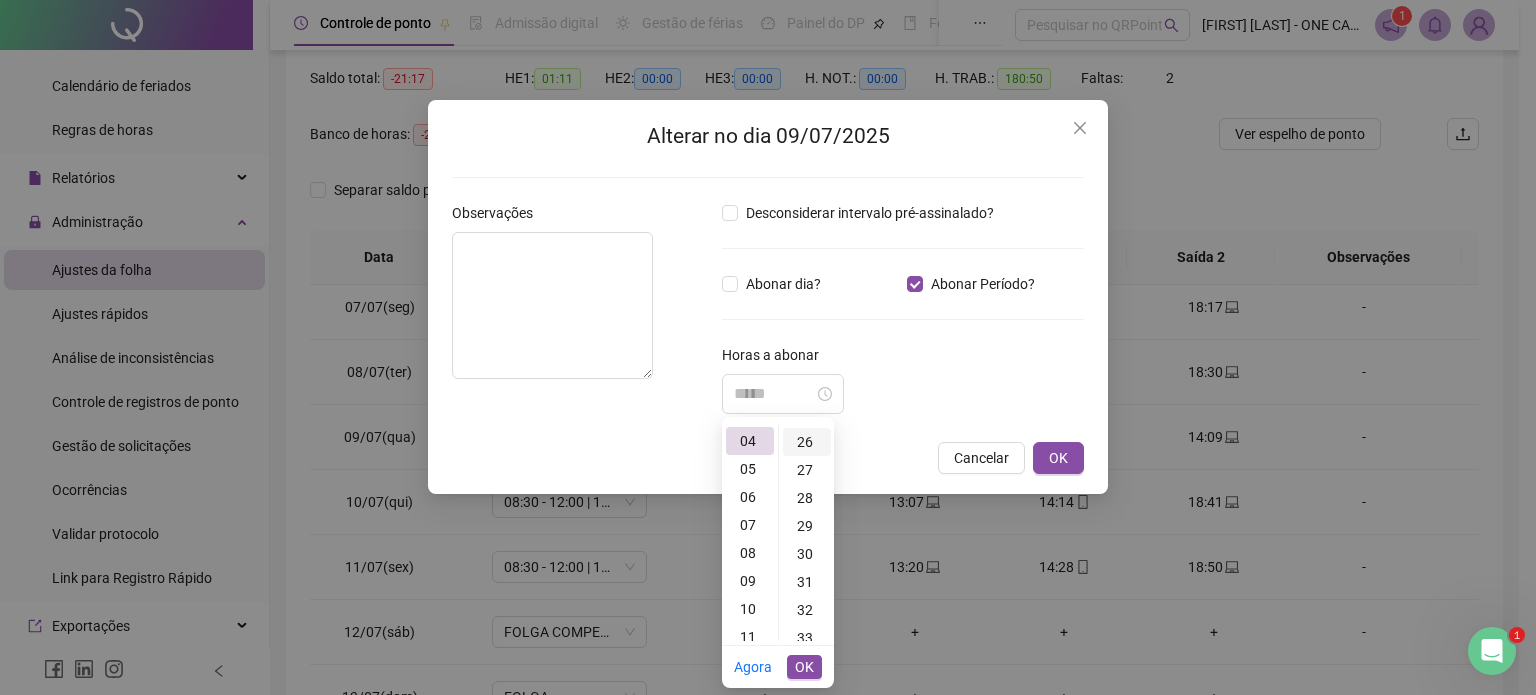 type on "*****" 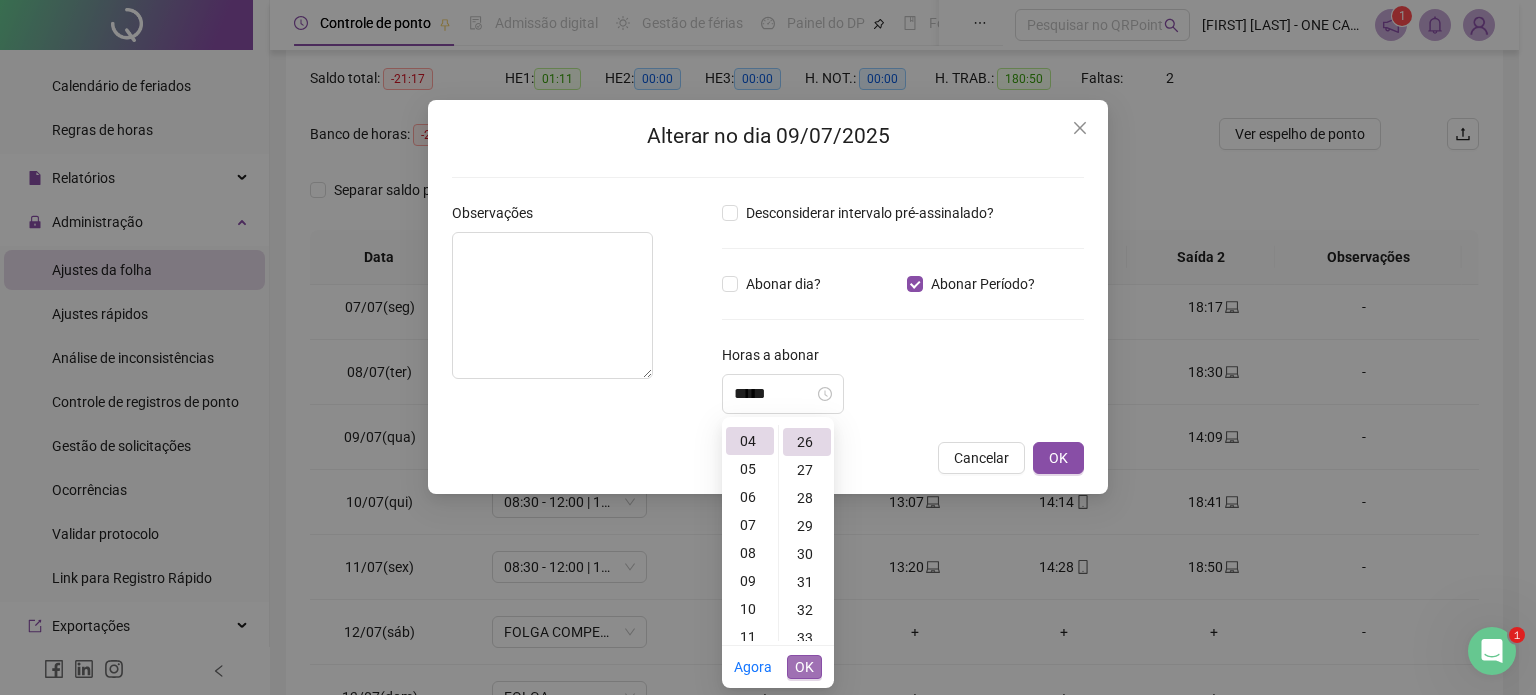 click on "OK" at bounding box center [804, 667] 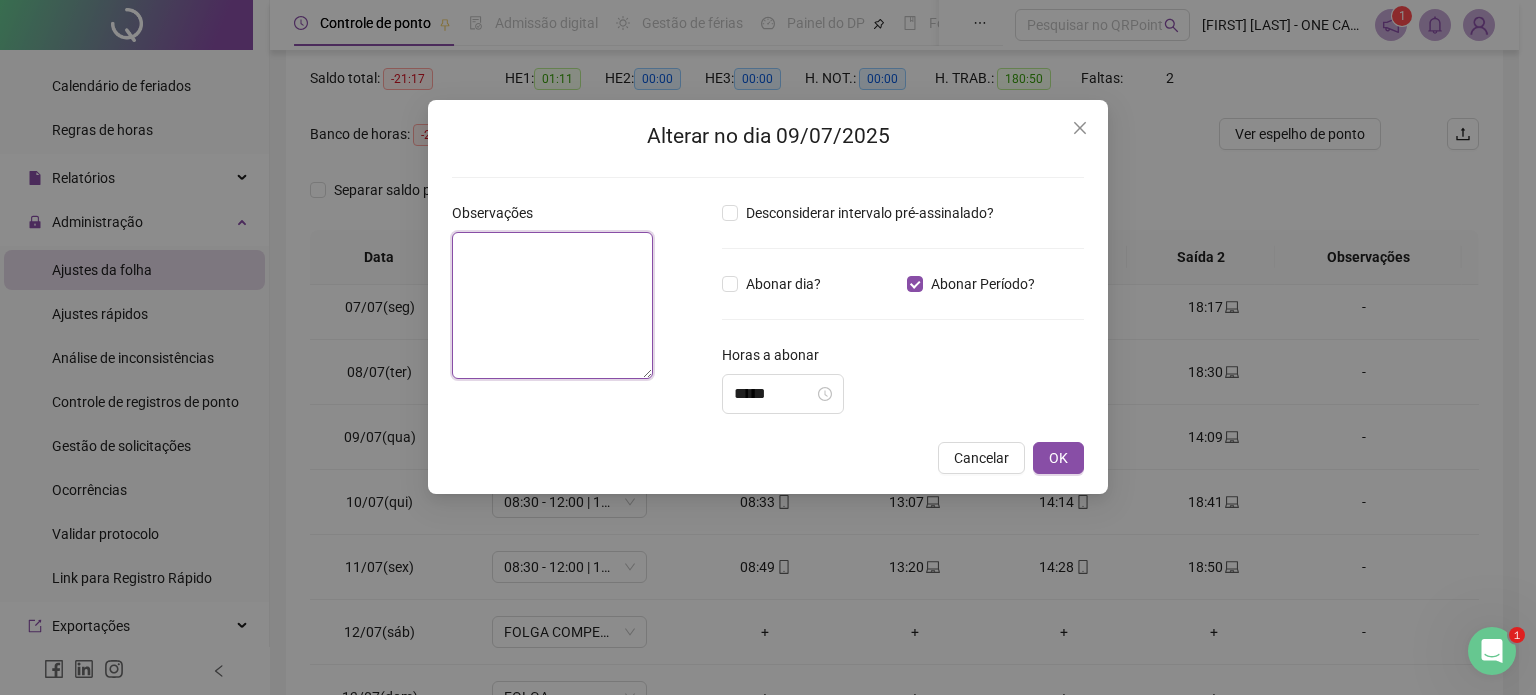 click at bounding box center [552, 305] 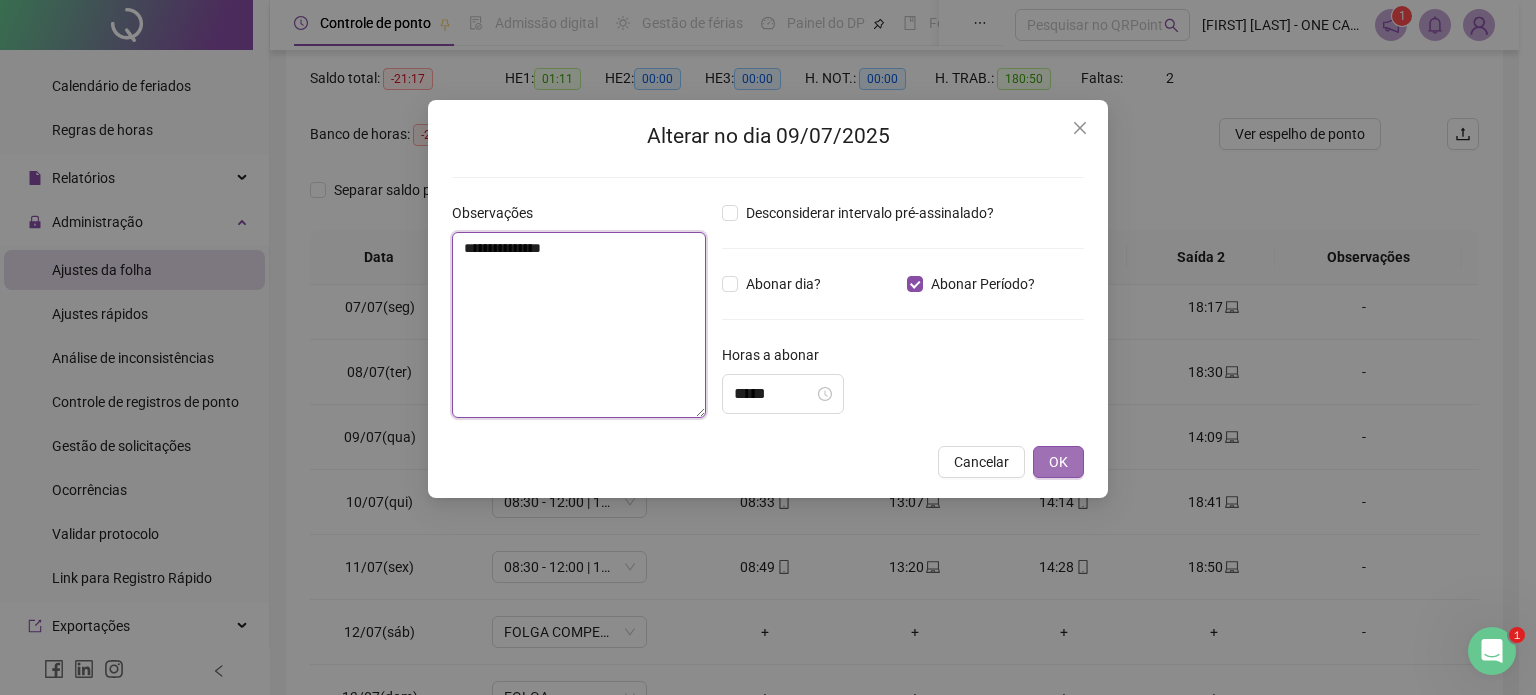 type on "**********" 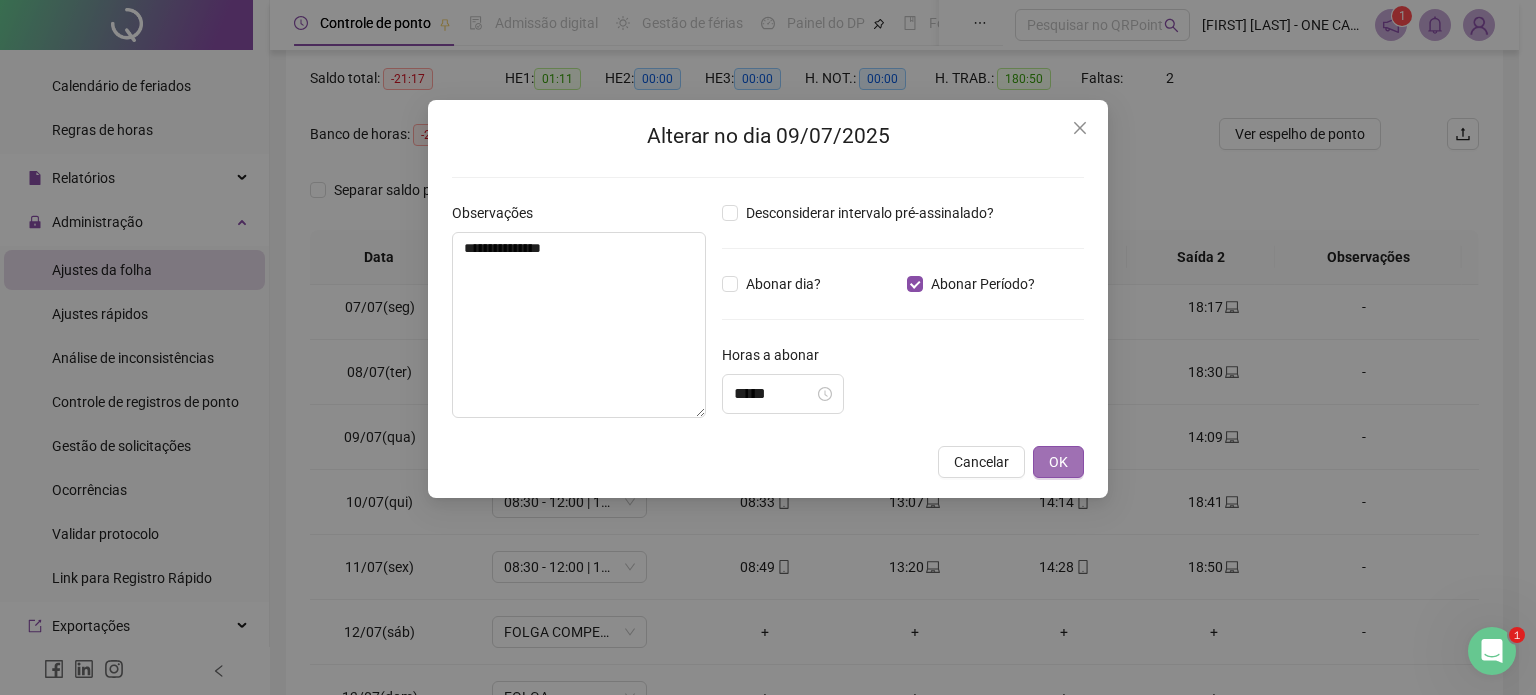 click on "OK" at bounding box center (1058, 462) 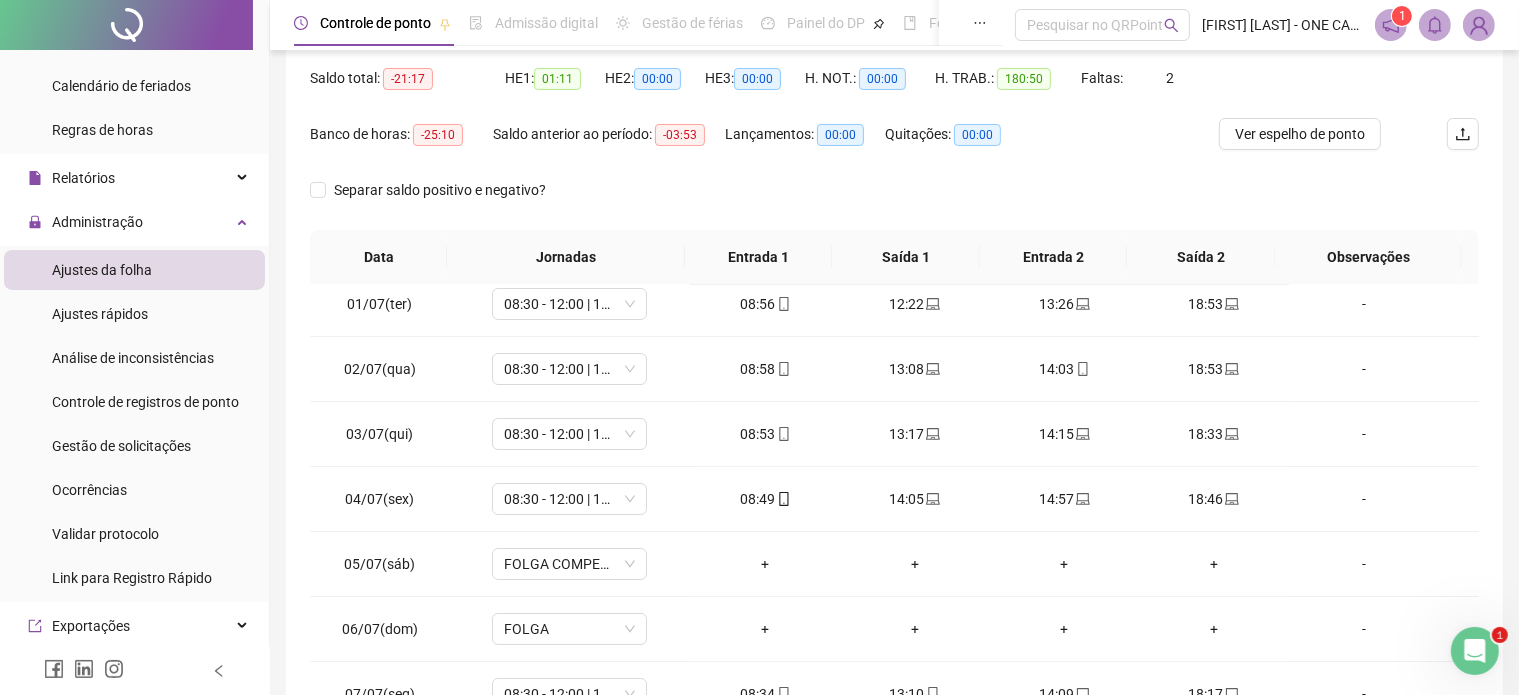 scroll, scrollTop: 0, scrollLeft: 0, axis: both 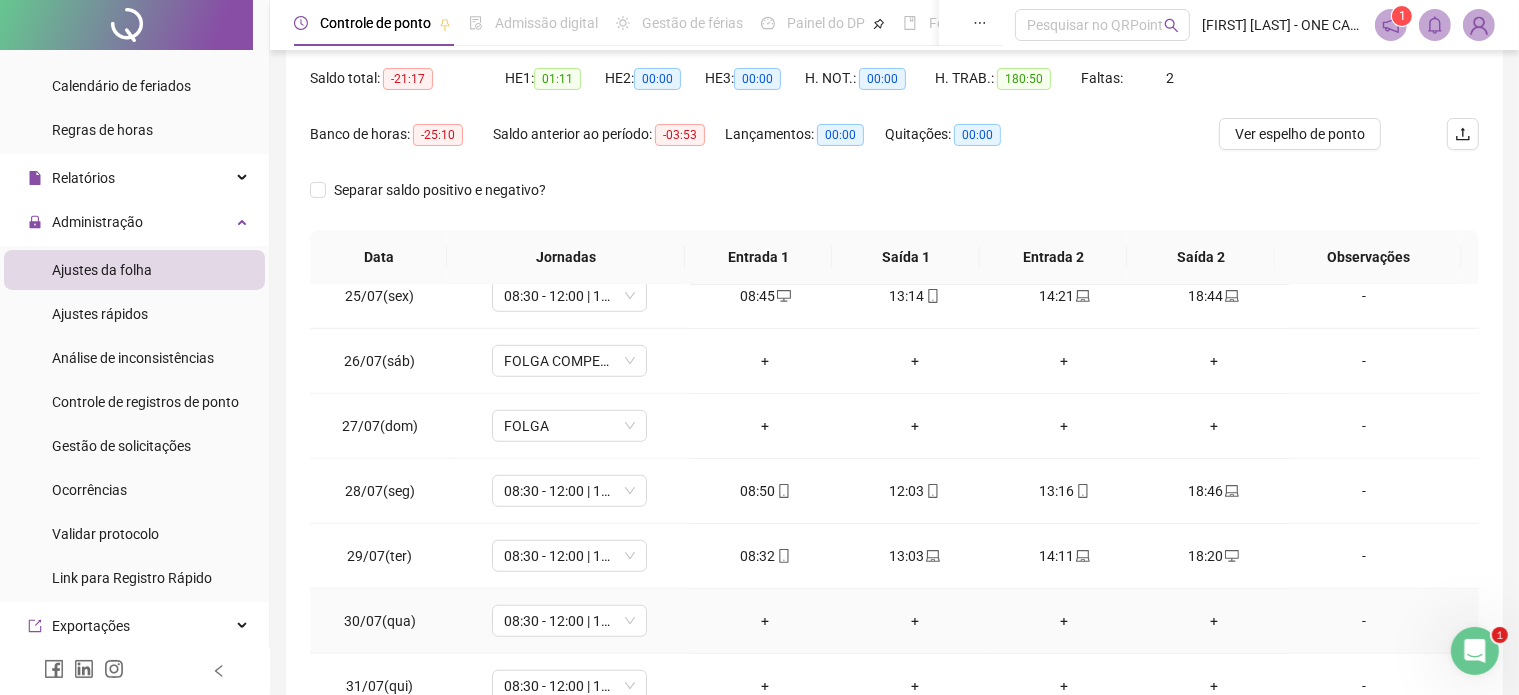 click on "-" at bounding box center (1364, 621) 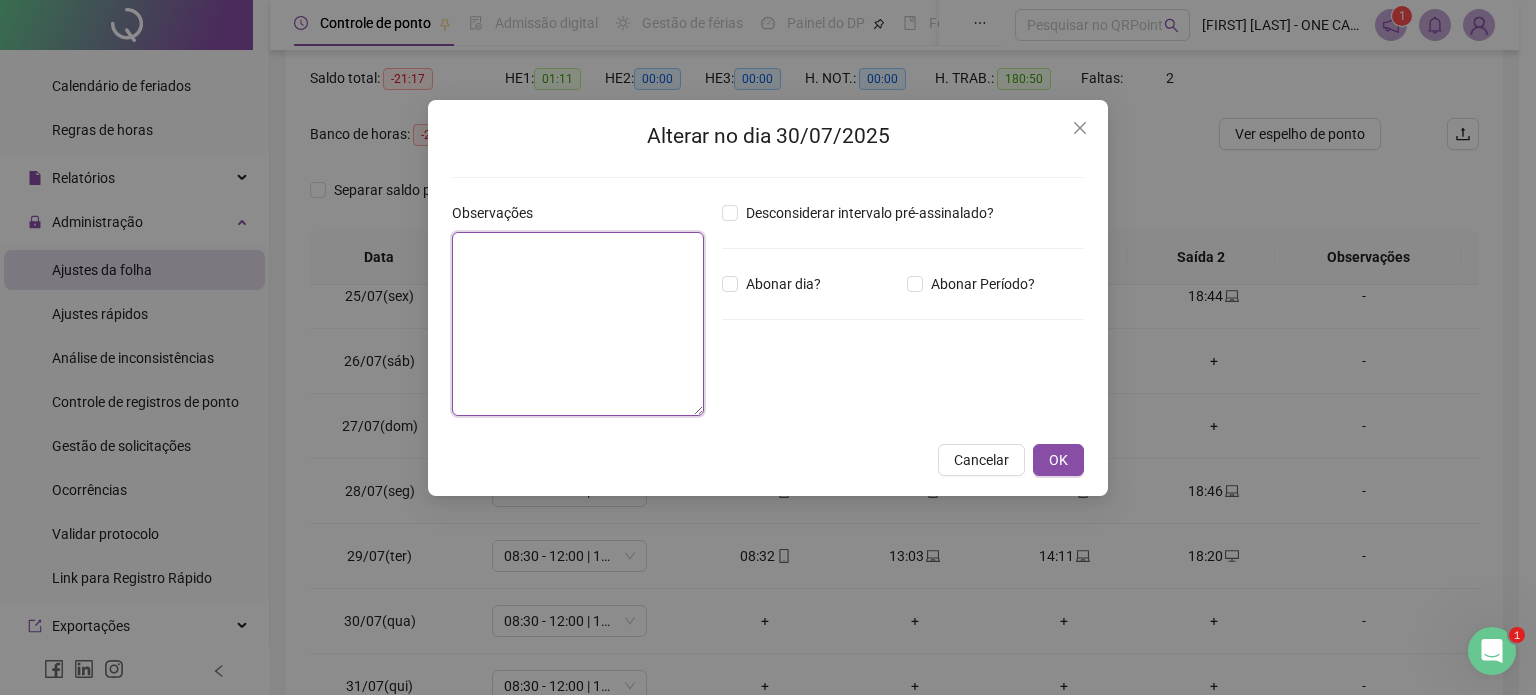 click at bounding box center [578, 324] 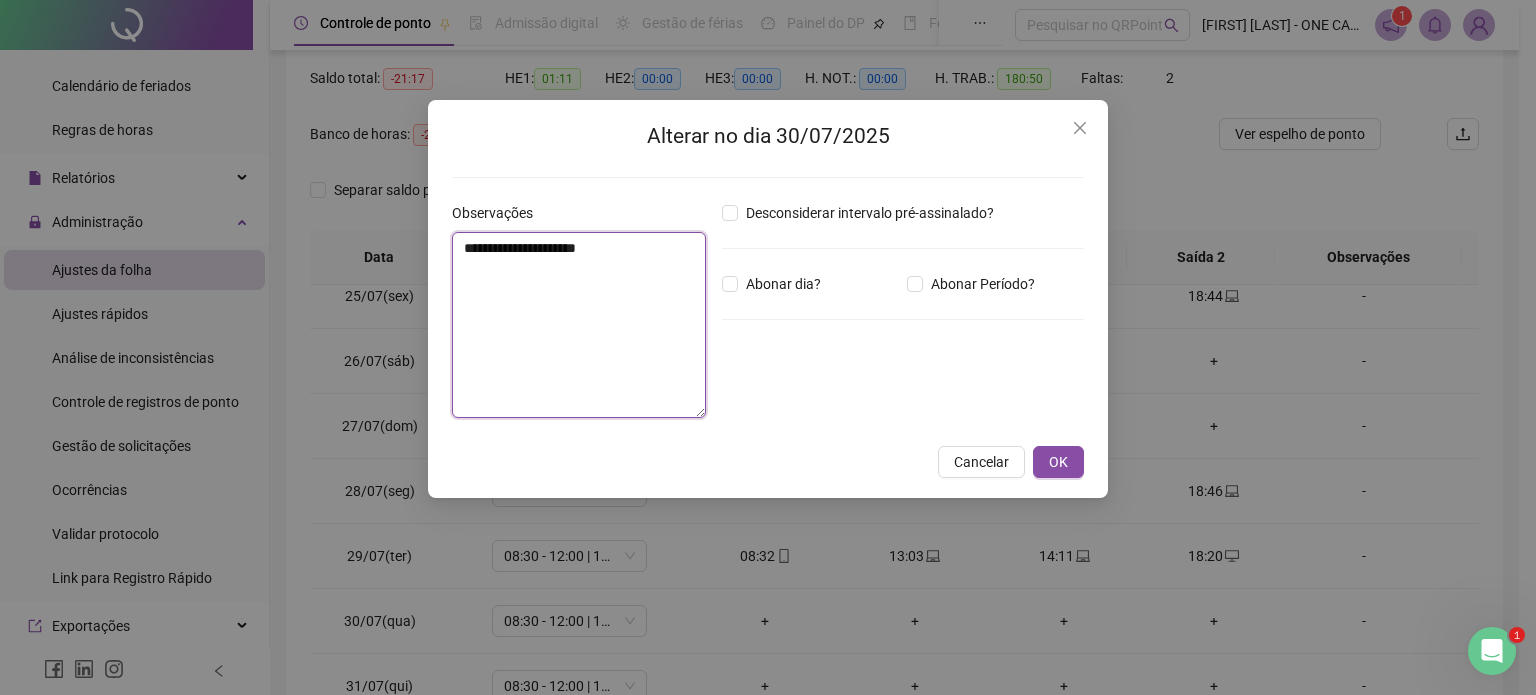click on "**********" at bounding box center [579, 325] 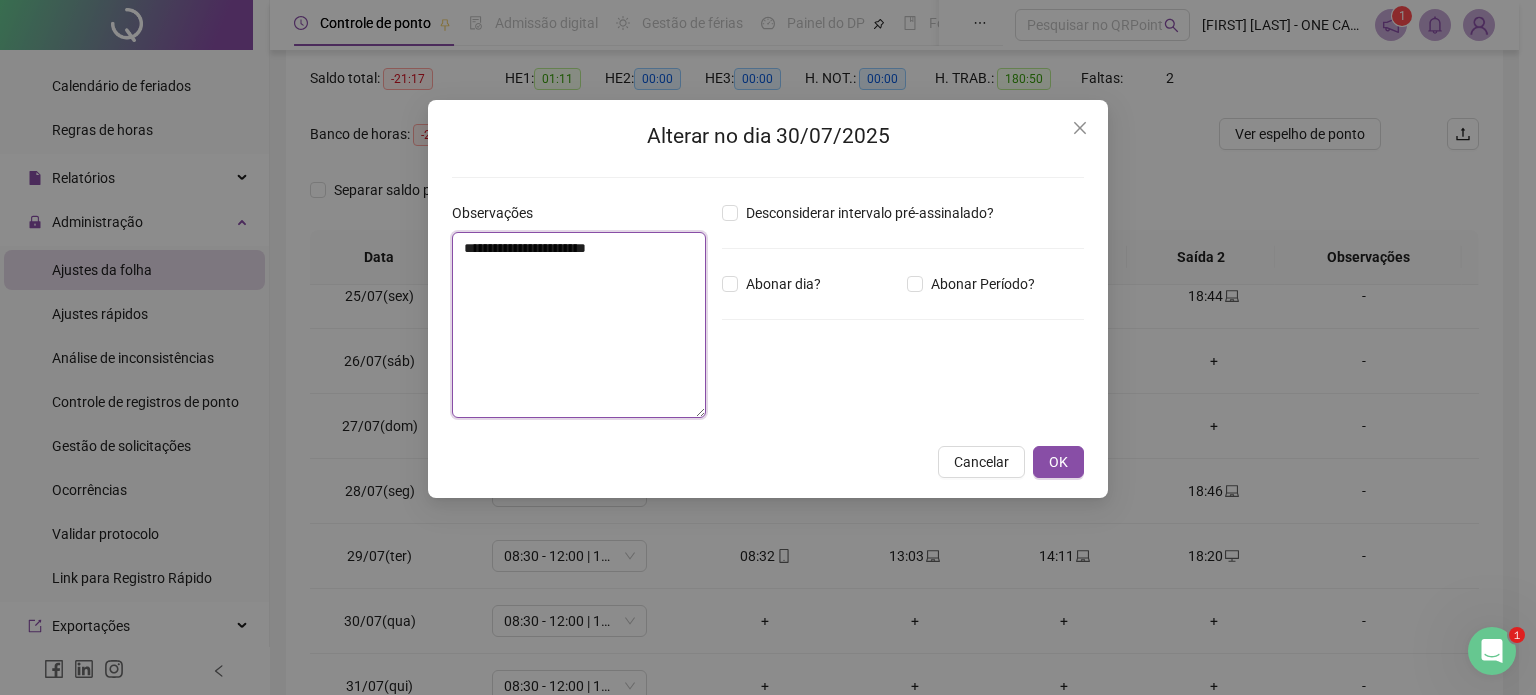 drag, startPoint x: 651, startPoint y: 248, endPoint x: 192, endPoint y: 199, distance: 461.60806 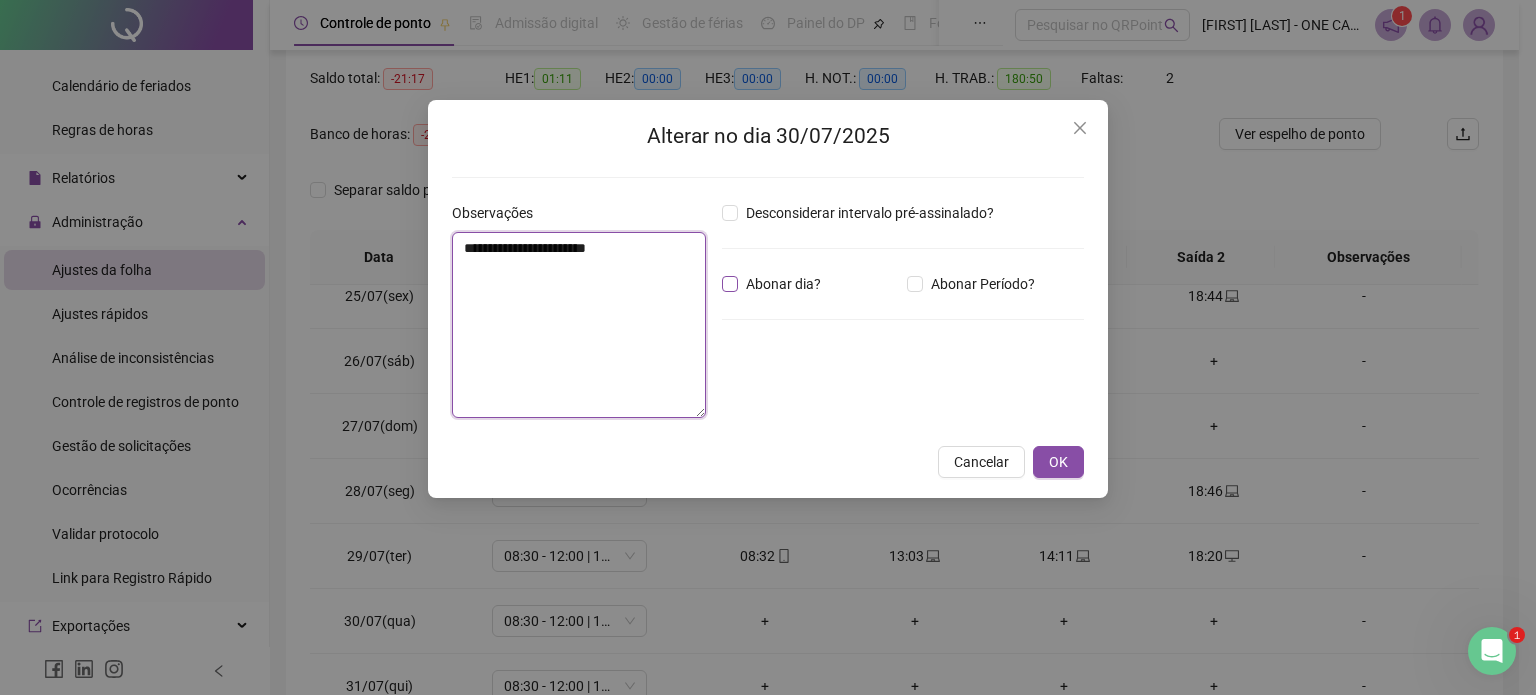type on "**********" 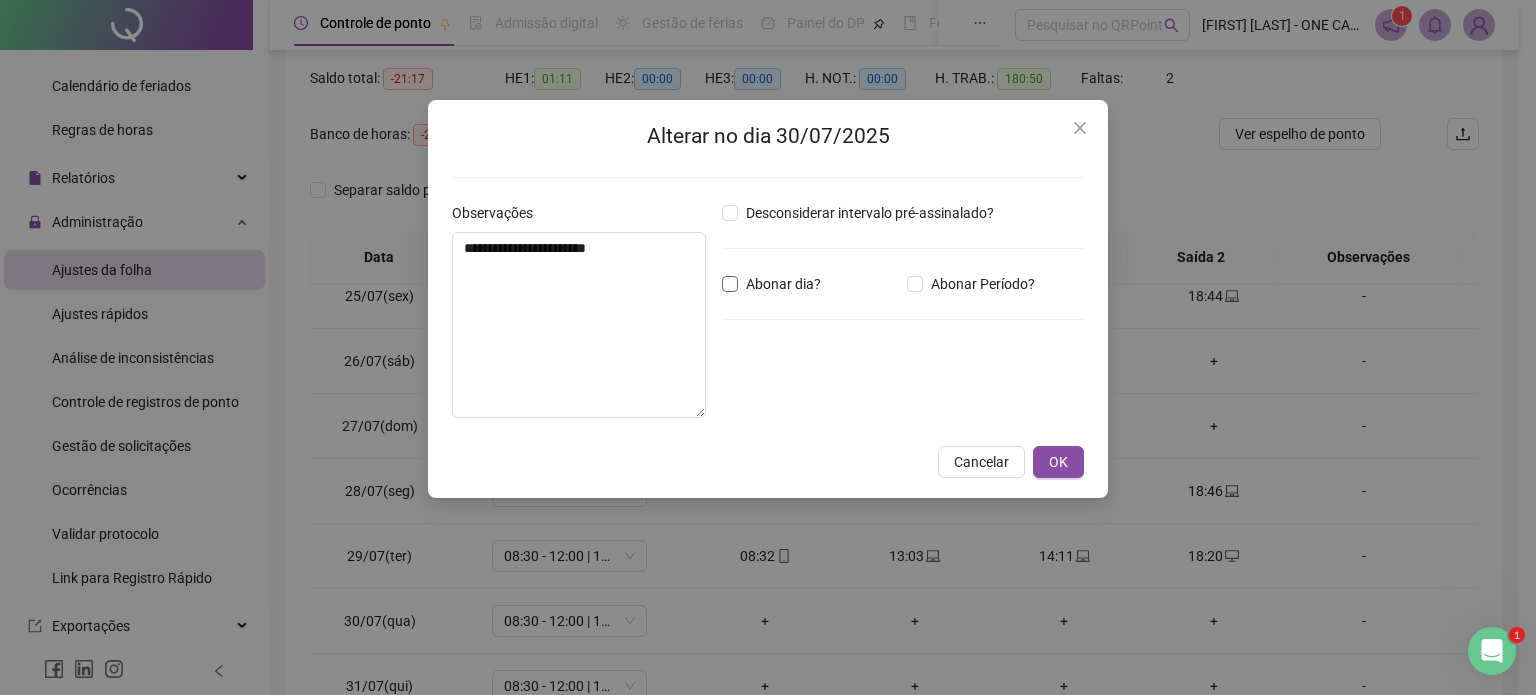 click on "Abonar dia?" at bounding box center [783, 284] 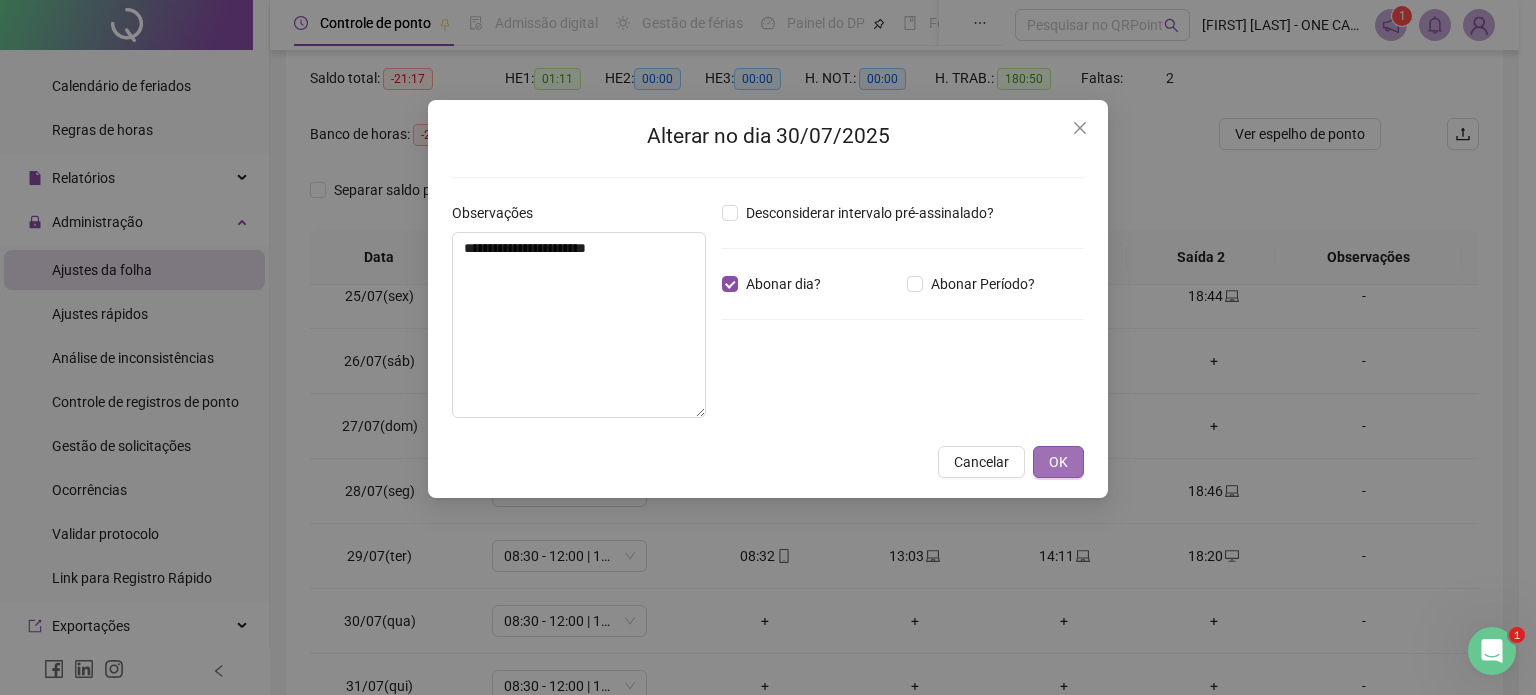 click on "OK" at bounding box center (1058, 462) 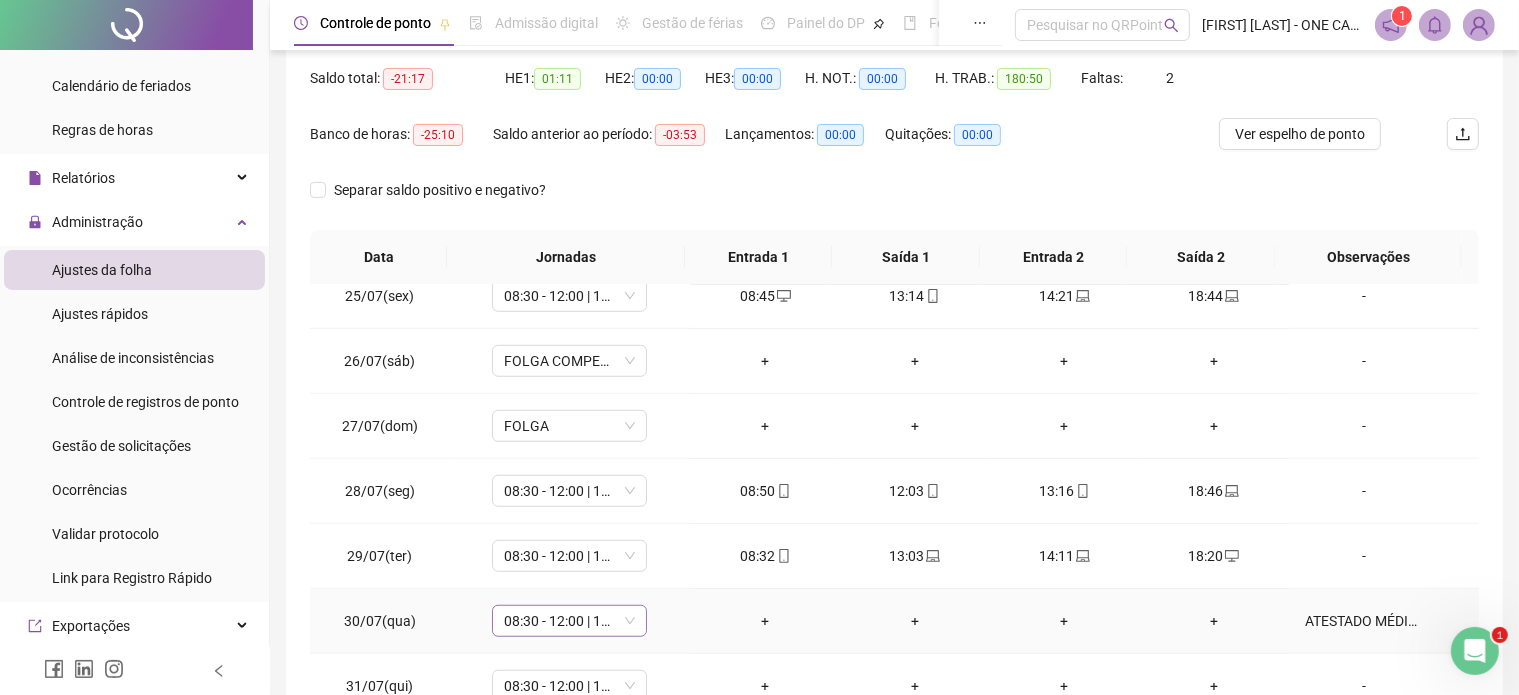click on "08:30 - 12:00 | 13:00 - 18:18" at bounding box center [569, 621] 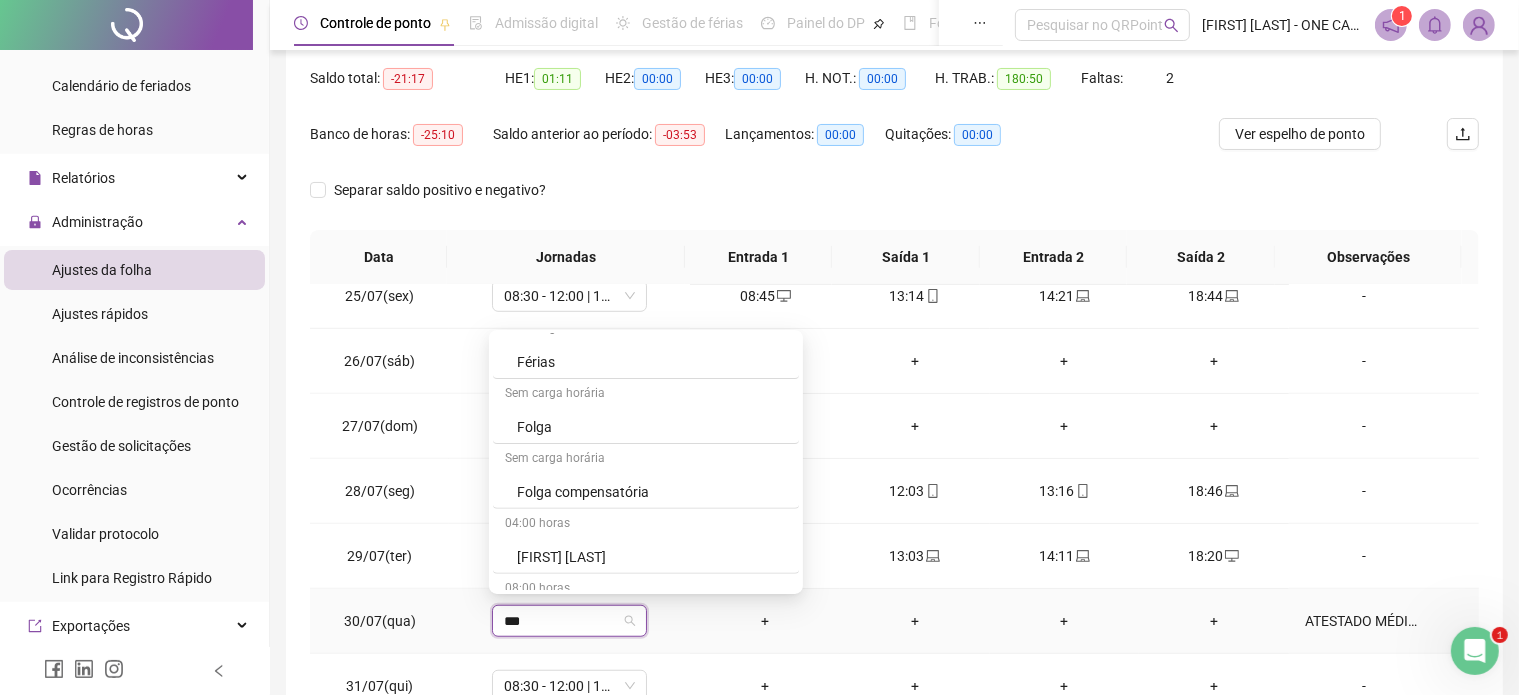 scroll, scrollTop: 0, scrollLeft: 0, axis: both 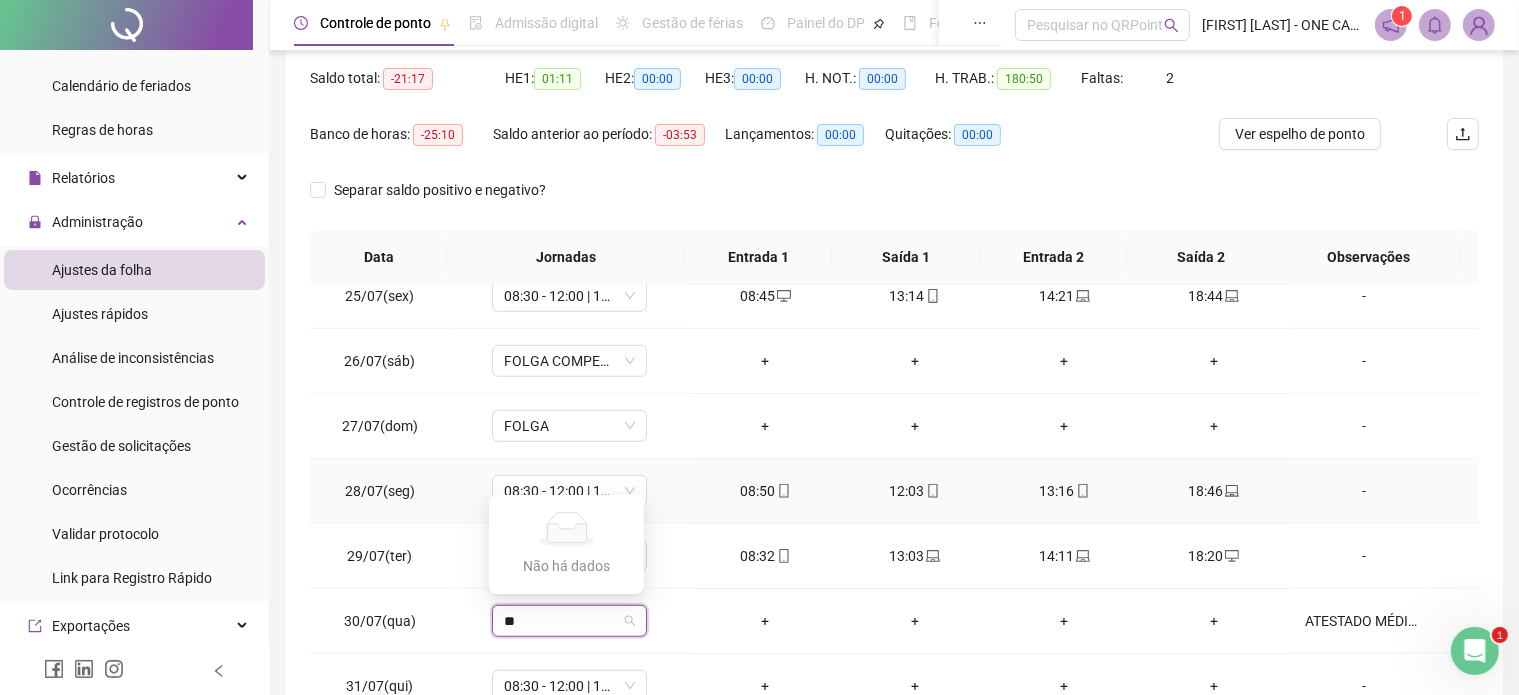 type on "*" 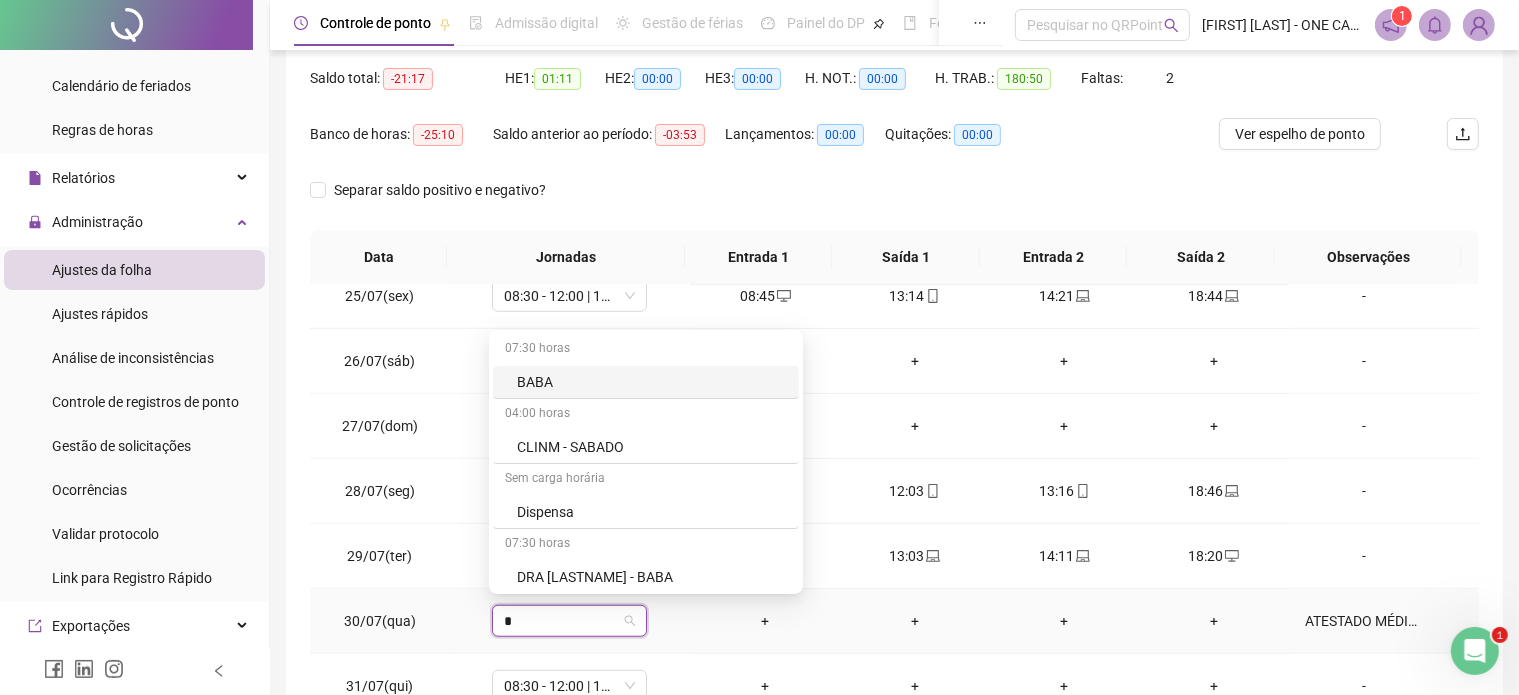 type 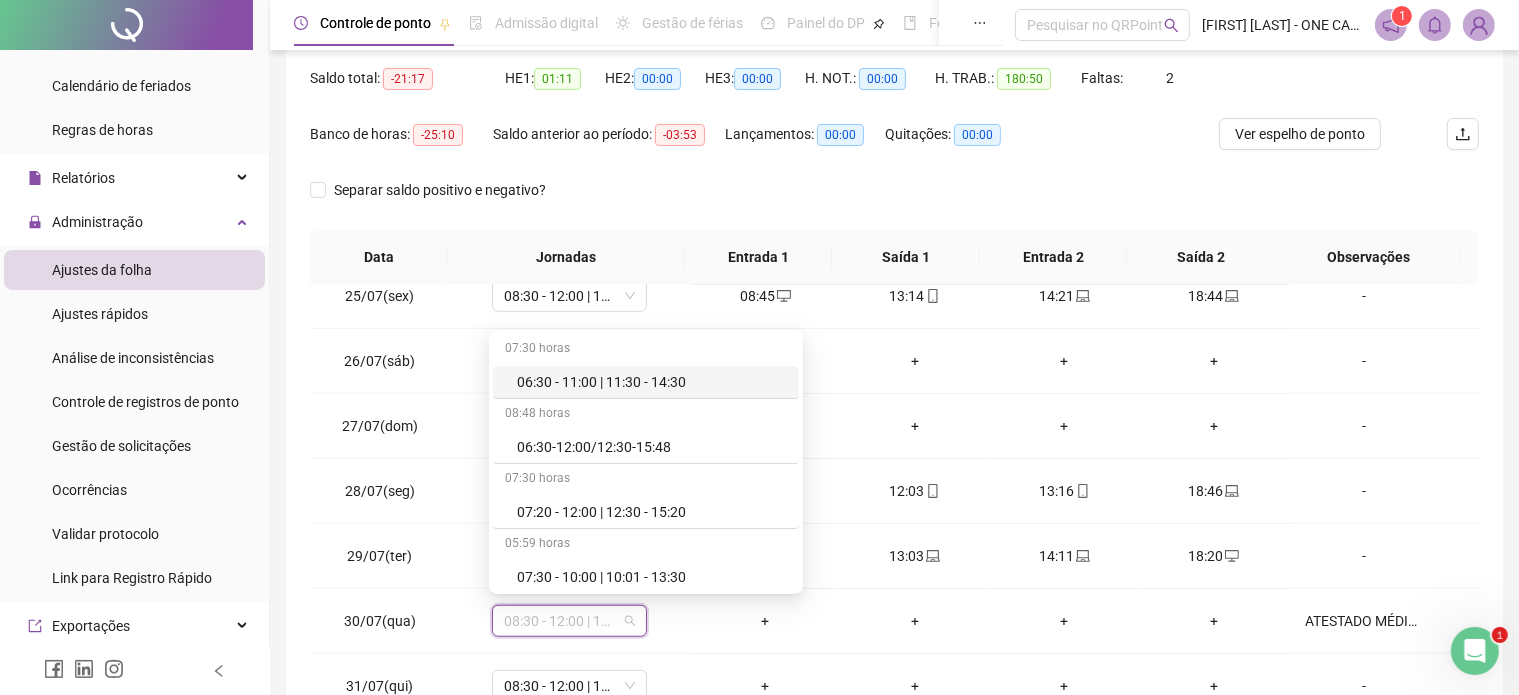 click on "**********" at bounding box center (894, 301) 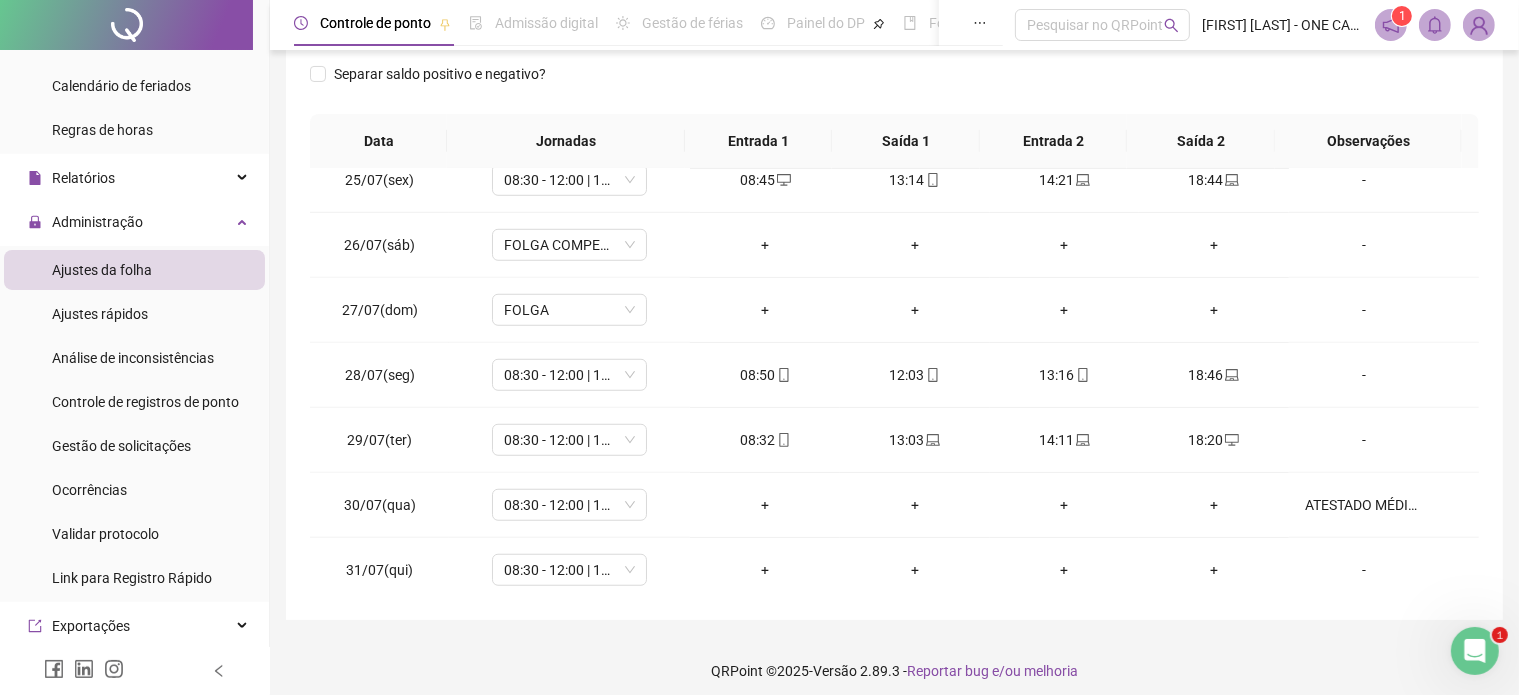 scroll, scrollTop: 326, scrollLeft: 0, axis: vertical 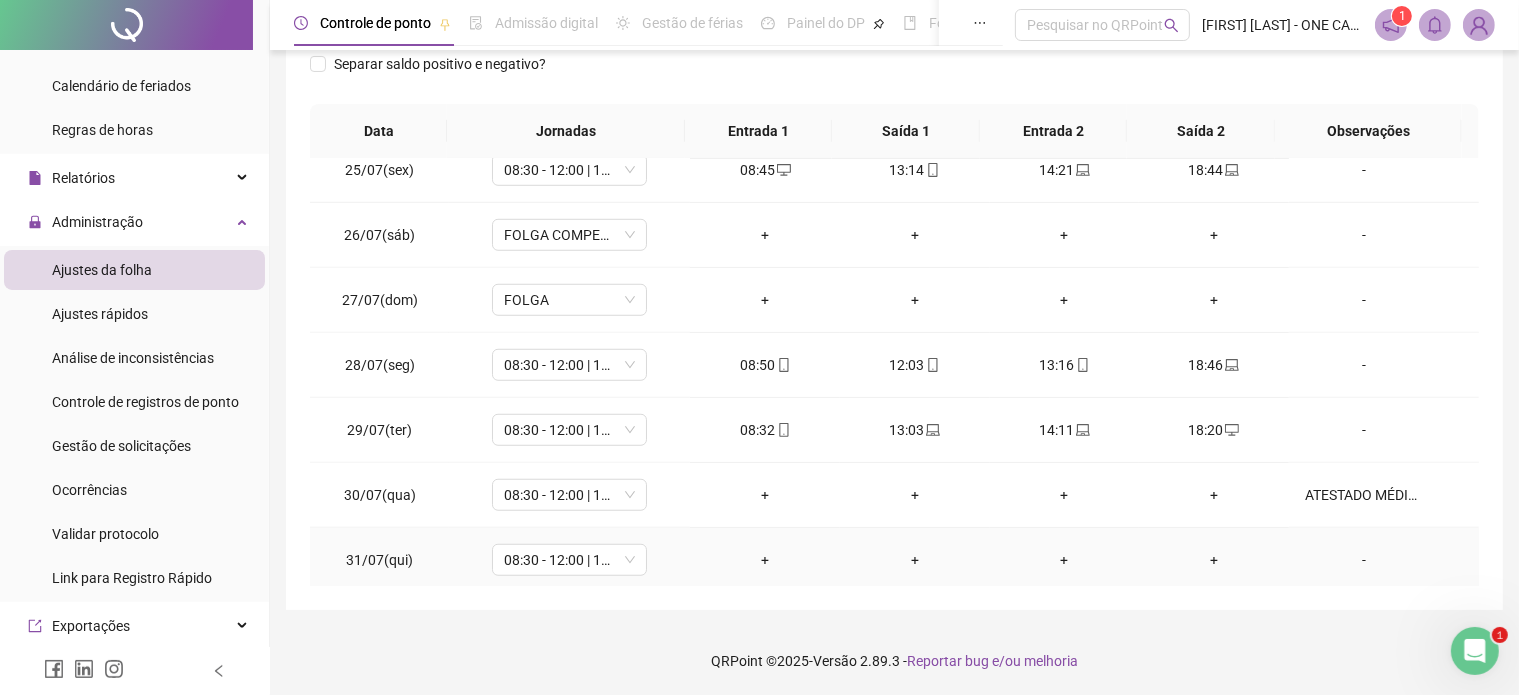 click on "-" at bounding box center (1364, 560) 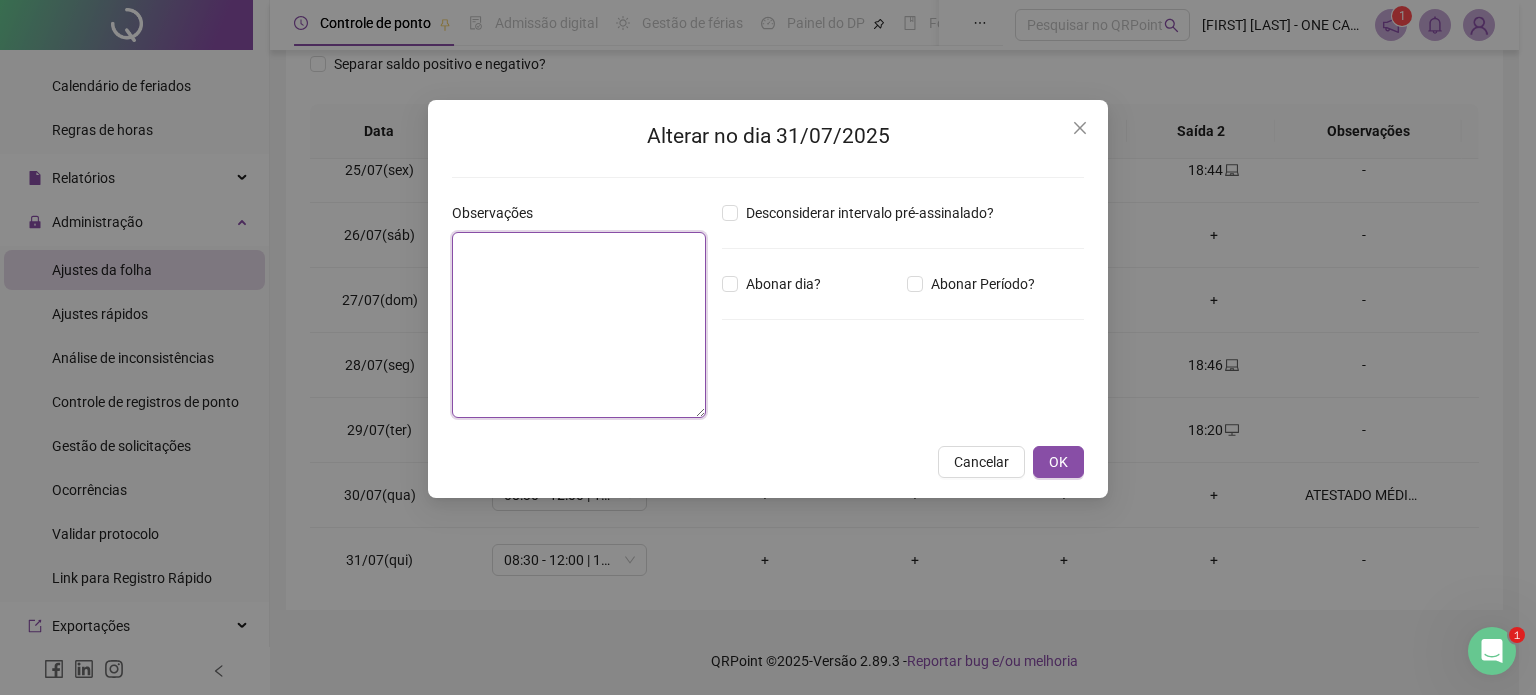 click at bounding box center [579, 325] 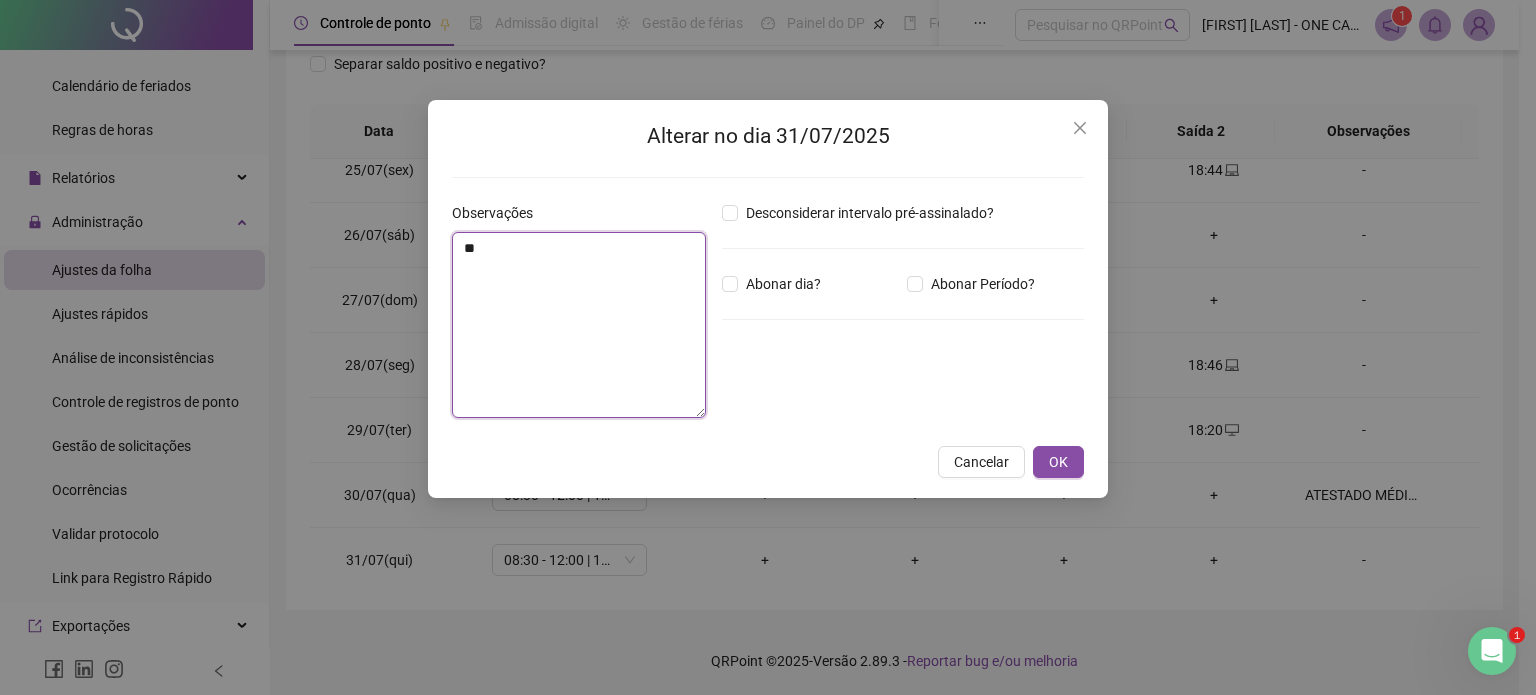 type on "*" 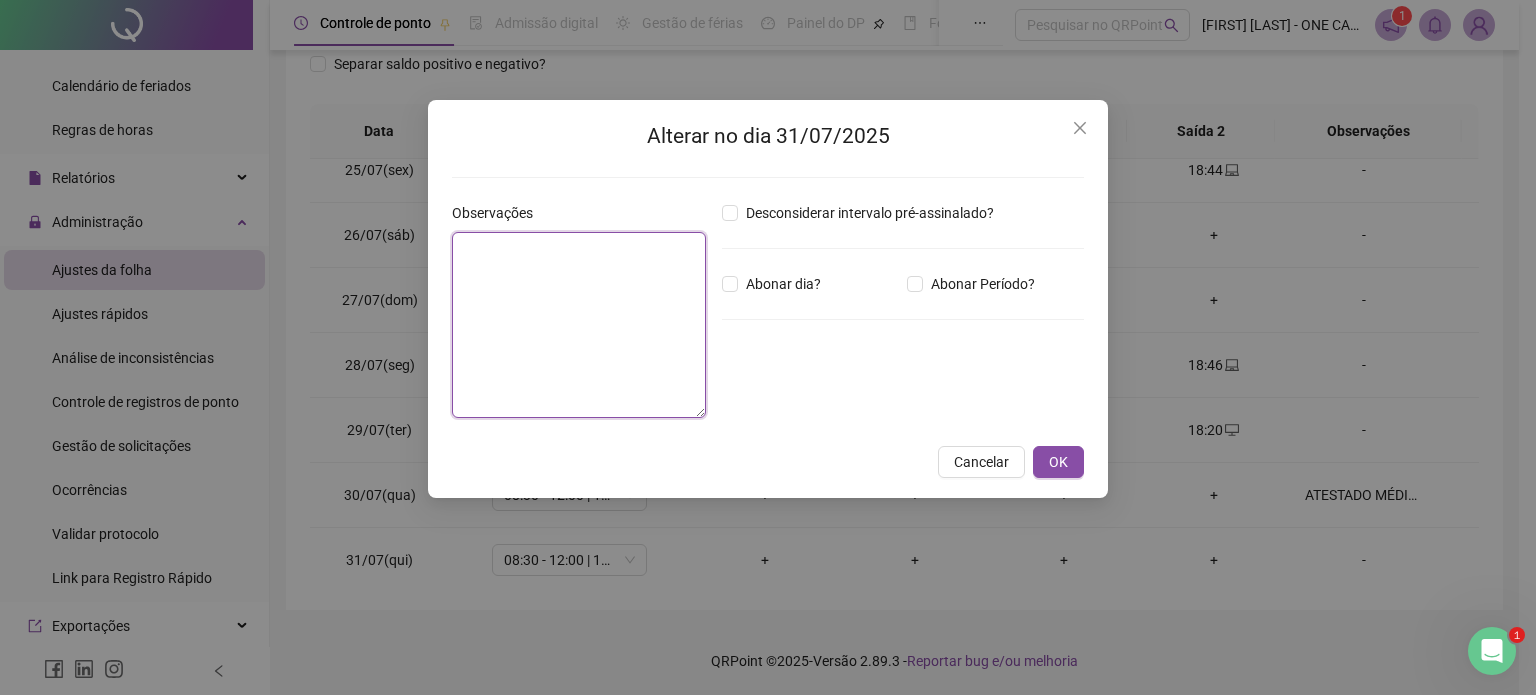 paste on "**********" 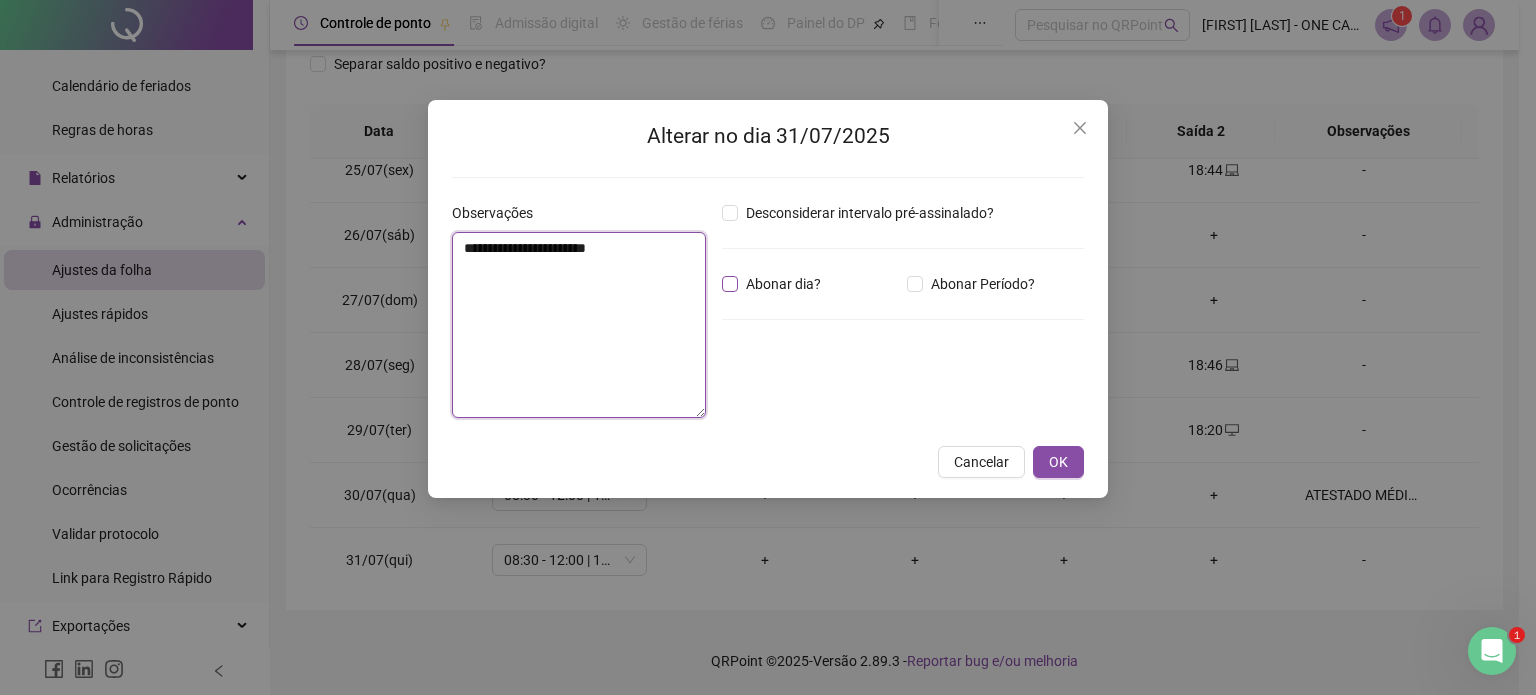 type on "**********" 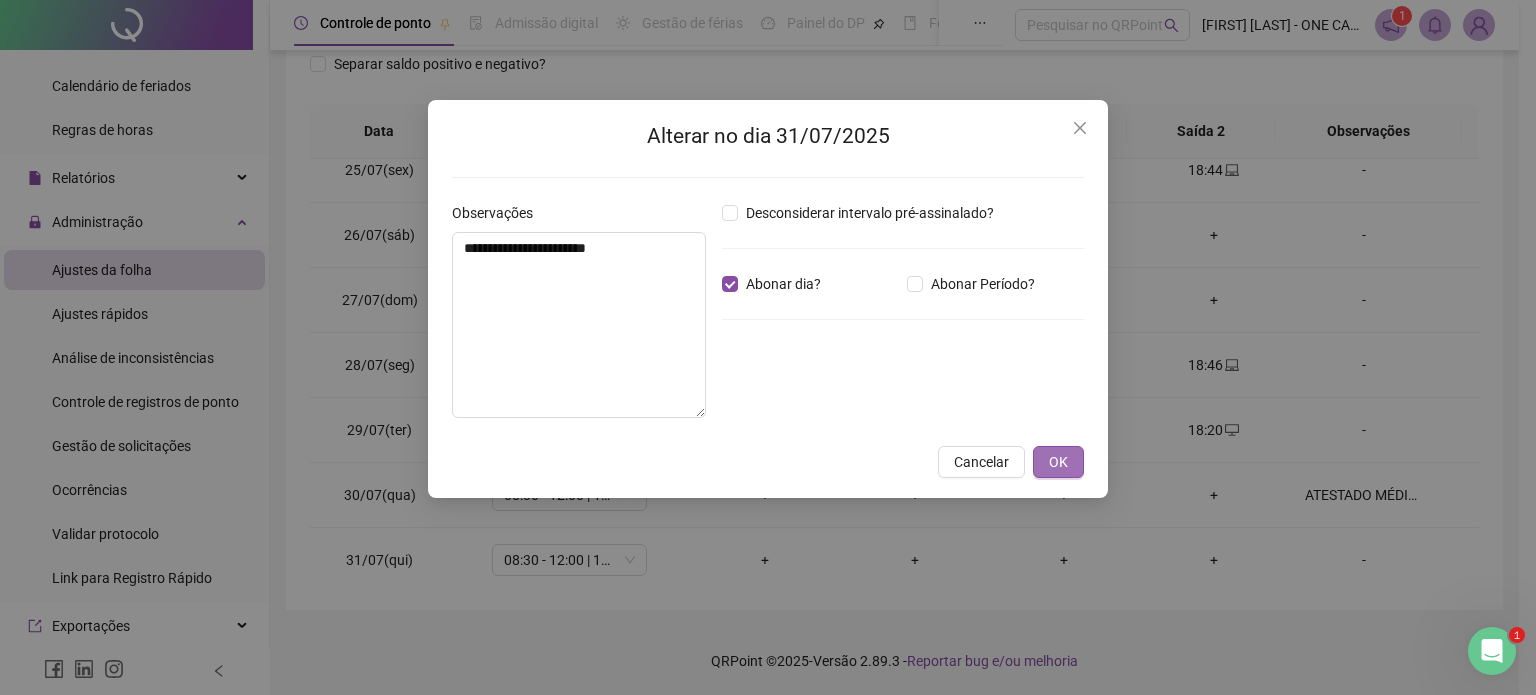 click on "OK" at bounding box center (1058, 462) 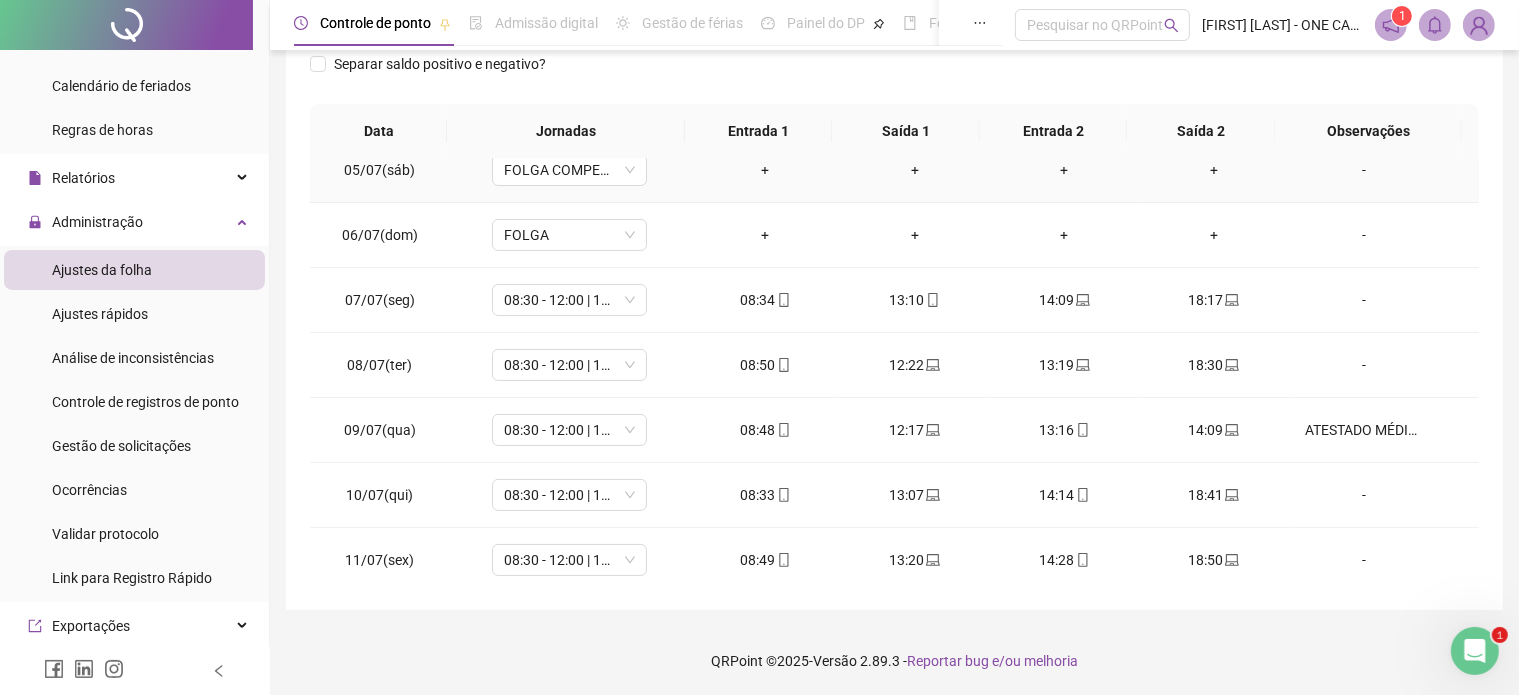 scroll, scrollTop: 0, scrollLeft: 0, axis: both 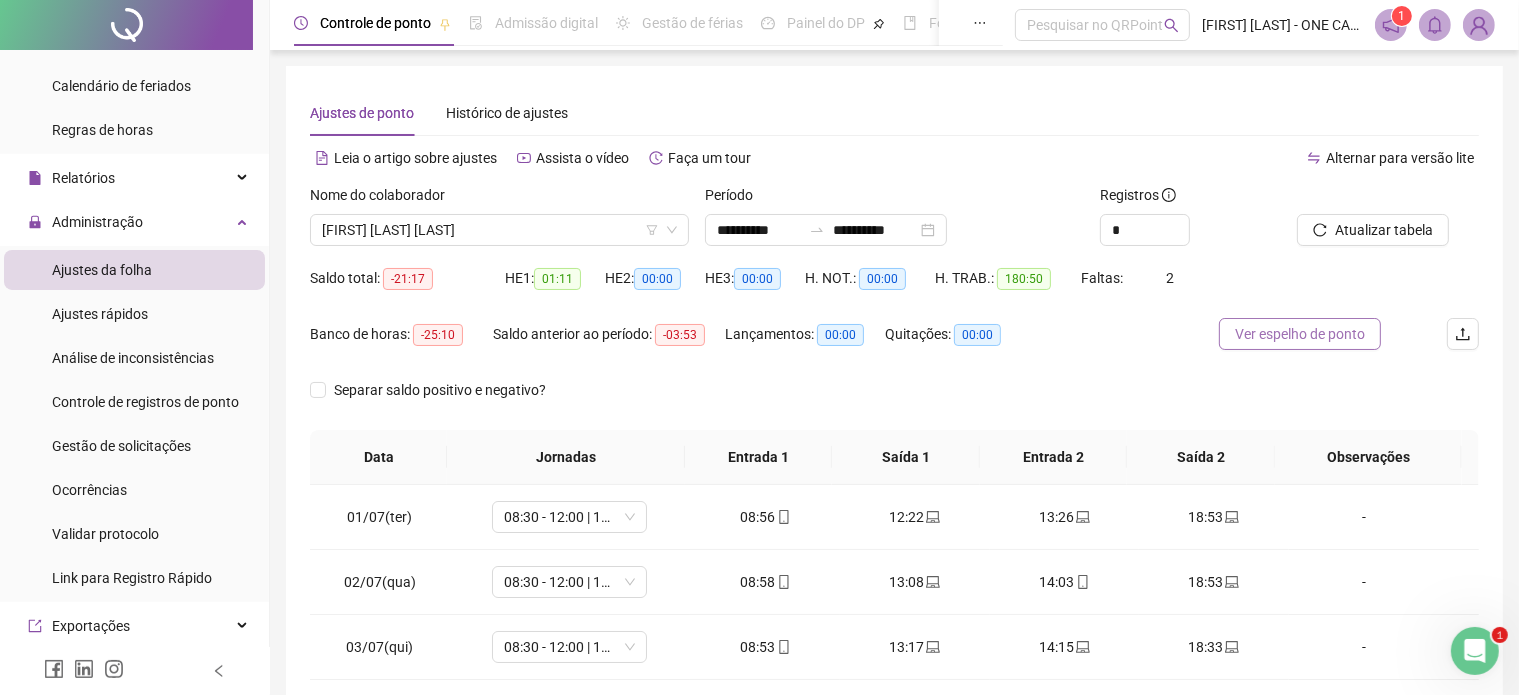 click on "Ver espelho de ponto" at bounding box center (1300, 334) 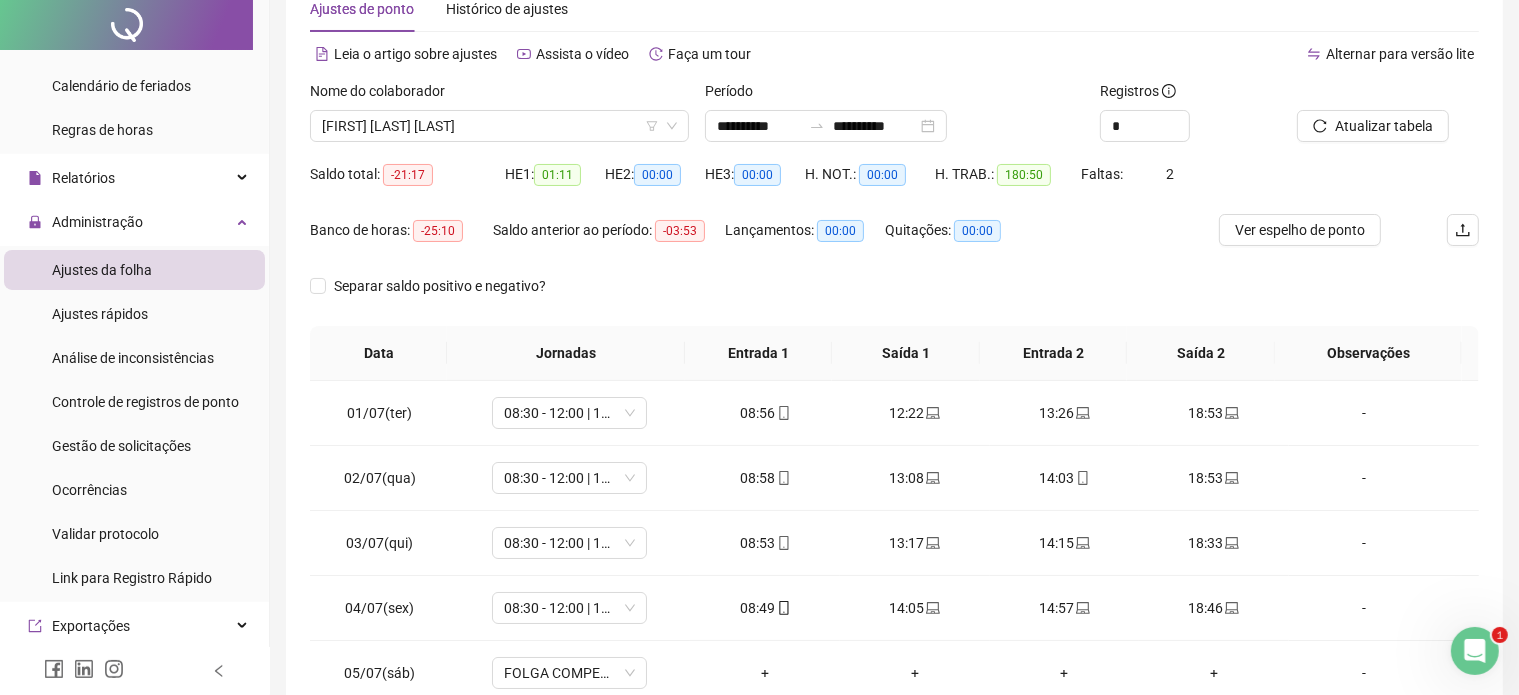 scroll, scrollTop: 0, scrollLeft: 0, axis: both 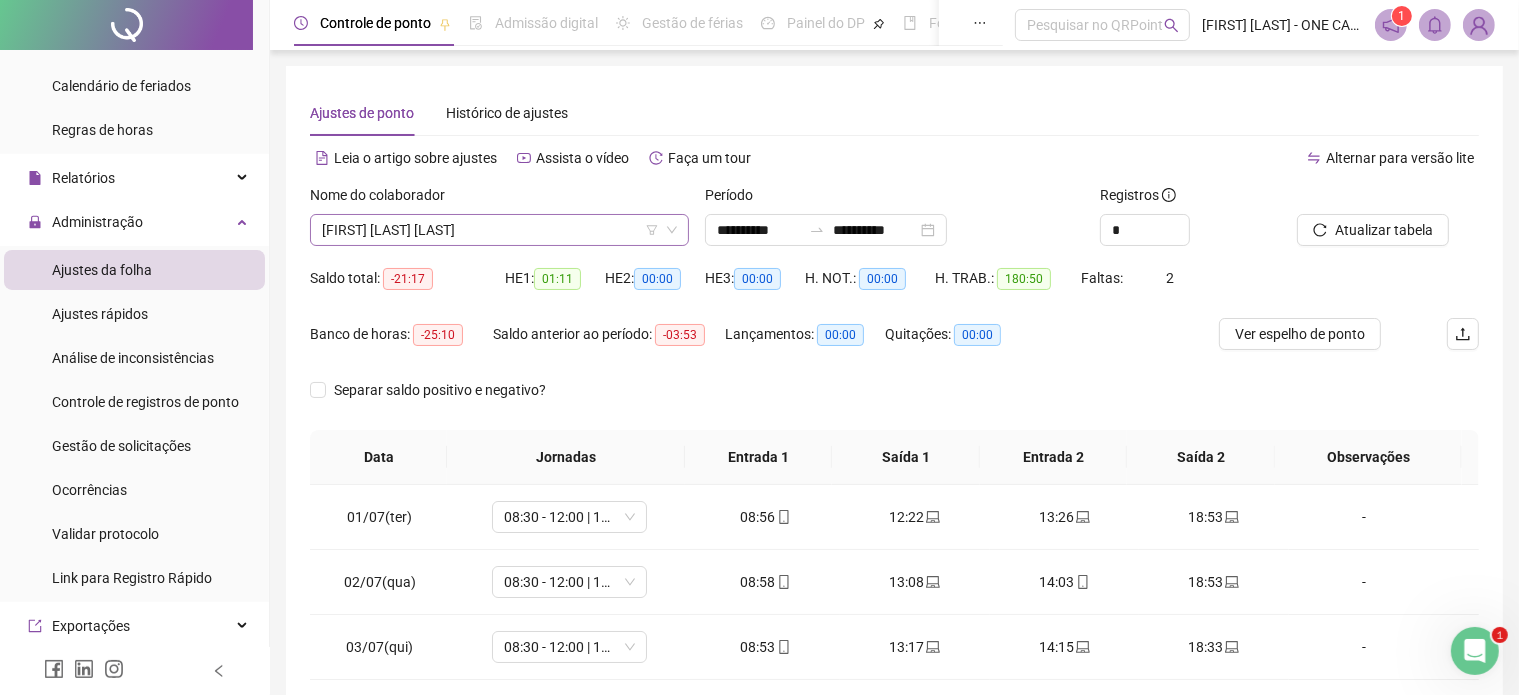 click on "[FIRST] [LAST] [LAST]" at bounding box center [499, 230] 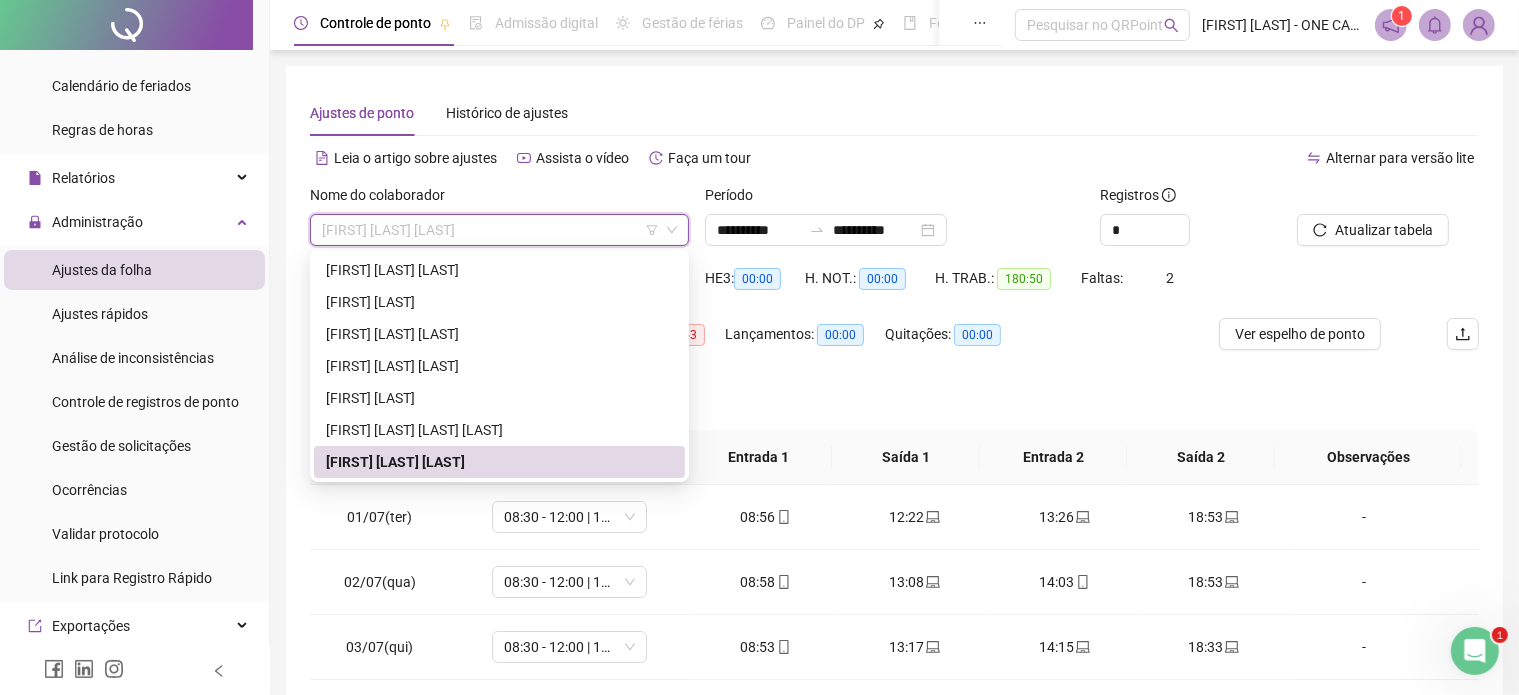 click on "[FIRST] [LAST] [LAST]" at bounding box center [499, 230] 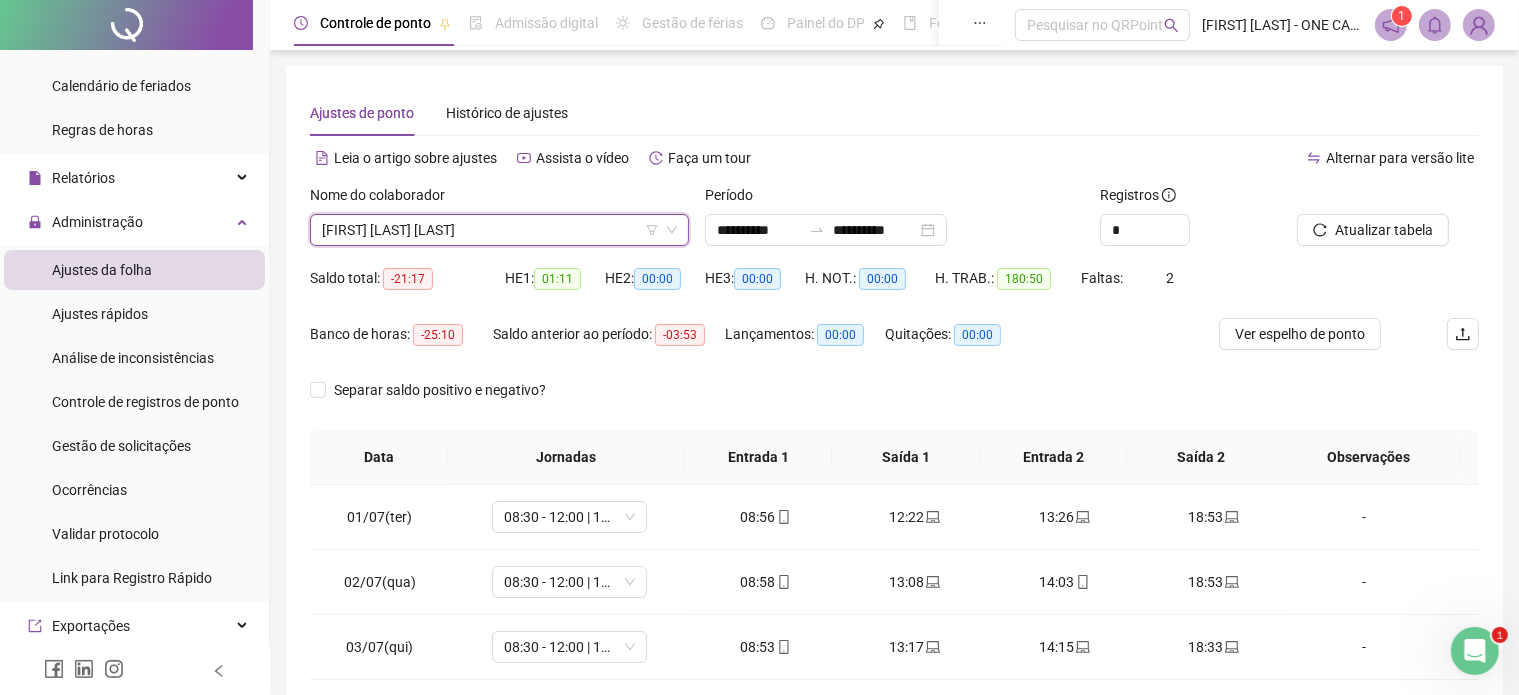 click on "Separar saldo positivo e negativo?" at bounding box center [894, 402] 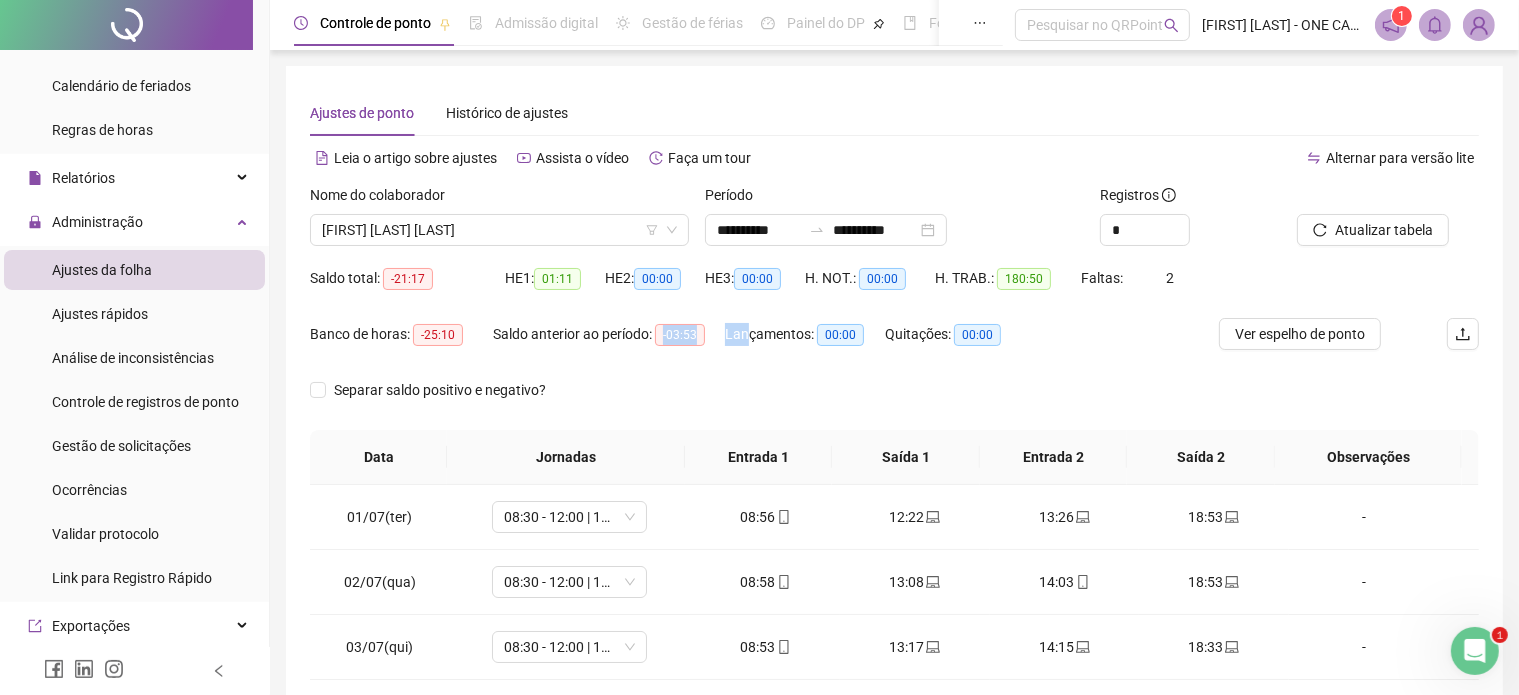 drag, startPoint x: 667, startPoint y: 331, endPoint x: 744, endPoint y: 331, distance: 77 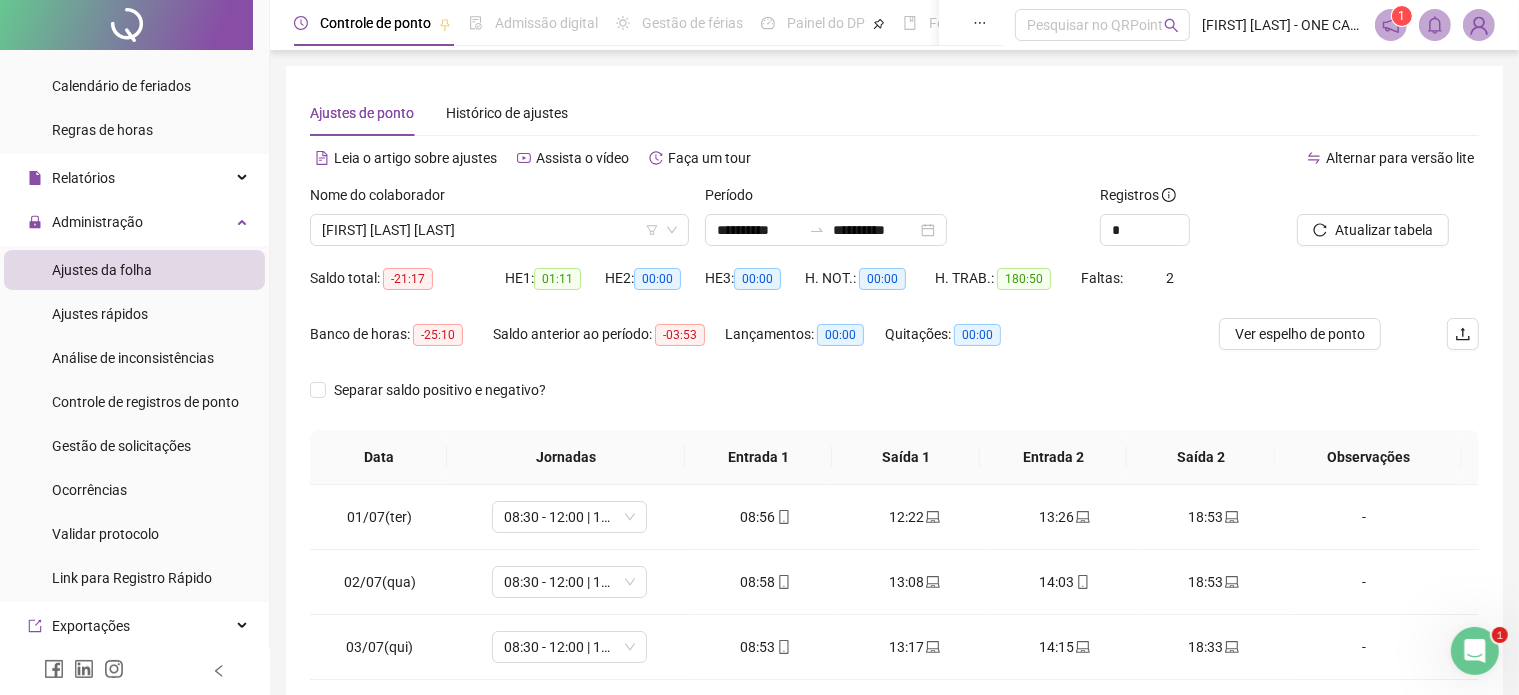 click on "Separar saldo positivo e negativo?" at bounding box center (894, 402) 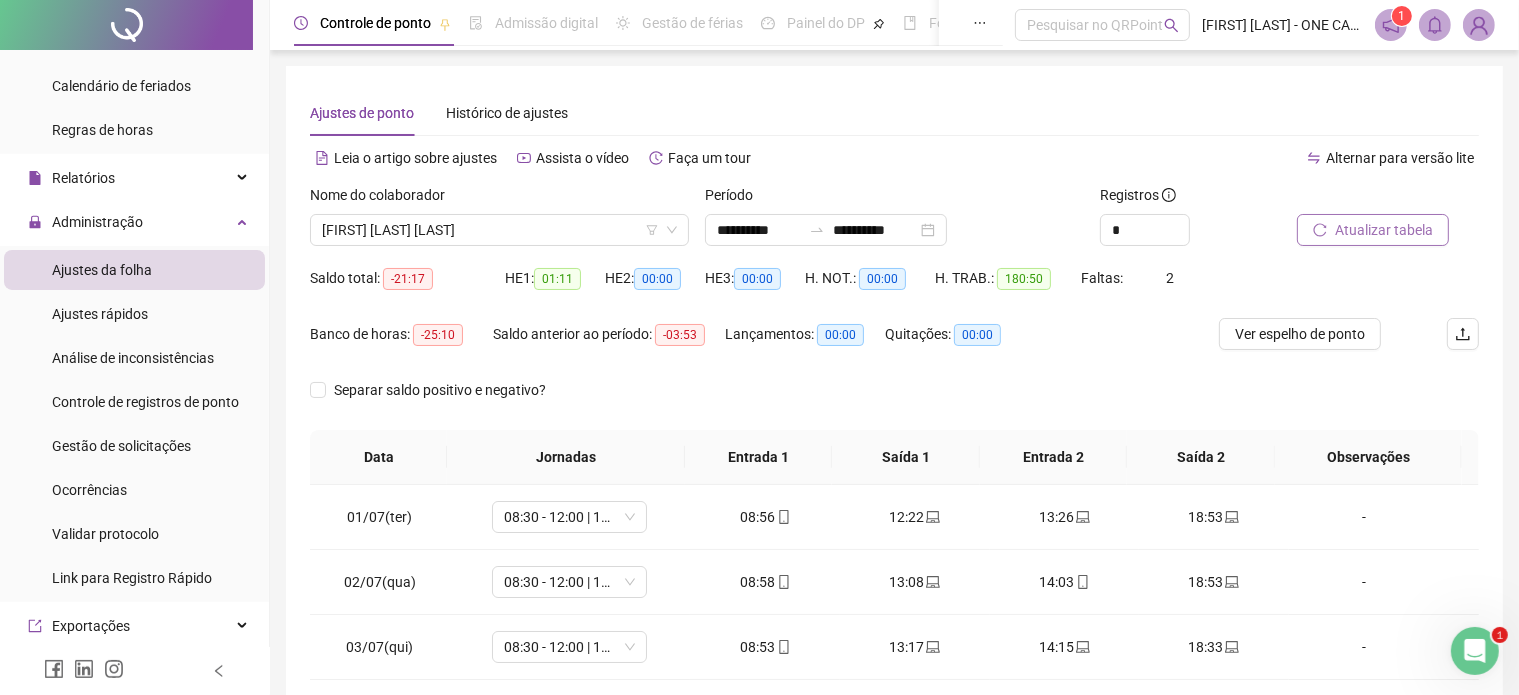 click on "Atualizar tabela" at bounding box center [1384, 230] 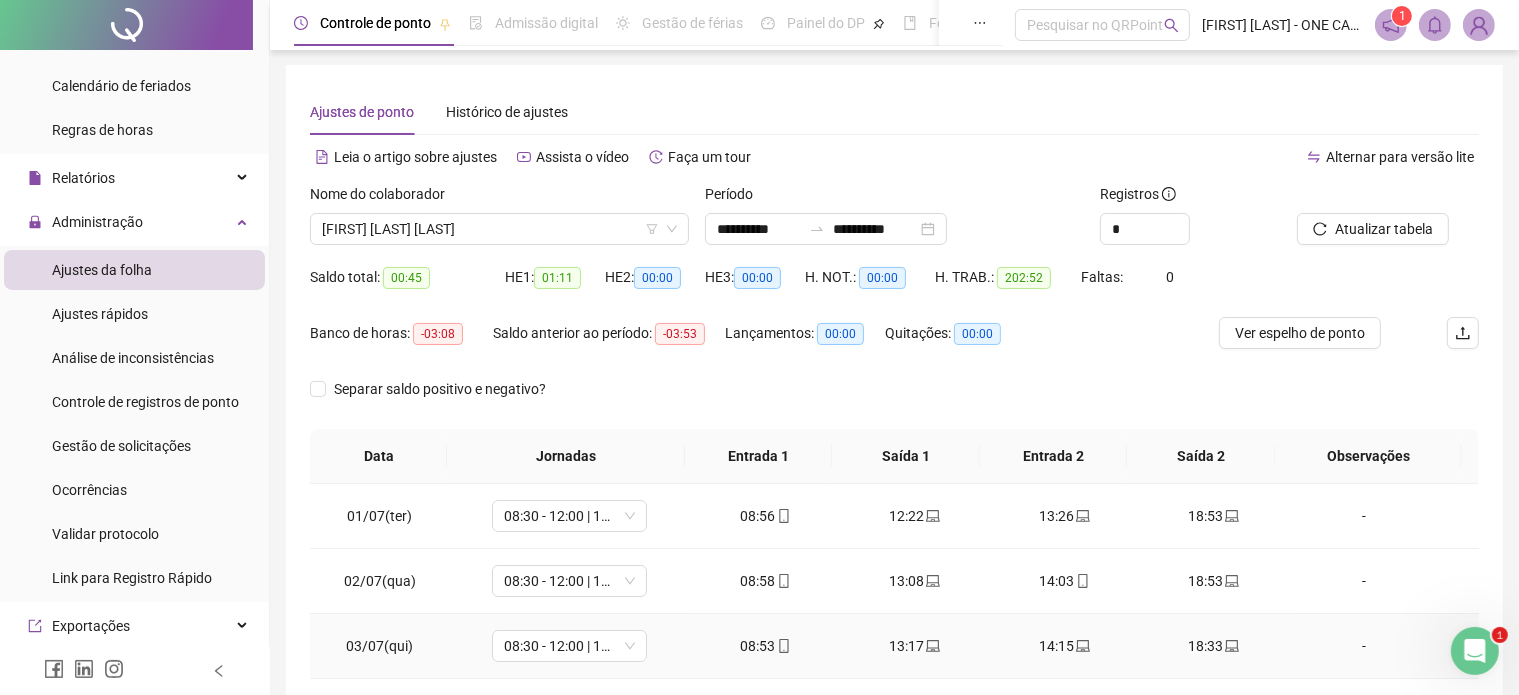 scroll, scrollTop: 0, scrollLeft: 0, axis: both 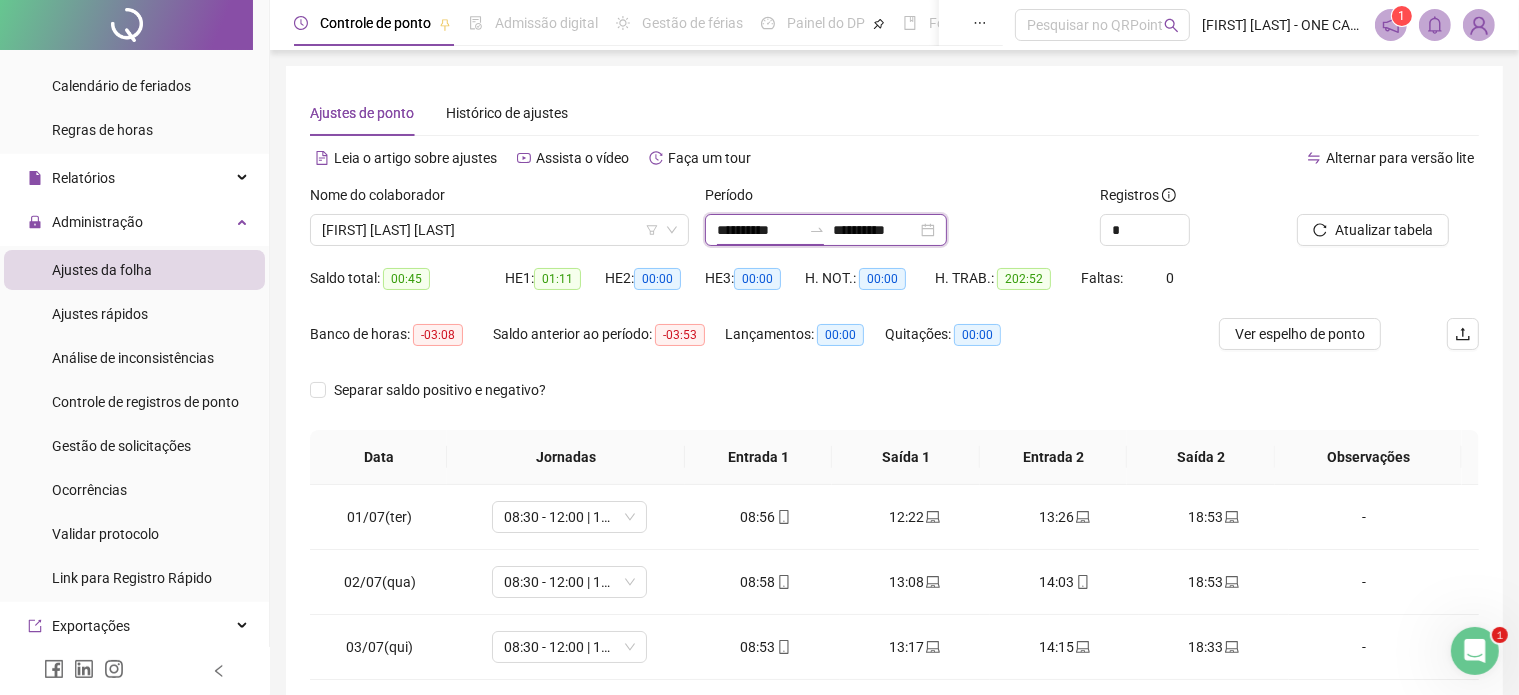 click on "**********" at bounding box center [759, 230] 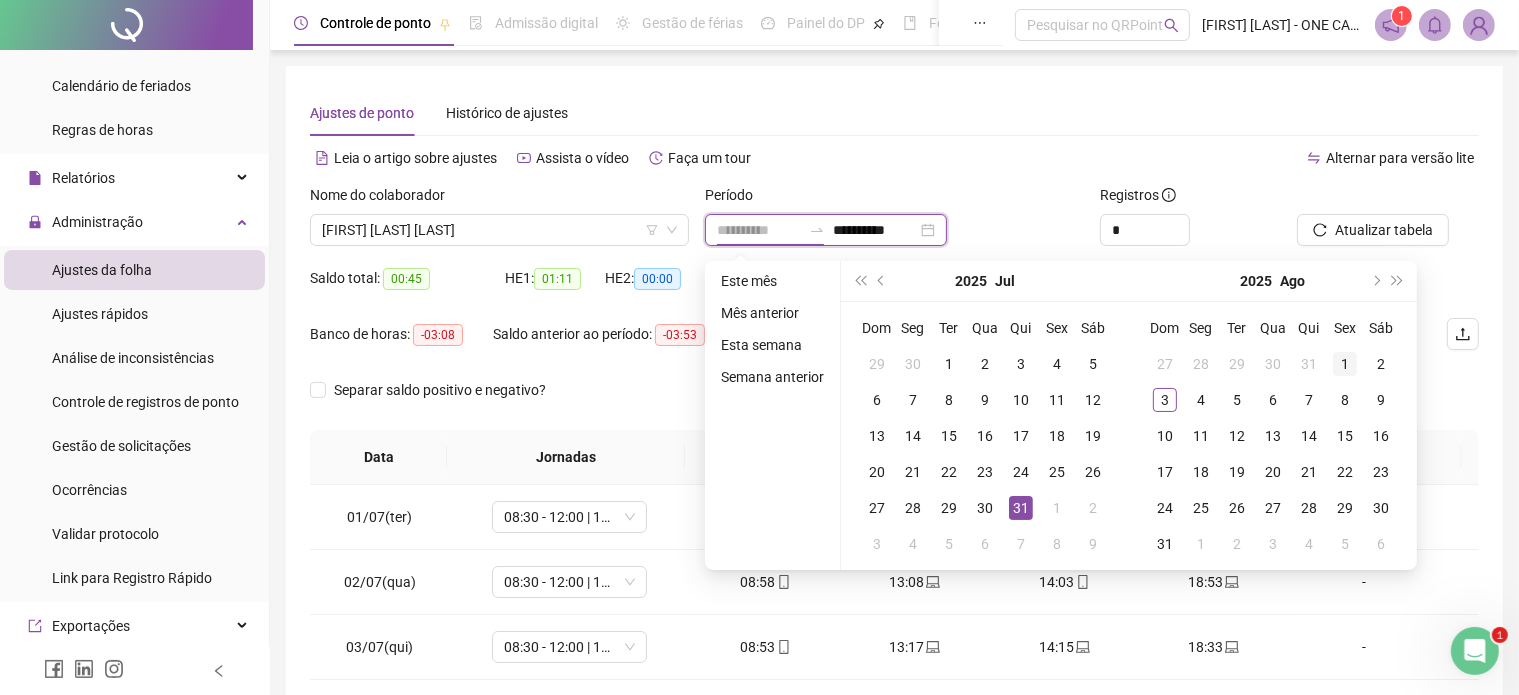 type on "**********" 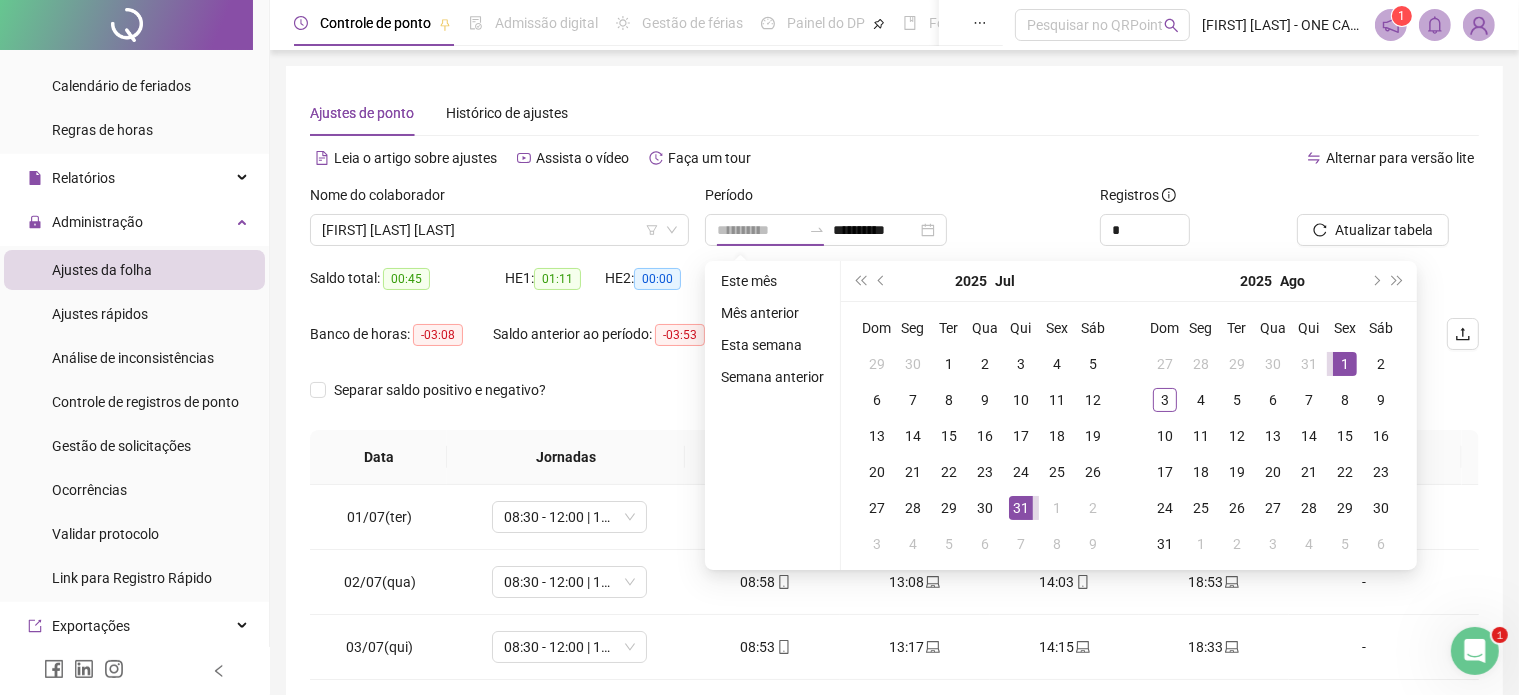 click on "1" at bounding box center [1345, 364] 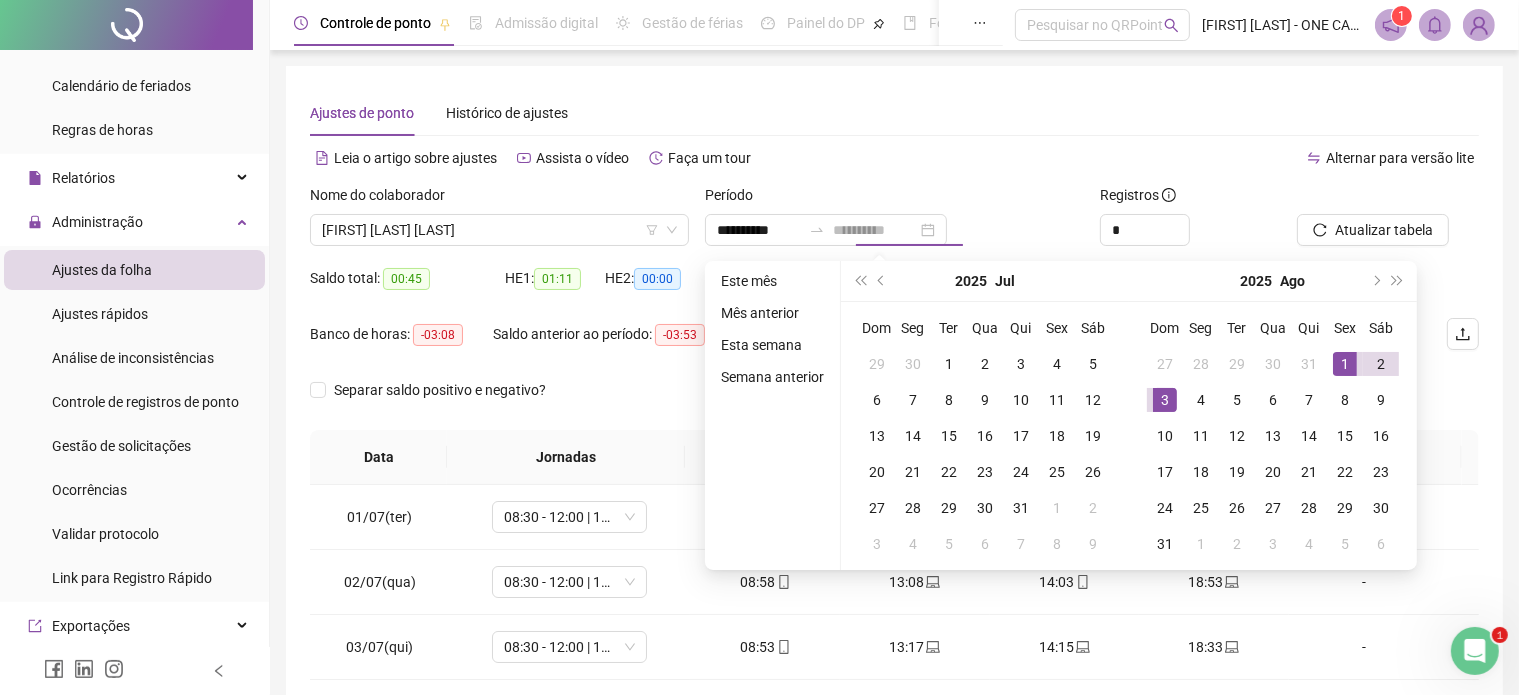 click on "3" at bounding box center (1165, 400) 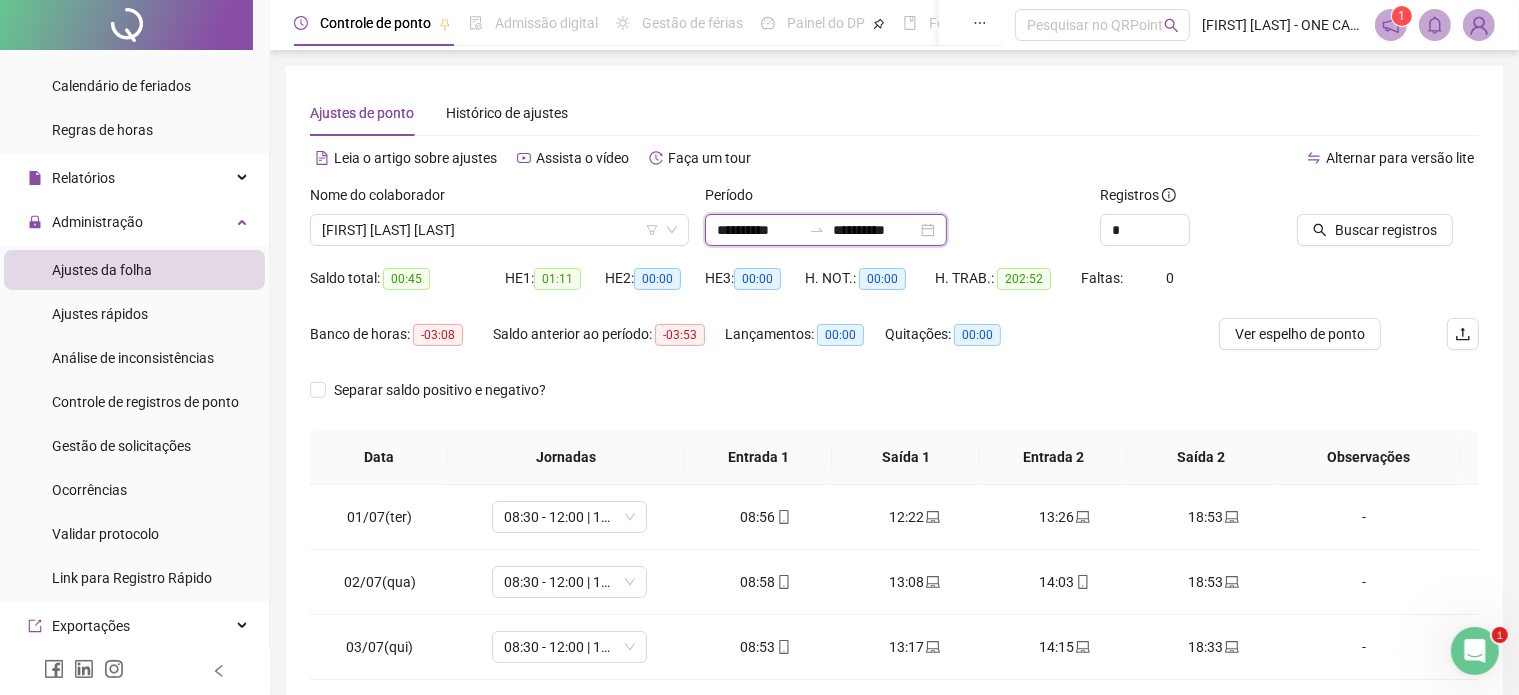 click on "**********" at bounding box center (875, 230) 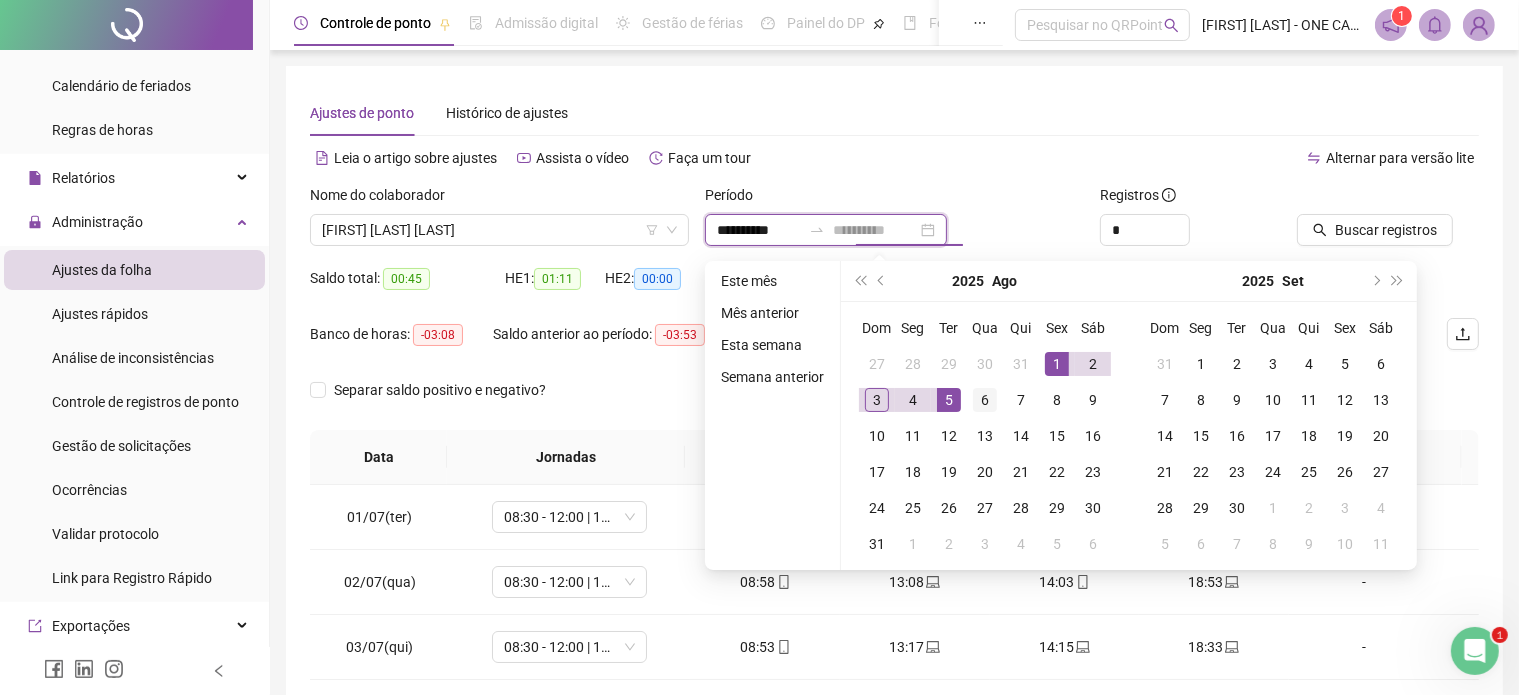 type on "**********" 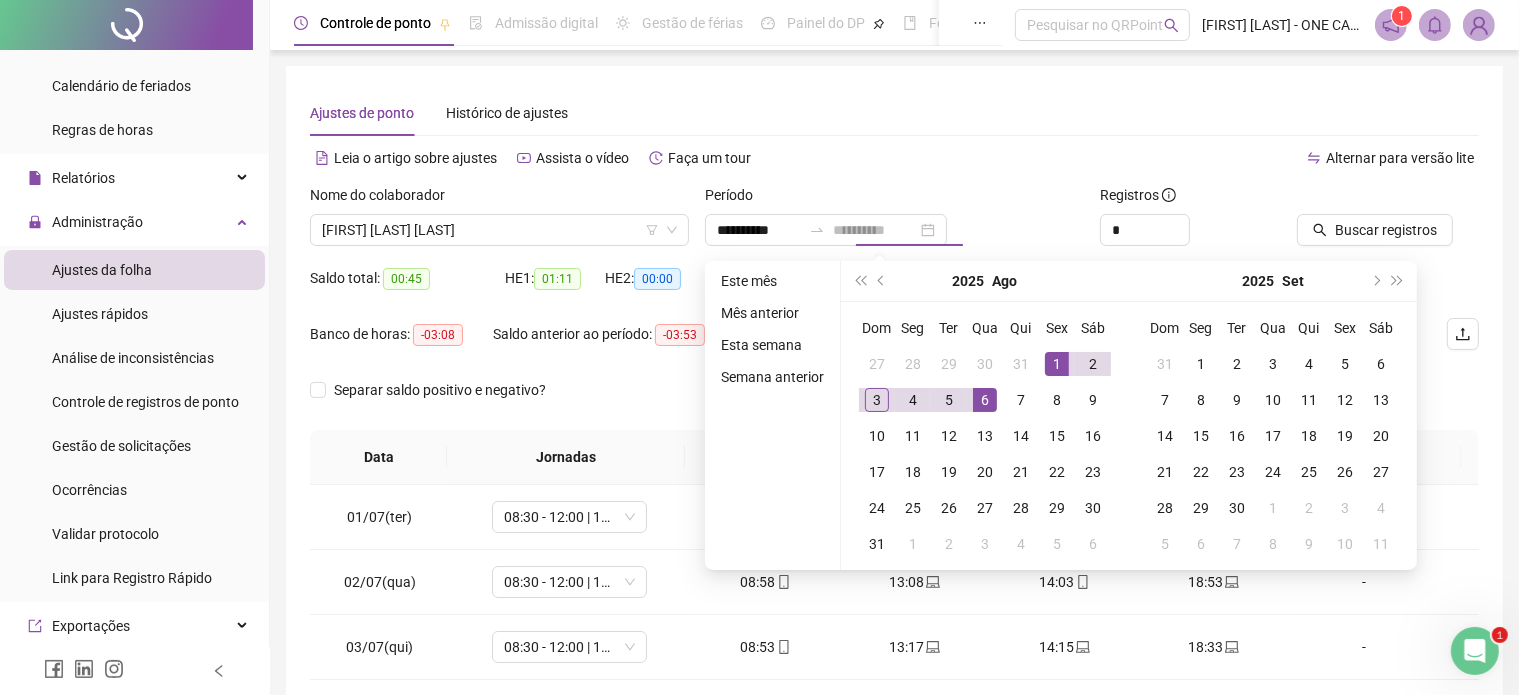 click on "6" at bounding box center (985, 400) 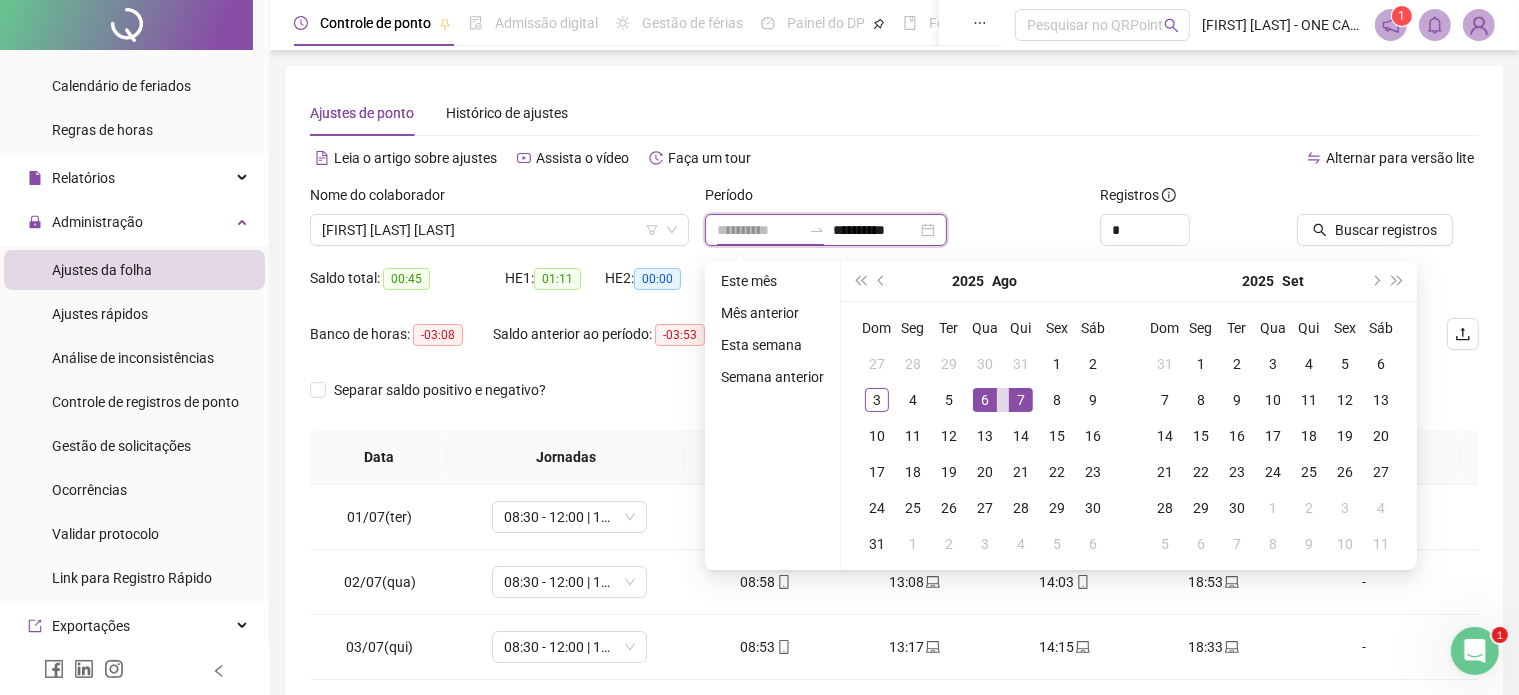 type on "**********" 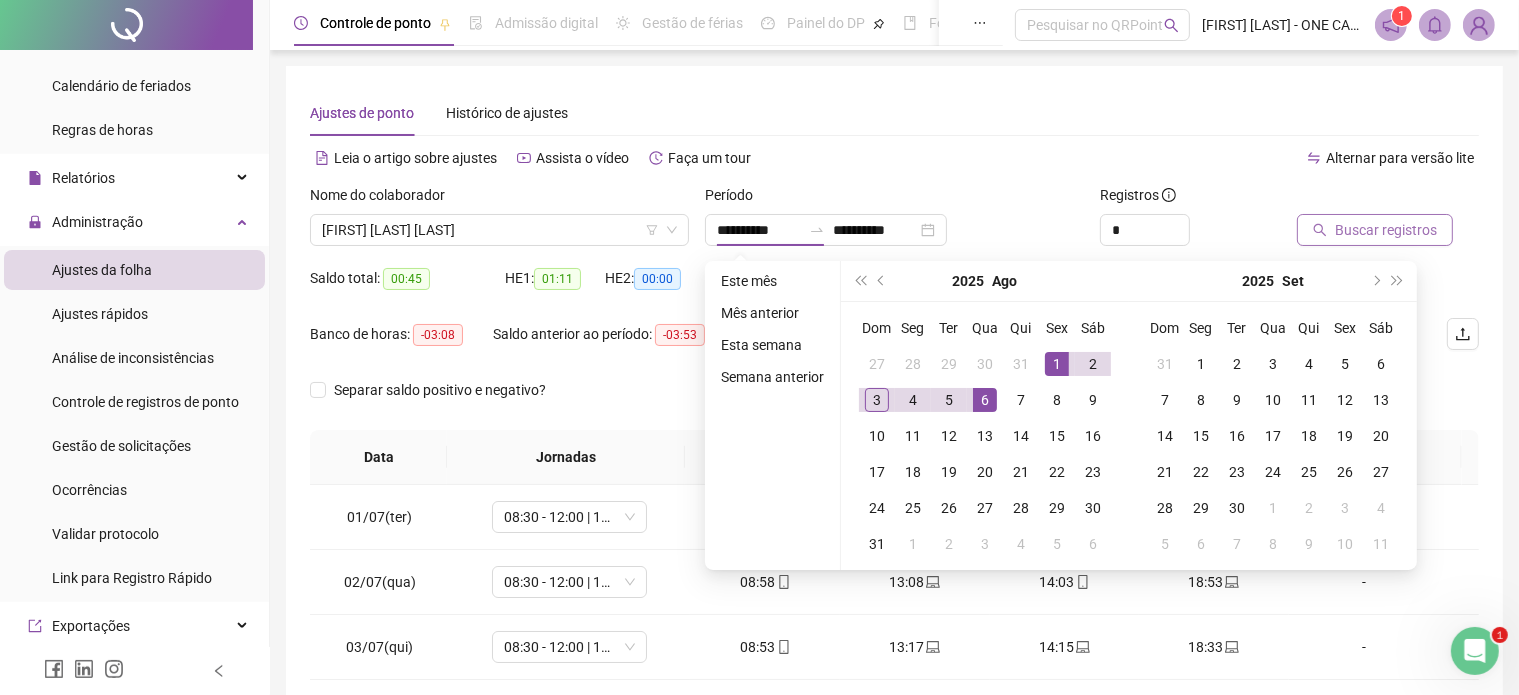 click on "Buscar registros" at bounding box center (1386, 230) 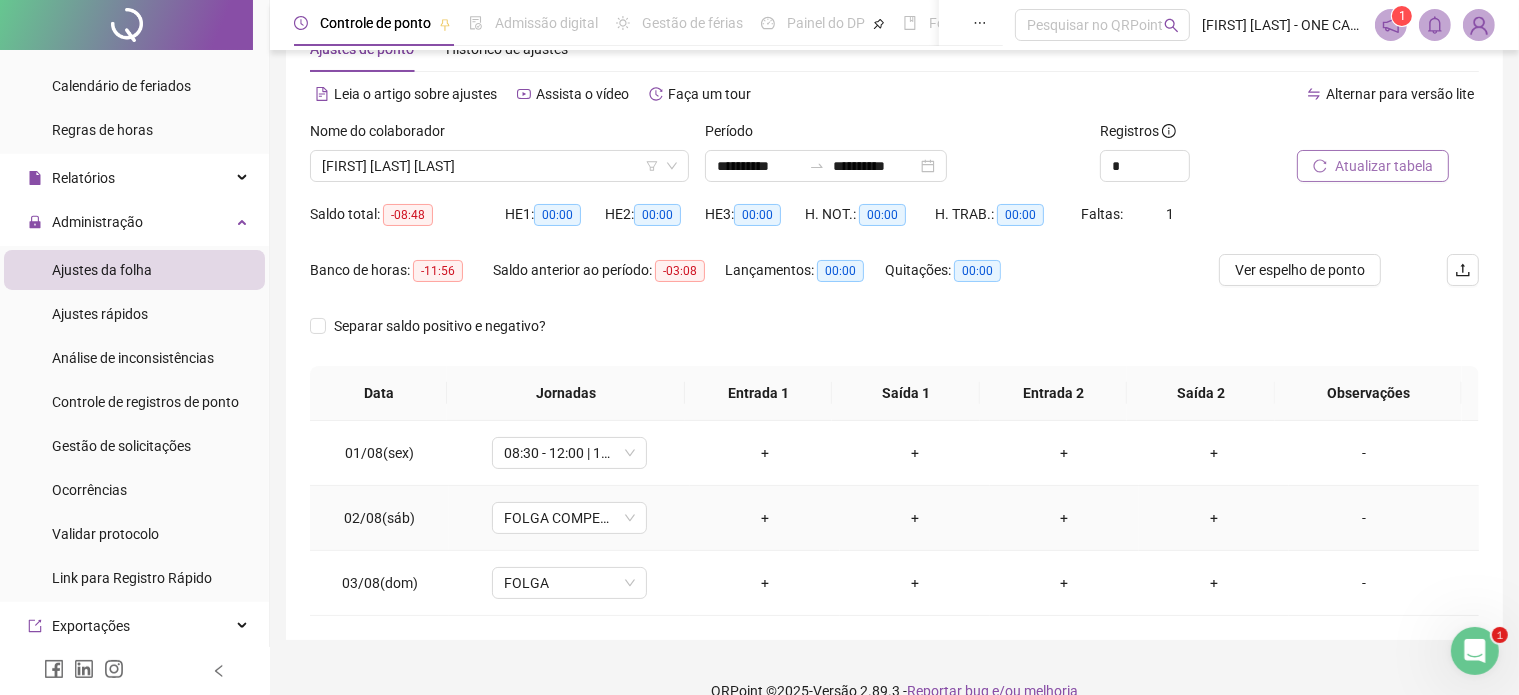 scroll, scrollTop: 94, scrollLeft: 0, axis: vertical 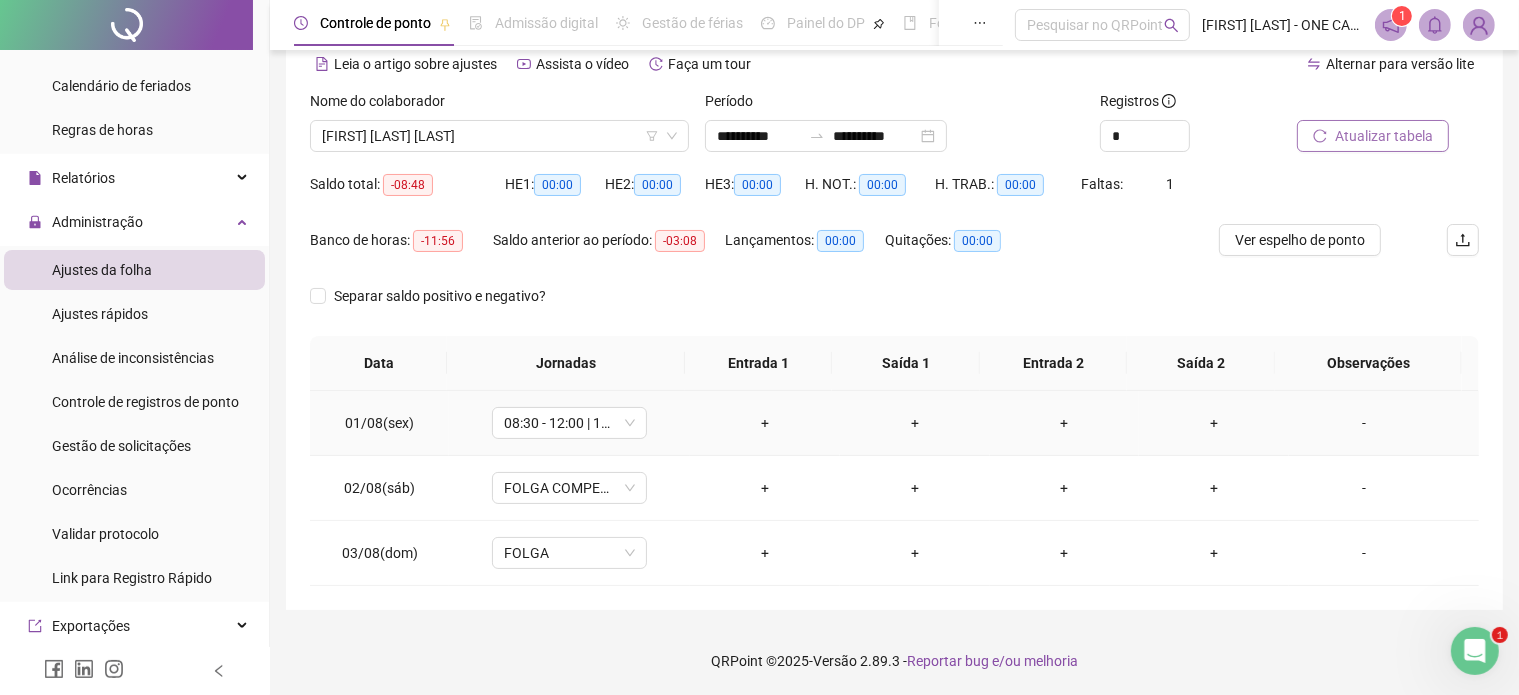 click on "-" at bounding box center (1364, 423) 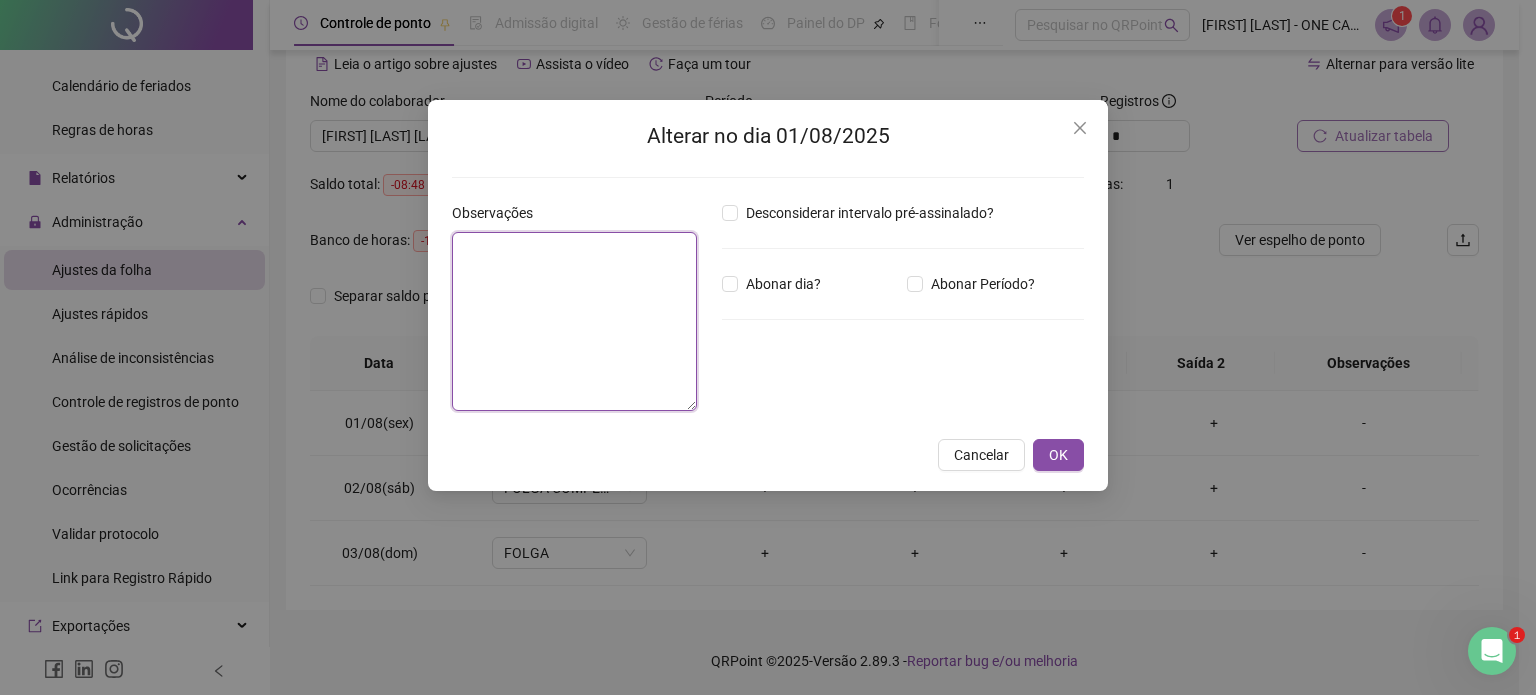 click at bounding box center [574, 321] 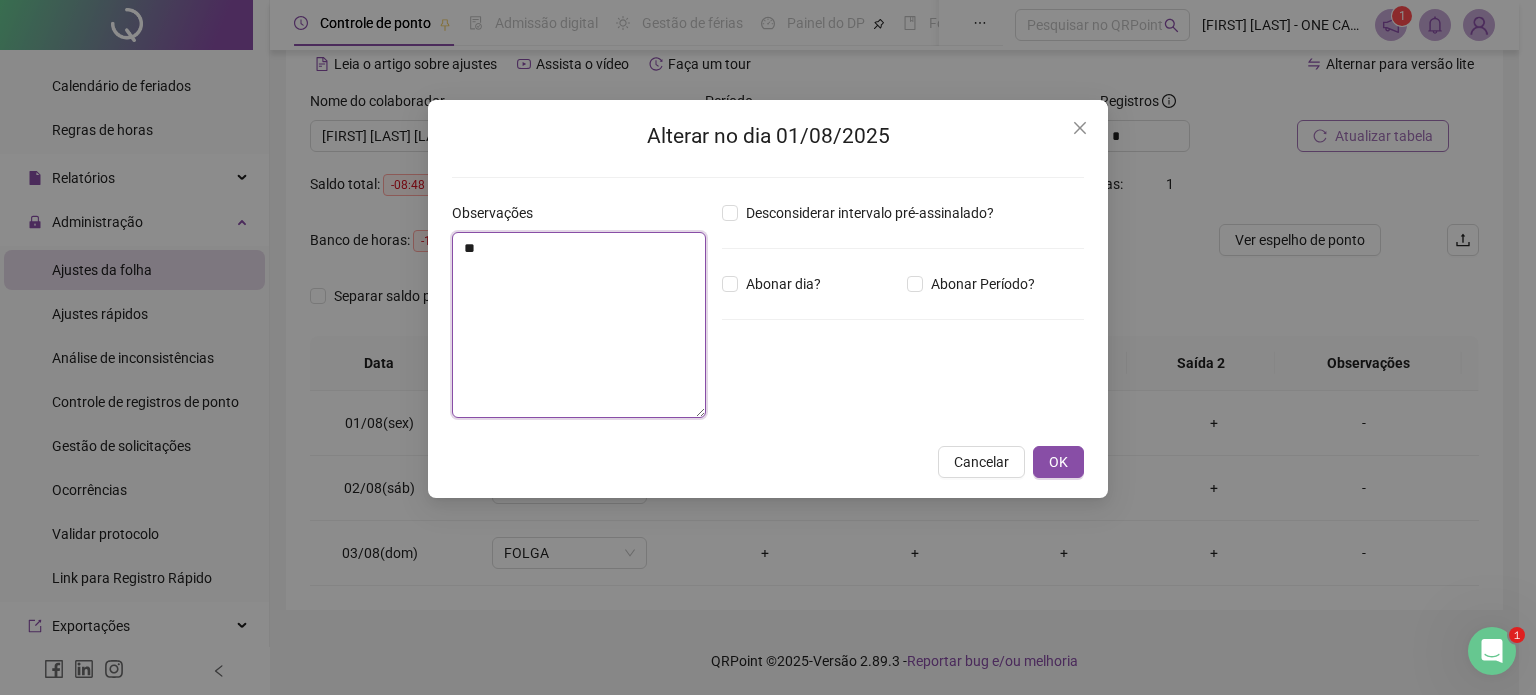 type on "*" 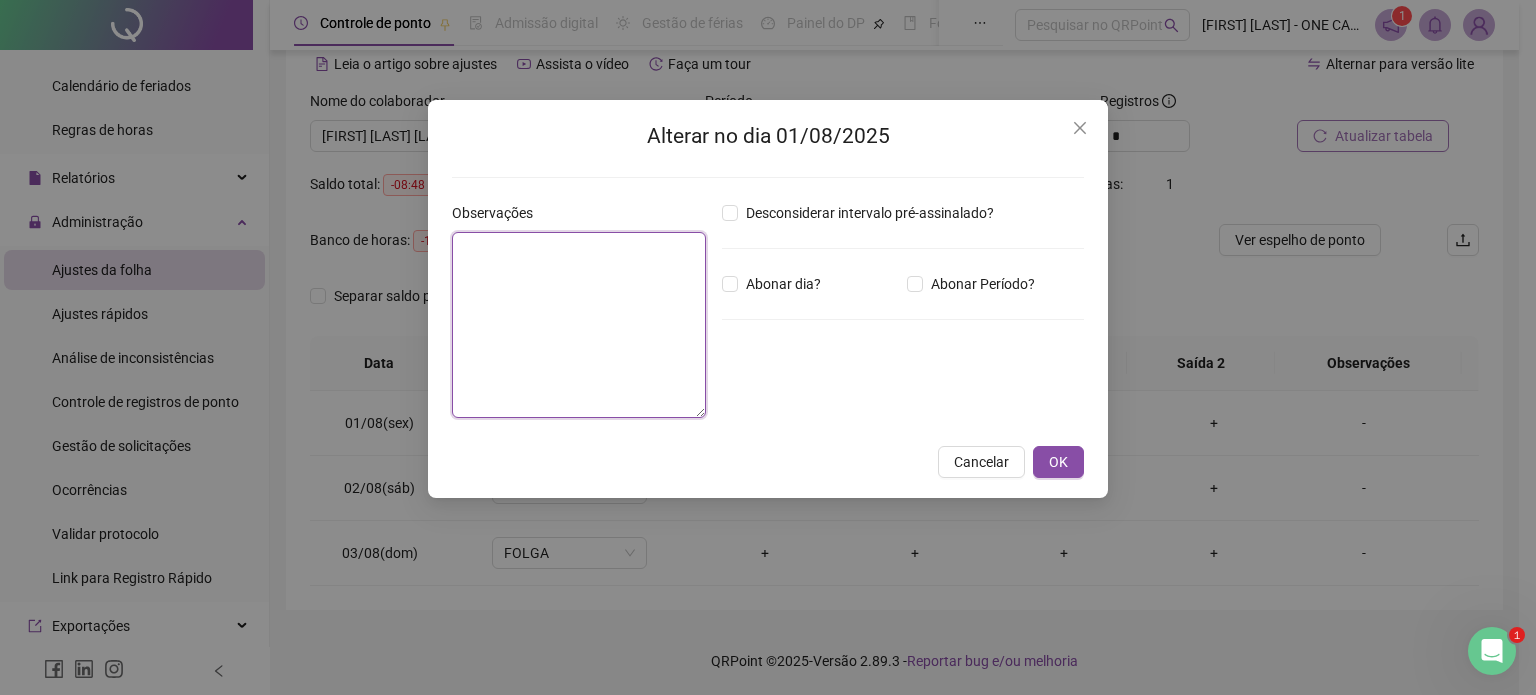 paste on "**********" 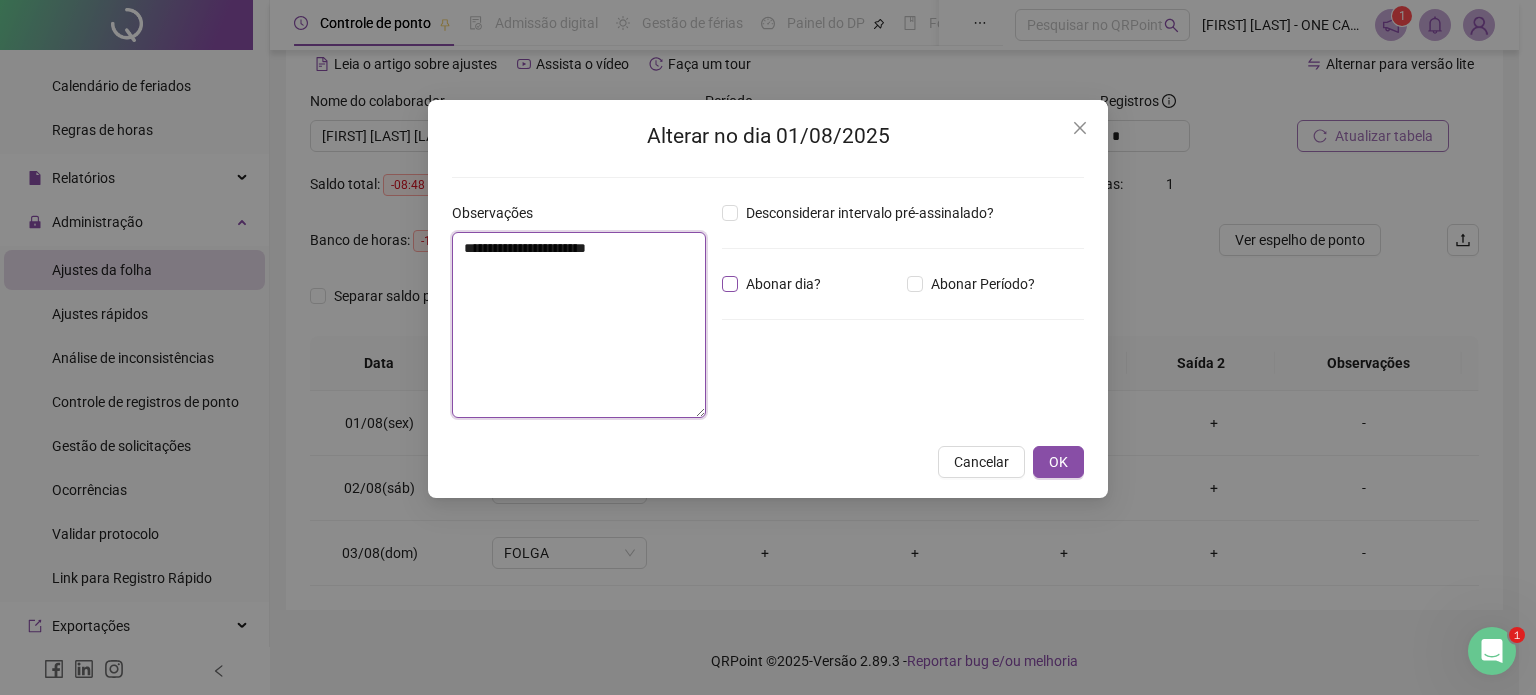type on "**********" 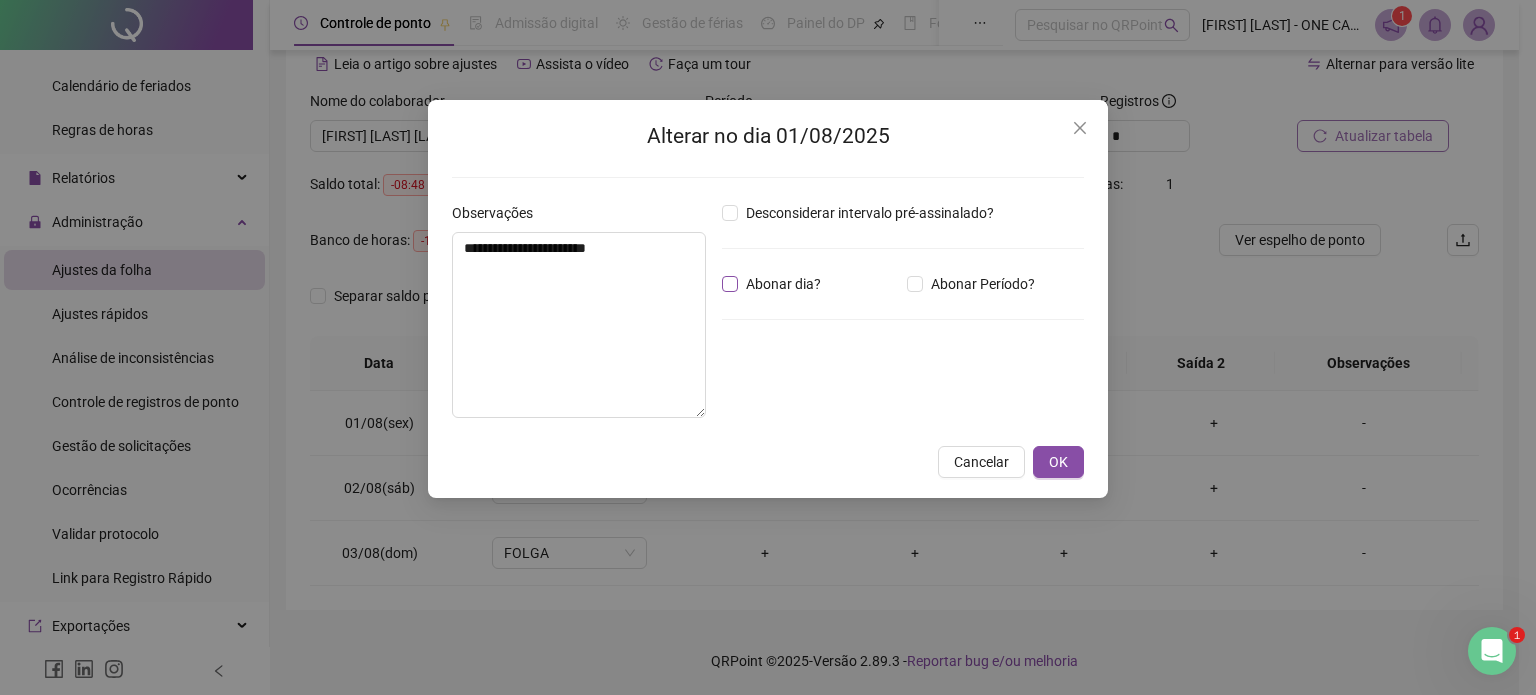 click on "Abonar dia?" at bounding box center [783, 284] 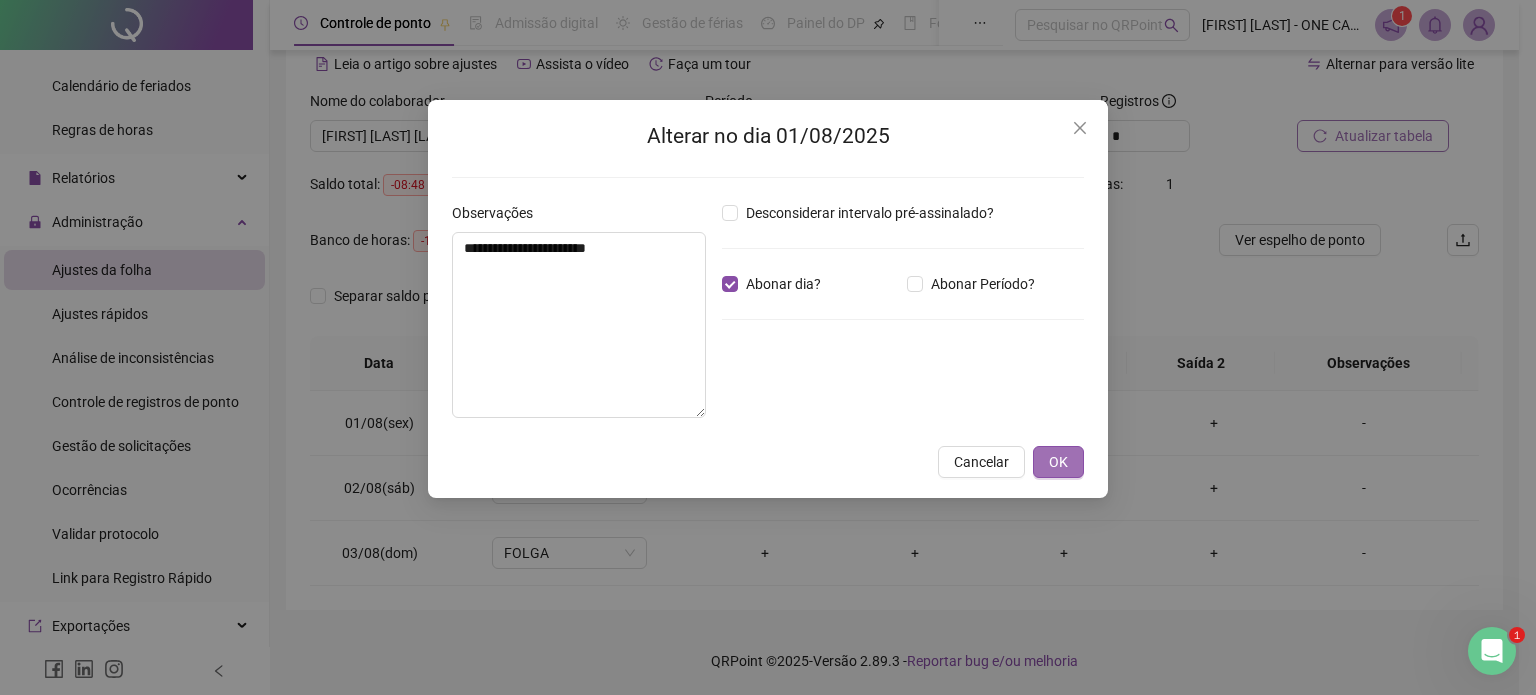 click on "OK" at bounding box center (1058, 462) 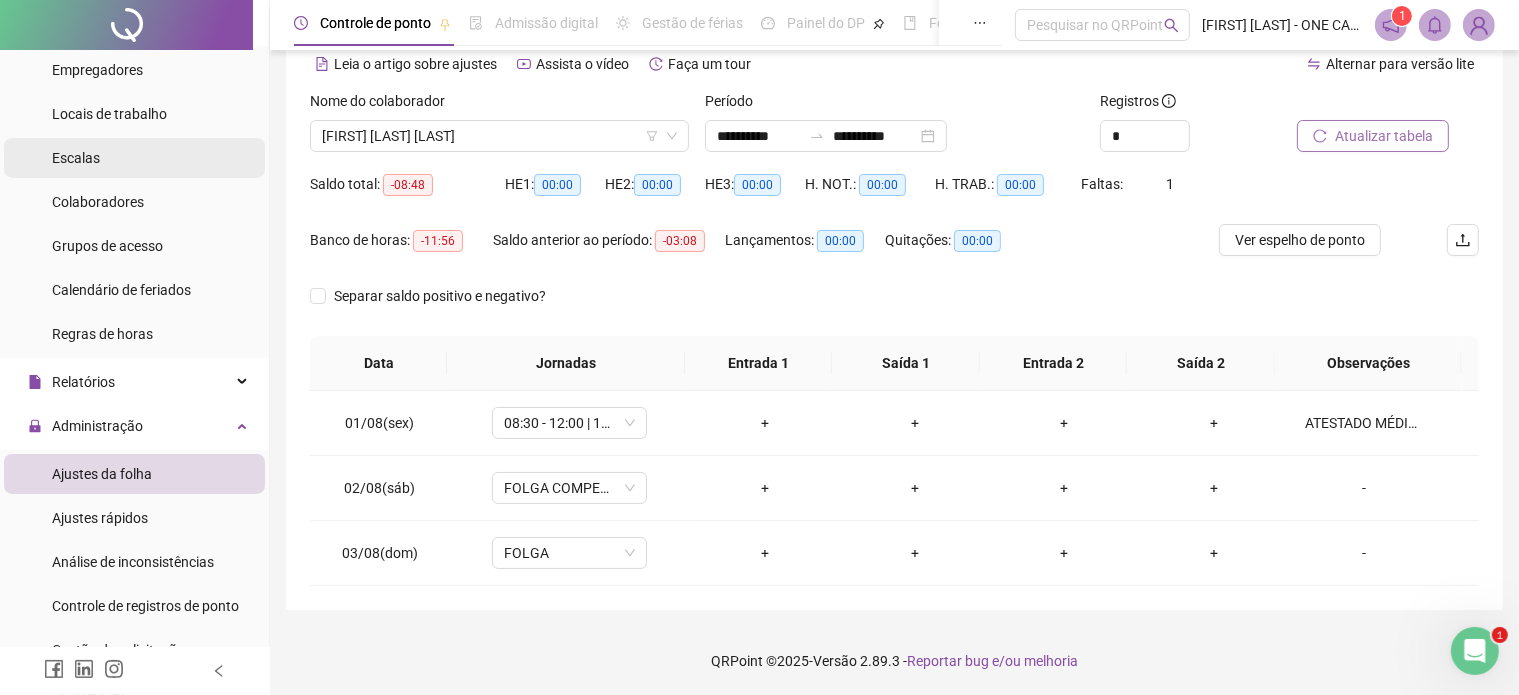 scroll, scrollTop: 0, scrollLeft: 0, axis: both 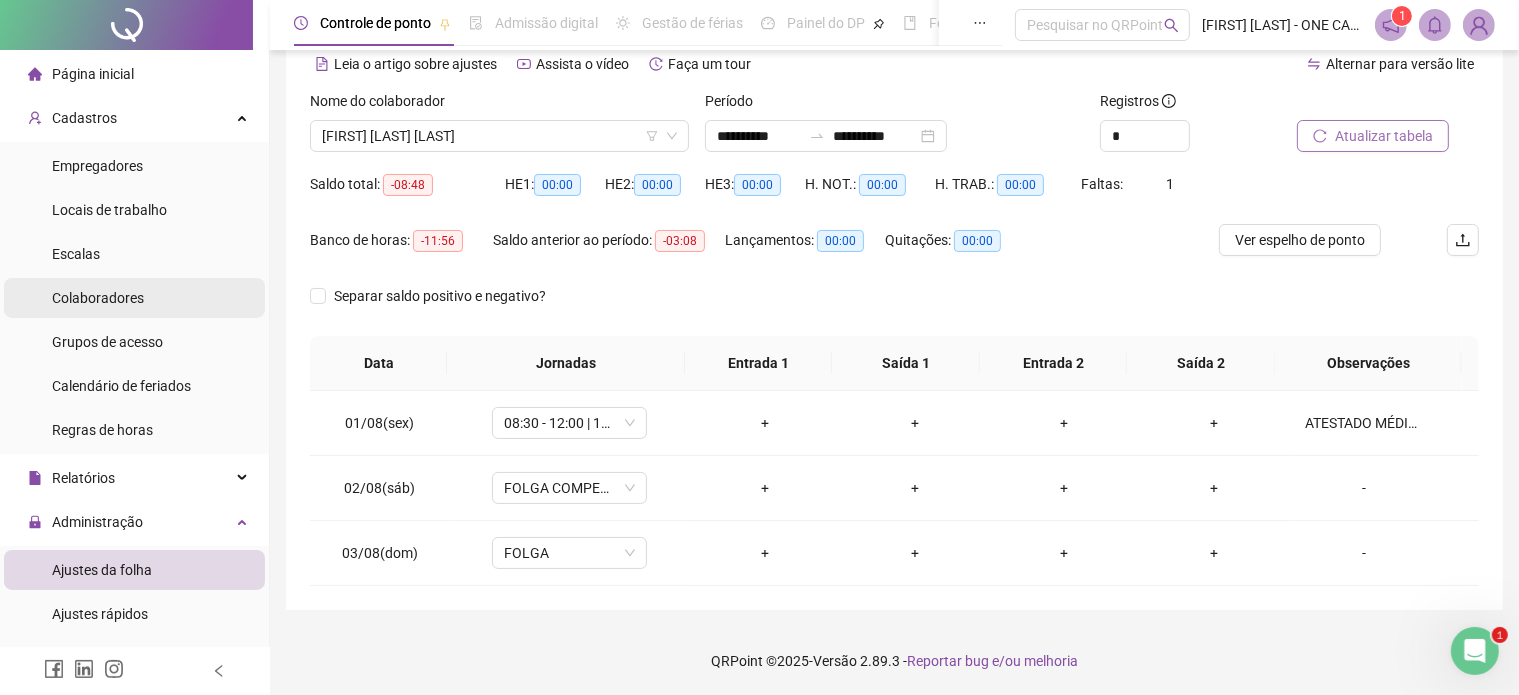 click on "Colaboradores" at bounding box center (98, 298) 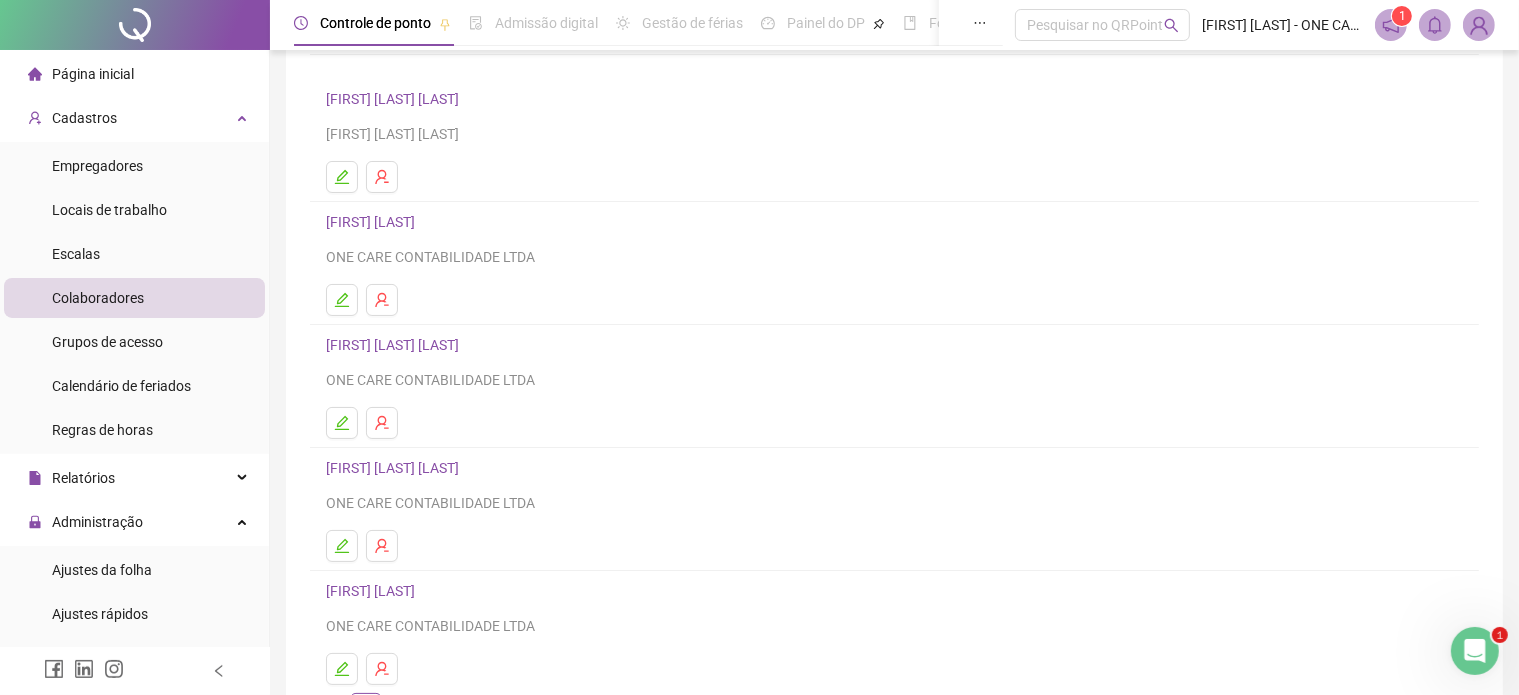 scroll, scrollTop: 271, scrollLeft: 0, axis: vertical 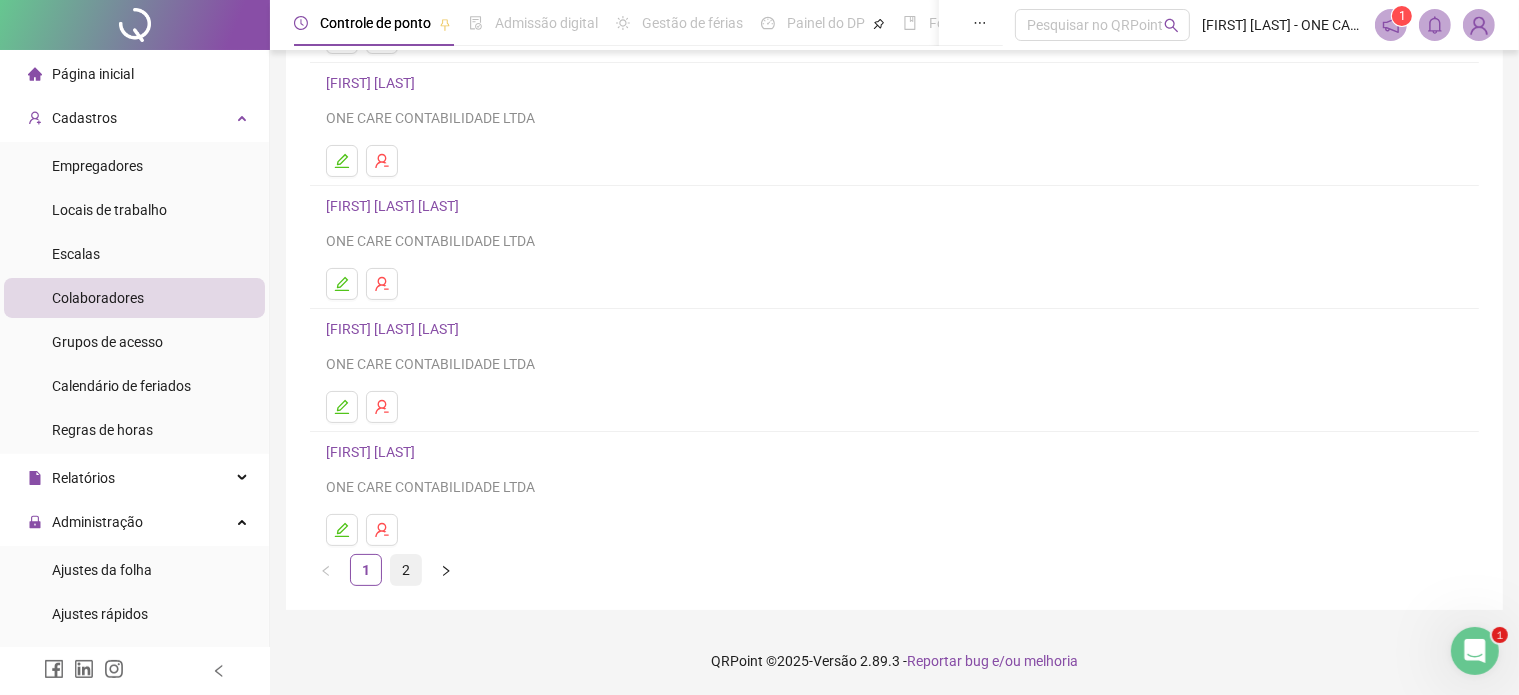 click on "2" at bounding box center (406, 570) 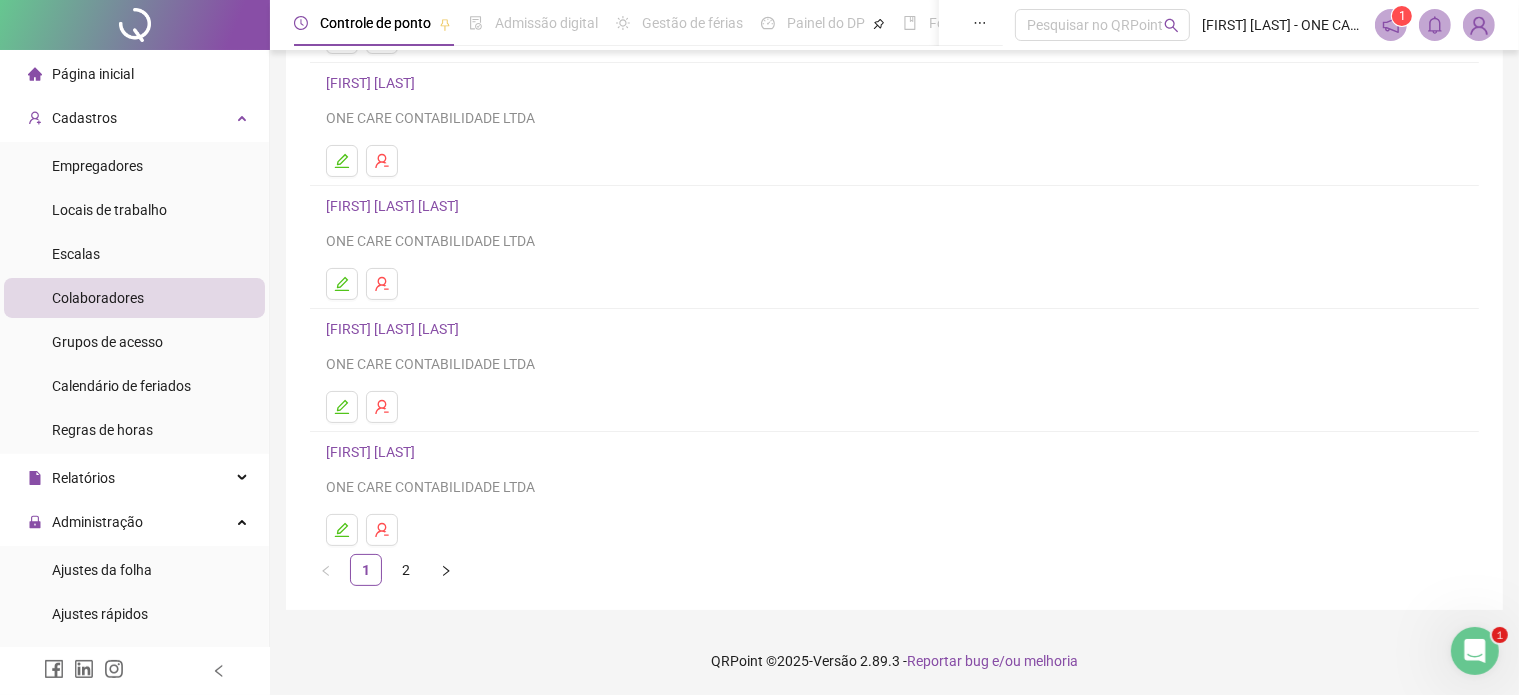 scroll, scrollTop: 0, scrollLeft: 0, axis: both 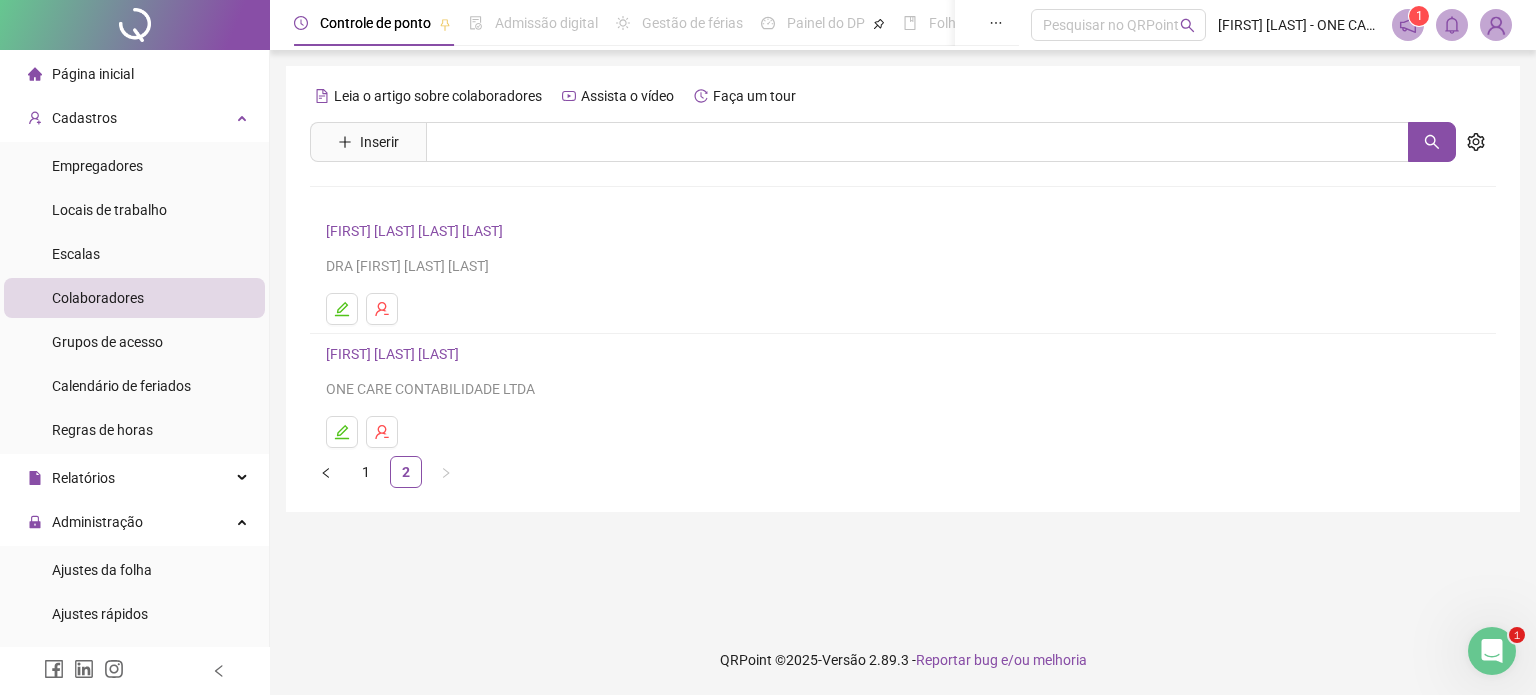 click on "[FIRST] [LAST] [LAST]" at bounding box center (395, 354) 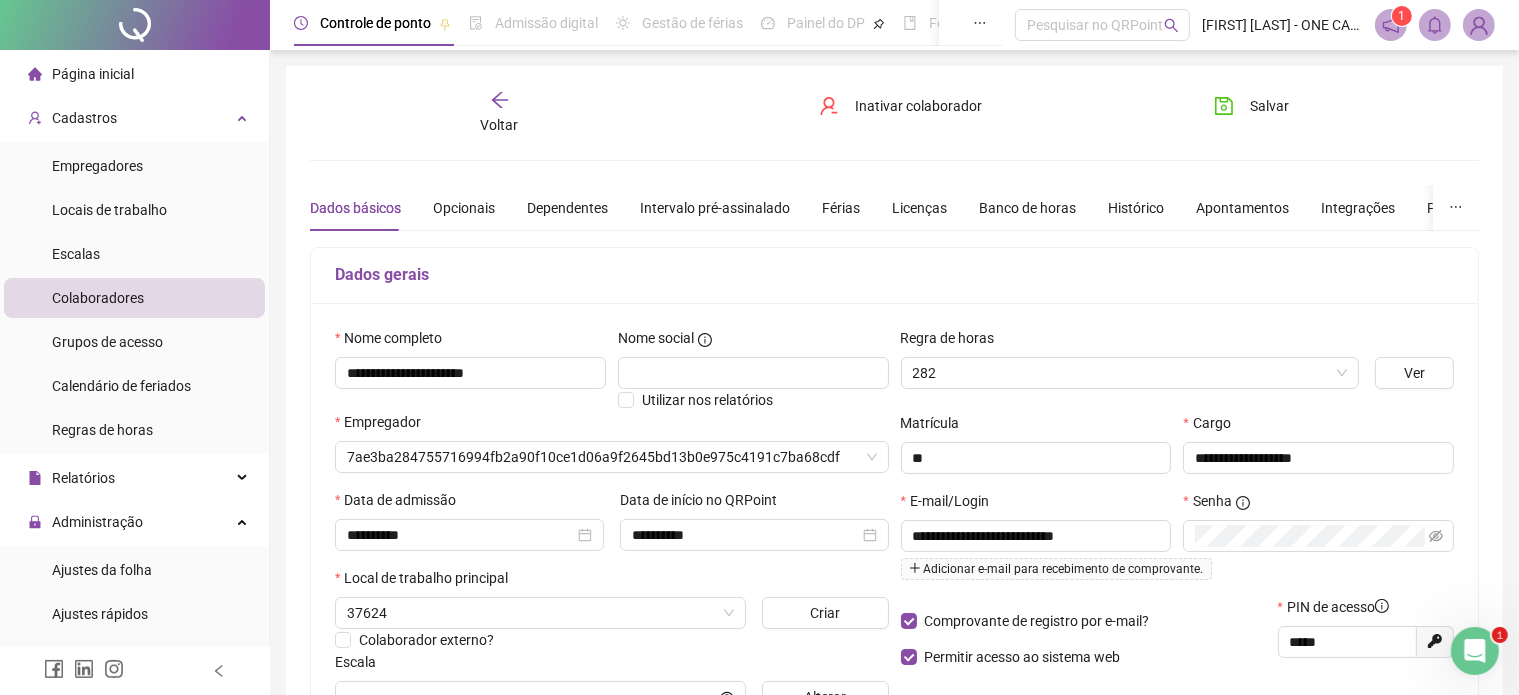 type on "**********" 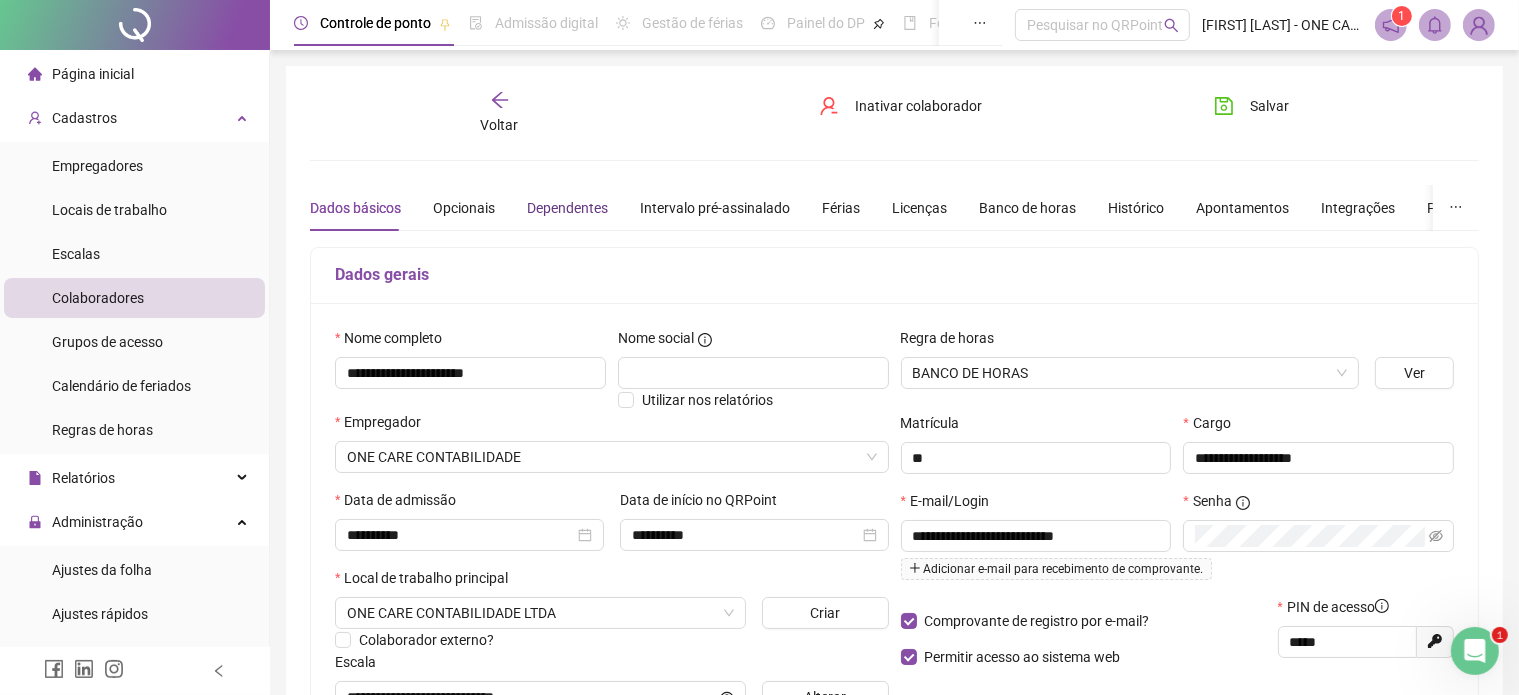 click on "Dependentes" at bounding box center (567, 208) 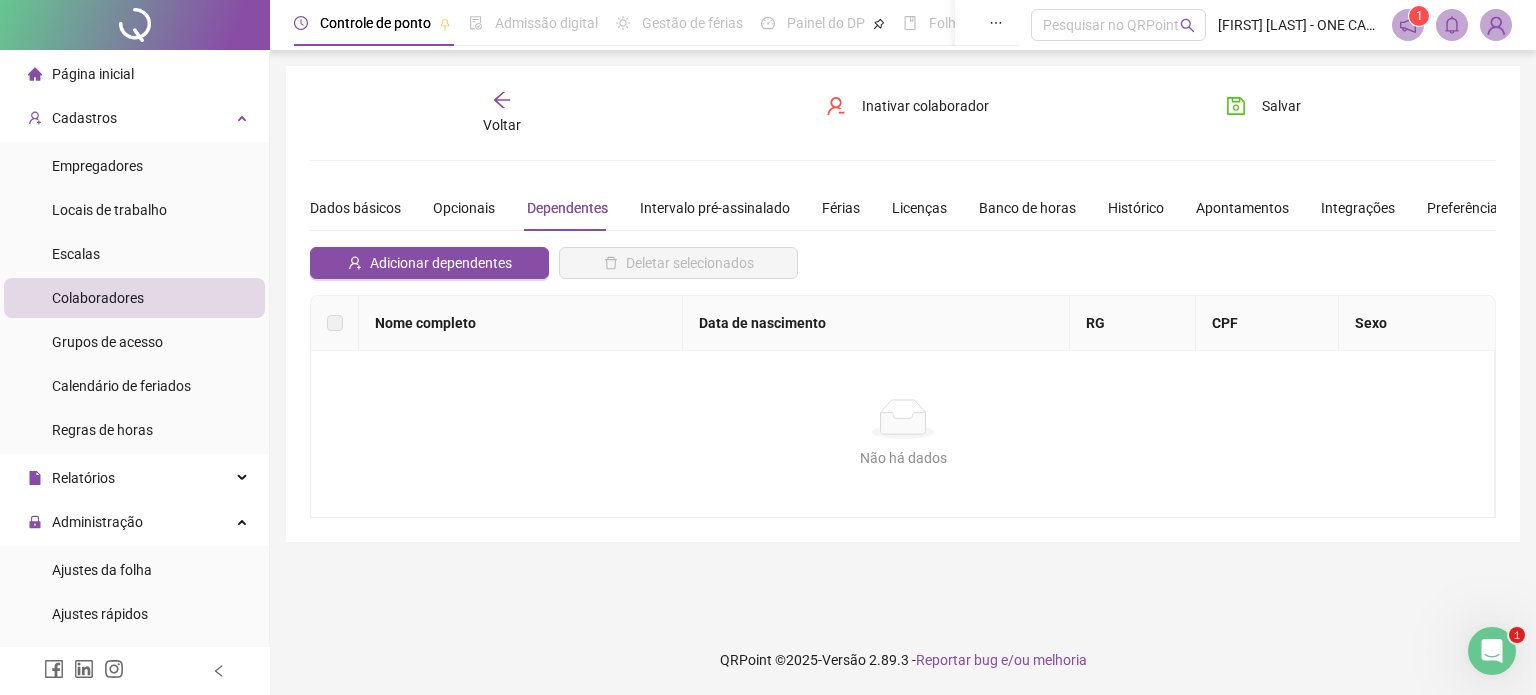 click on "Férias" at bounding box center (841, 208) 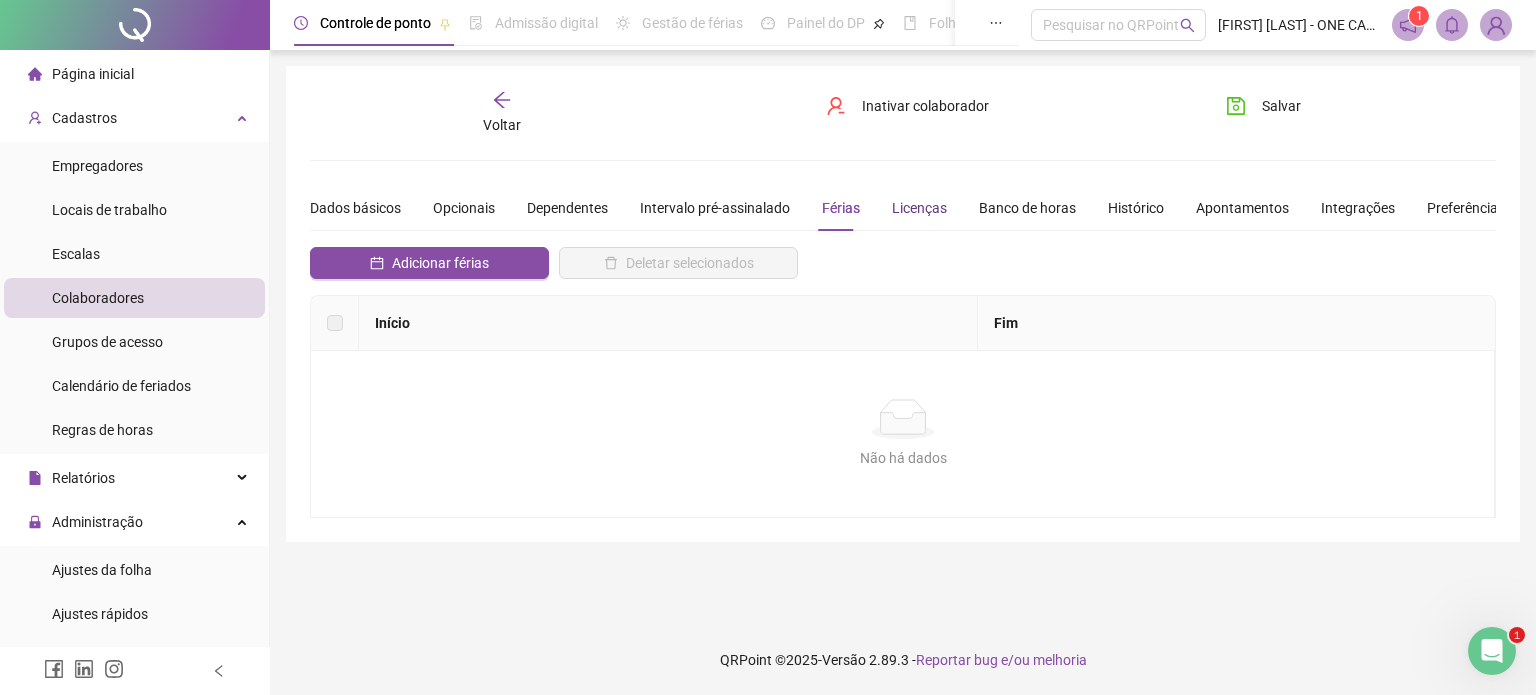 click on "Licenças" at bounding box center [919, 208] 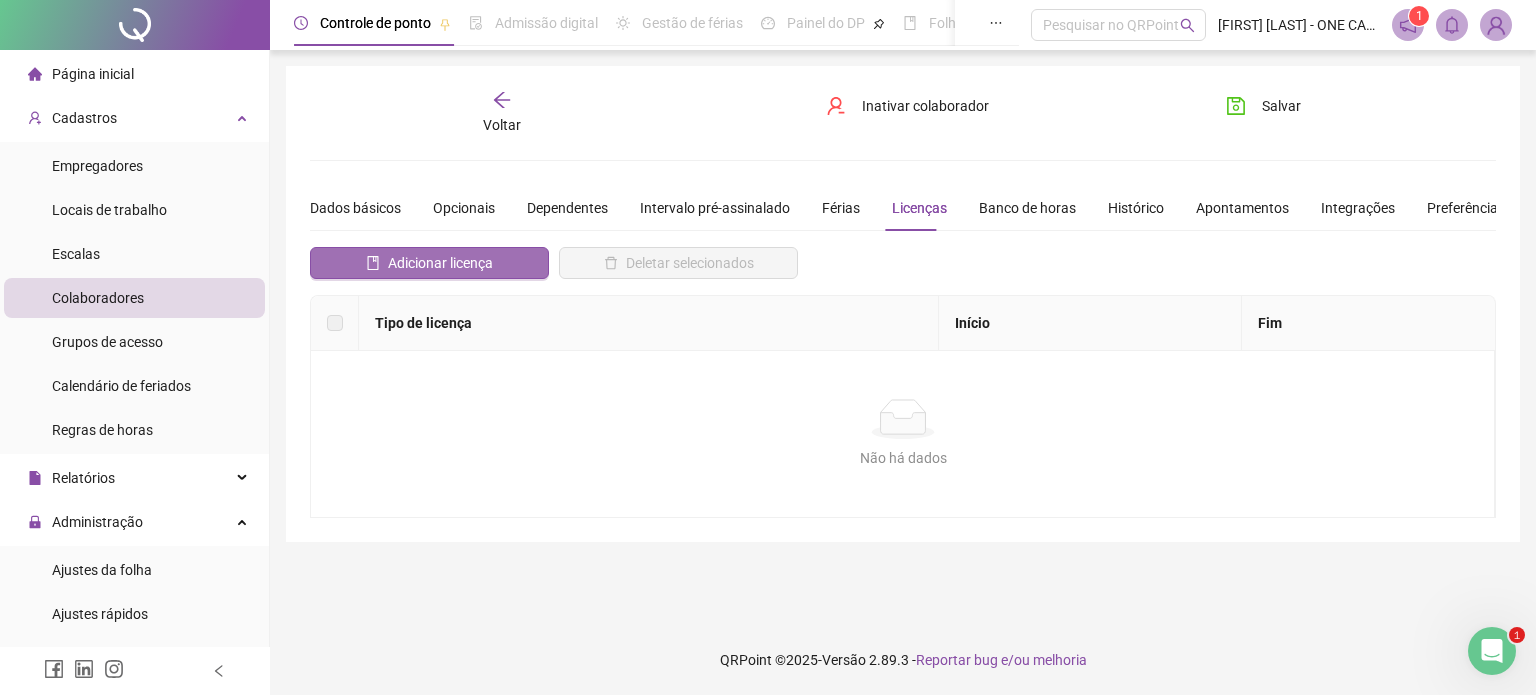 click on "Adicionar licença" at bounding box center (440, 263) 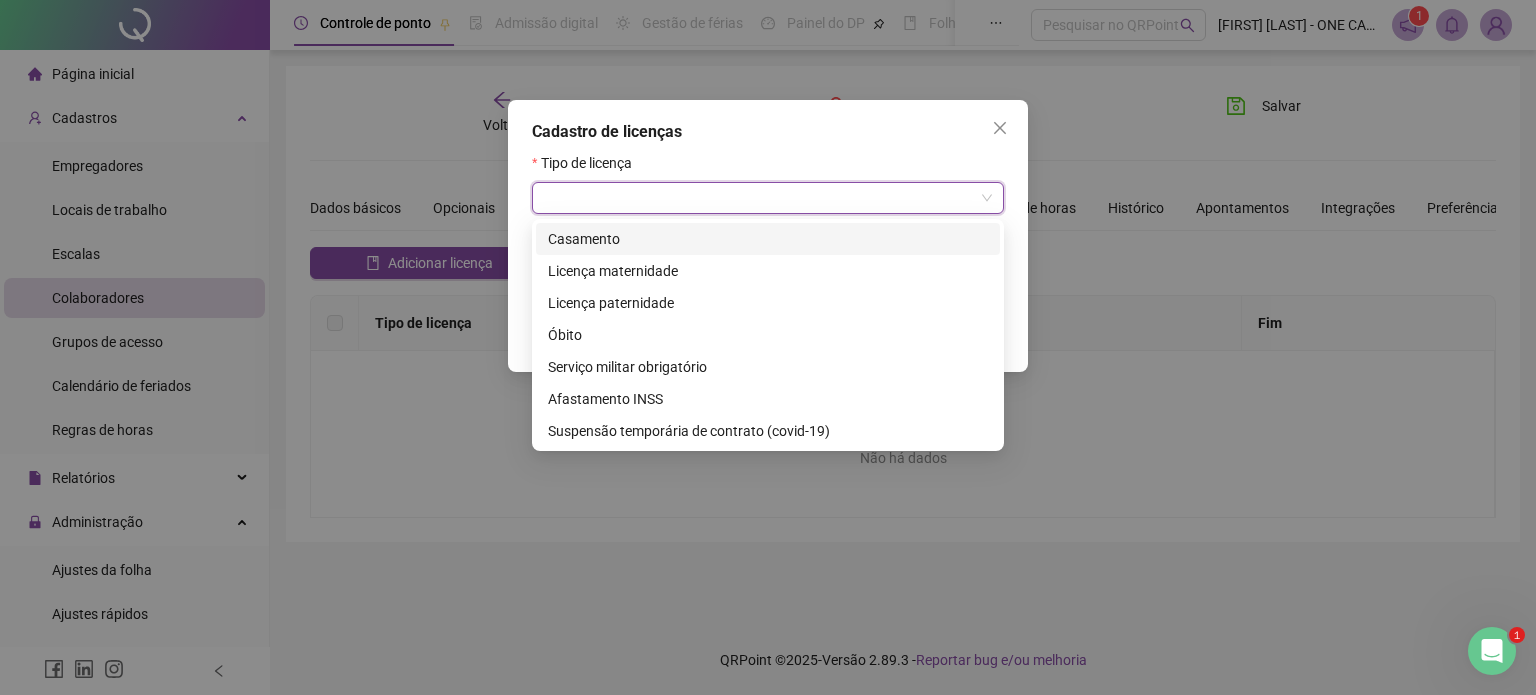drag, startPoint x: 617, startPoint y: 186, endPoint x: 687, endPoint y: 195, distance: 70.5762 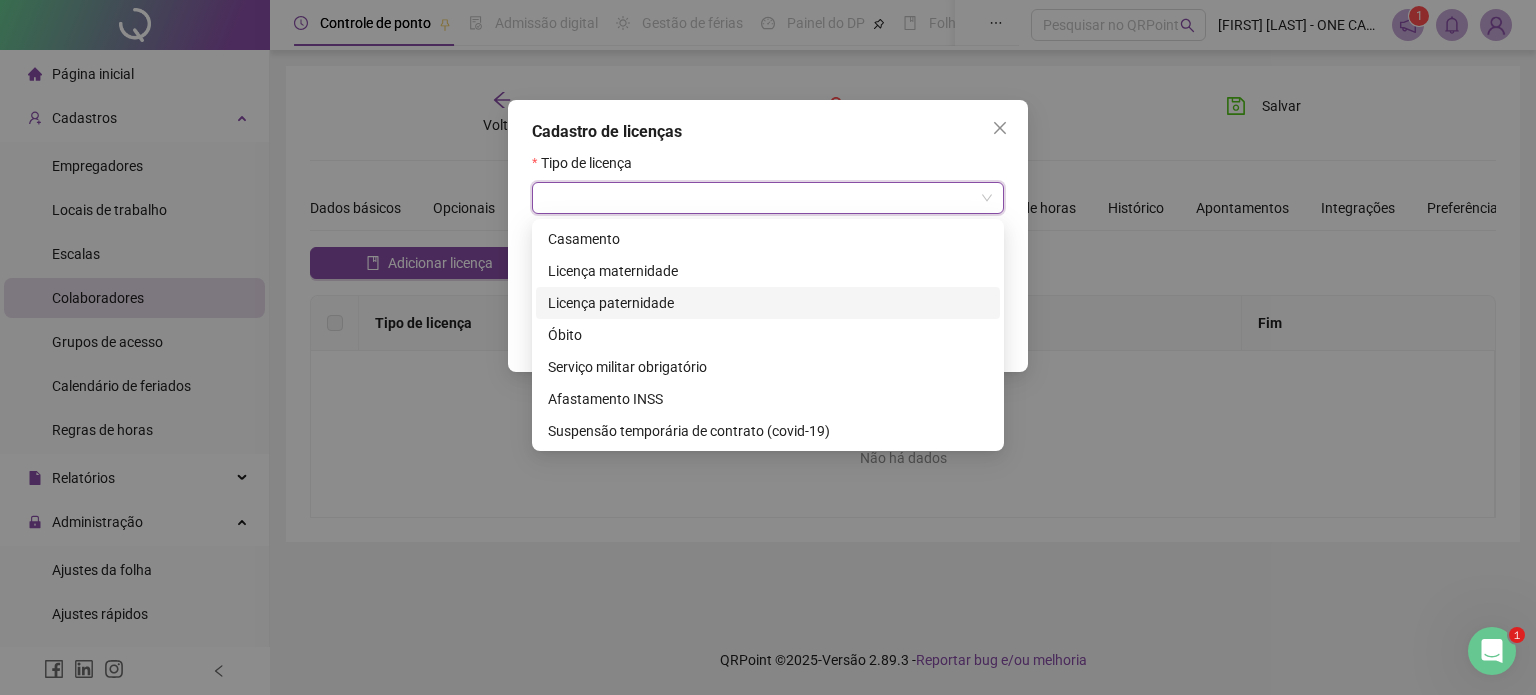 drag, startPoint x: 1264, startPoint y: 494, endPoint x: 1227, endPoint y: 480, distance: 39.56008 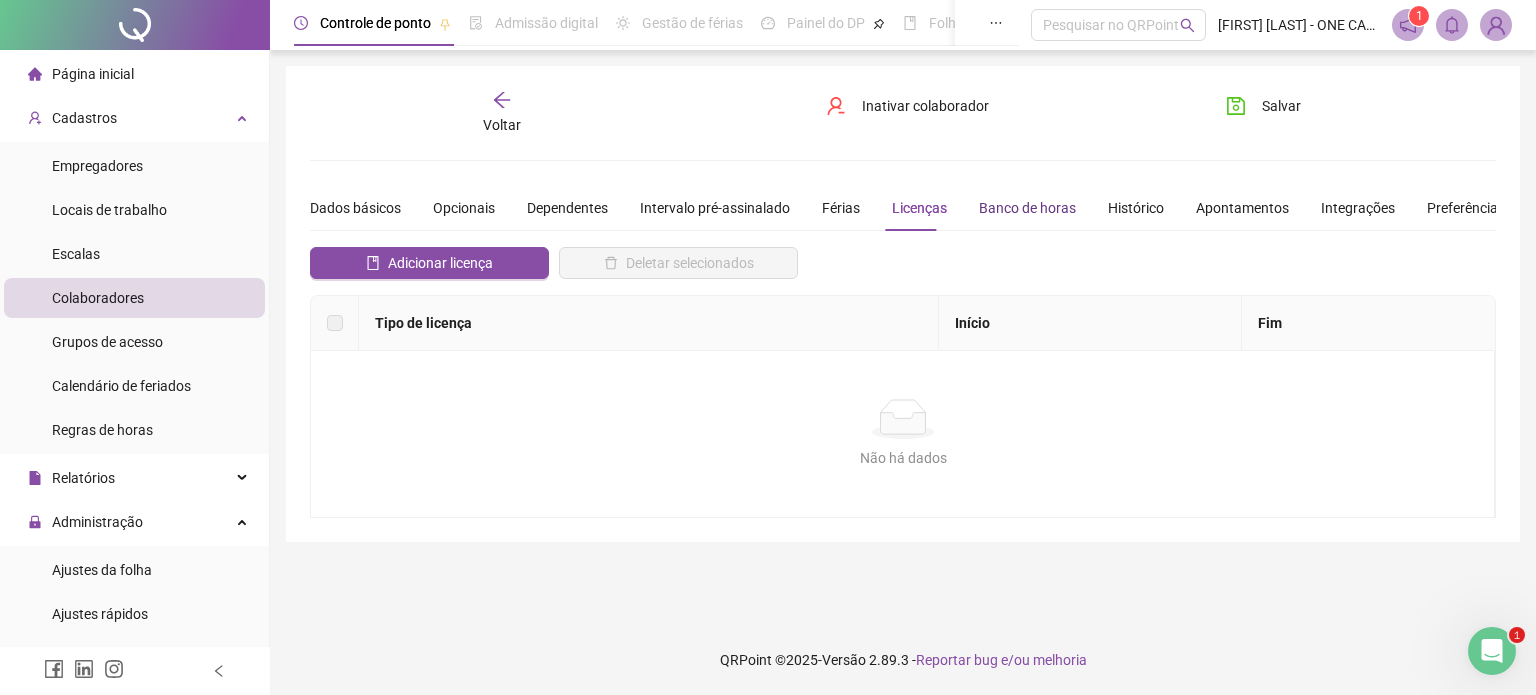 click on "Banco de horas" at bounding box center [1027, 208] 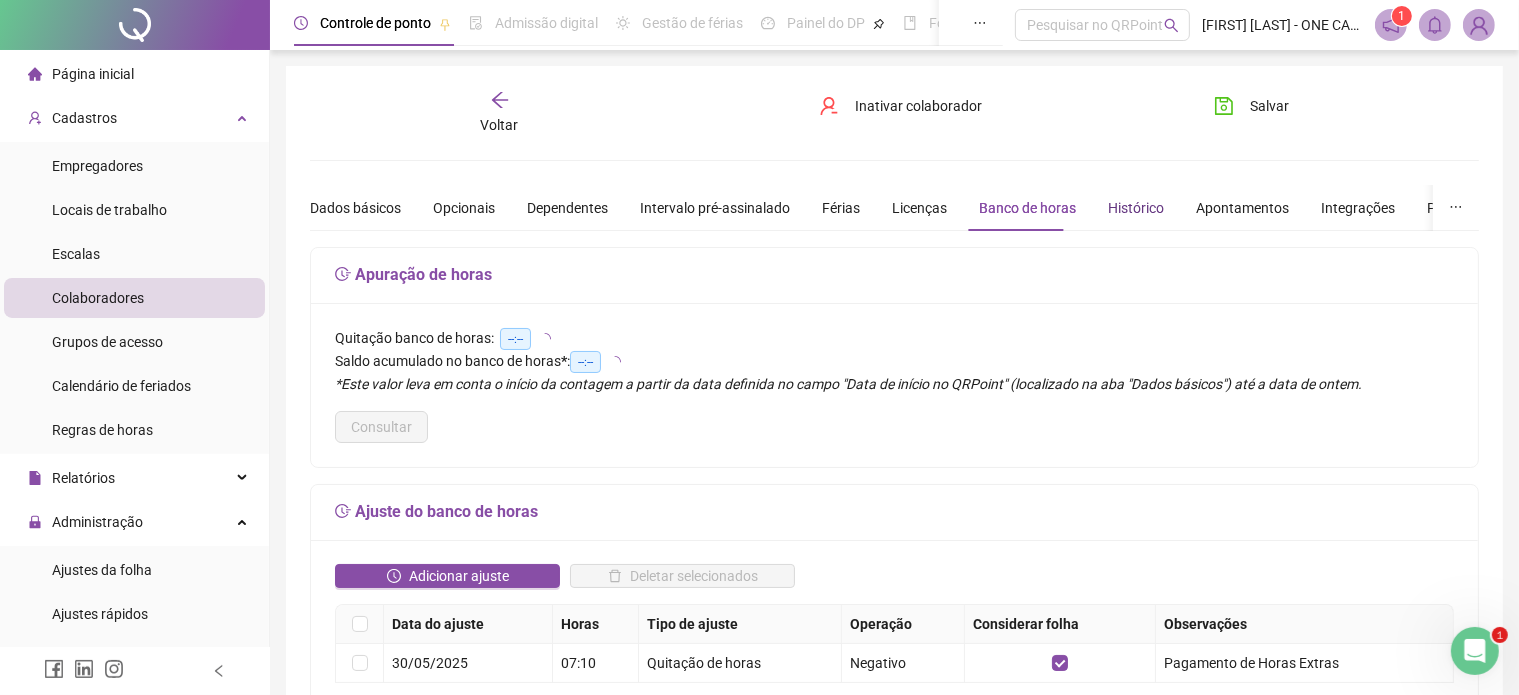 drag, startPoint x: 1132, startPoint y: 203, endPoint x: 1152, endPoint y: 206, distance: 20.22375 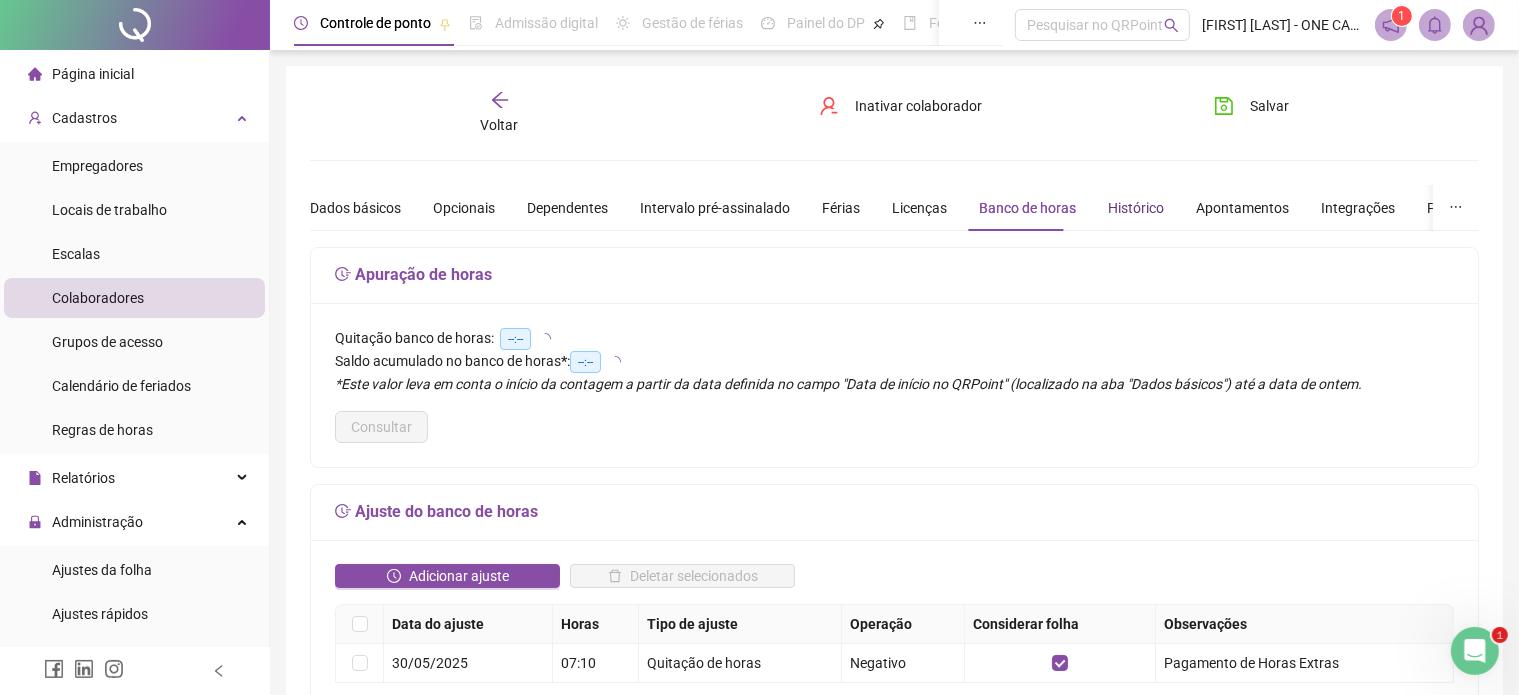 click on "Histórico" at bounding box center [1136, 208] 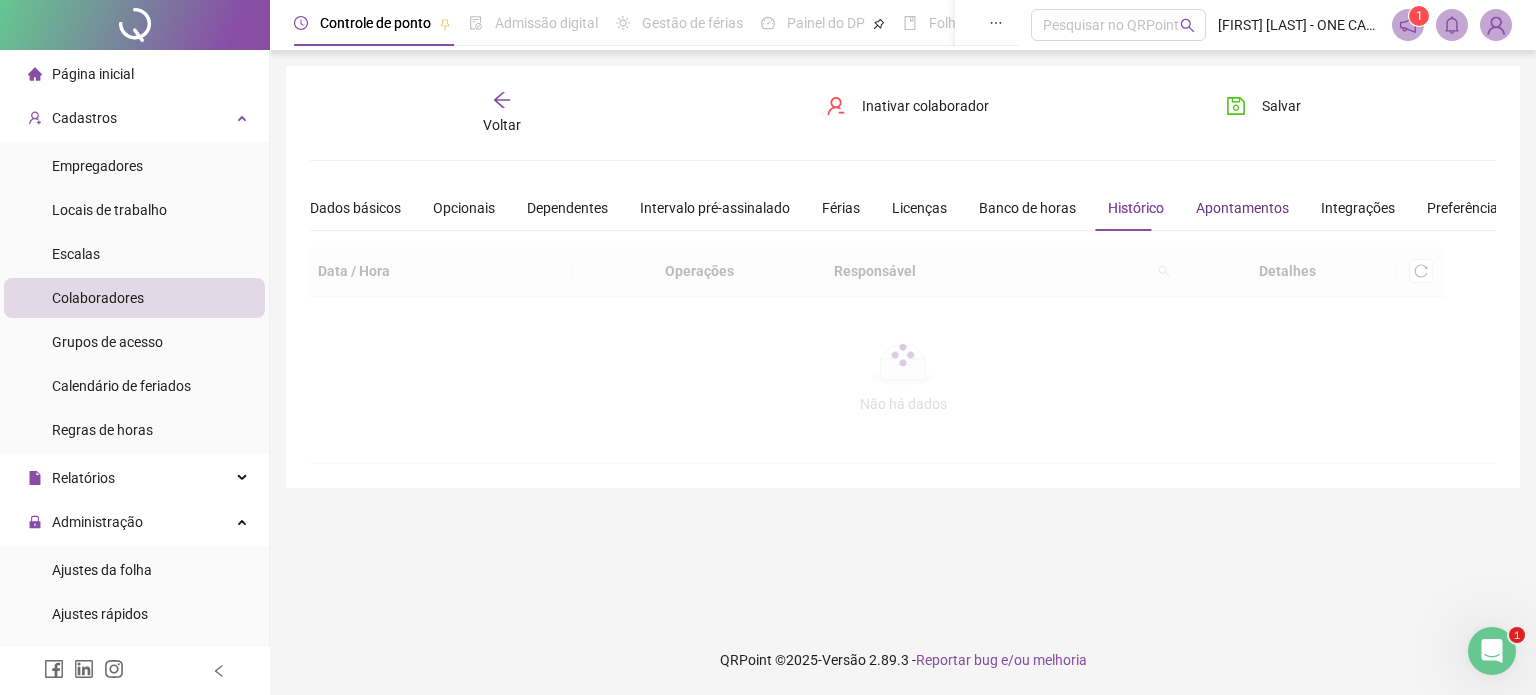 click on "Apontamentos" at bounding box center (1242, 208) 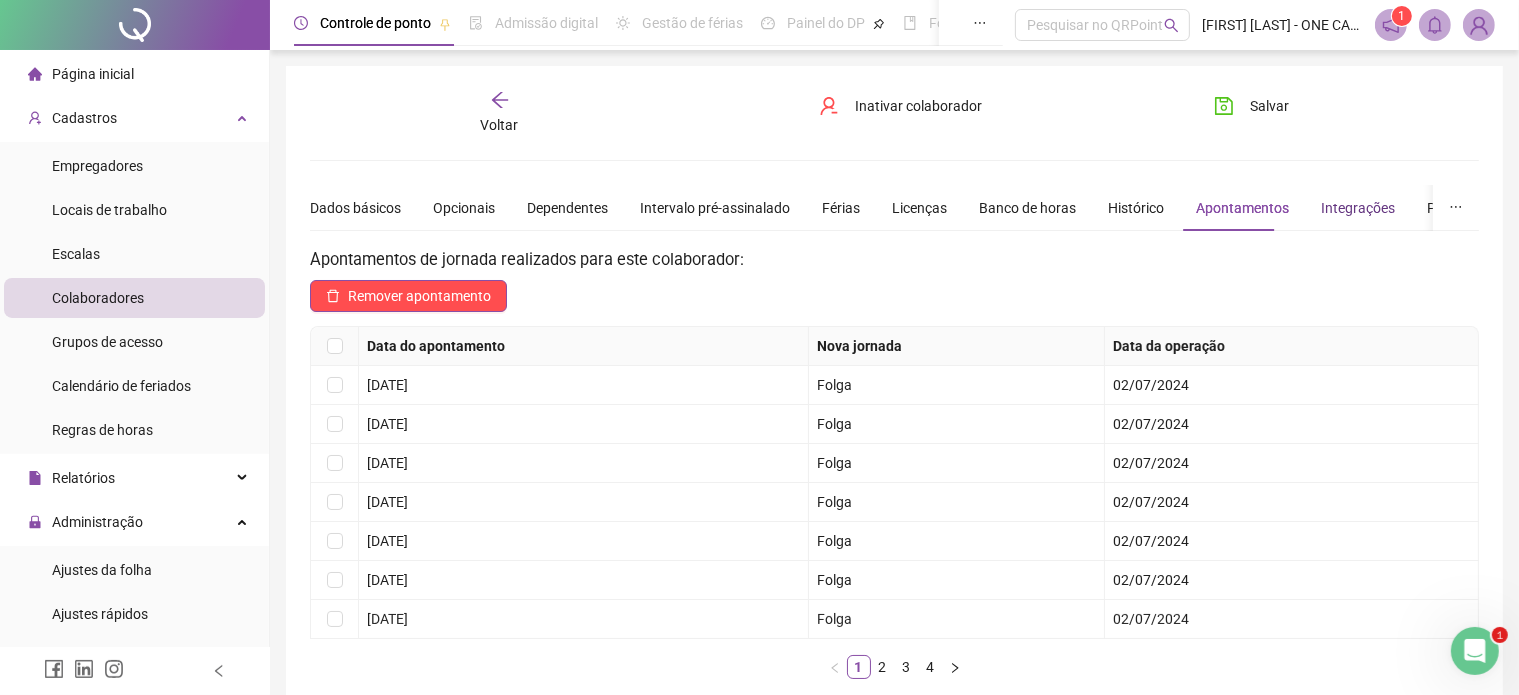 click on "Integrações" at bounding box center (1358, 208) 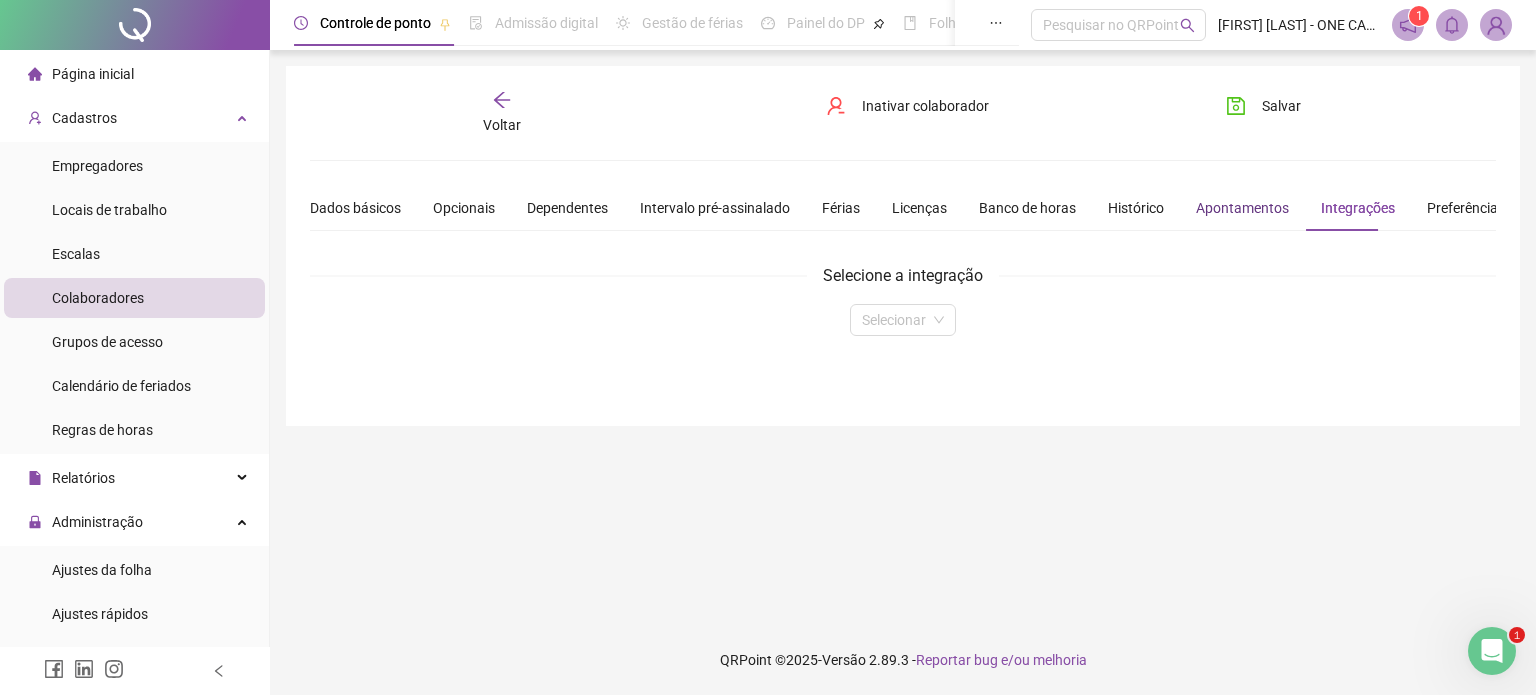 drag, startPoint x: 1224, startPoint y: 199, endPoint x: 1308, endPoint y: 210, distance: 84.71718 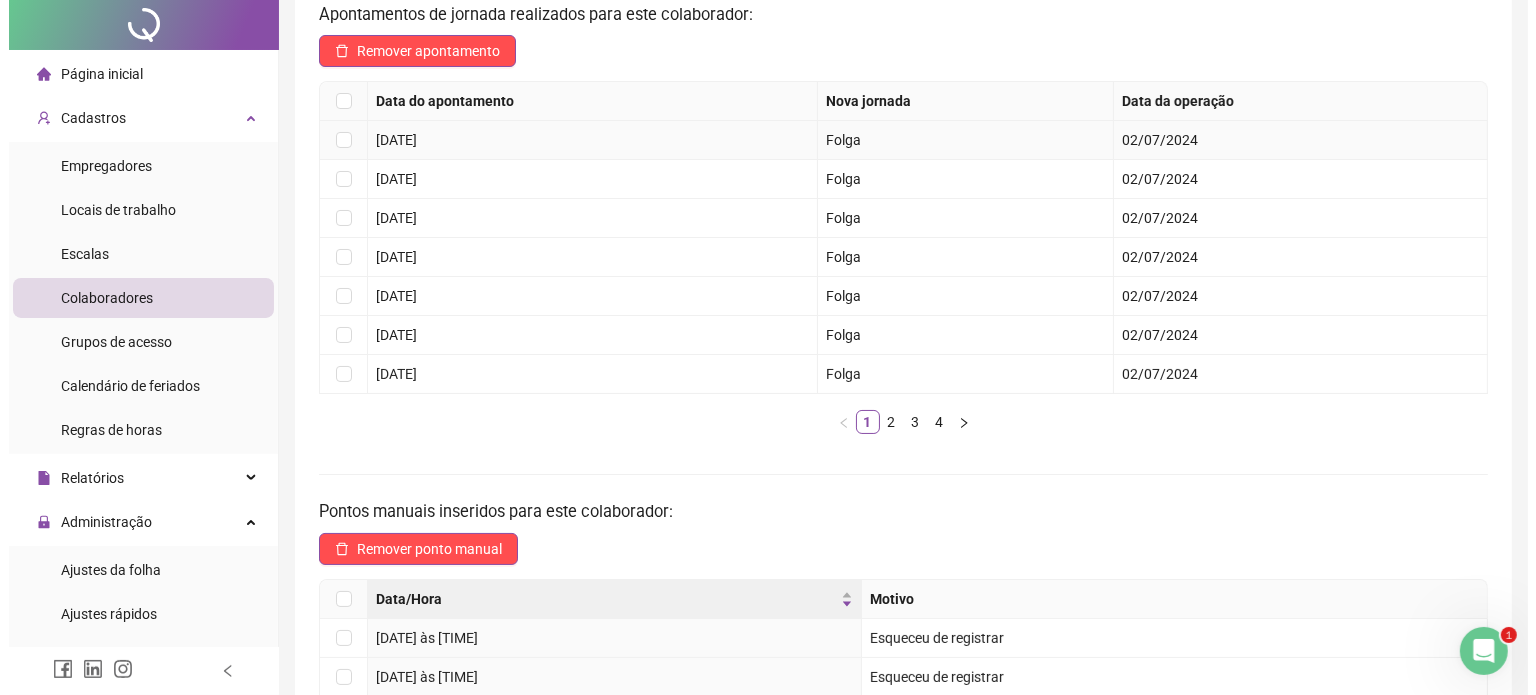 scroll, scrollTop: 0, scrollLeft: 0, axis: both 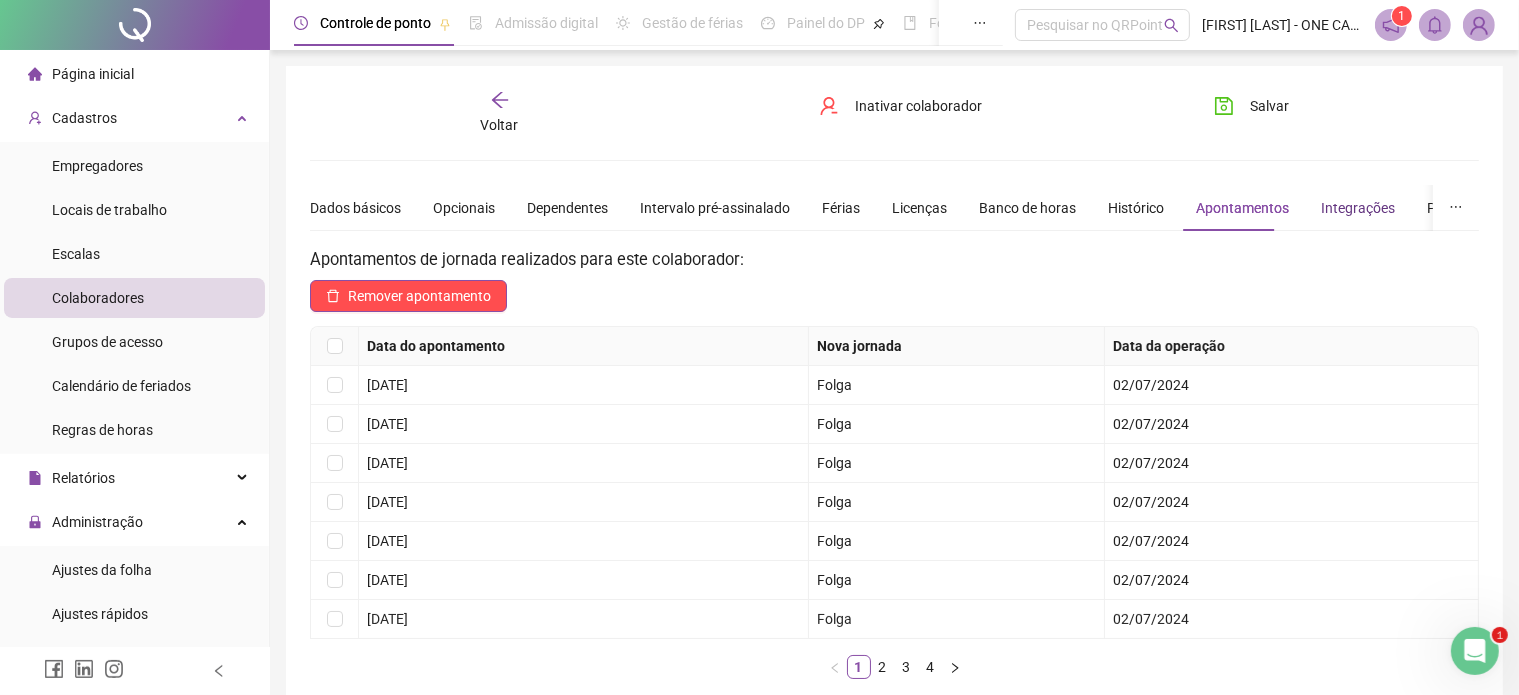 click on "Integrações" at bounding box center [1358, 208] 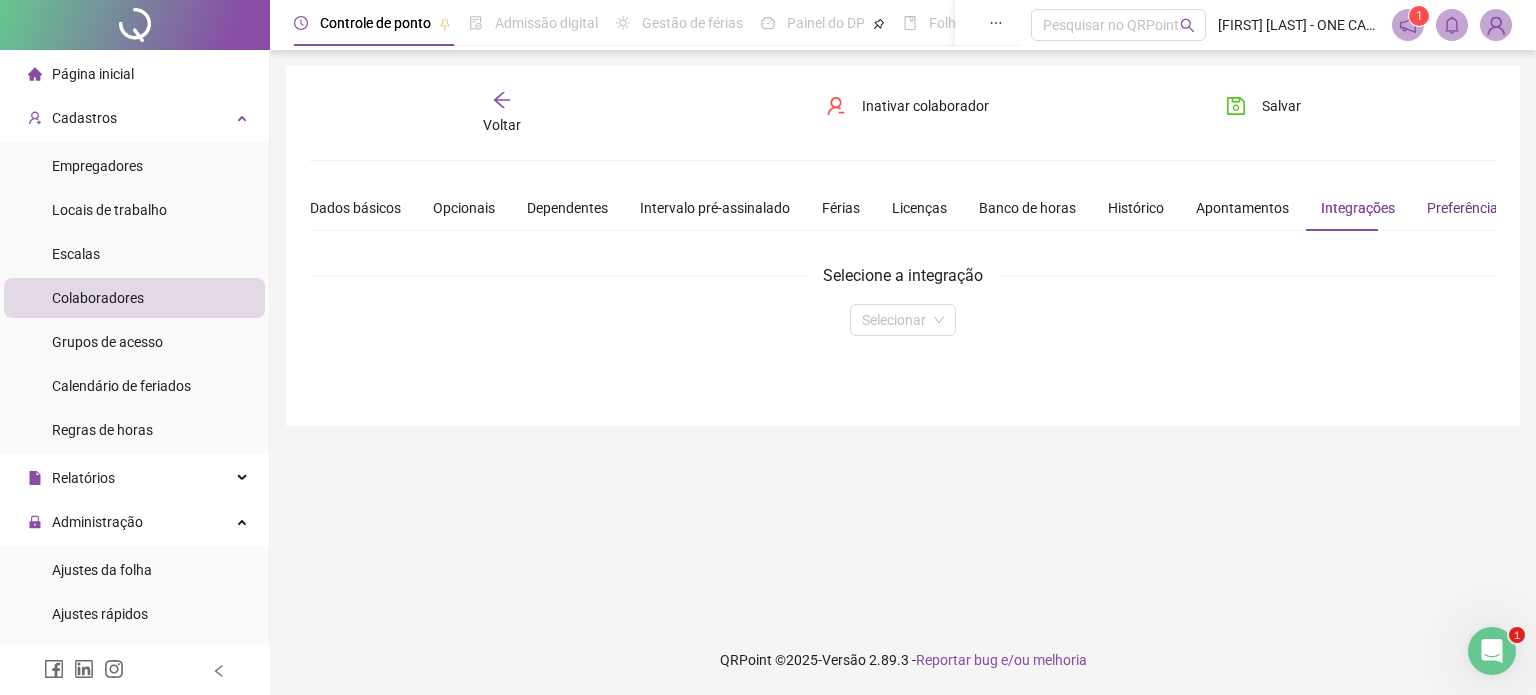 click on "Preferências" at bounding box center [1466, 208] 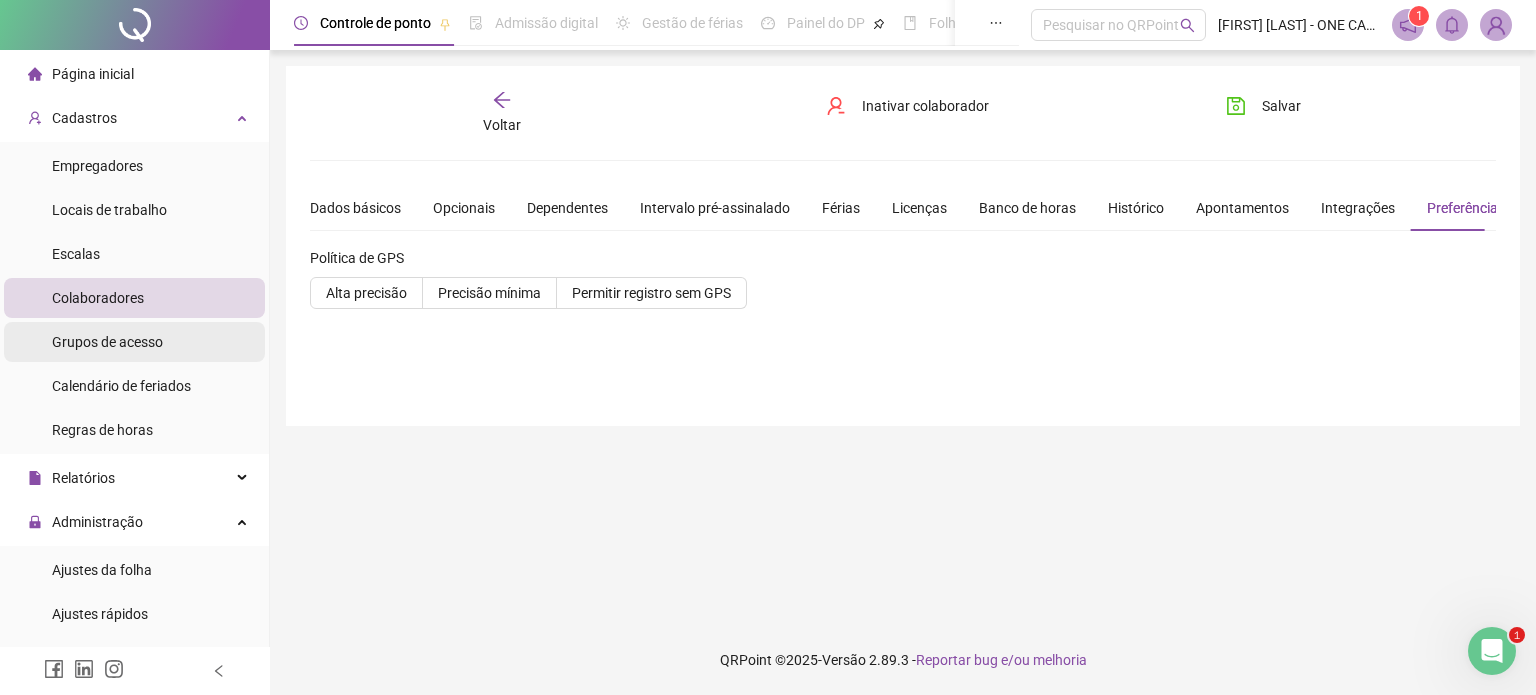 click on "Grupos de acesso" at bounding box center [107, 342] 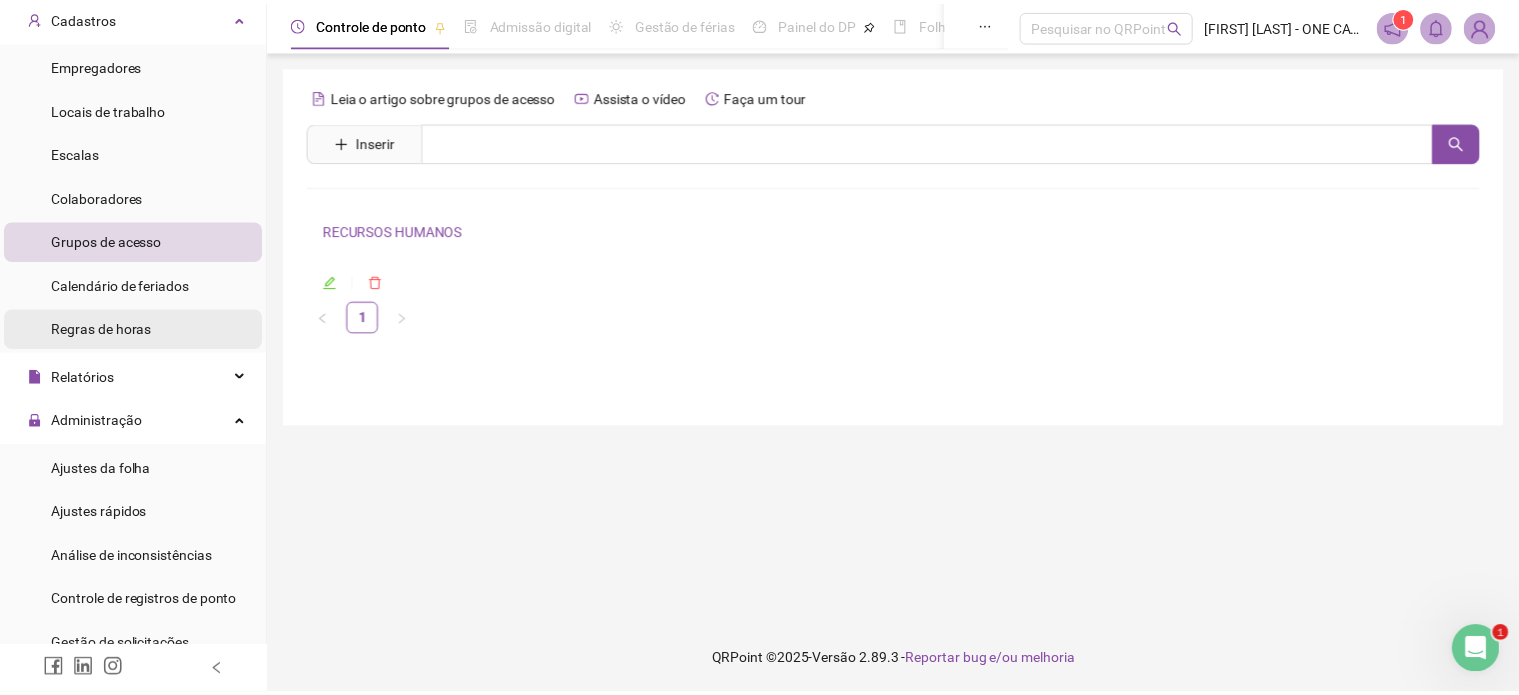 scroll, scrollTop: 300, scrollLeft: 0, axis: vertical 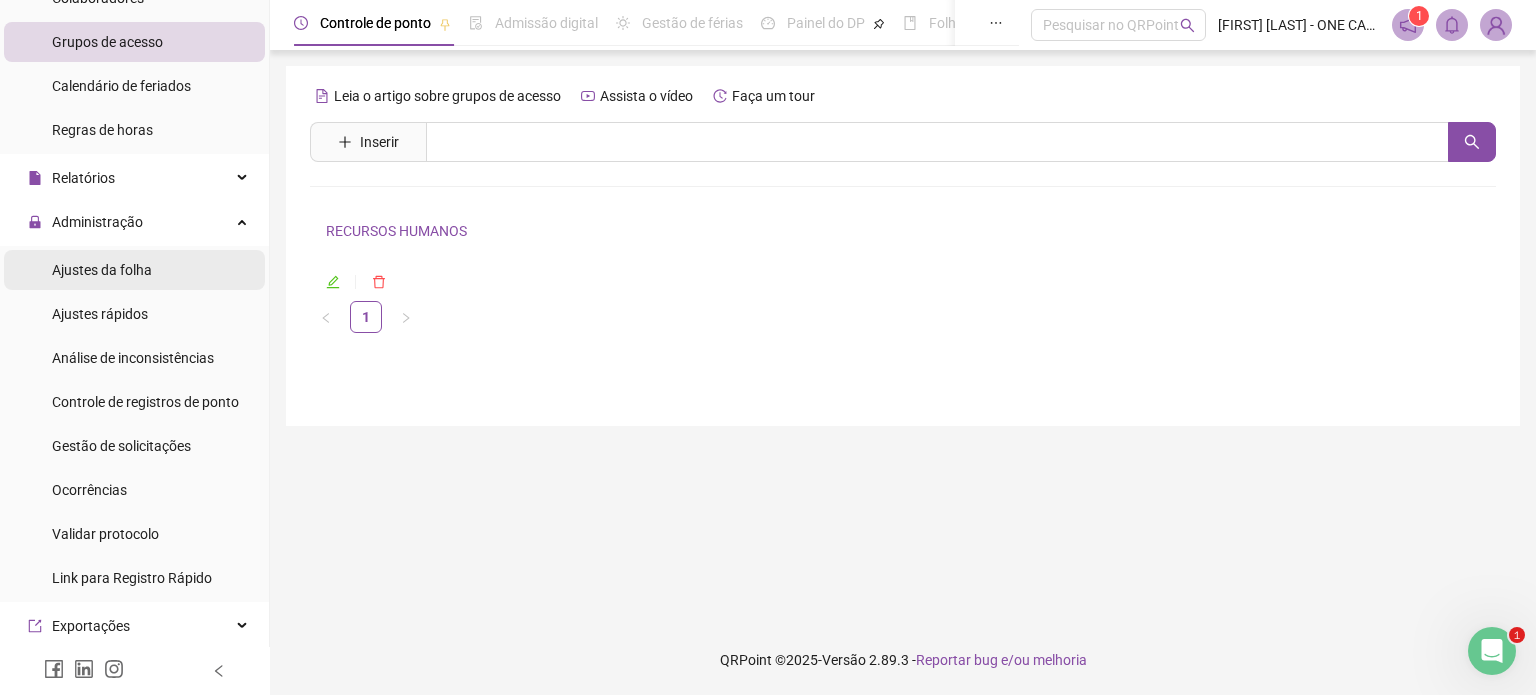 click on "Ajustes da folha" at bounding box center [134, 270] 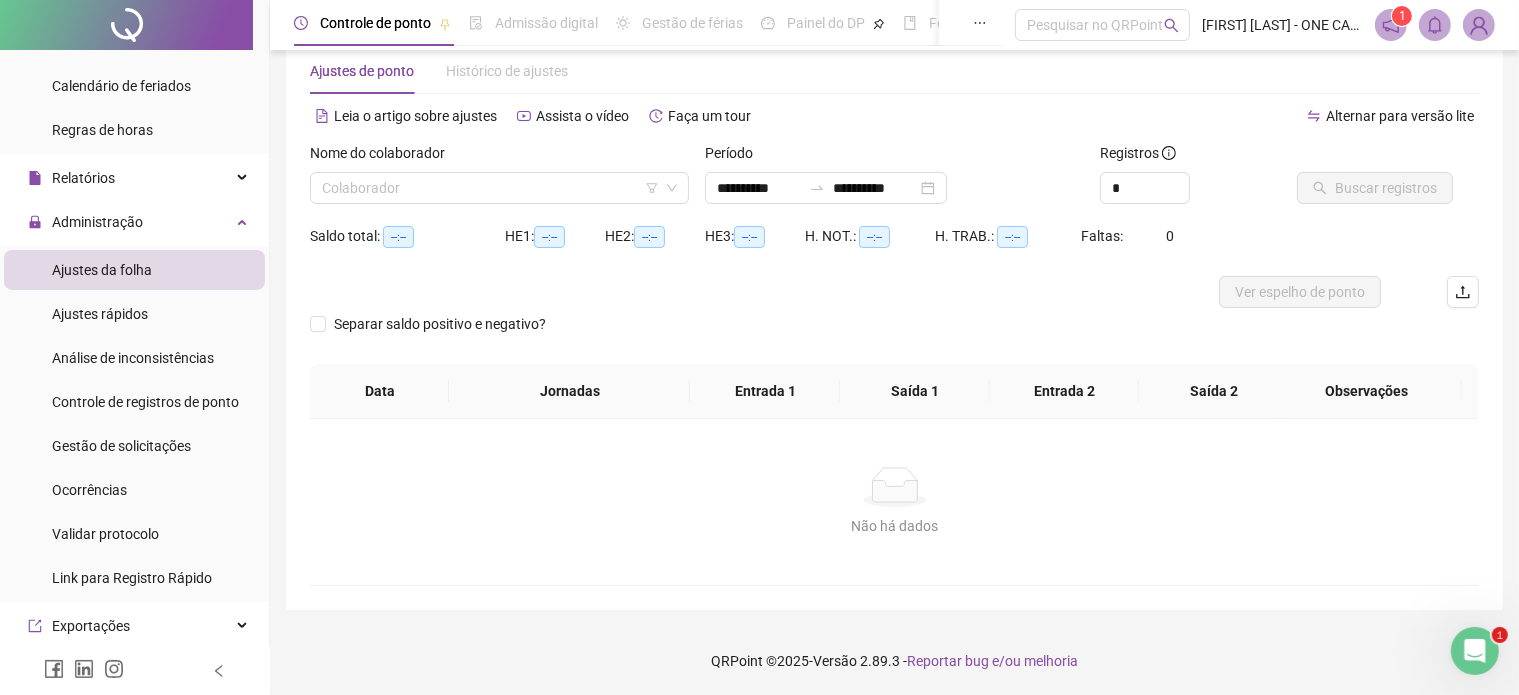 scroll, scrollTop: 0, scrollLeft: 0, axis: both 